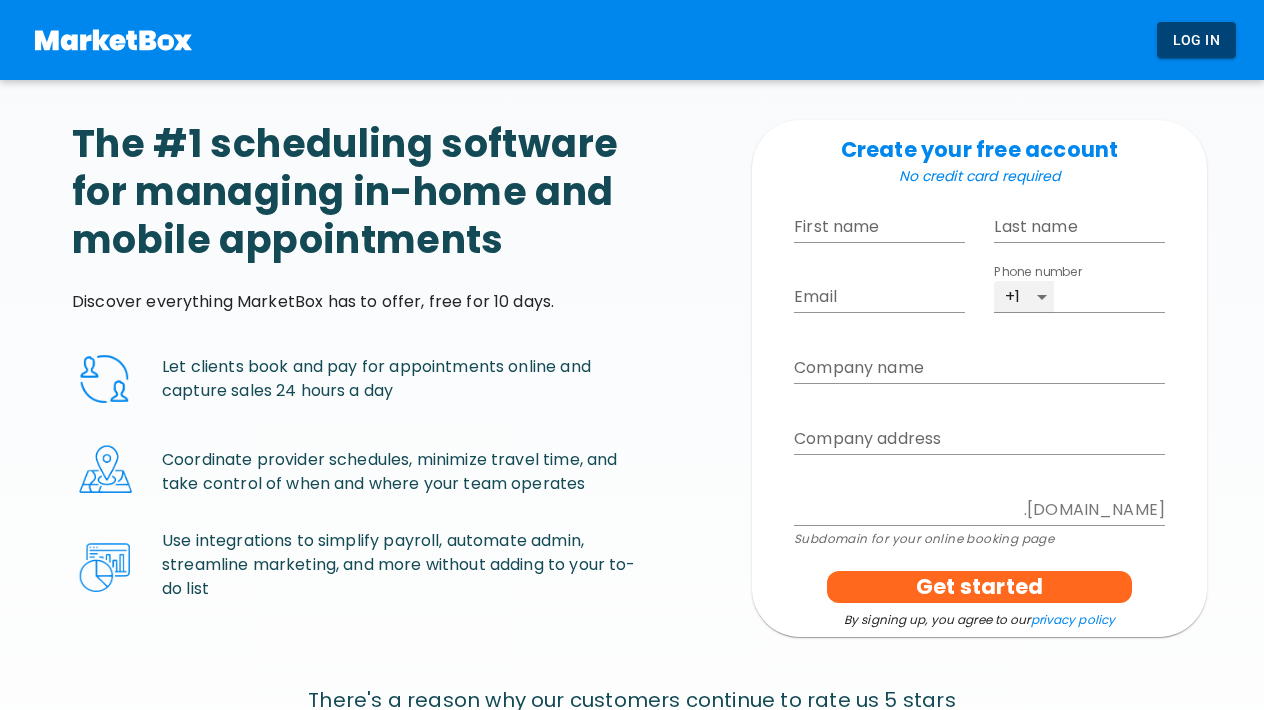scroll, scrollTop: 0, scrollLeft: 0, axis: both 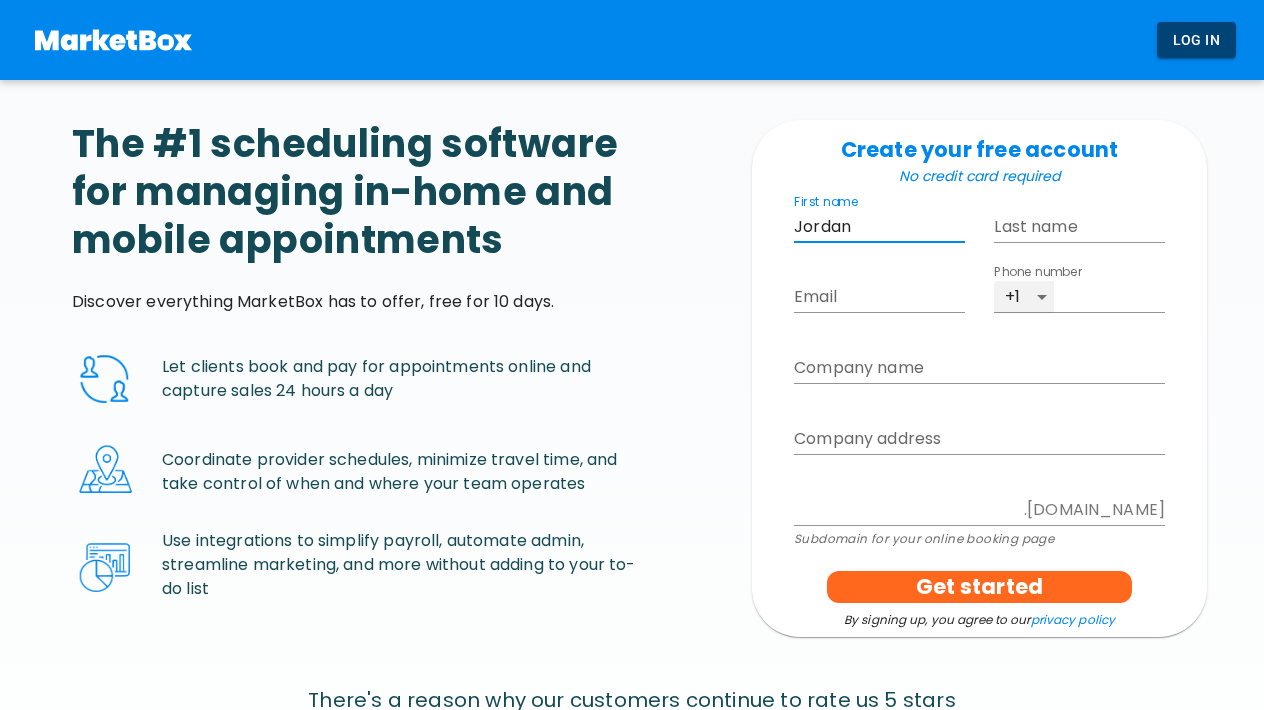 type on "Jordan" 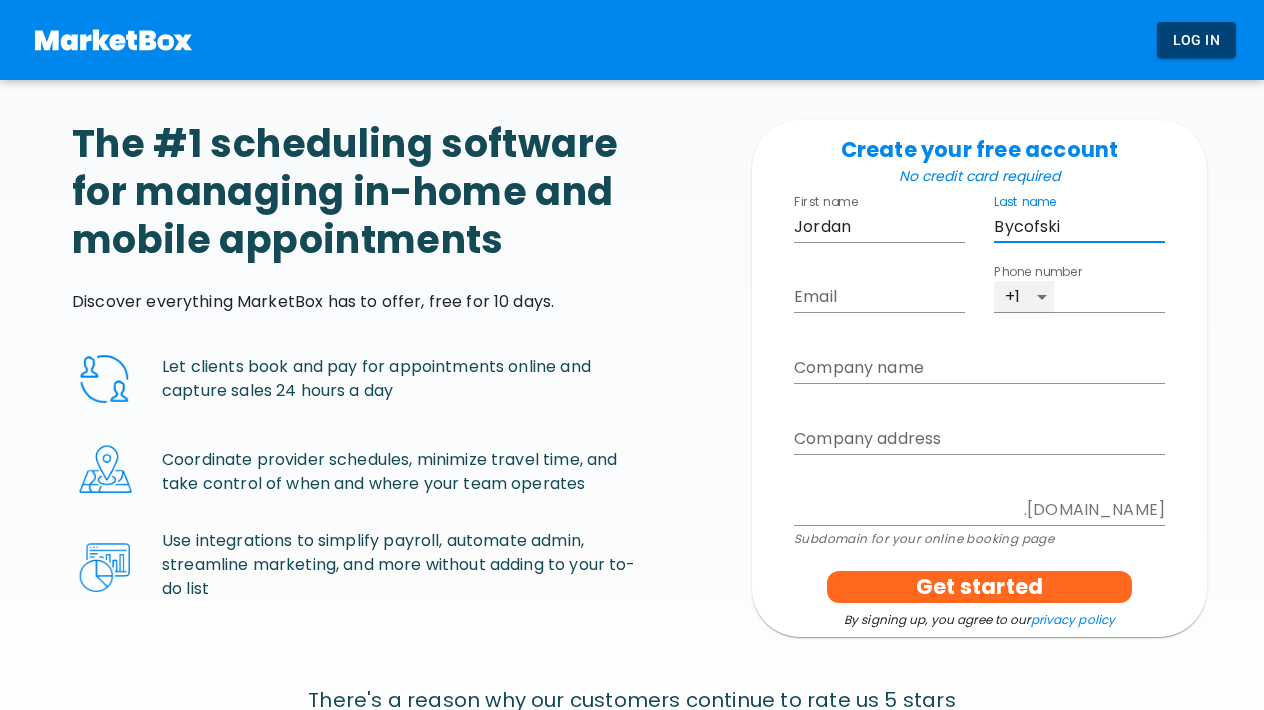 type on "Bycofski" 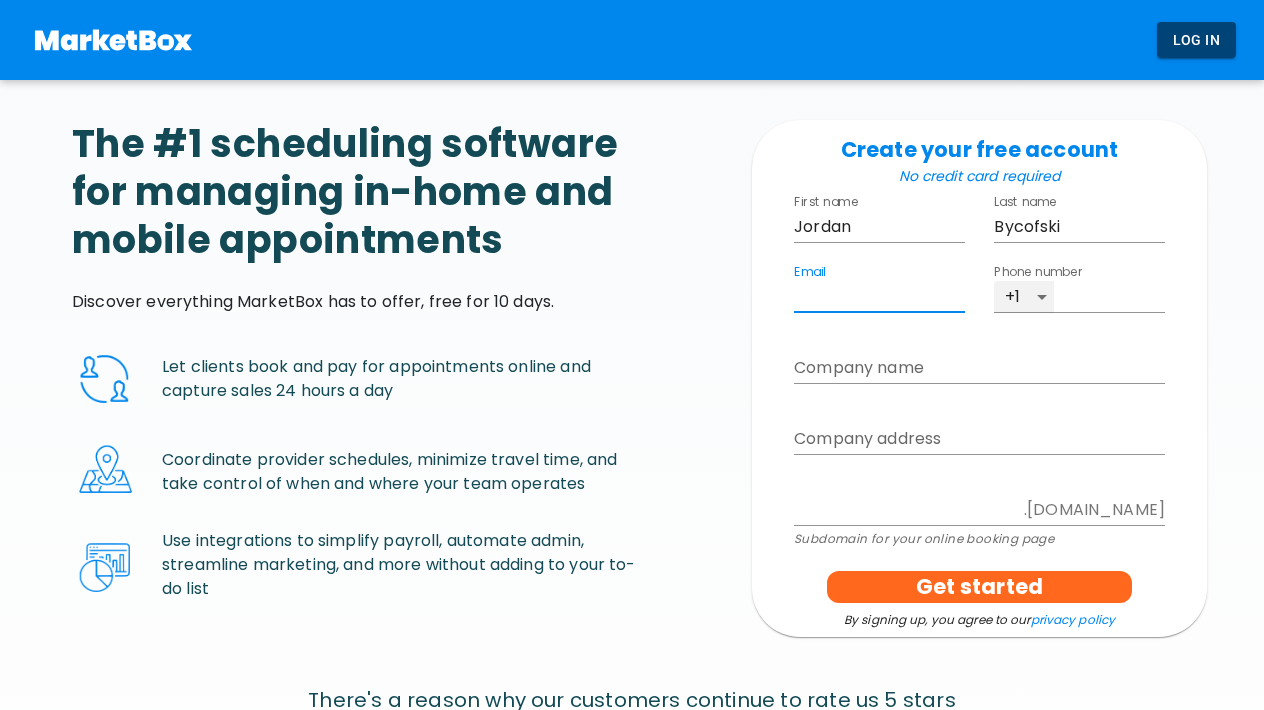type on "[EMAIL_ADDRESS][DOMAIN_NAME]" 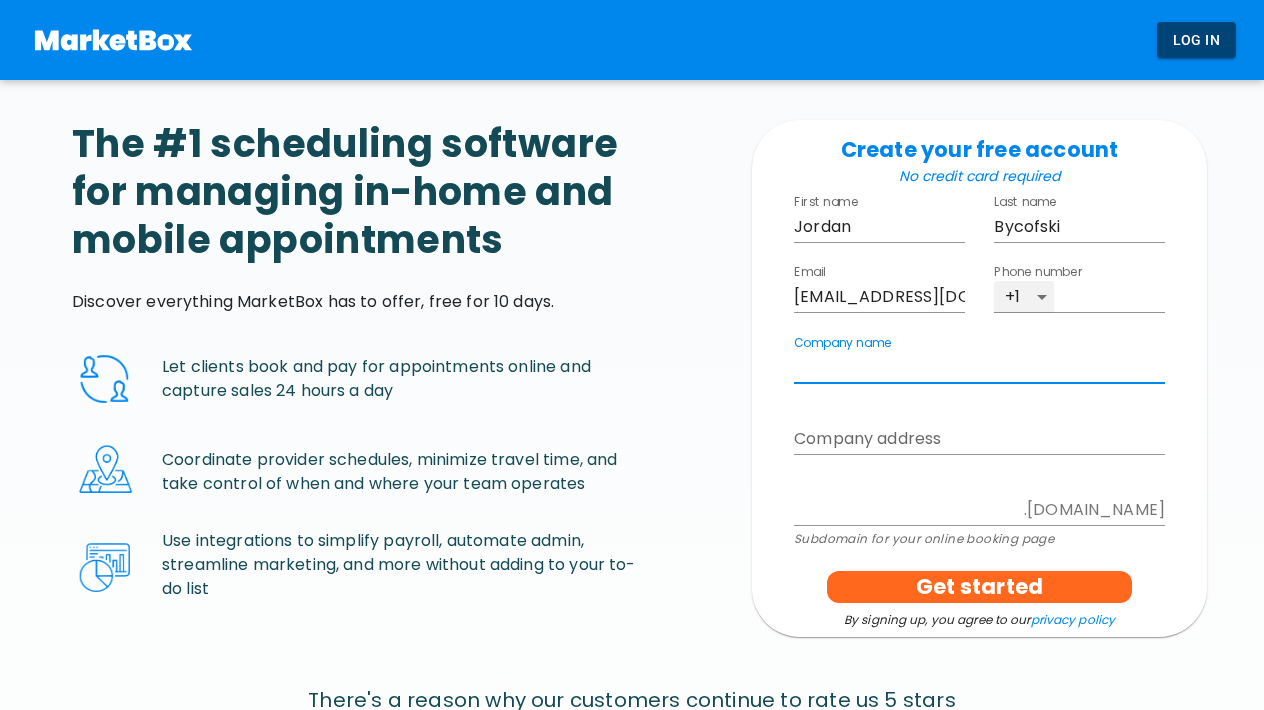type on "S" 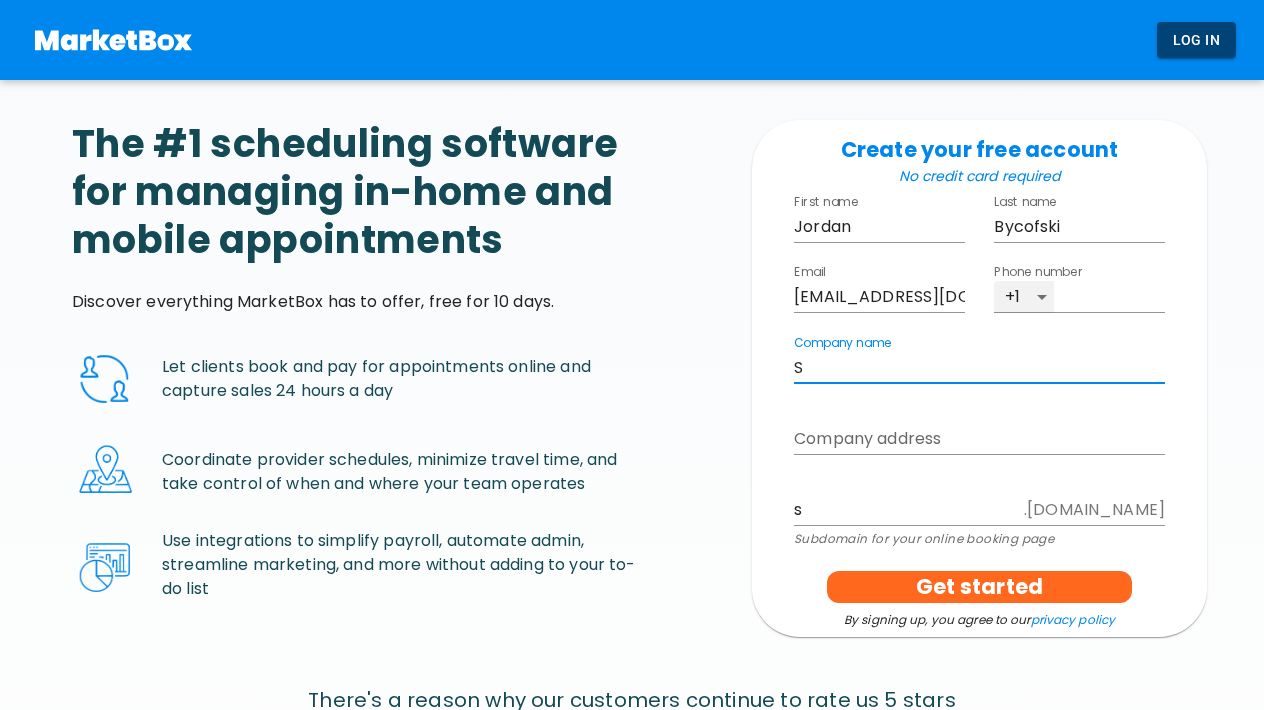 type on "Sw" 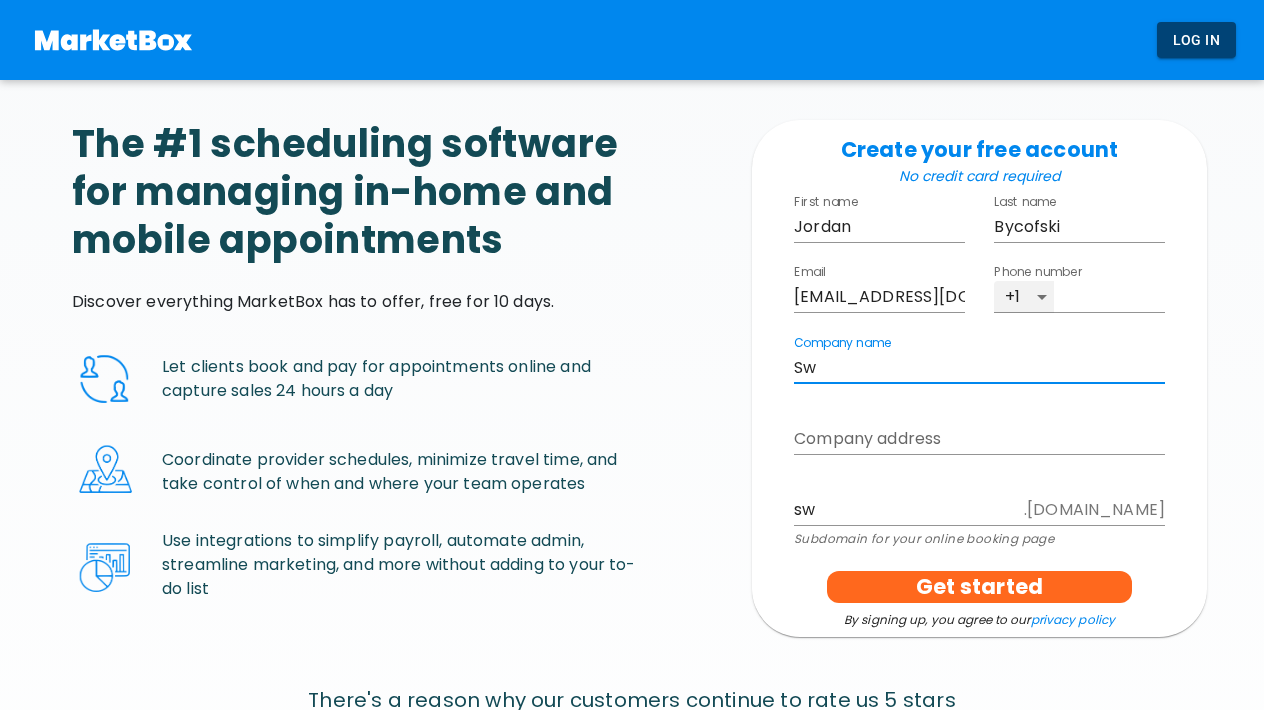 type on "Swi" 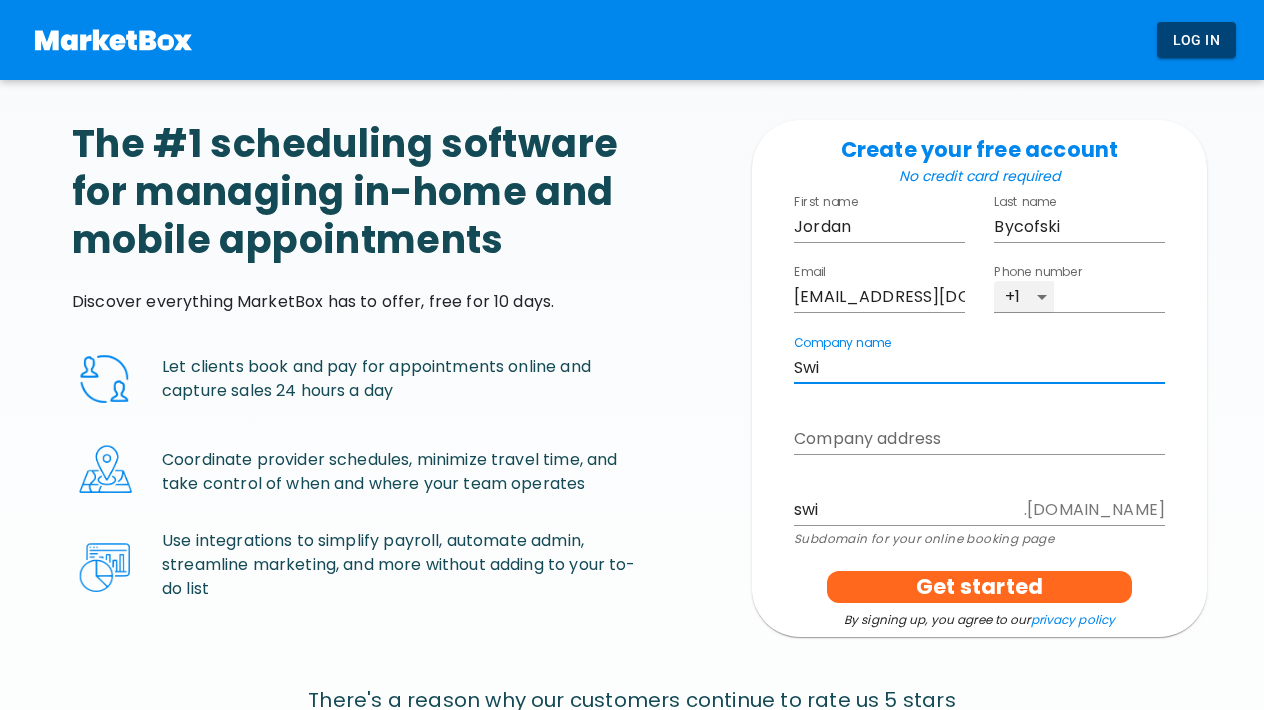 type on "Swim" 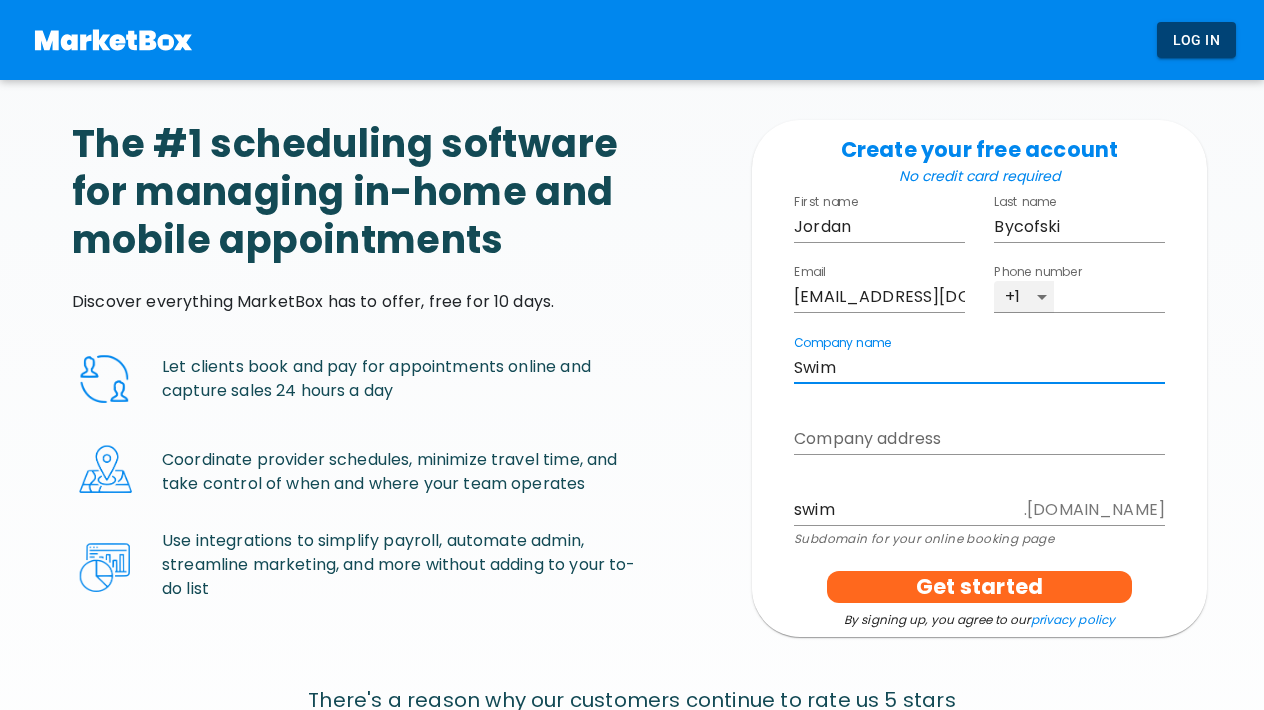 type on "Swim S" 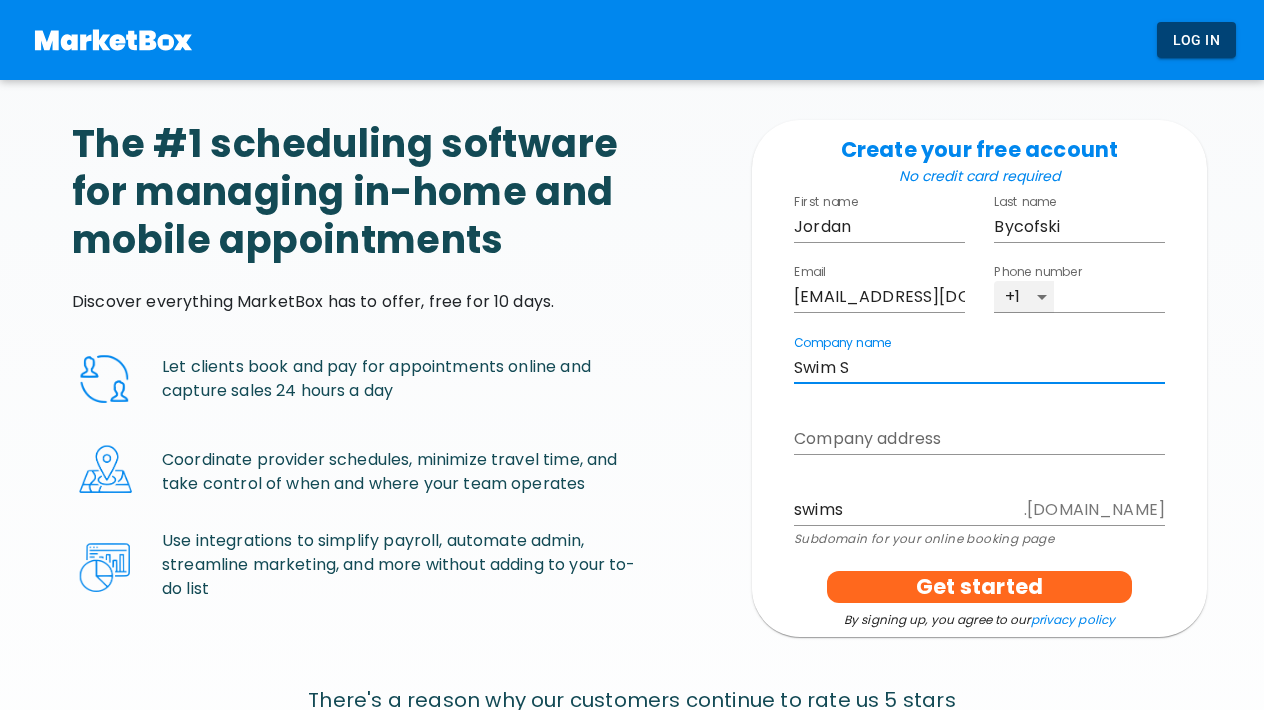 type on "Swim Se" 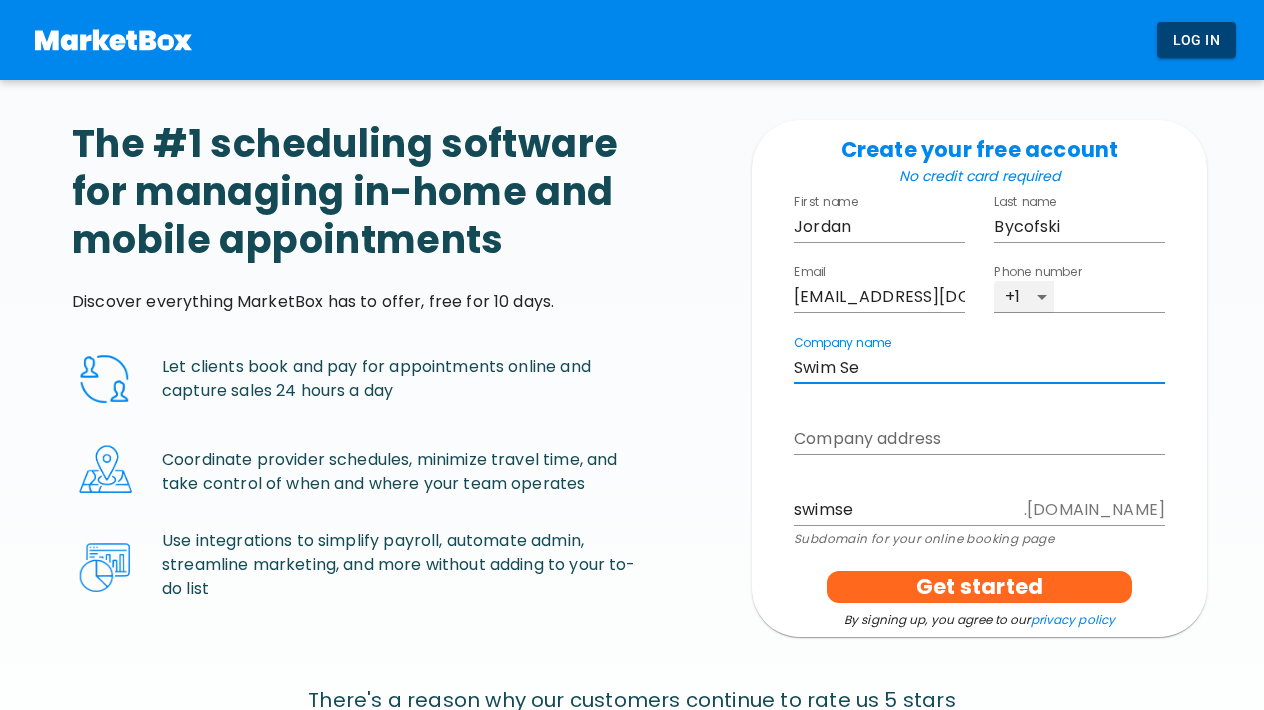 type on "Swim Sec" 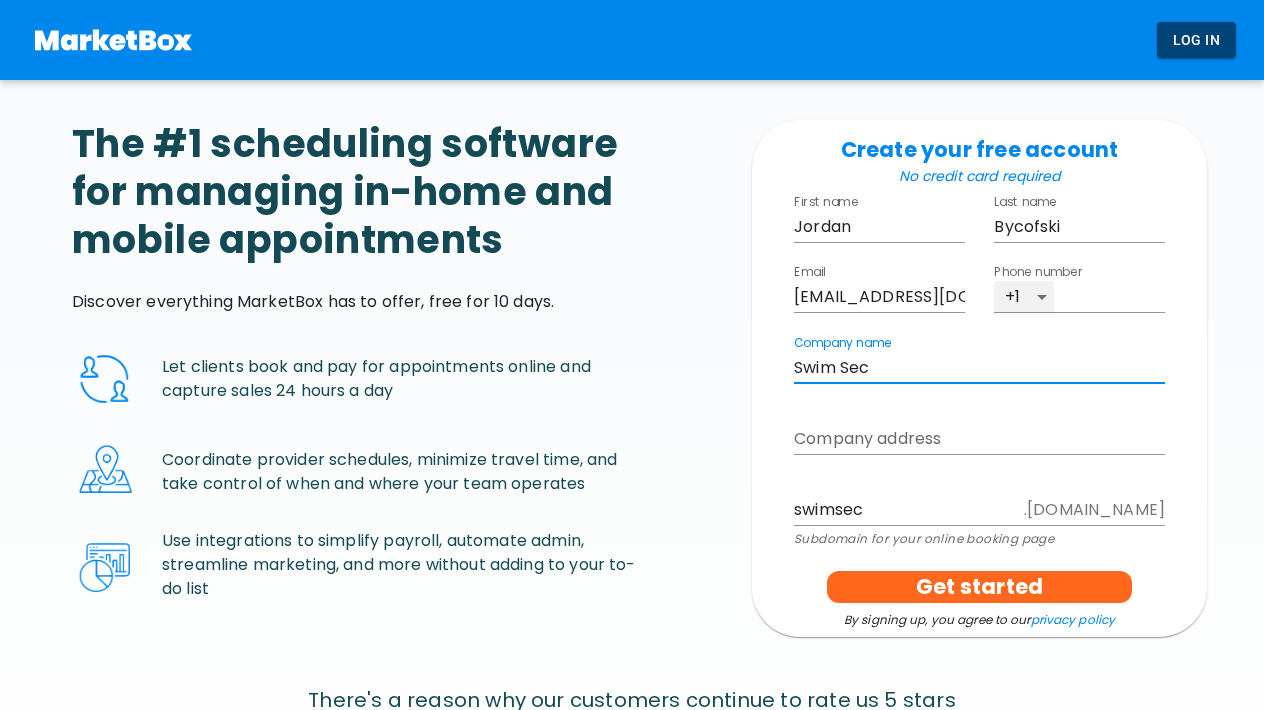 type on "Swim Secu" 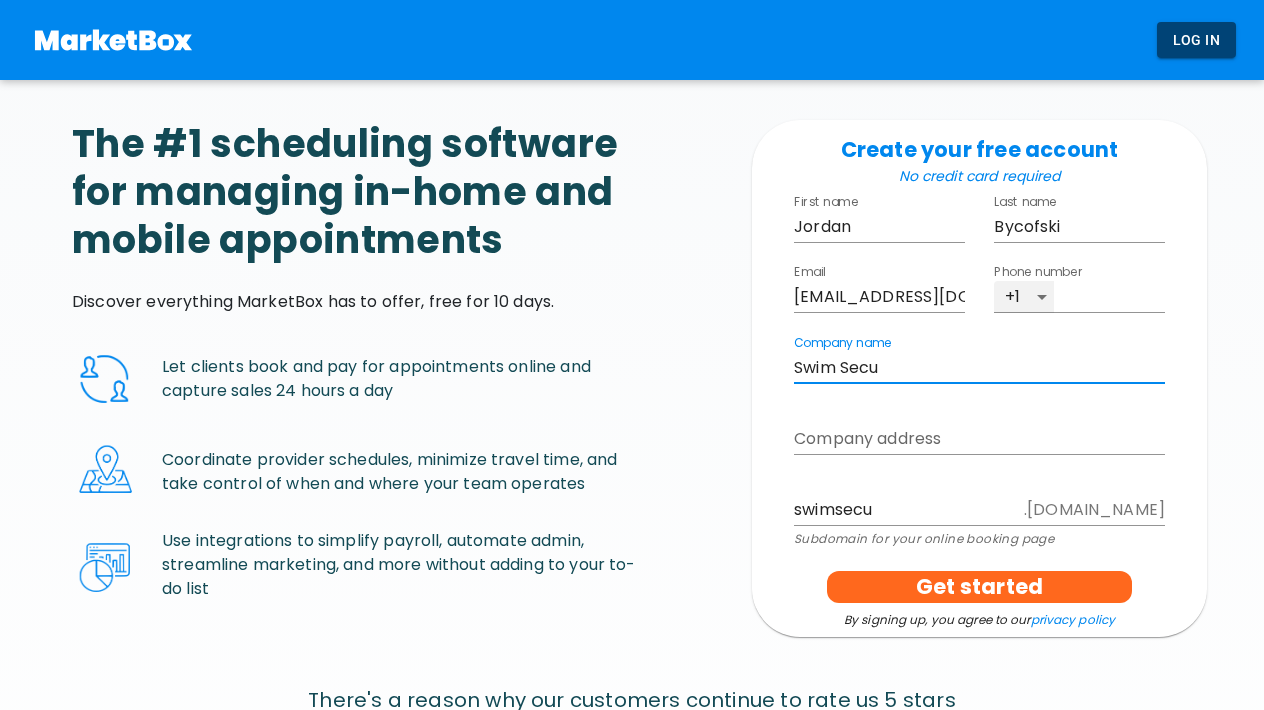 type on "Swim Secur" 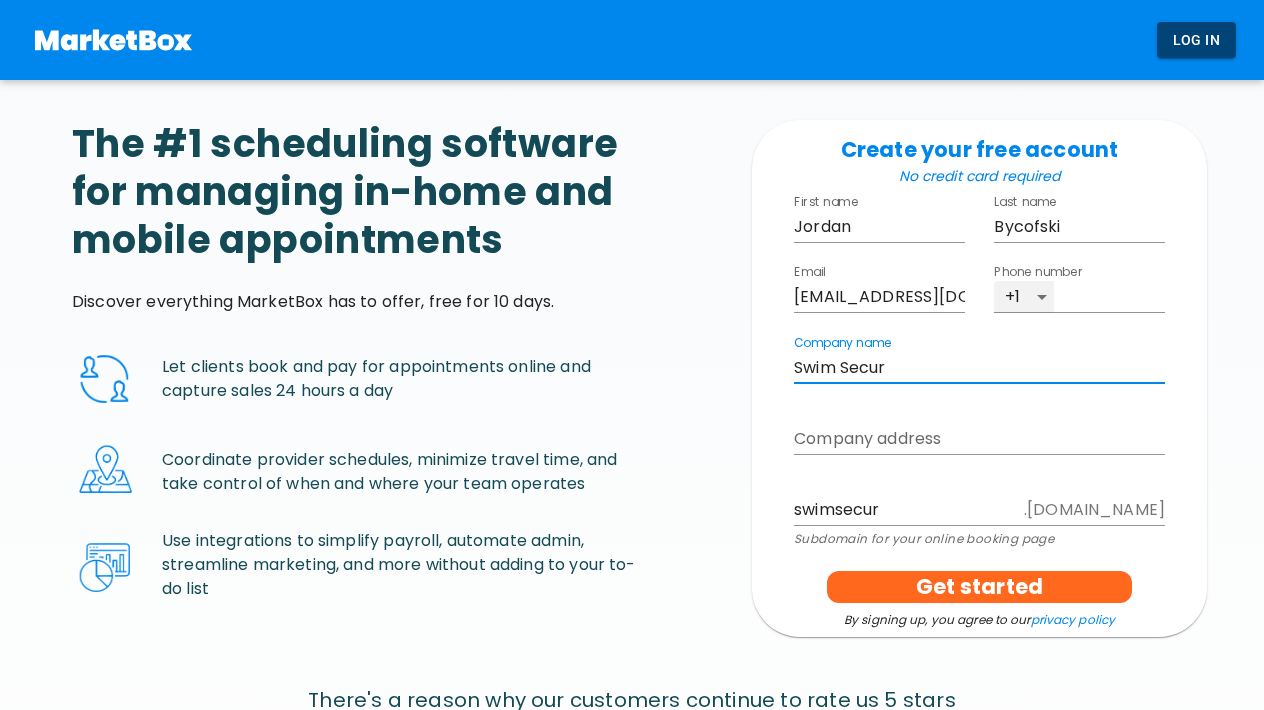 type on "Swim Secure" 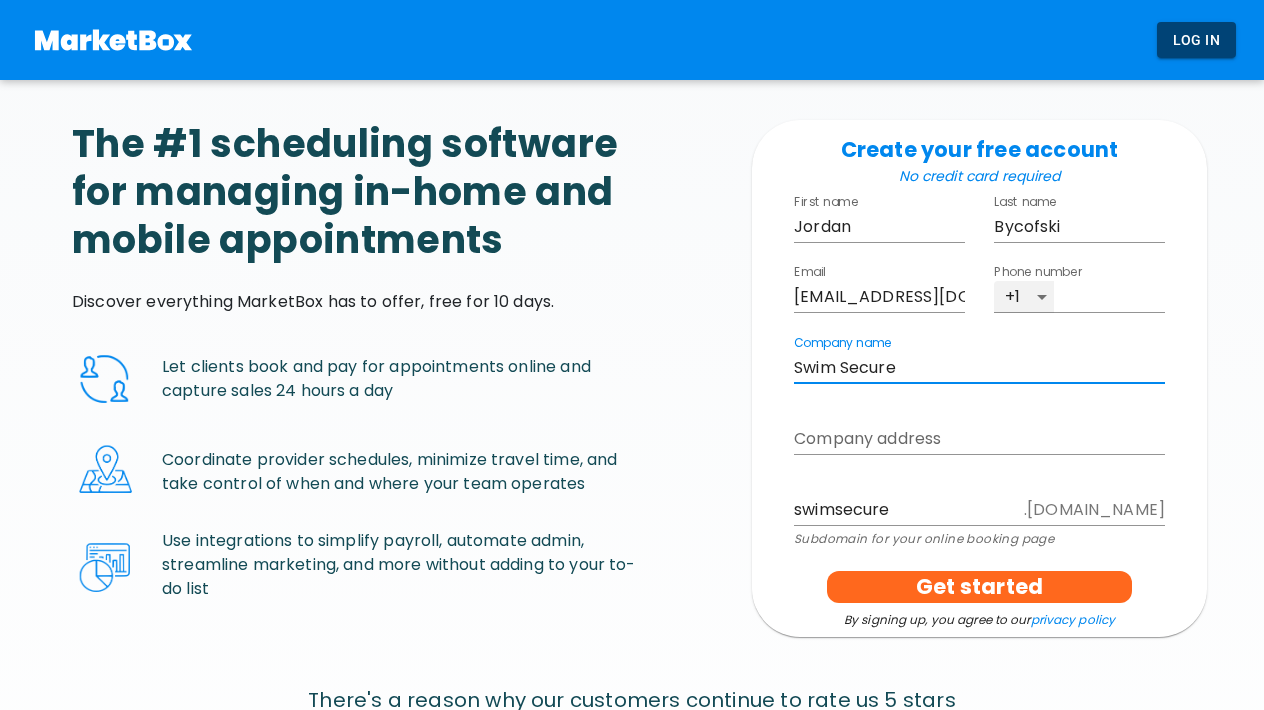 type on "Swim Secure" 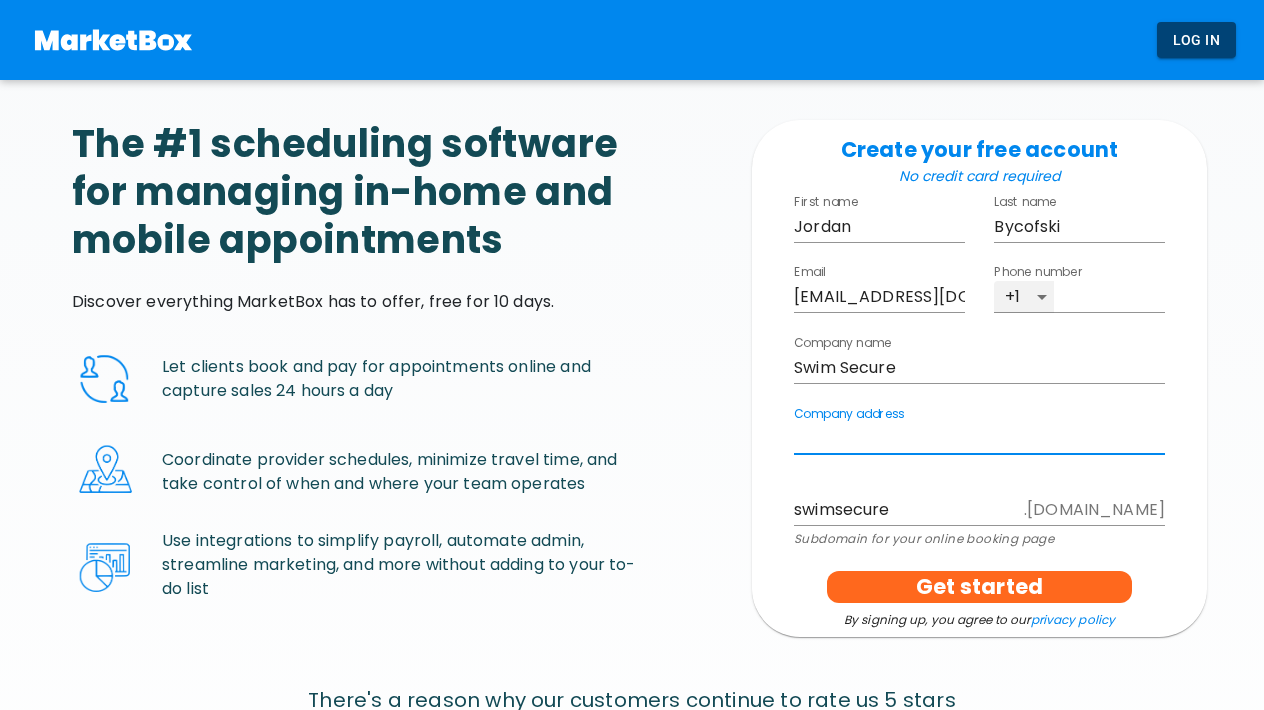 type on "3" 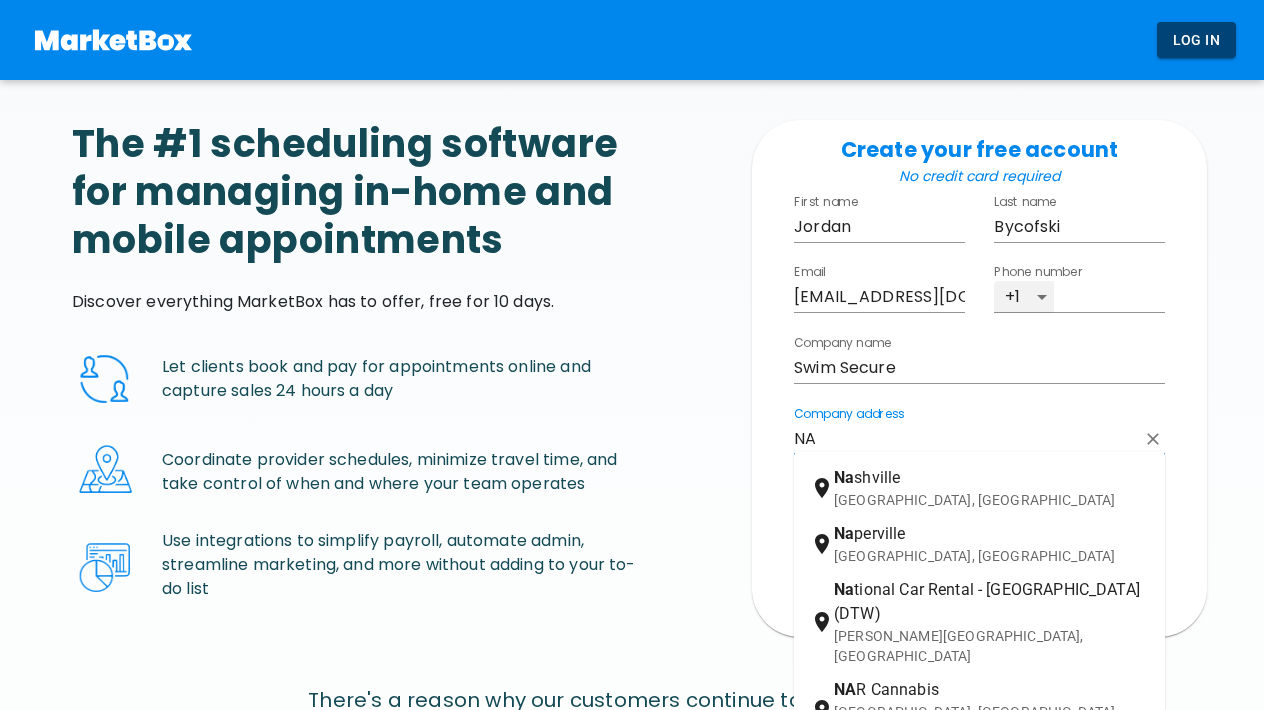 type on "N" 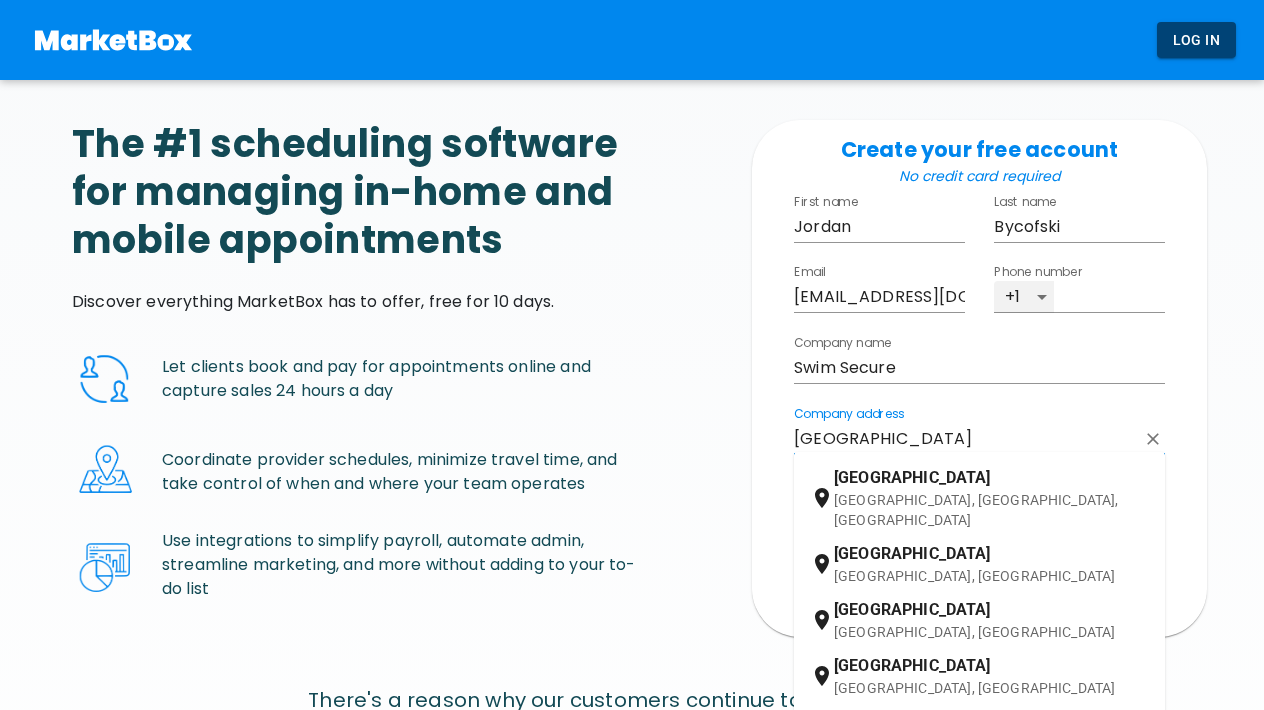 click on "New Boston Huron Township, MI, USA" at bounding box center [991, 498] 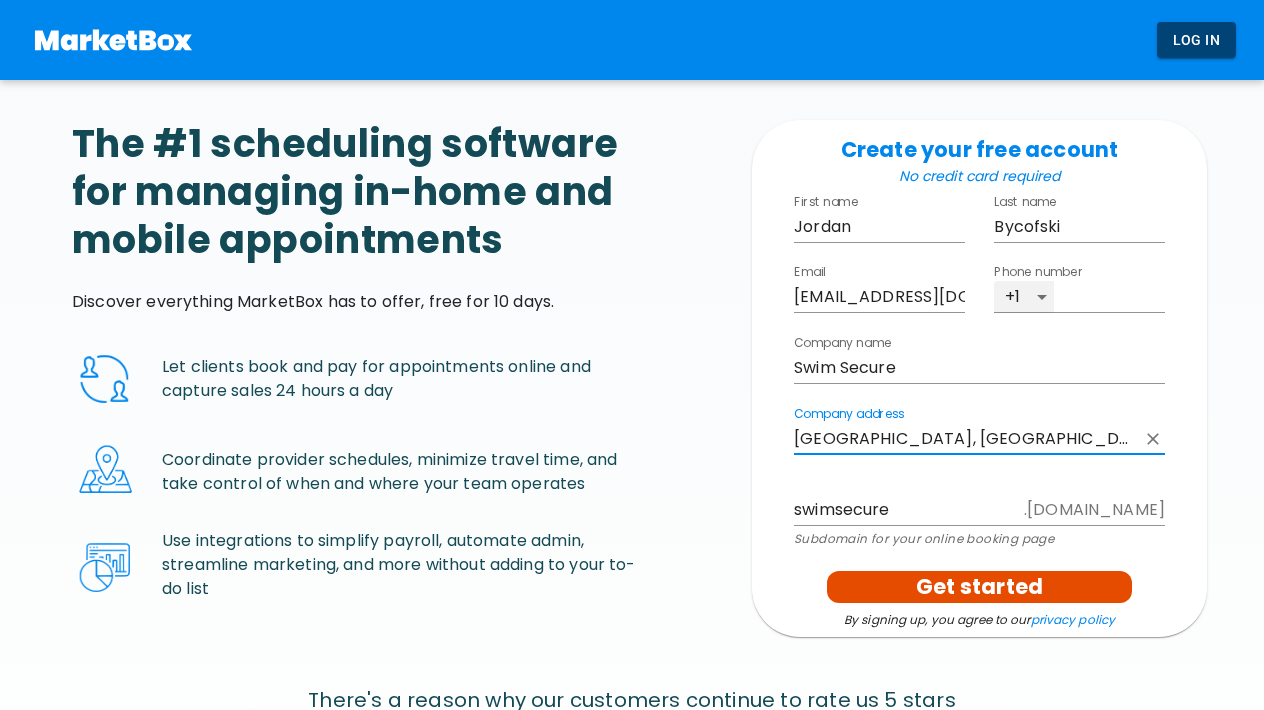 click on "Get started" at bounding box center (979, 587) 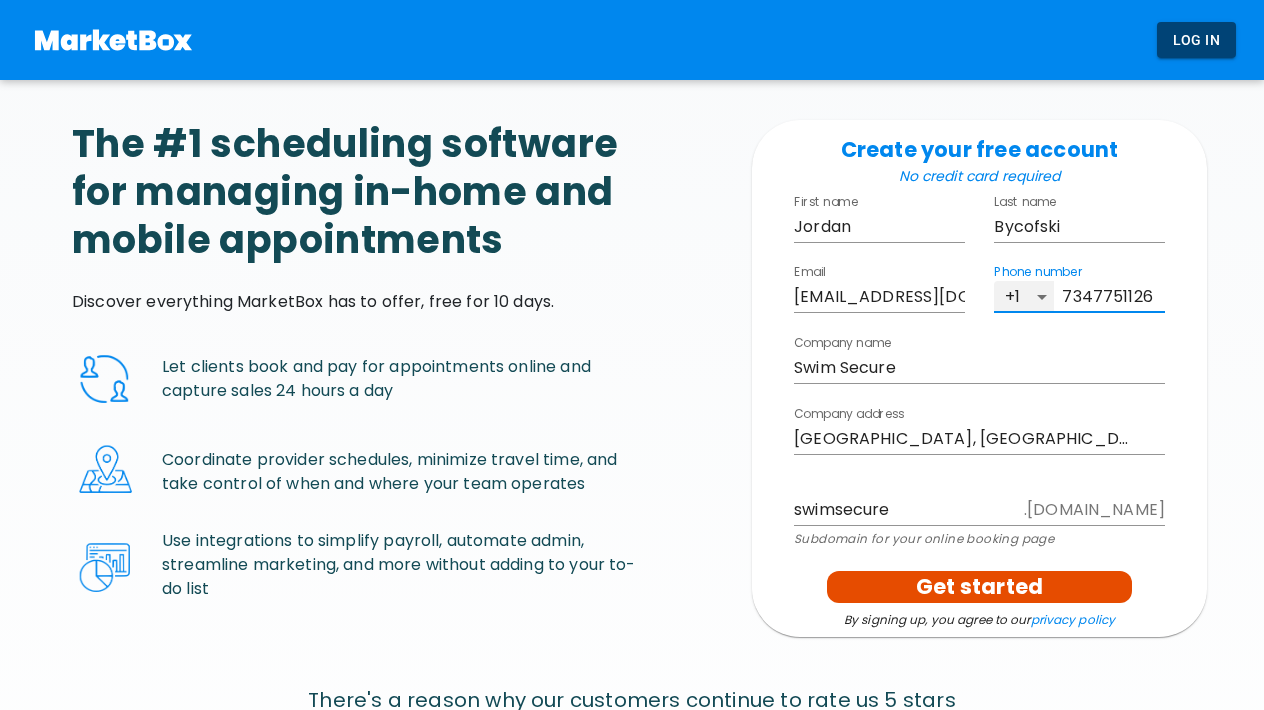 type on "7347751126" 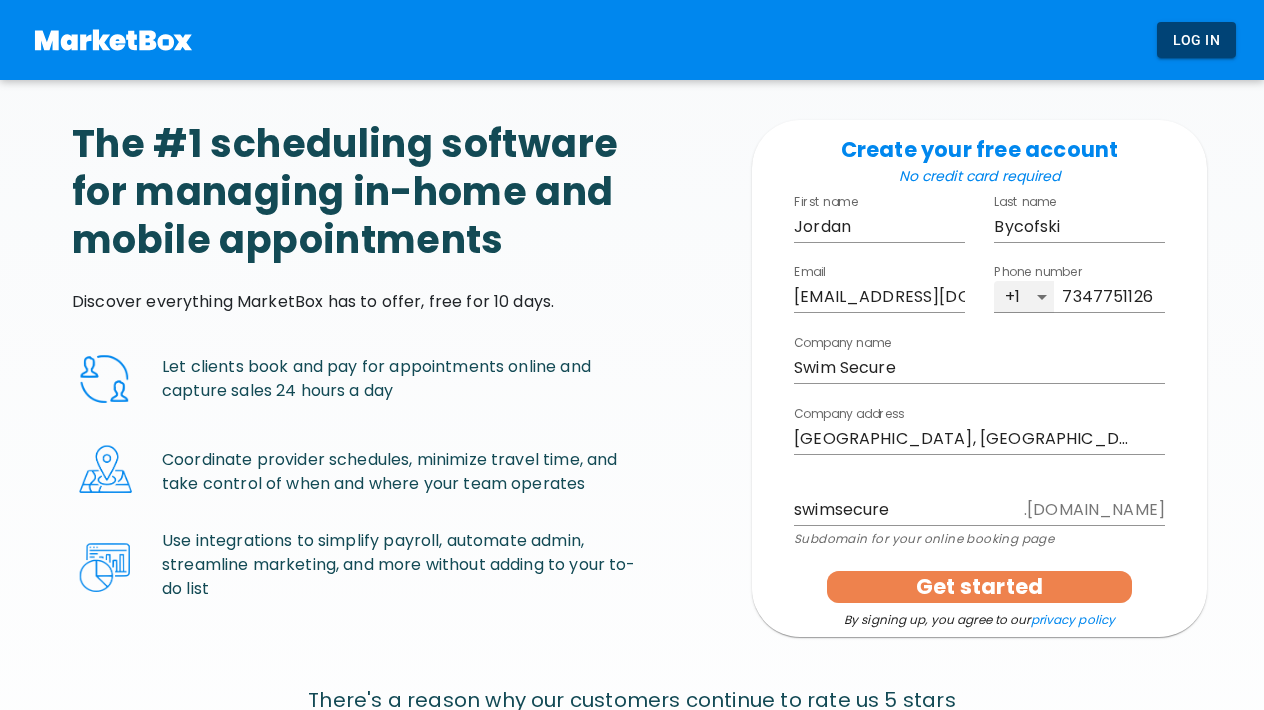 click on "Get started" at bounding box center [979, 587] 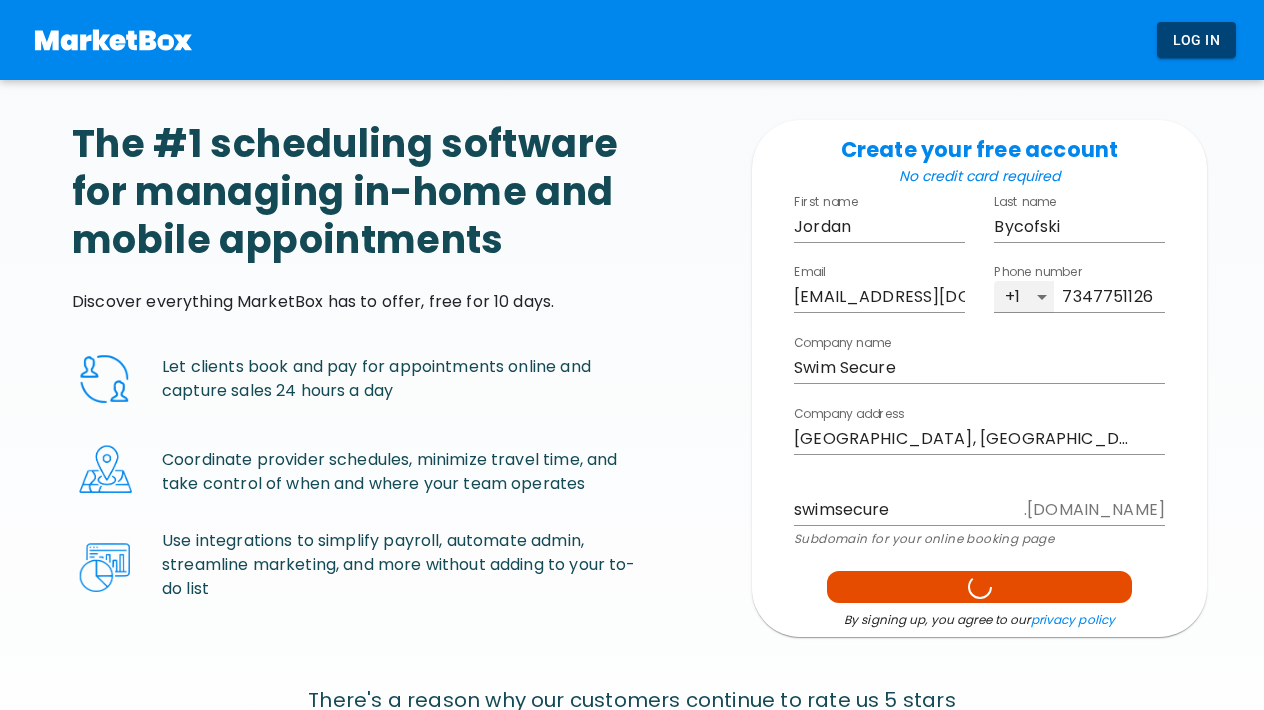 select on "America/[GEOGRAPHIC_DATA]" 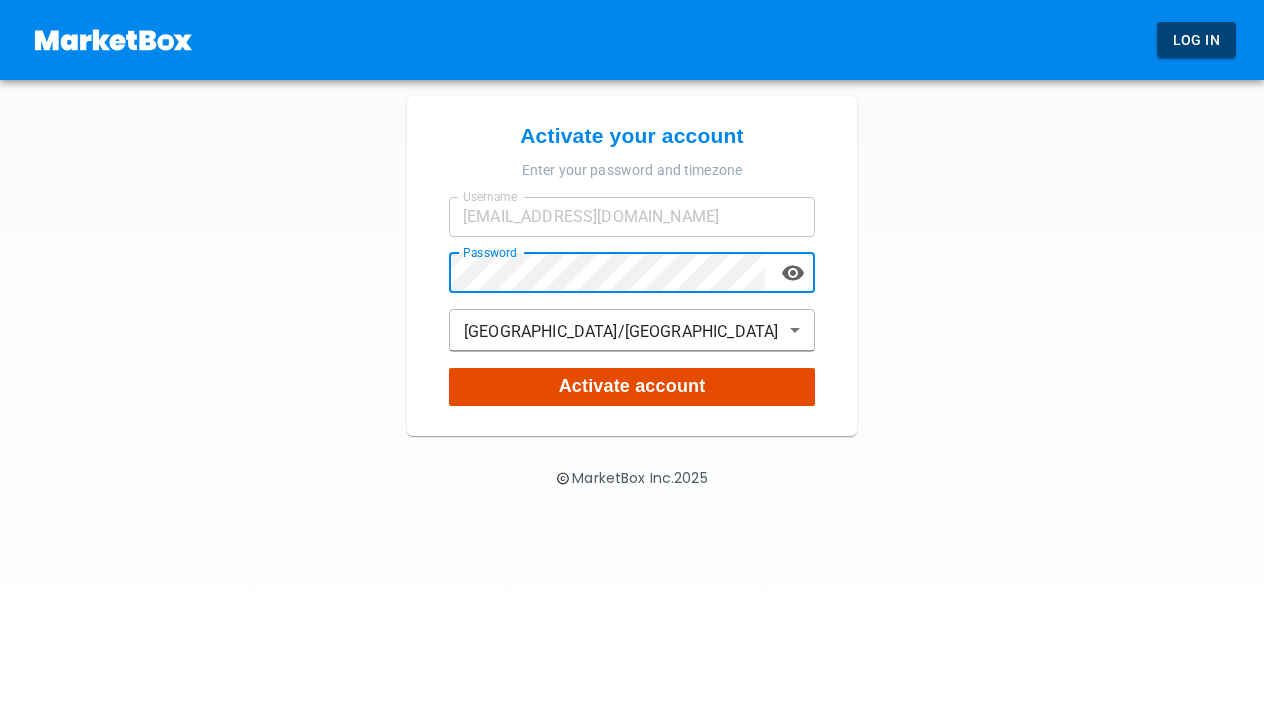 click on "Activate account" at bounding box center [632, 386] 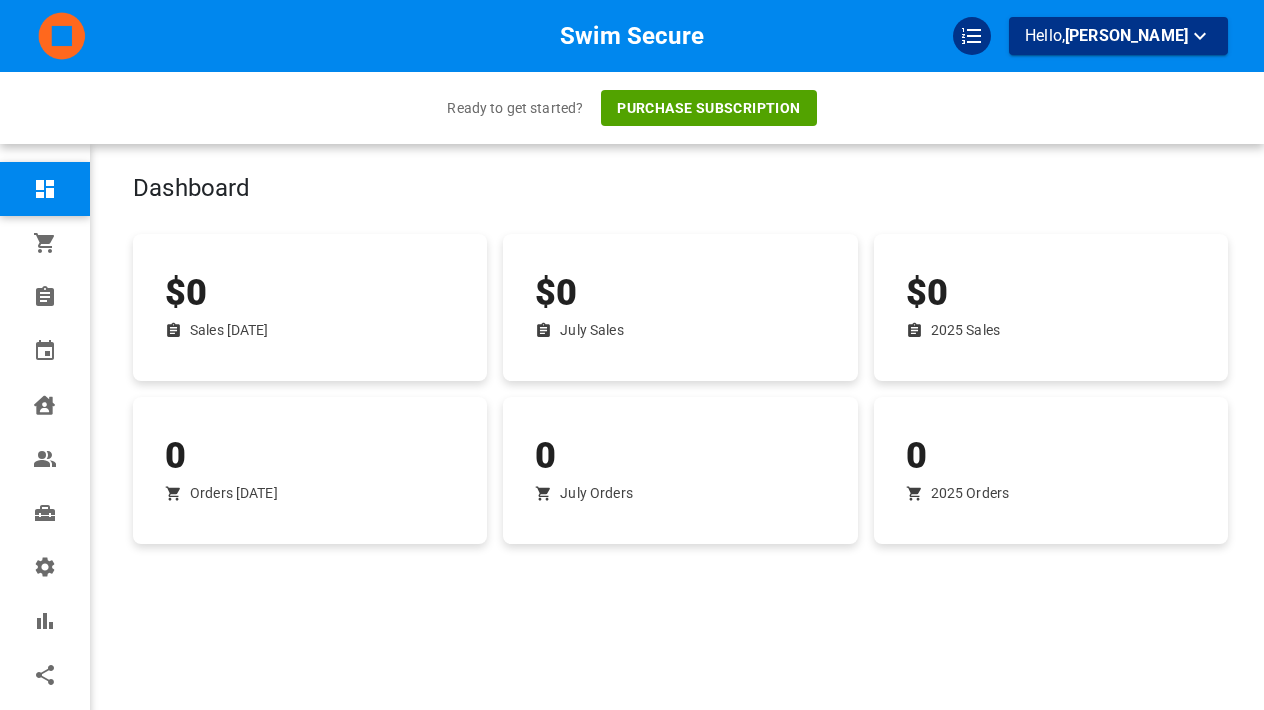 scroll, scrollTop: 0, scrollLeft: 0, axis: both 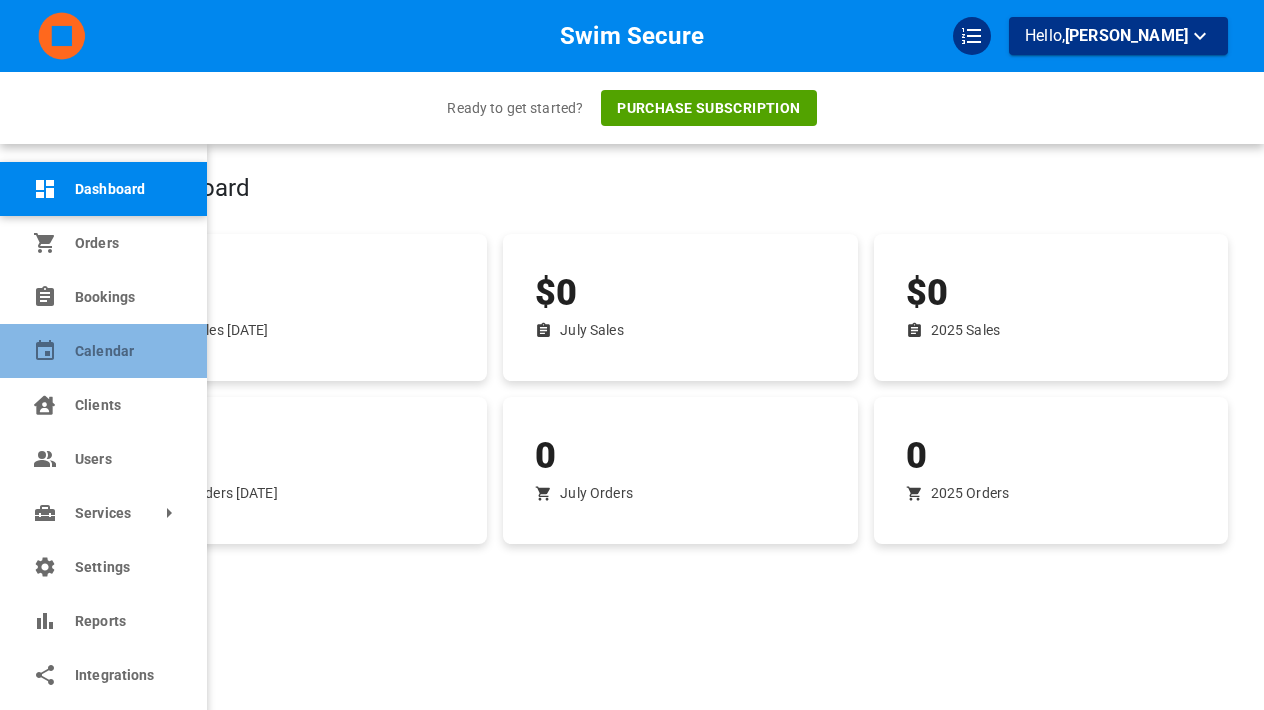 click on "Calendar" at bounding box center (103, 351) 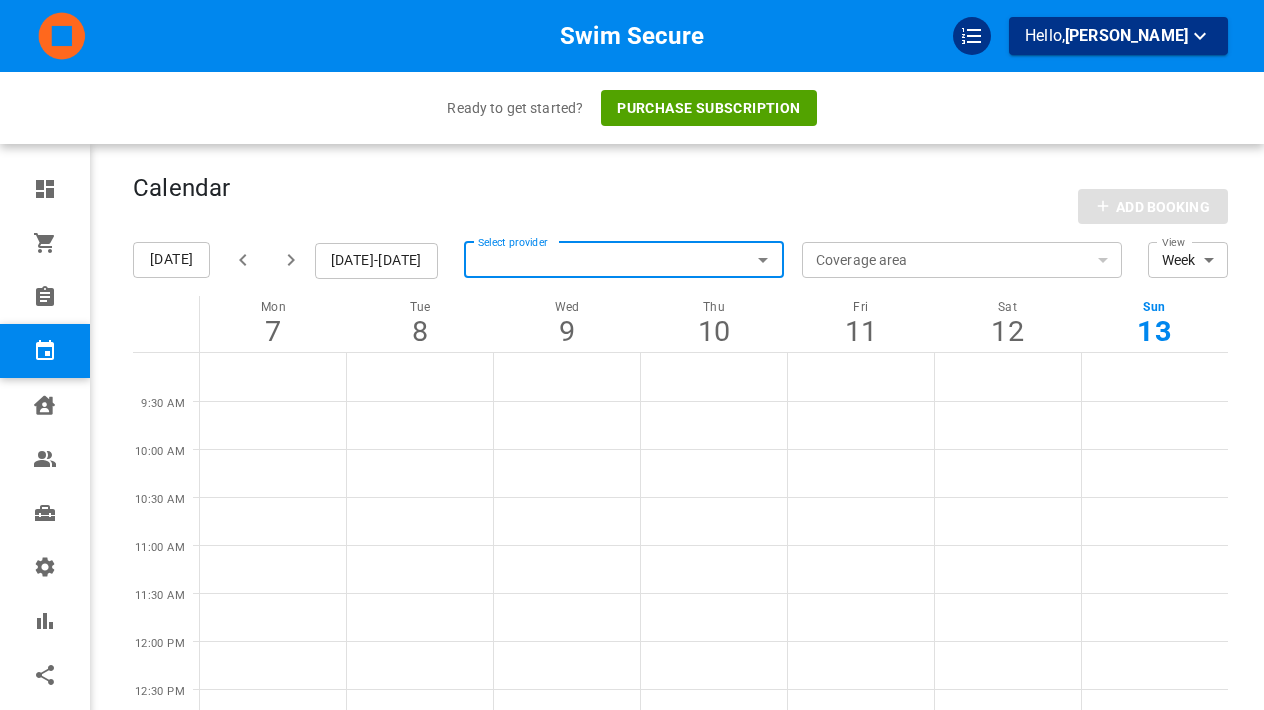 click 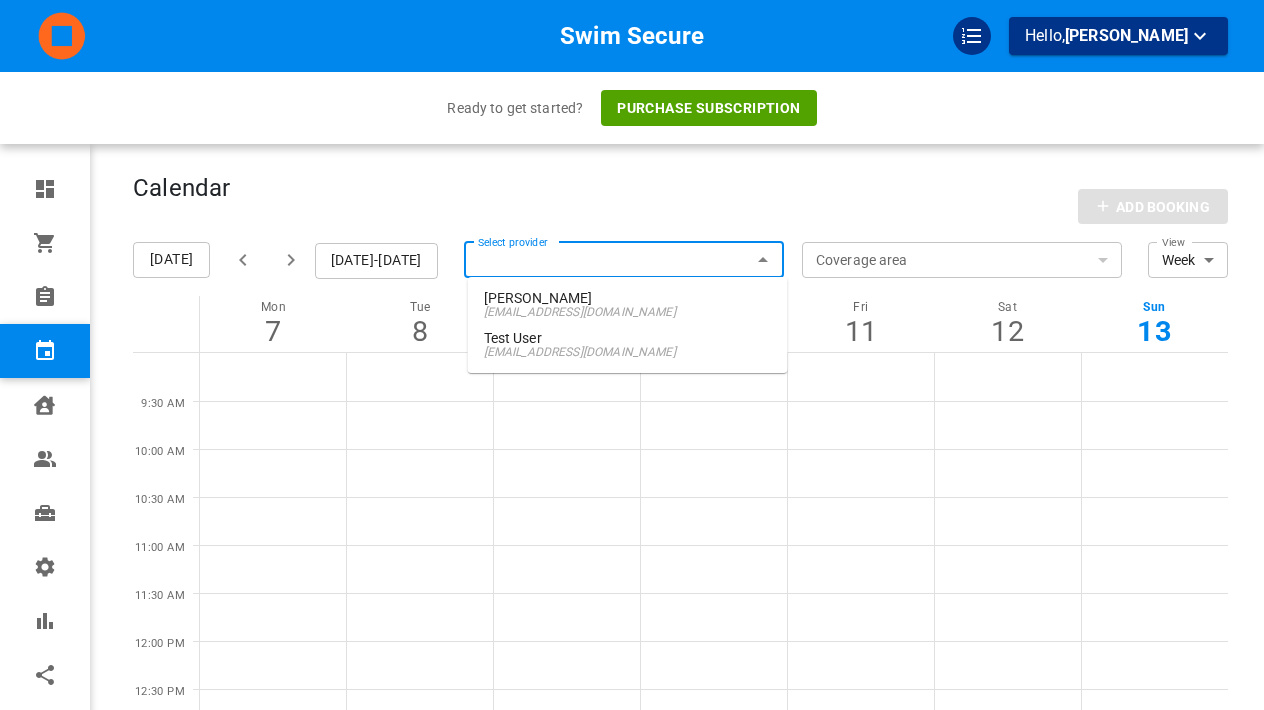 click on "[EMAIL_ADDRESS][DOMAIN_NAME]" at bounding box center (628, 312) 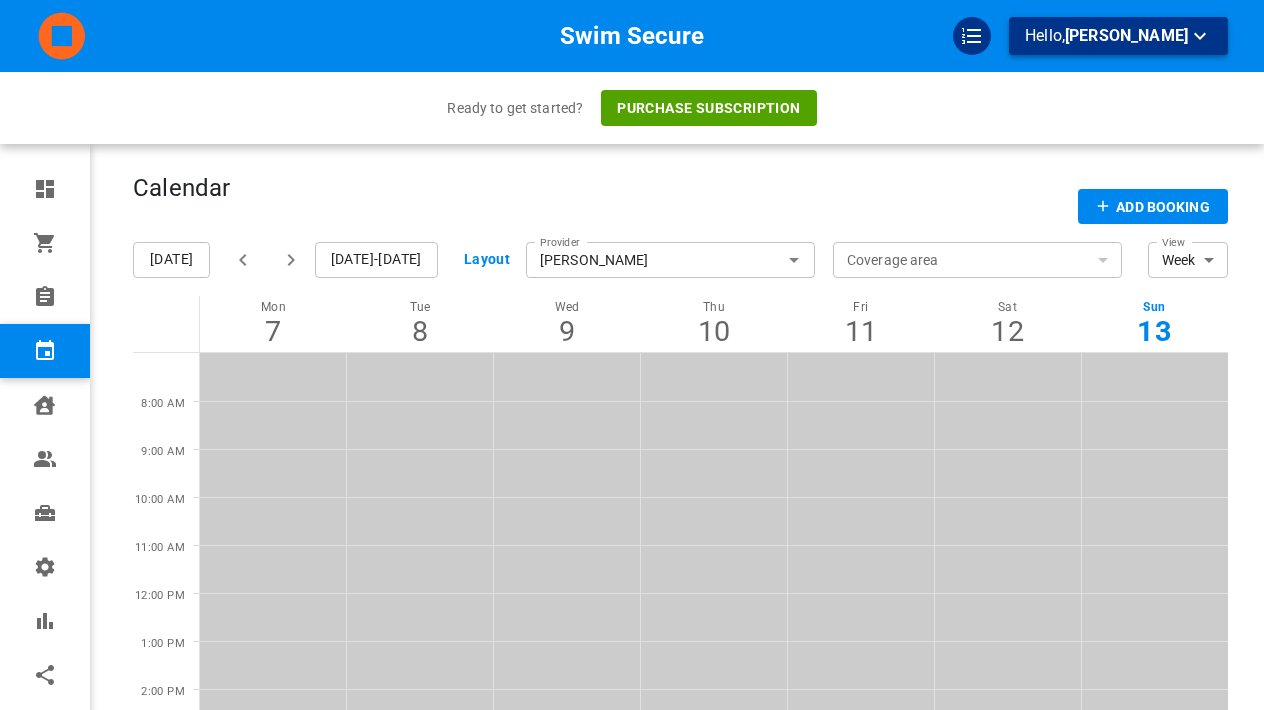 click 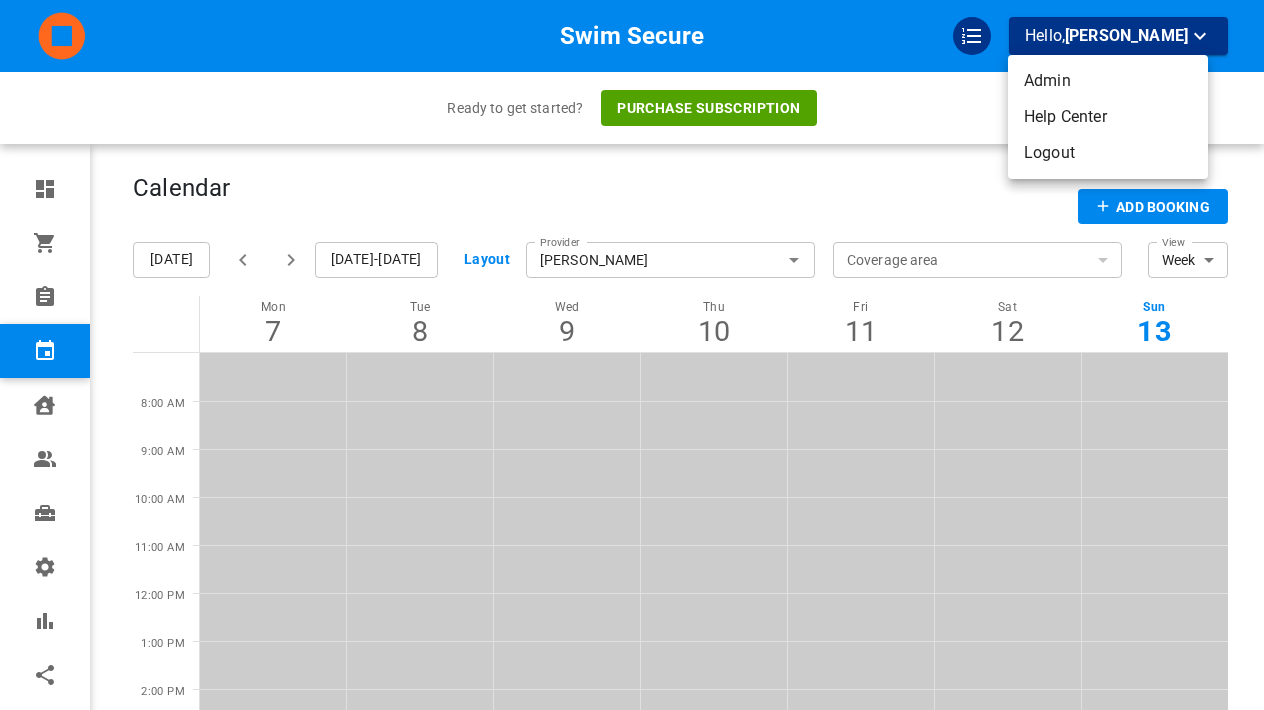 click on "Admin" at bounding box center (1108, 81) 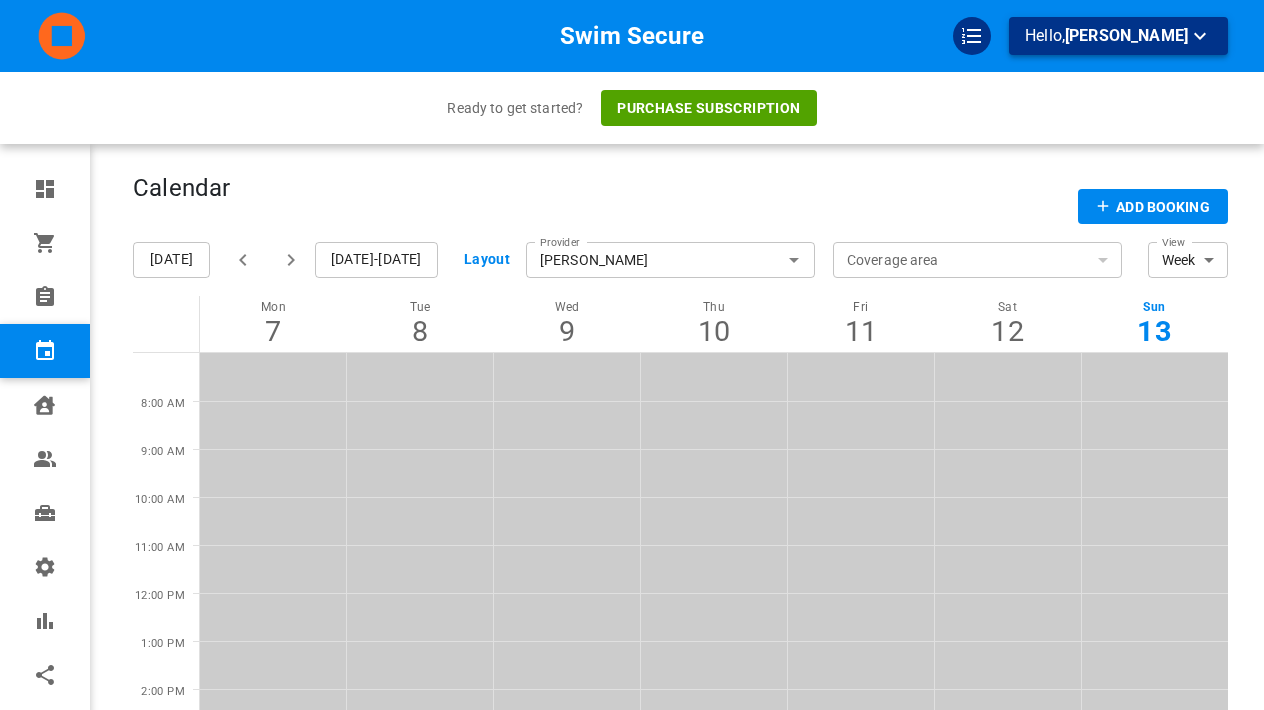 click 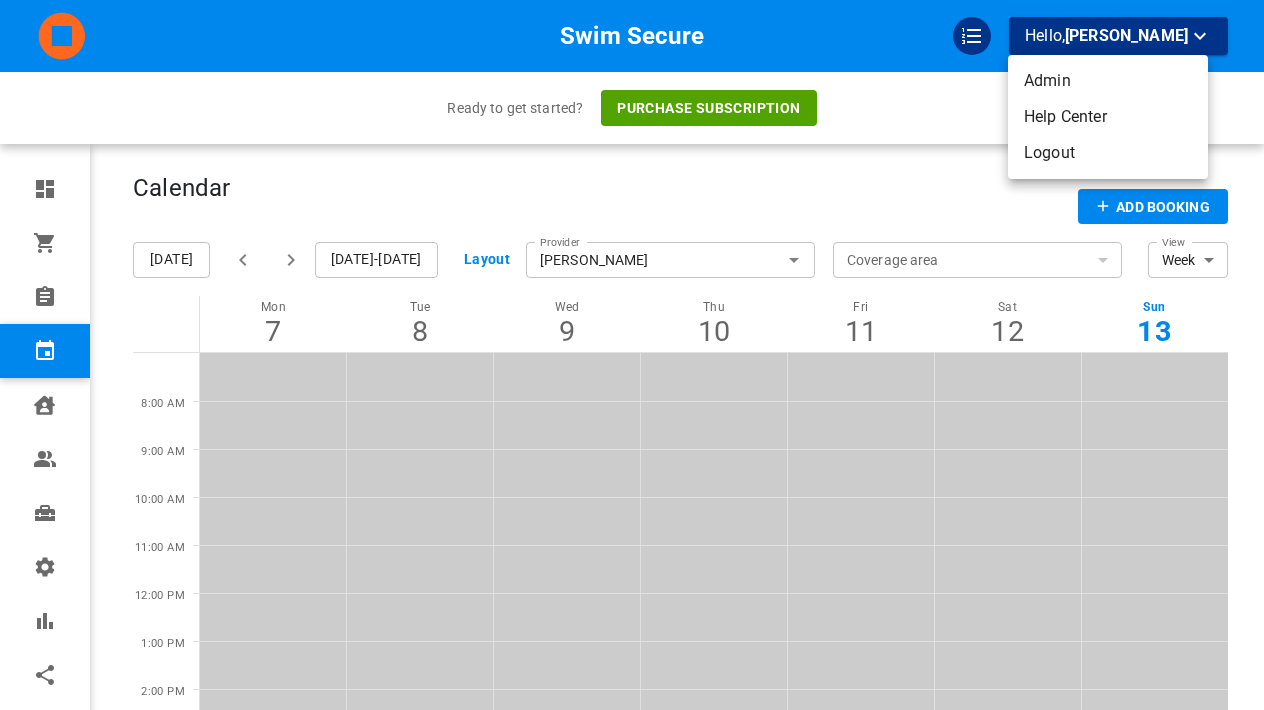 click on "Admin" at bounding box center [1108, 81] 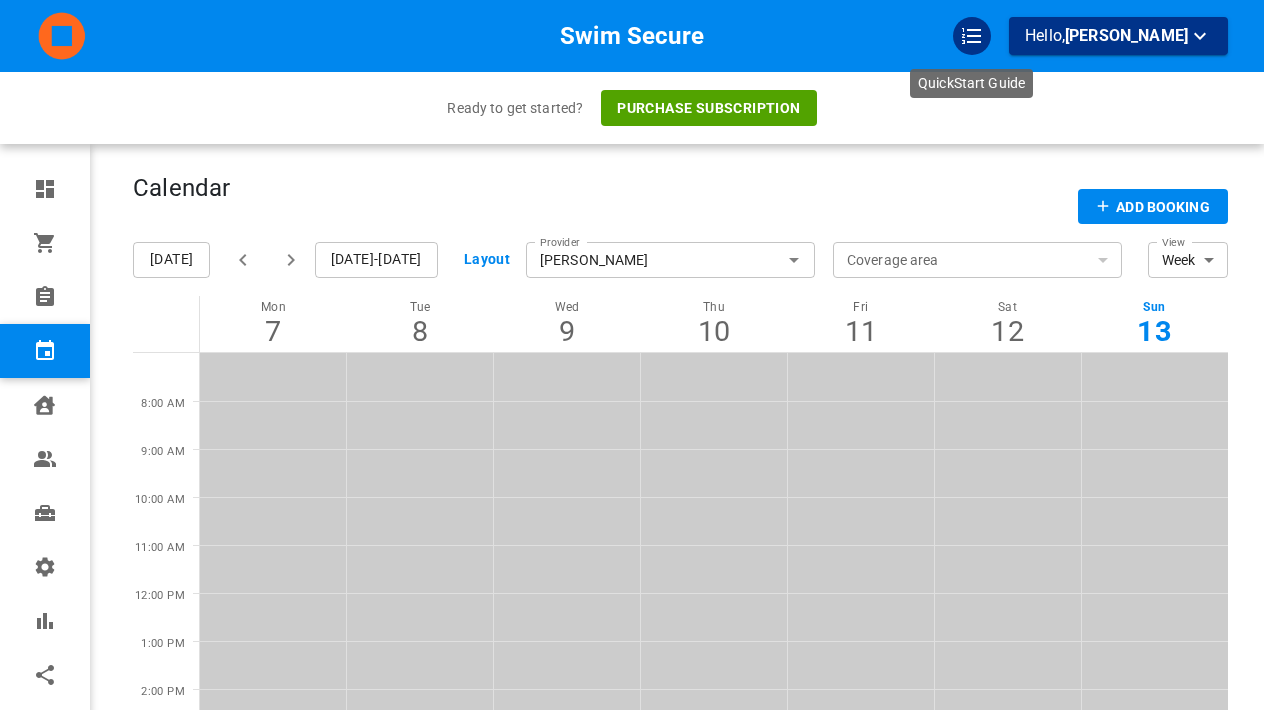 click 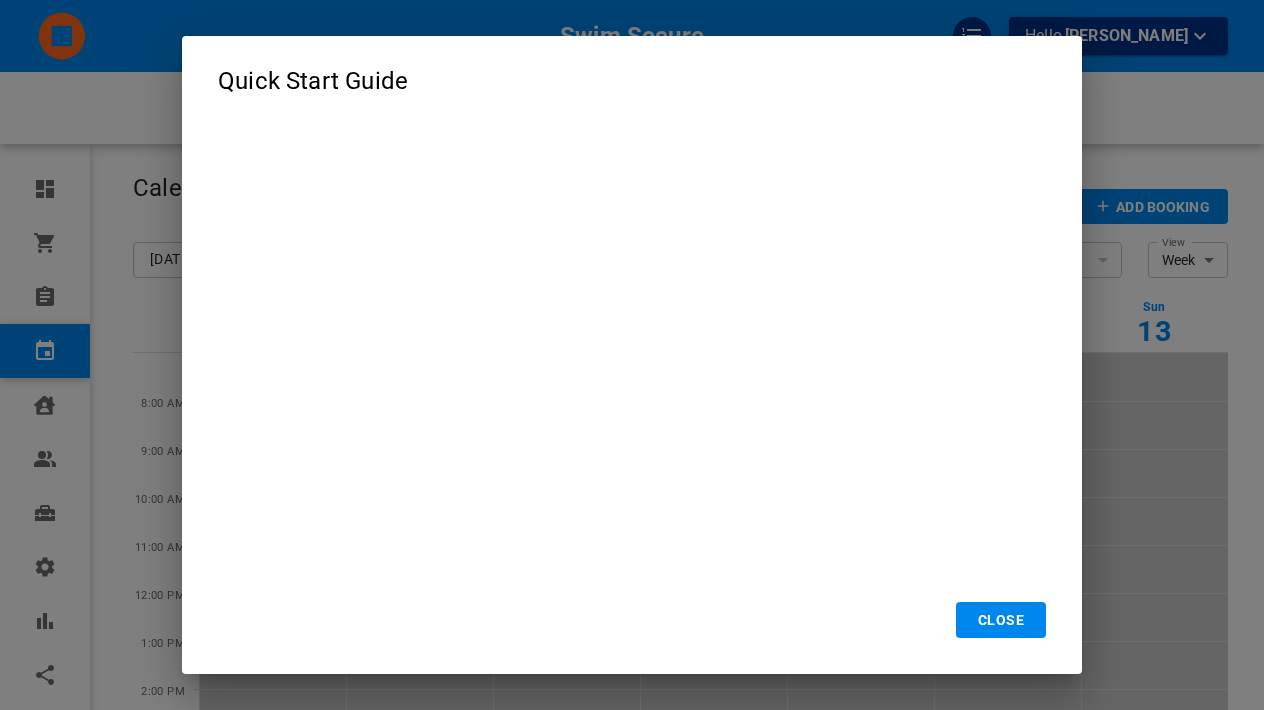 scroll, scrollTop: 258, scrollLeft: 0, axis: vertical 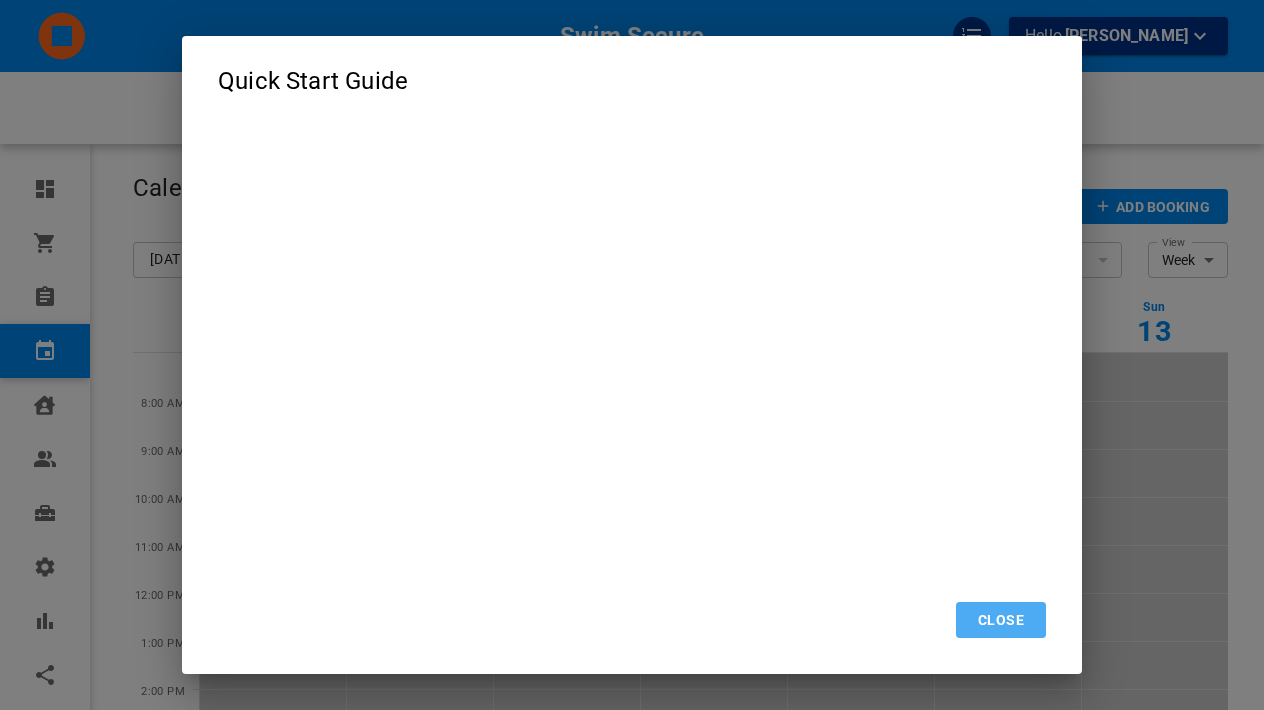 click on "CLOSE" at bounding box center [1001, 620] 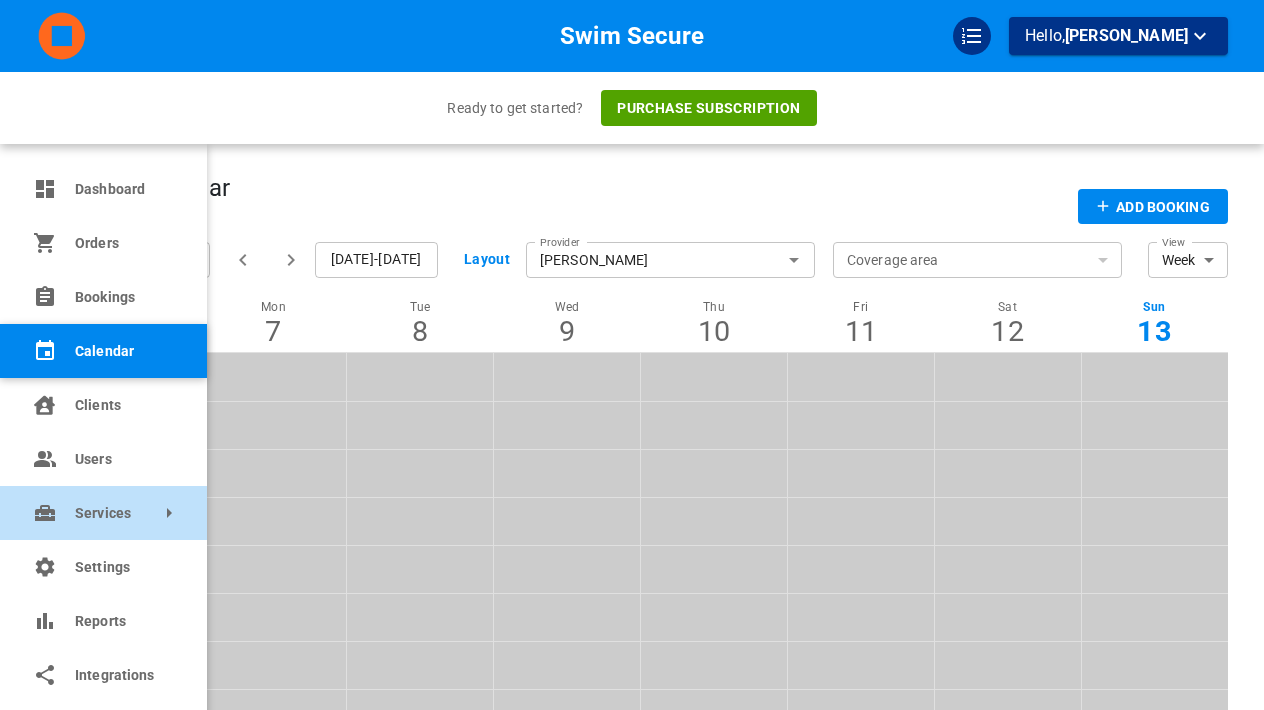 click 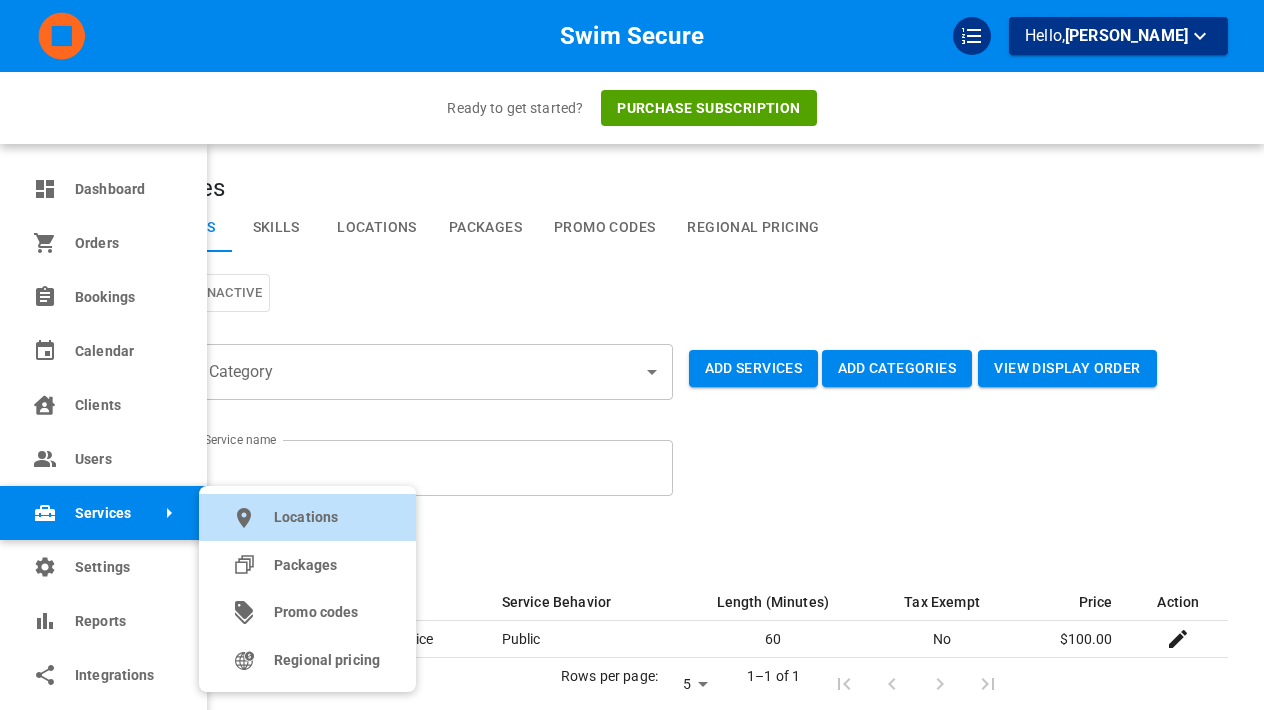 click on "Locations" at bounding box center [327, 517] 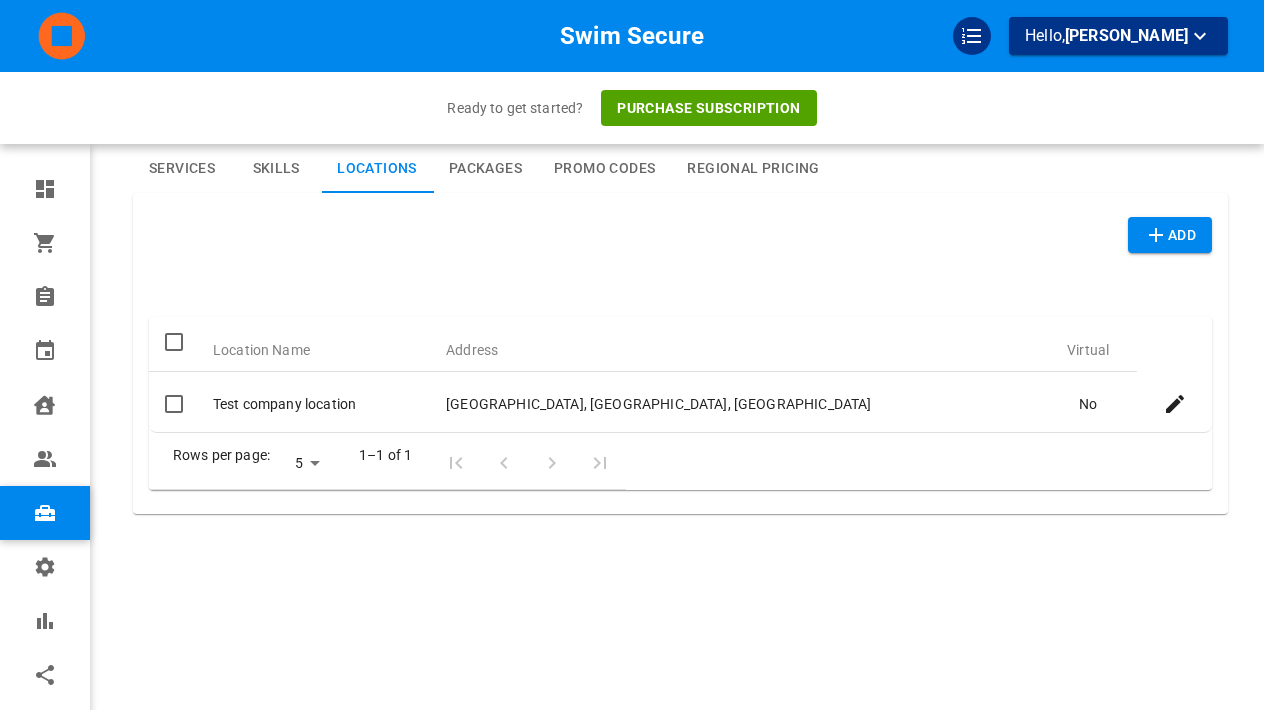 scroll, scrollTop: 65, scrollLeft: 0, axis: vertical 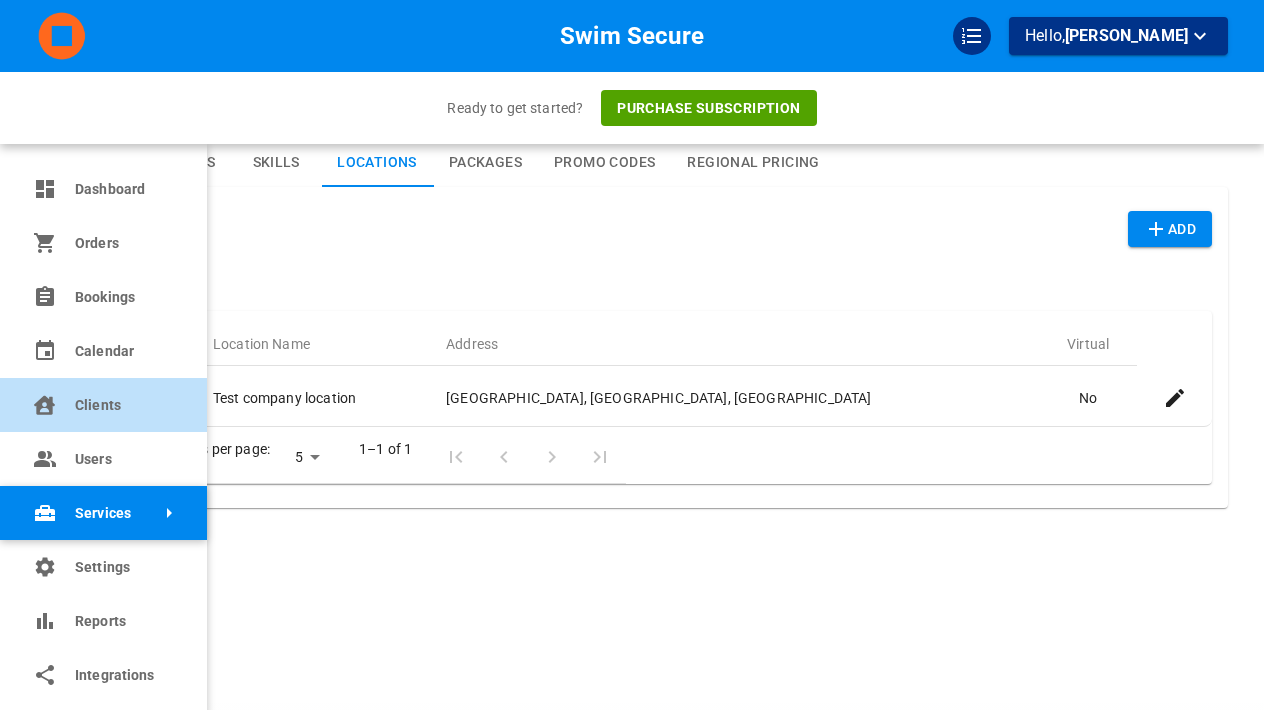 click on "Clients" at bounding box center [123, 405] 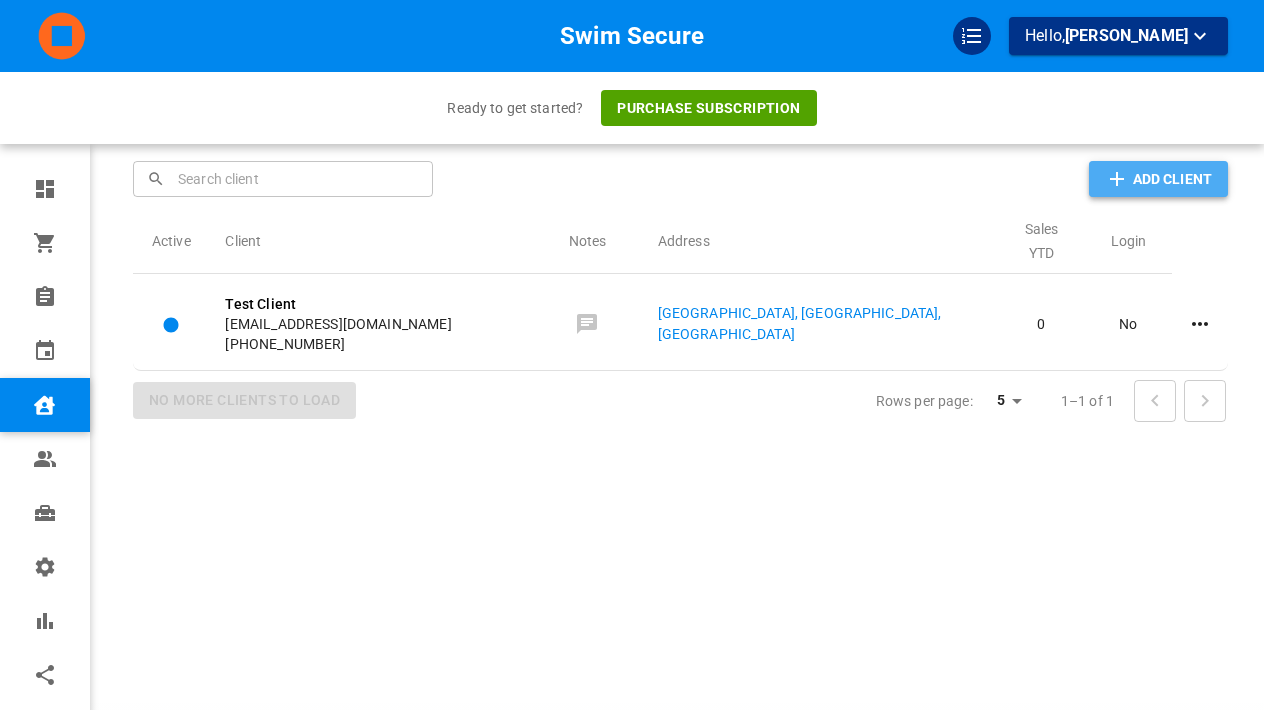 click 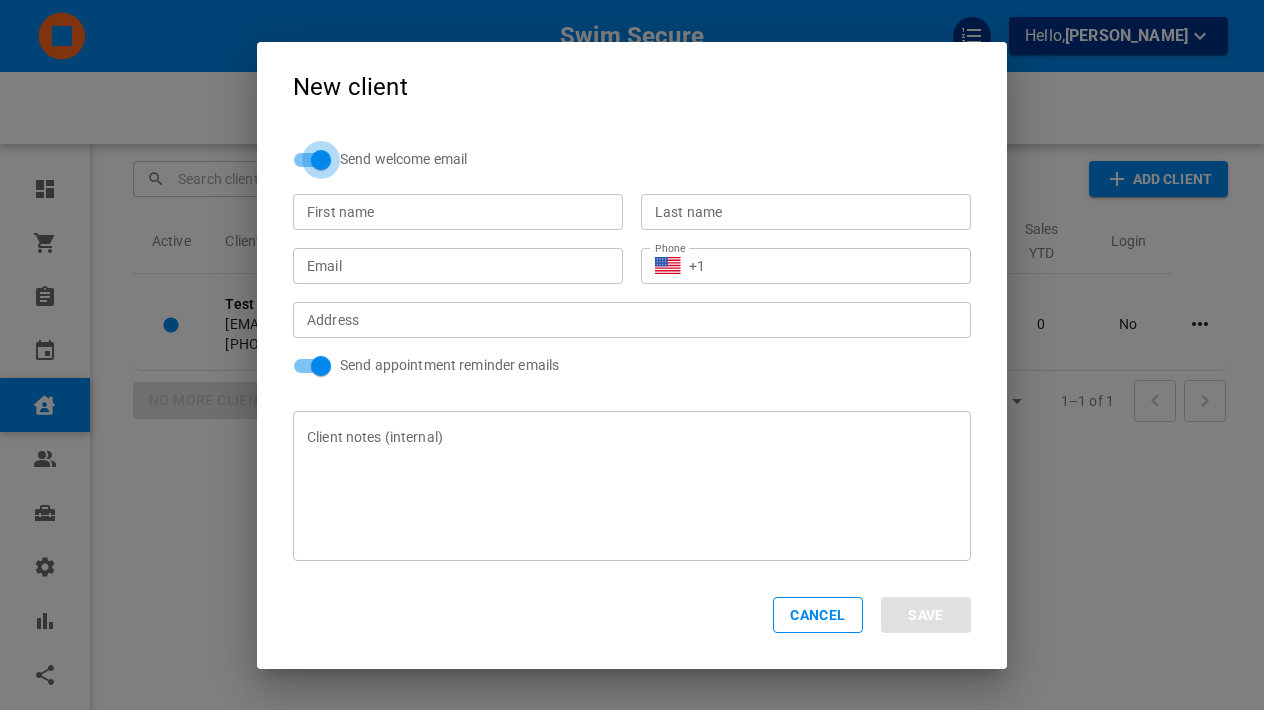 click on "Send welcome email" at bounding box center (321, 160) 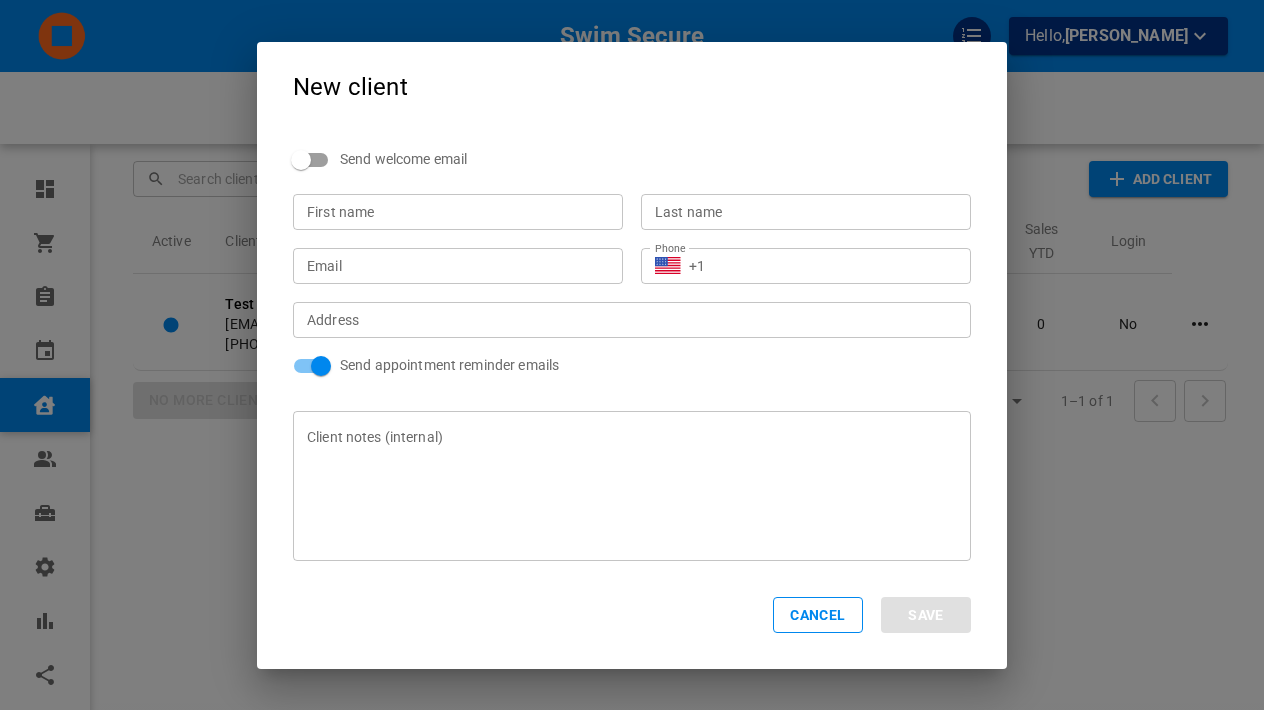 click on "Send appointment reminder emails" at bounding box center (321, 366) 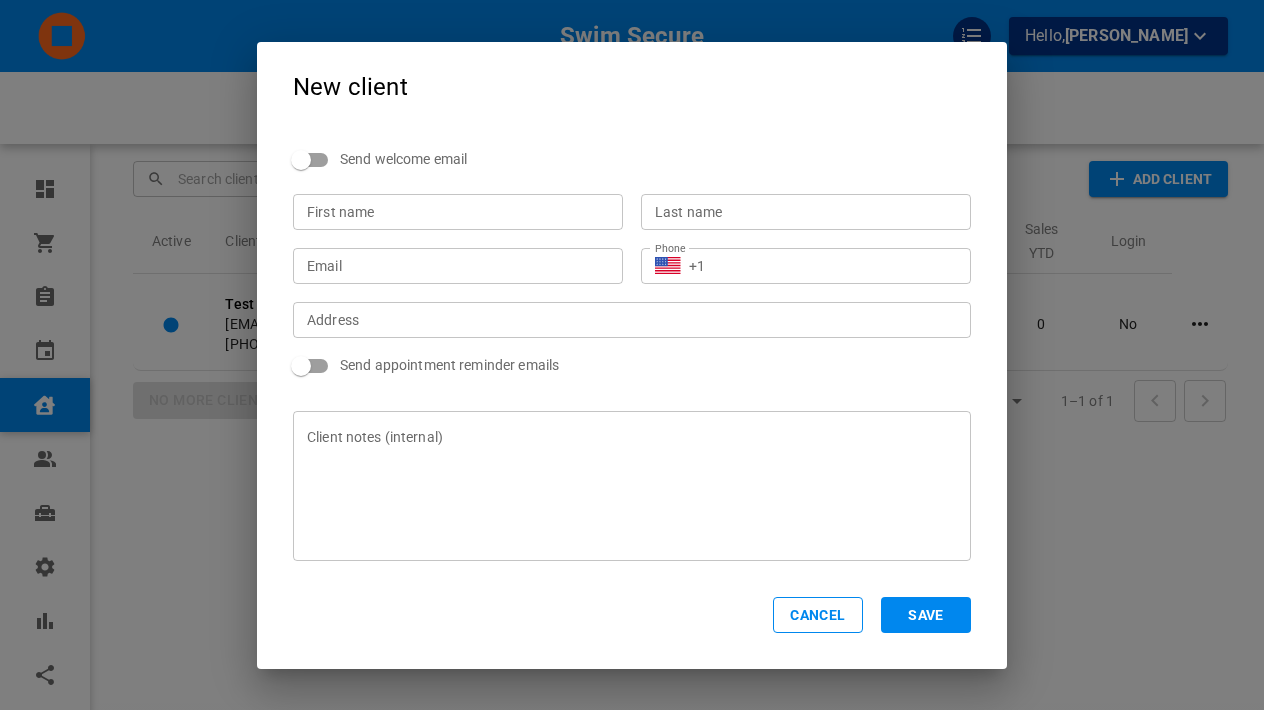 click on "First name" at bounding box center (458, 212) 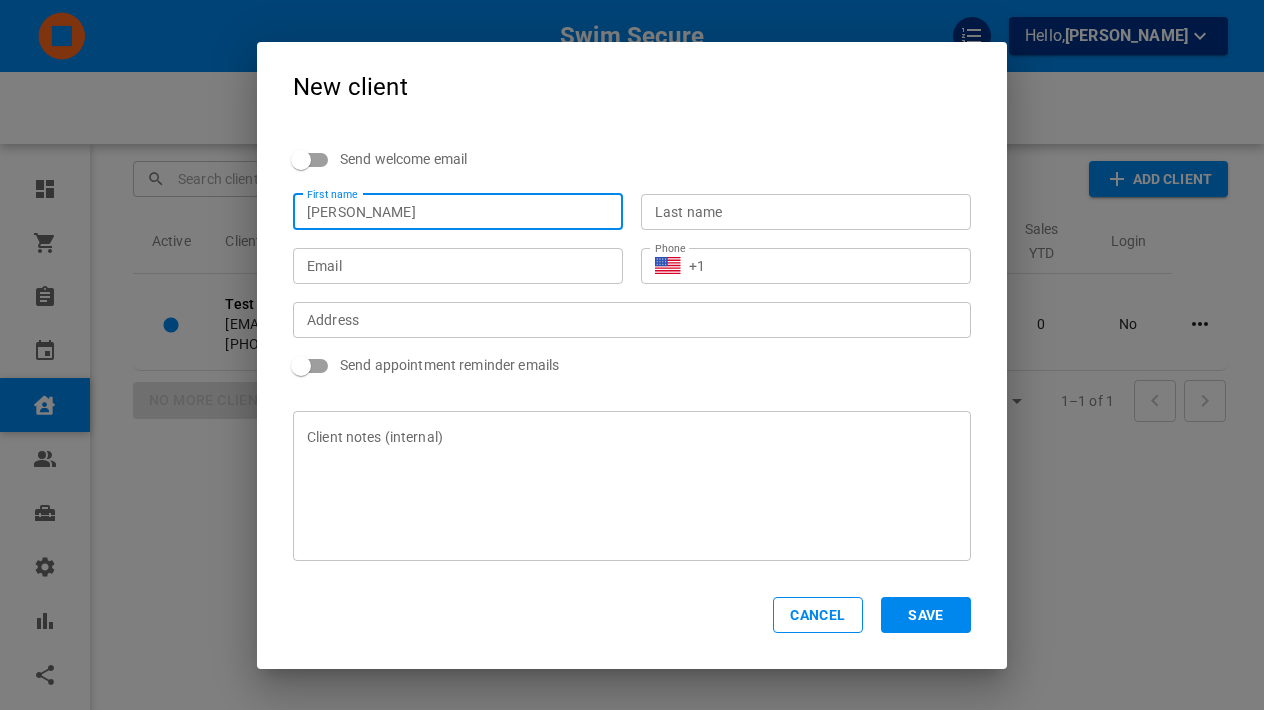 type on "Jessica" 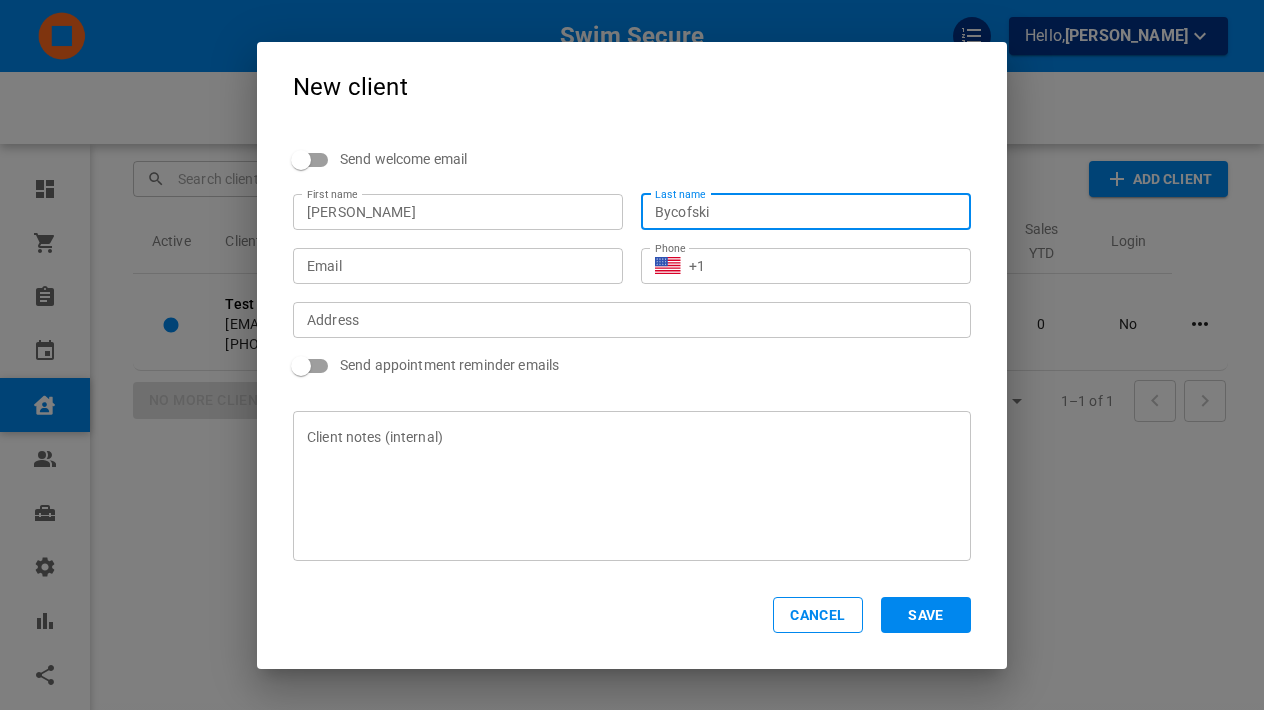 type on "Bycofski" 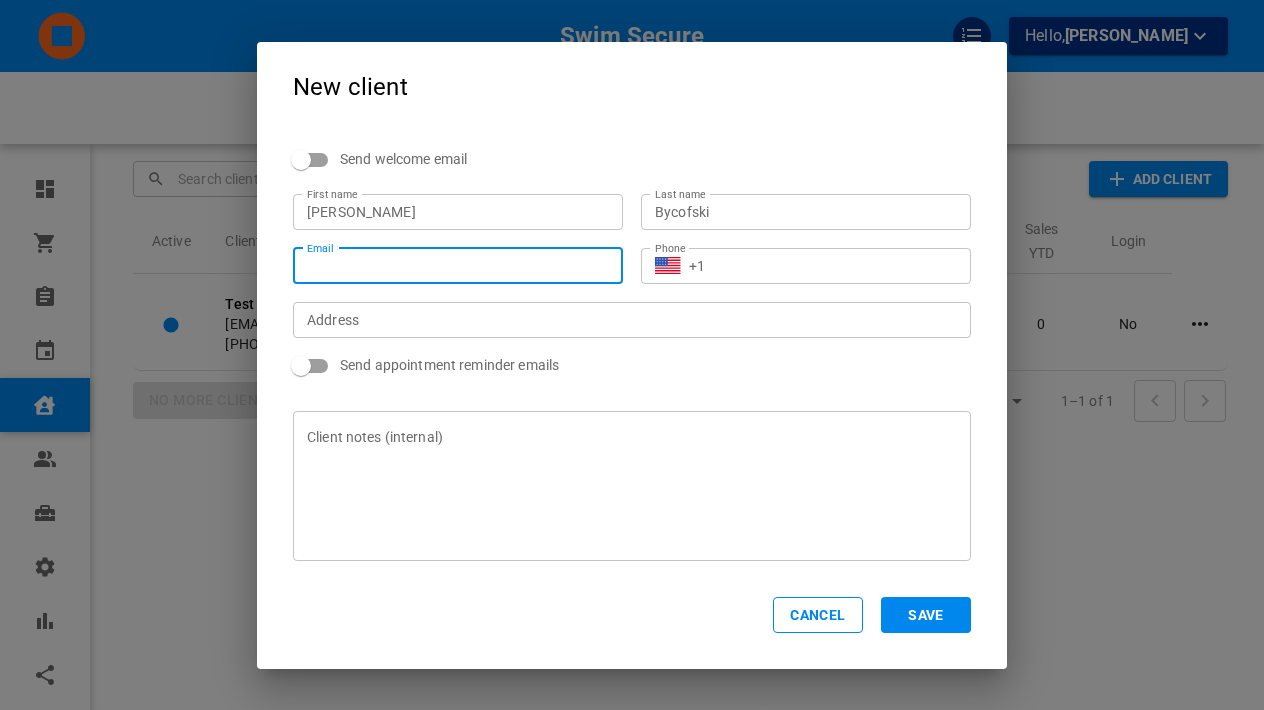 click on "Email" at bounding box center (458, 265) 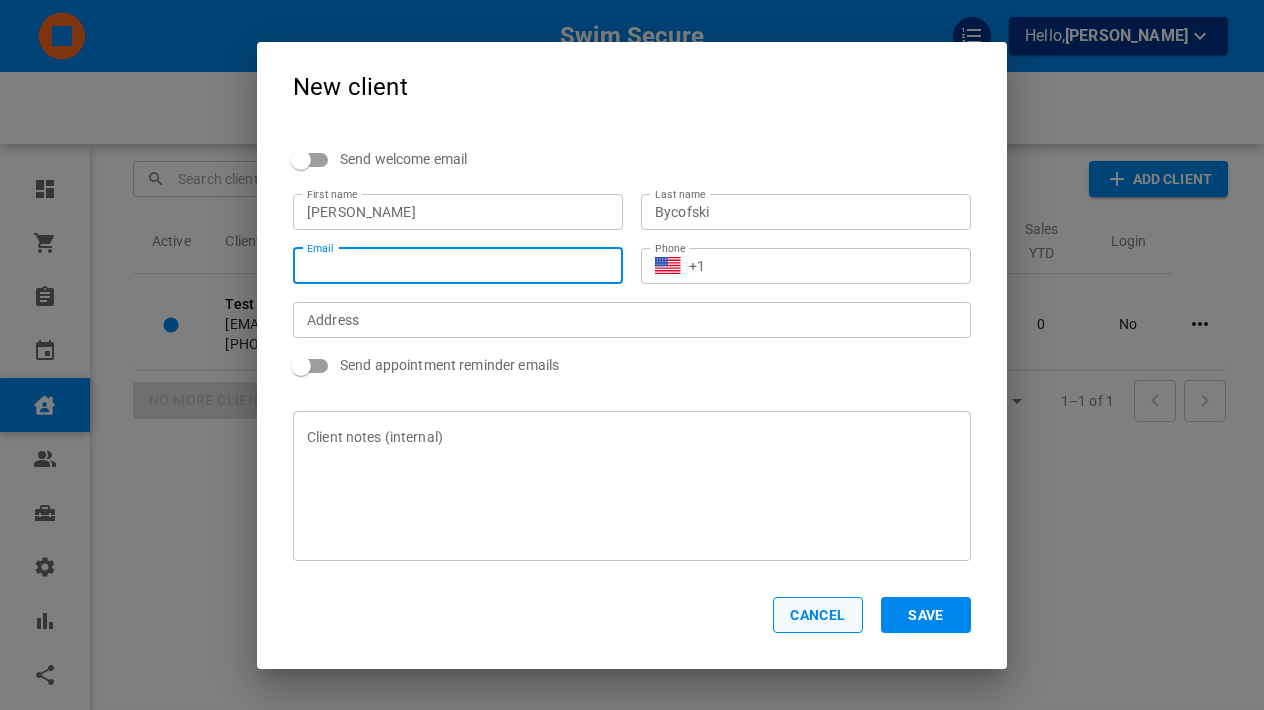click on "Cancel" at bounding box center (818, 615) 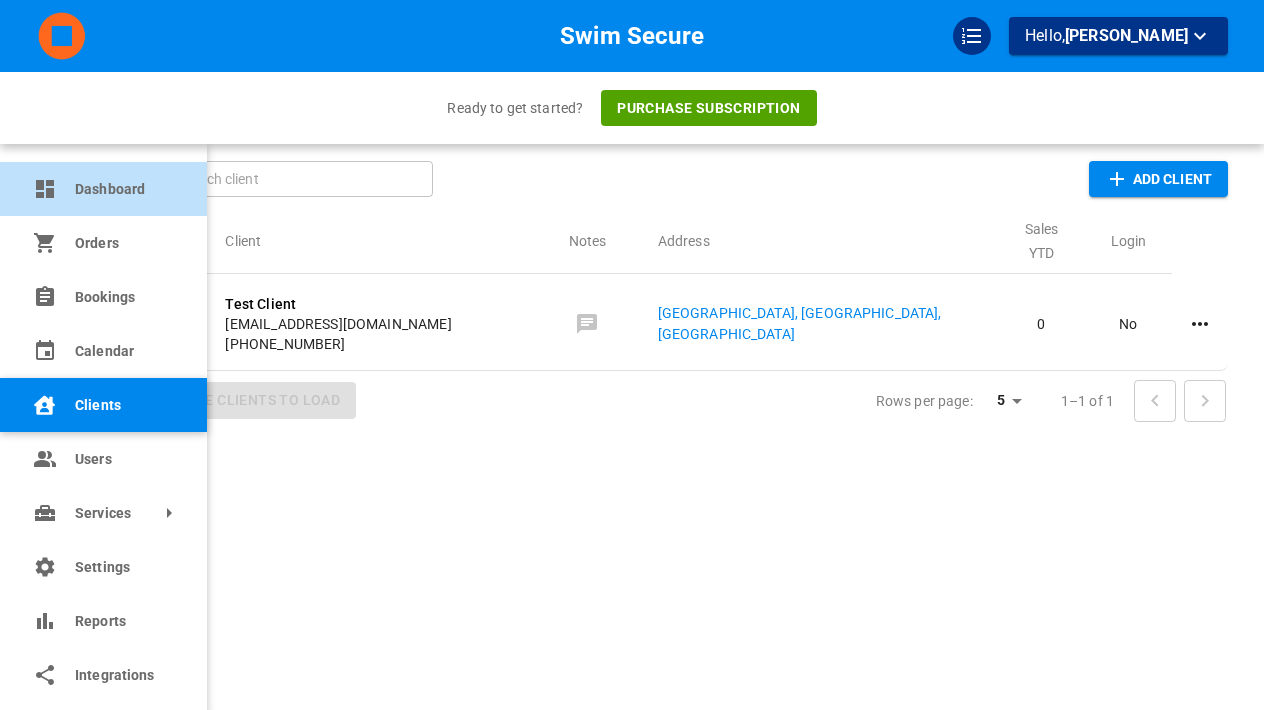 click 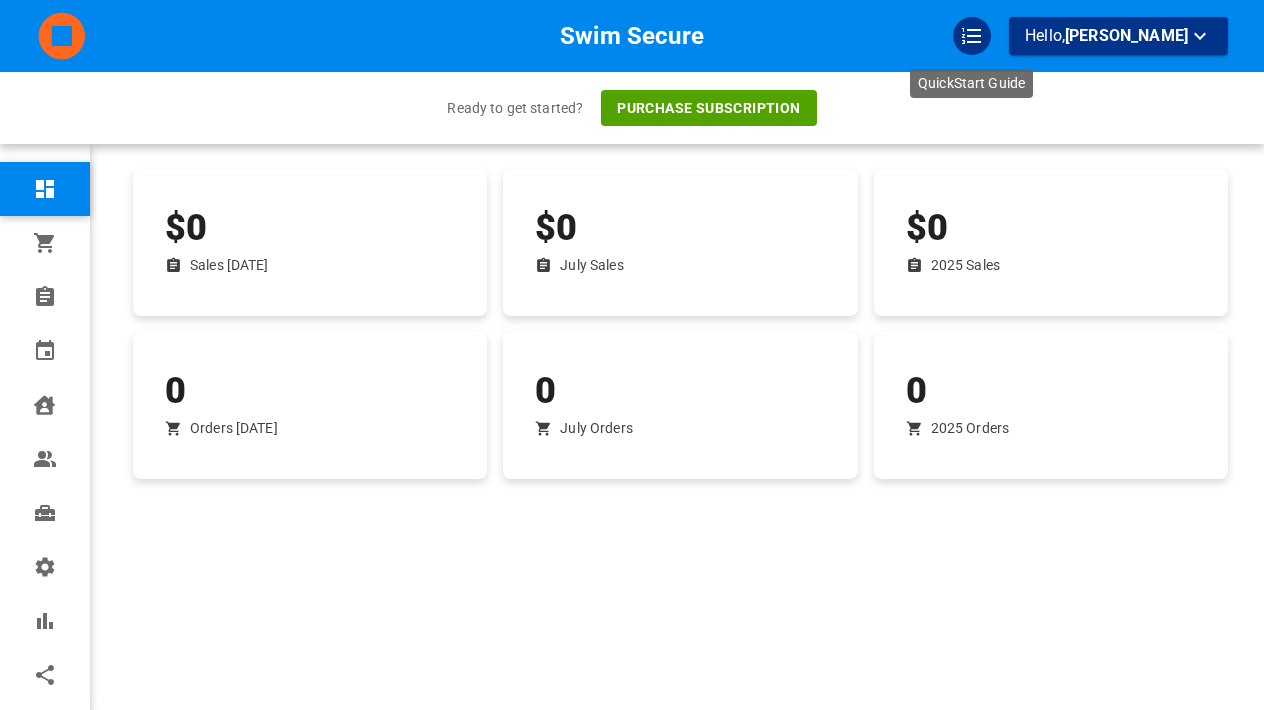 click at bounding box center [972, 36] 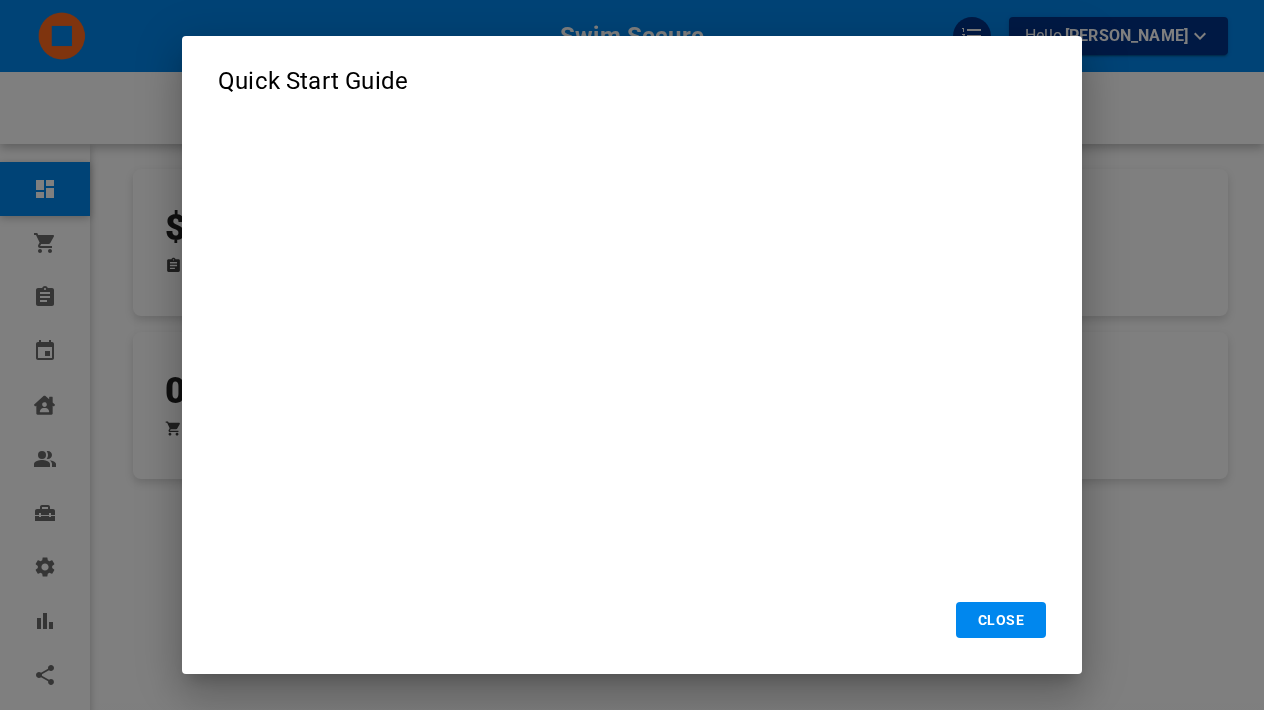 click on "CLOSE" at bounding box center [1001, 620] 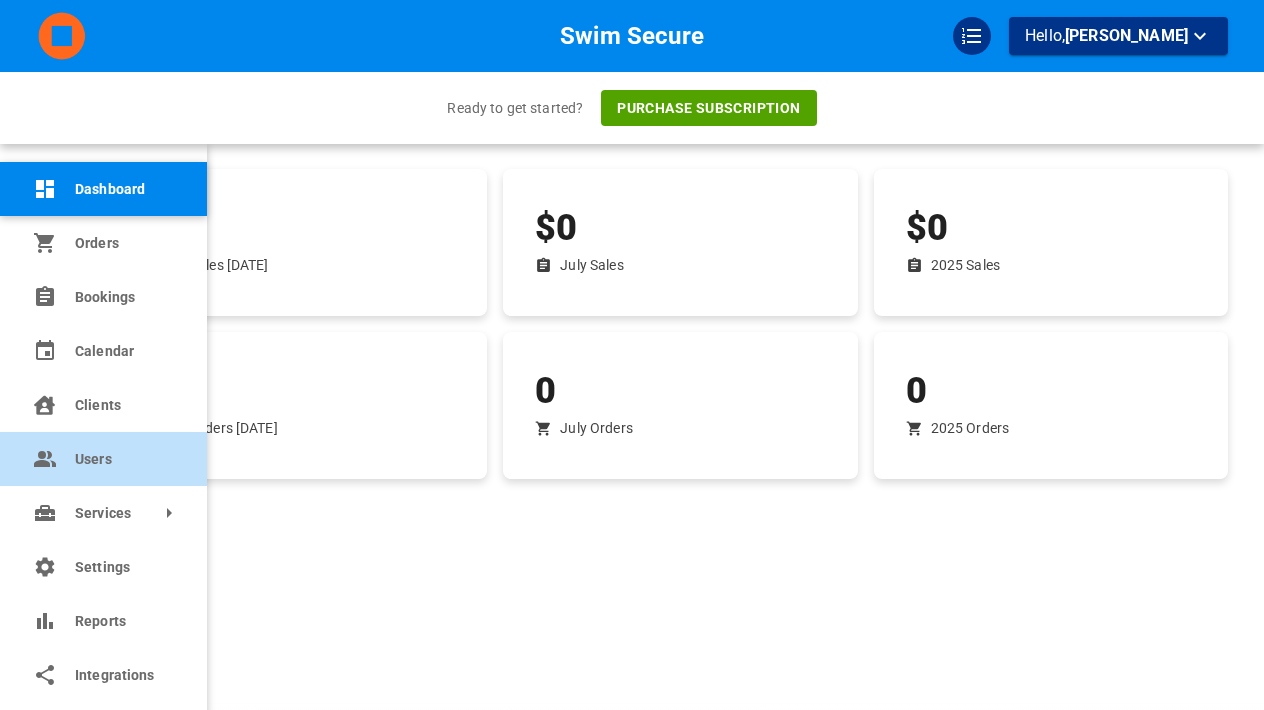 click on "Users" at bounding box center [123, 459] 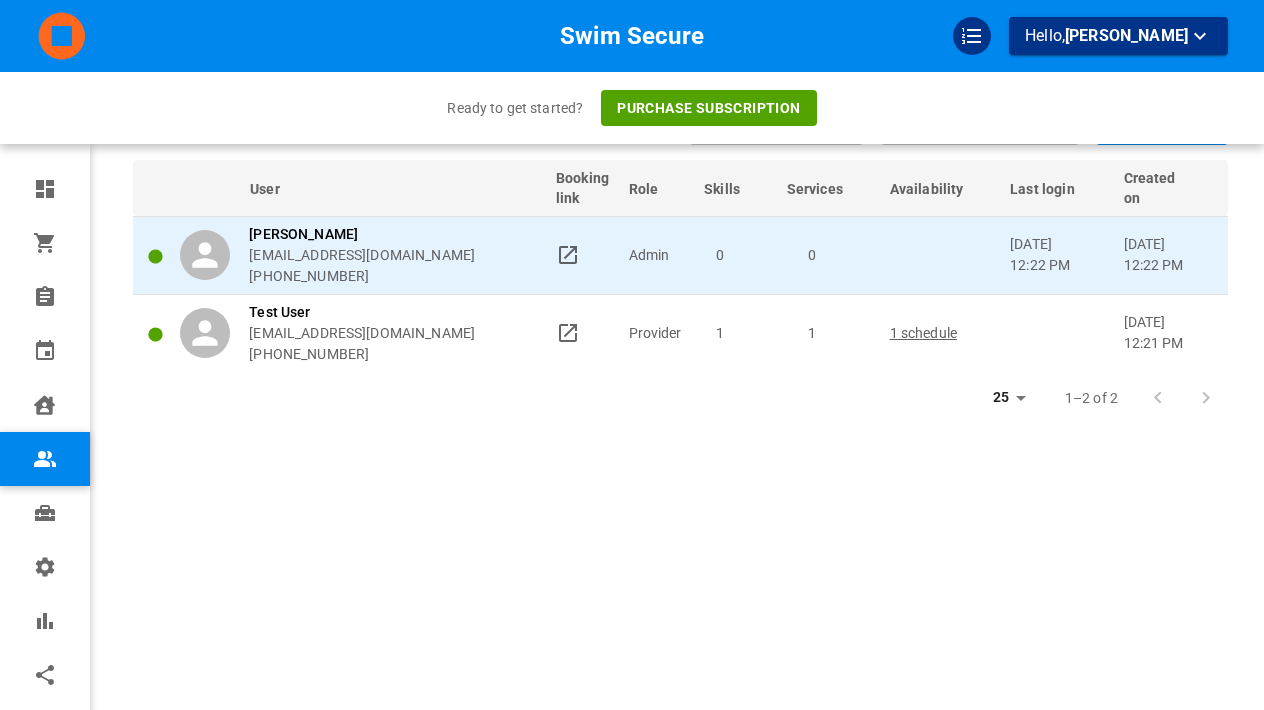 click on "[PERSON_NAME]" at bounding box center [362, 234] 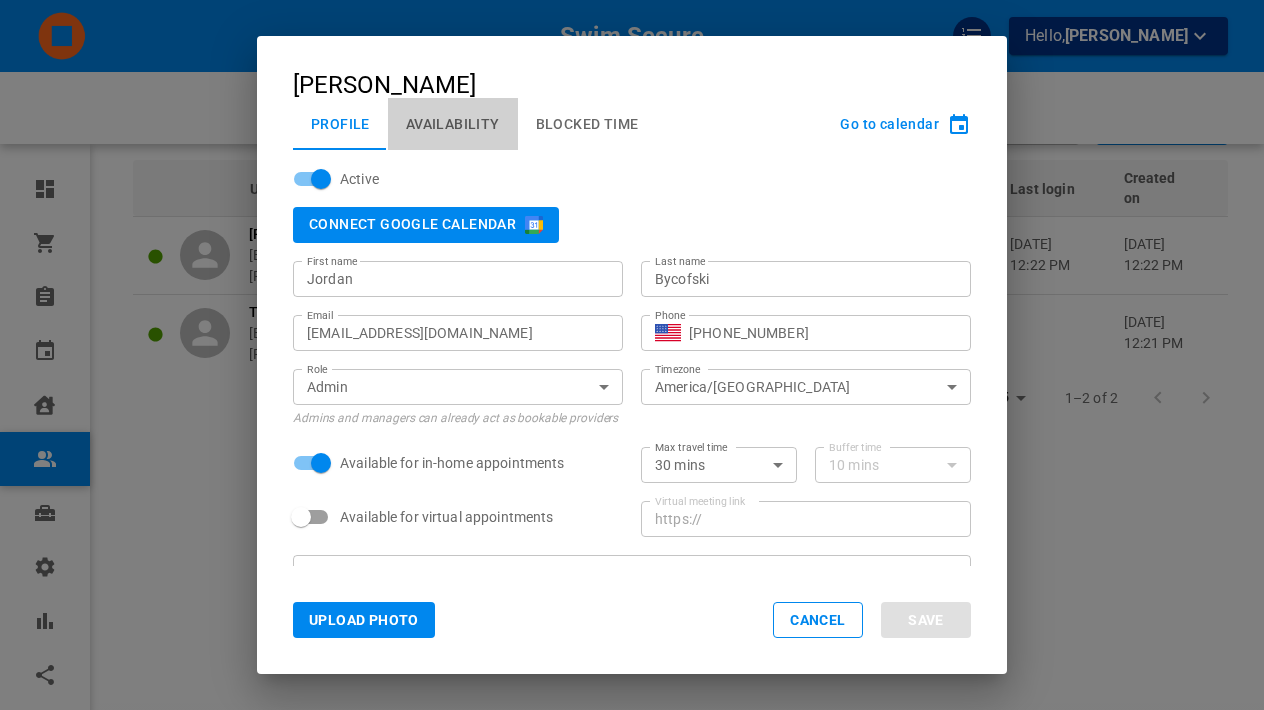 click on "Availability" at bounding box center [453, 124] 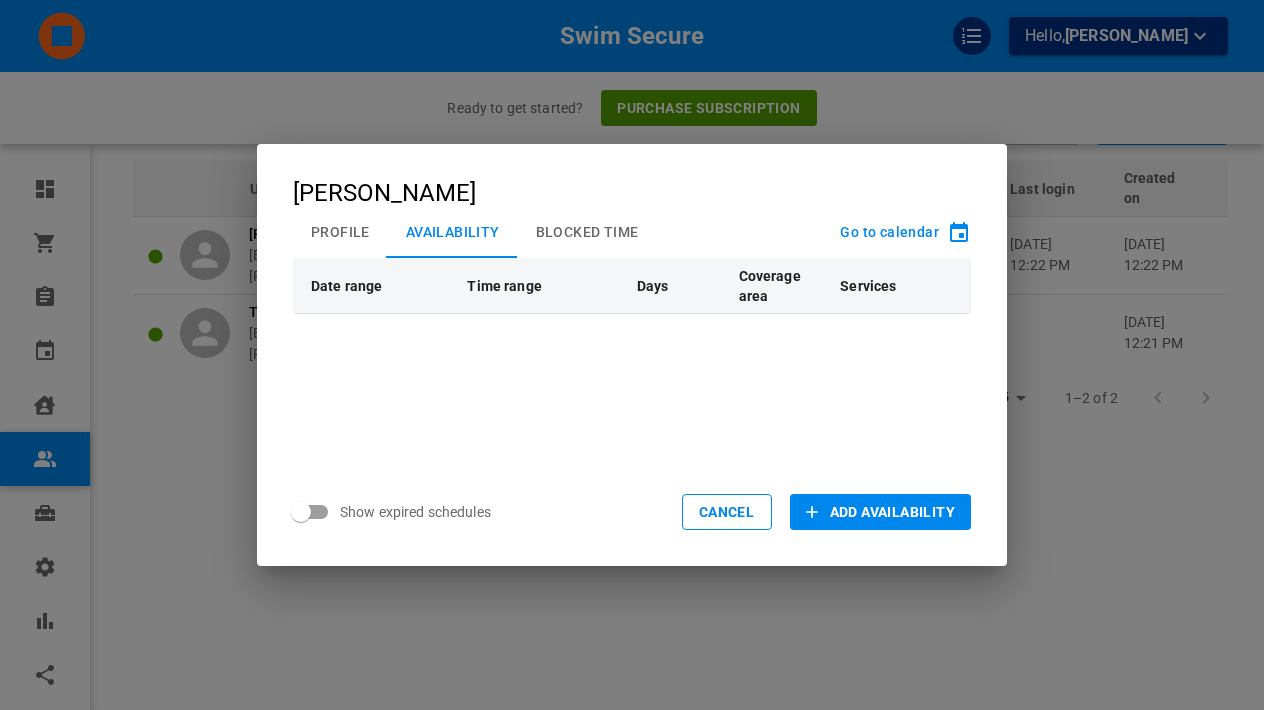 click on "Add Availability" at bounding box center (880, 512) 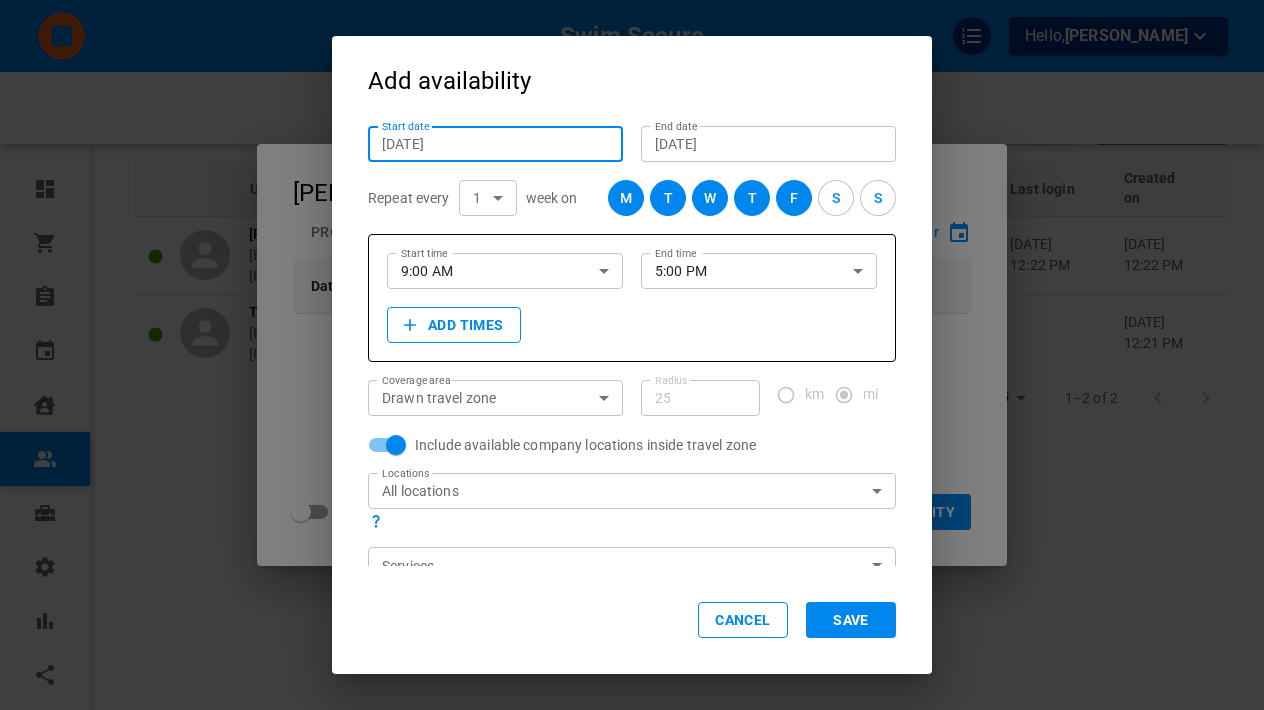 click on "[DATE]" at bounding box center (495, 144) 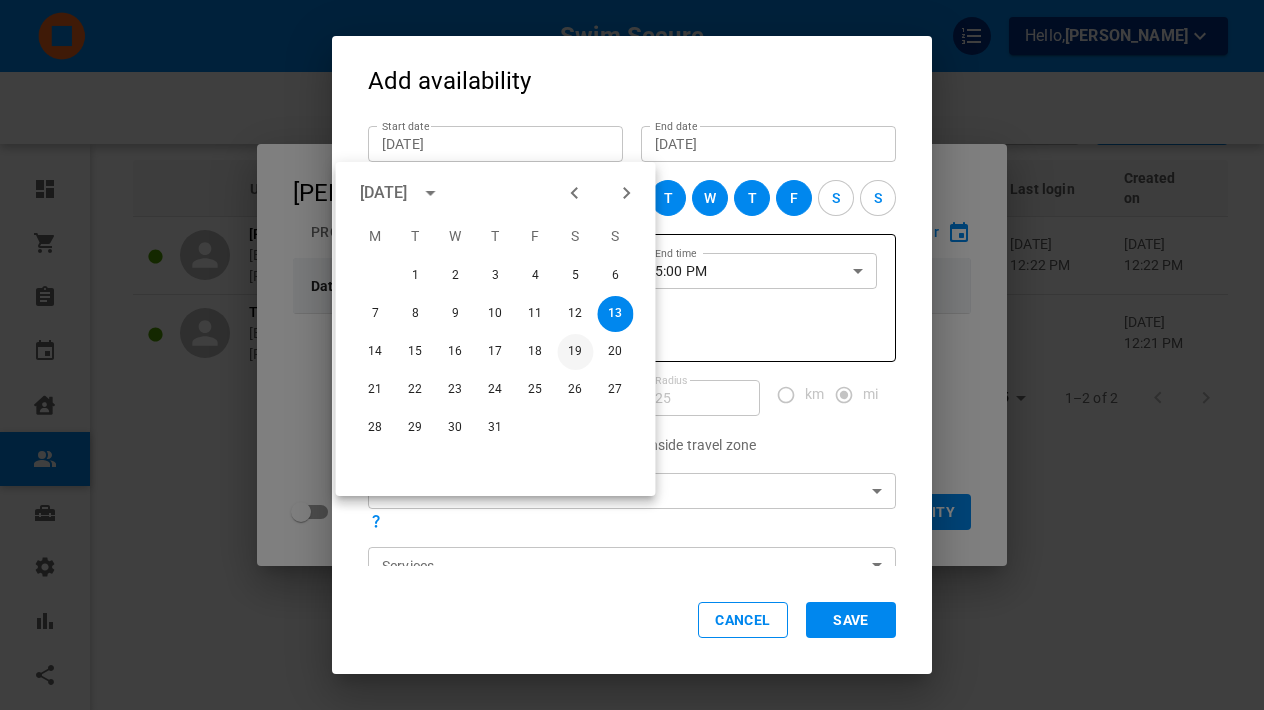 click on "19" at bounding box center [576, 352] 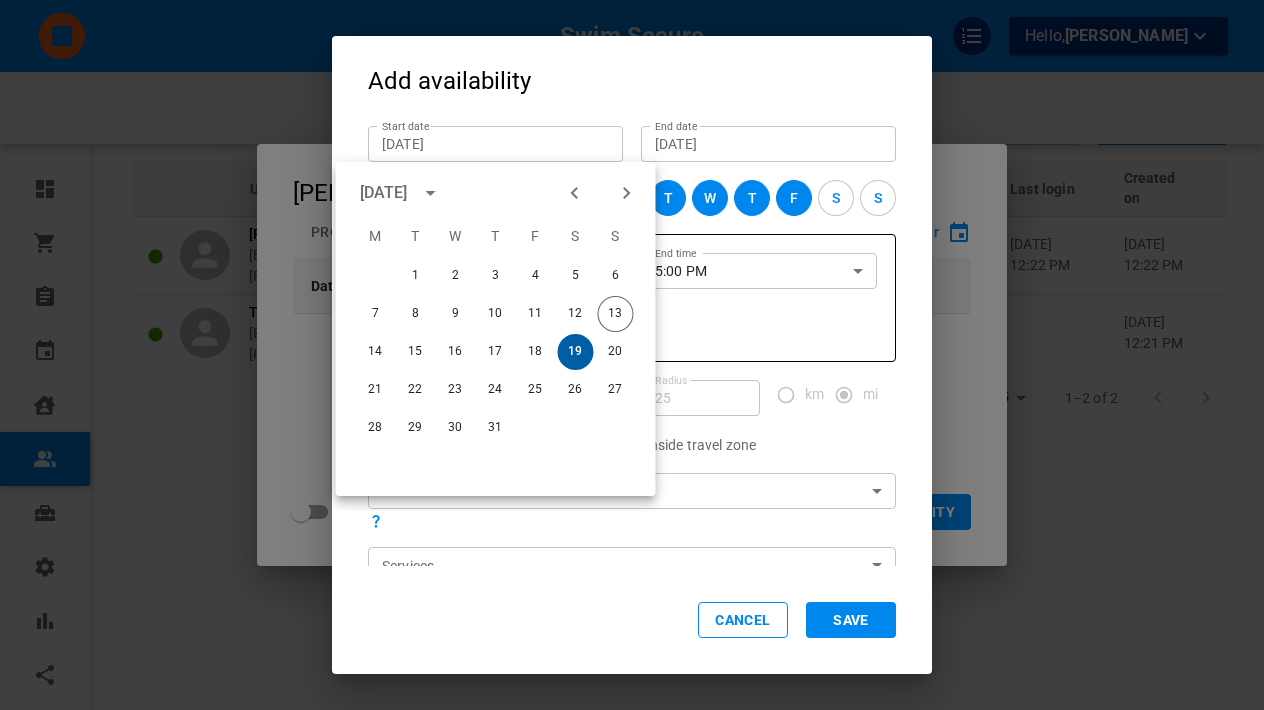 type on "Jul 19, 2025" 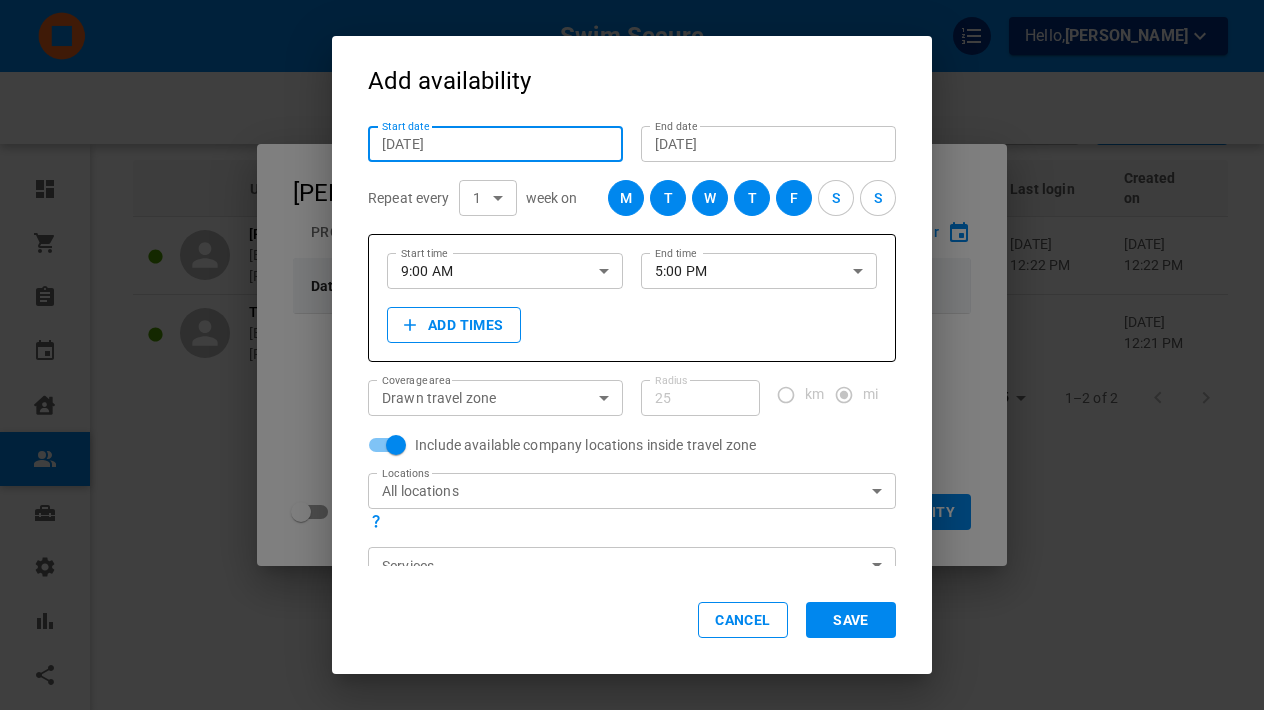 click on "Jul 13, 2035 End date" at bounding box center [768, 144] 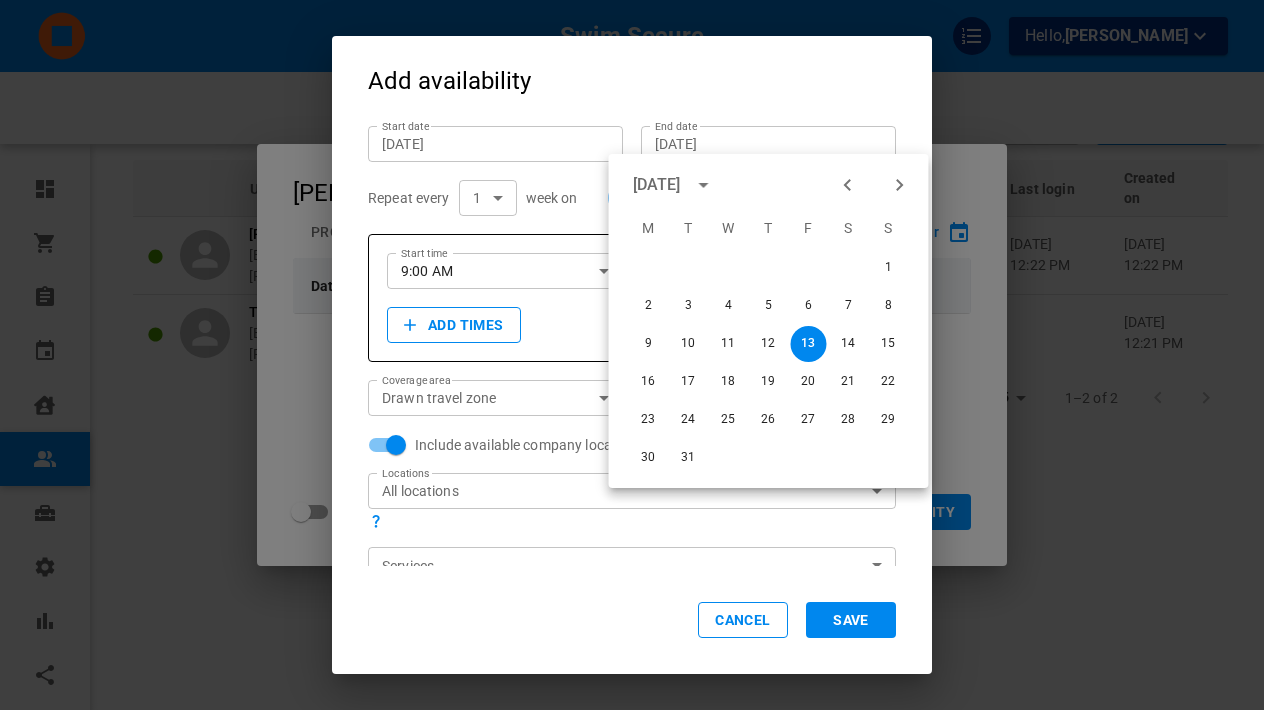 click on "Add availability" at bounding box center (632, 72) 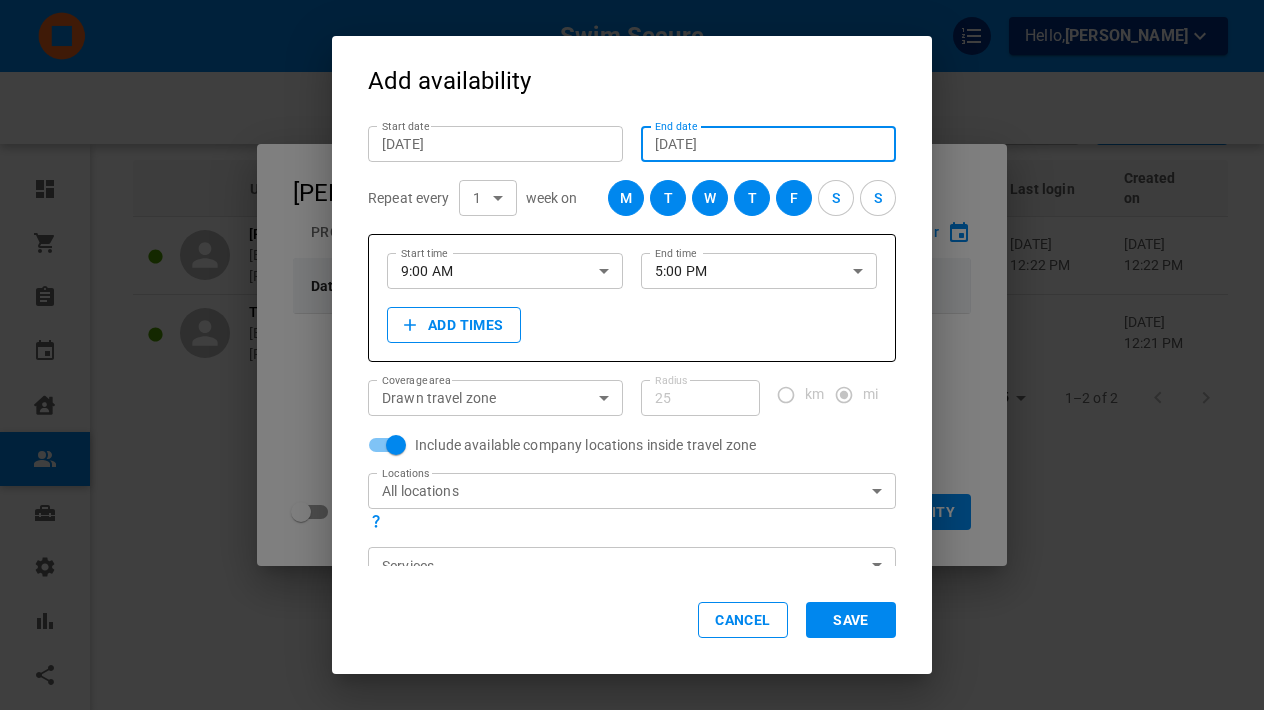 click on "M" at bounding box center [626, 198] 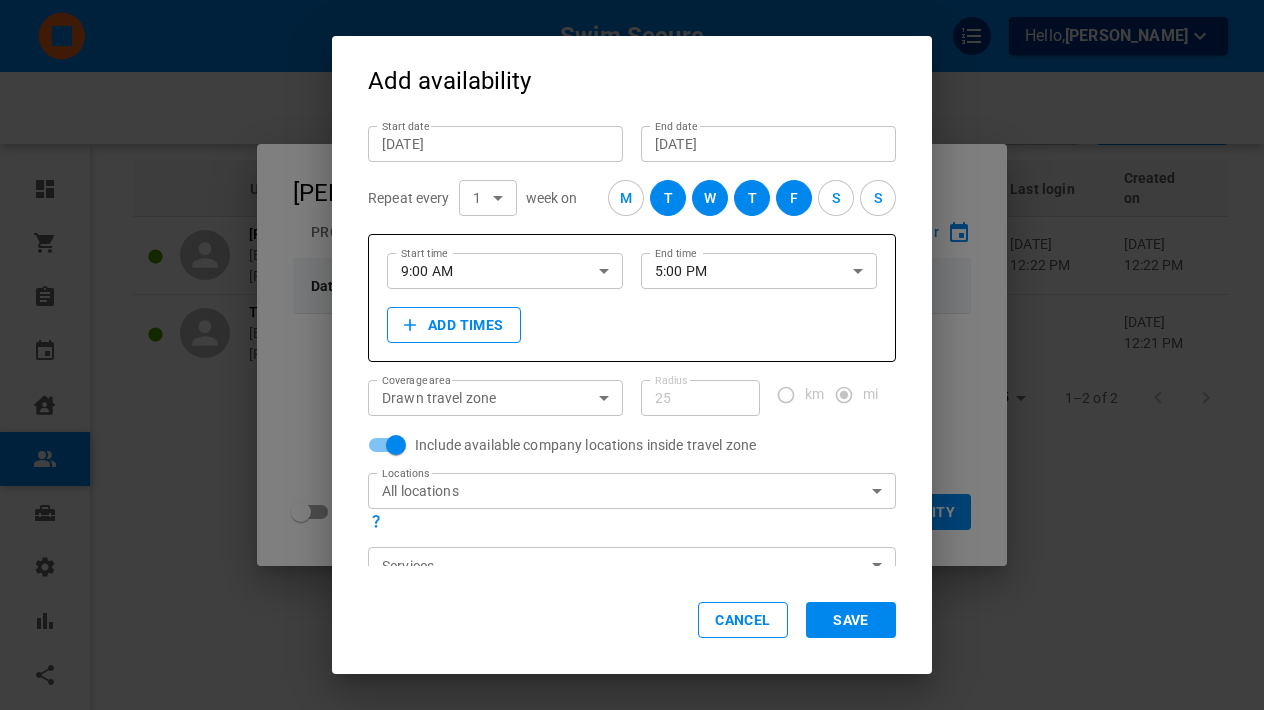 click on "T" at bounding box center [668, 198] 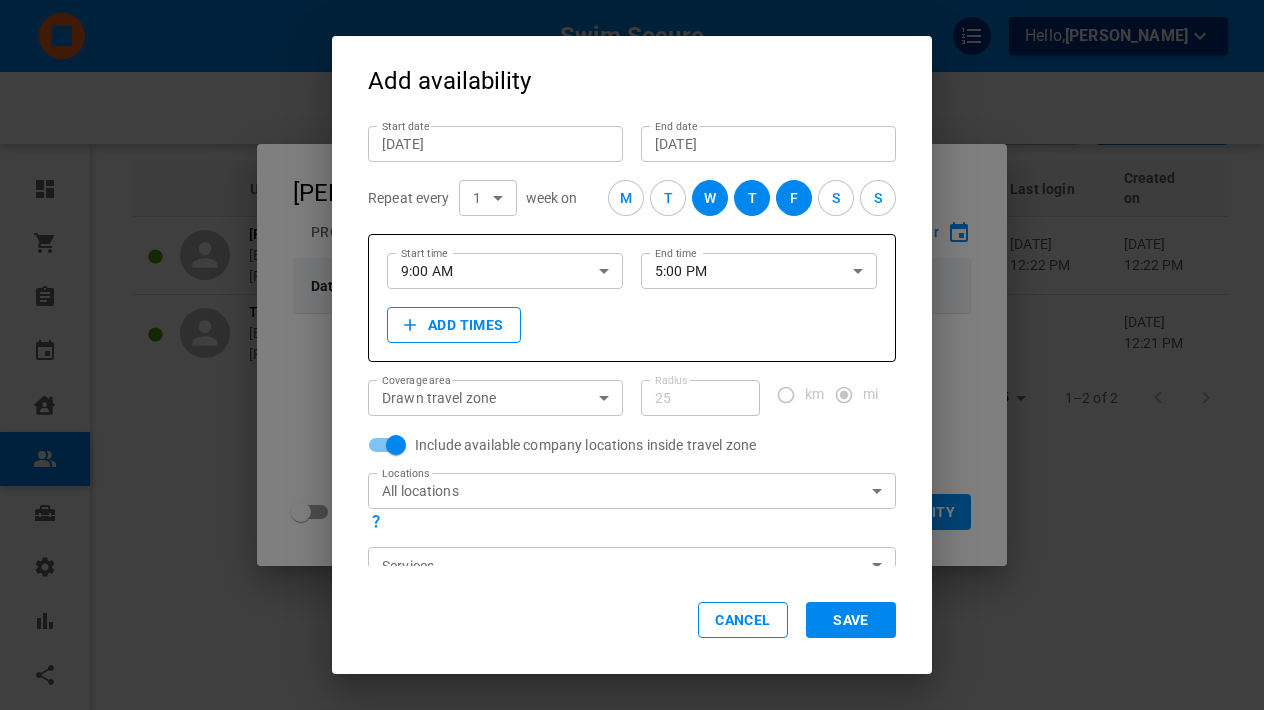 click on "W" at bounding box center [710, 198] 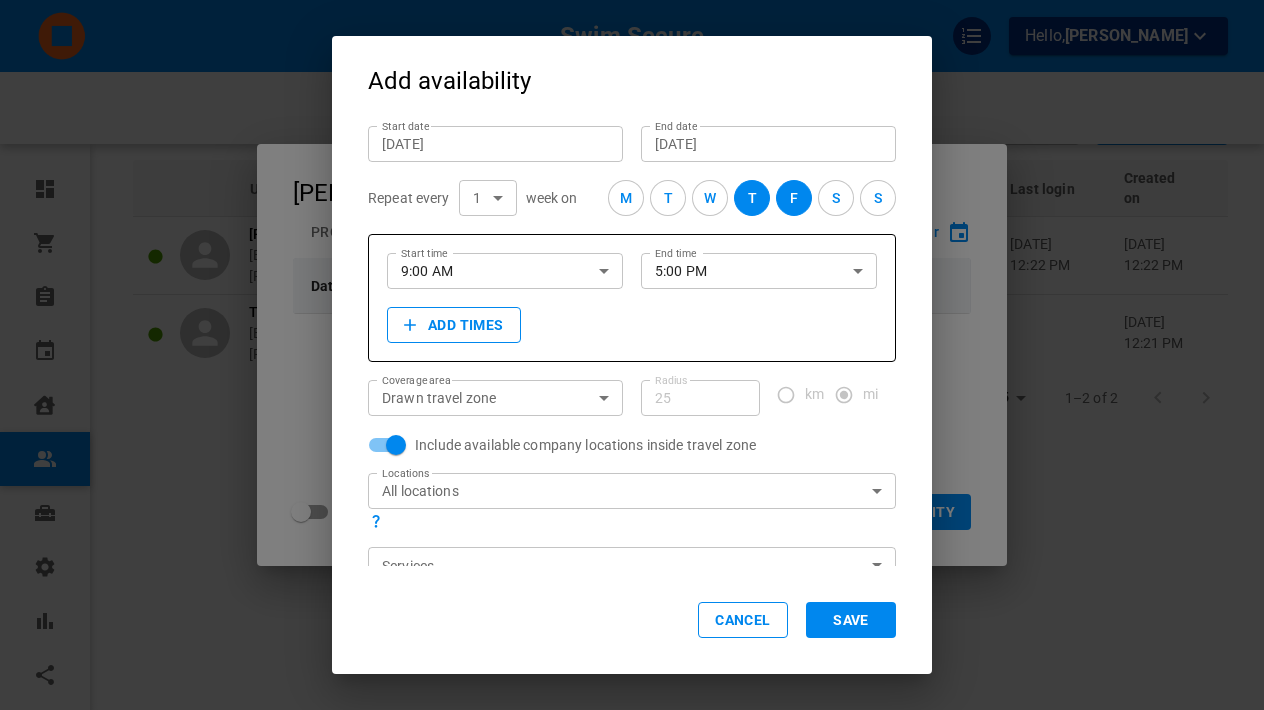 click on "T" at bounding box center [752, 198] 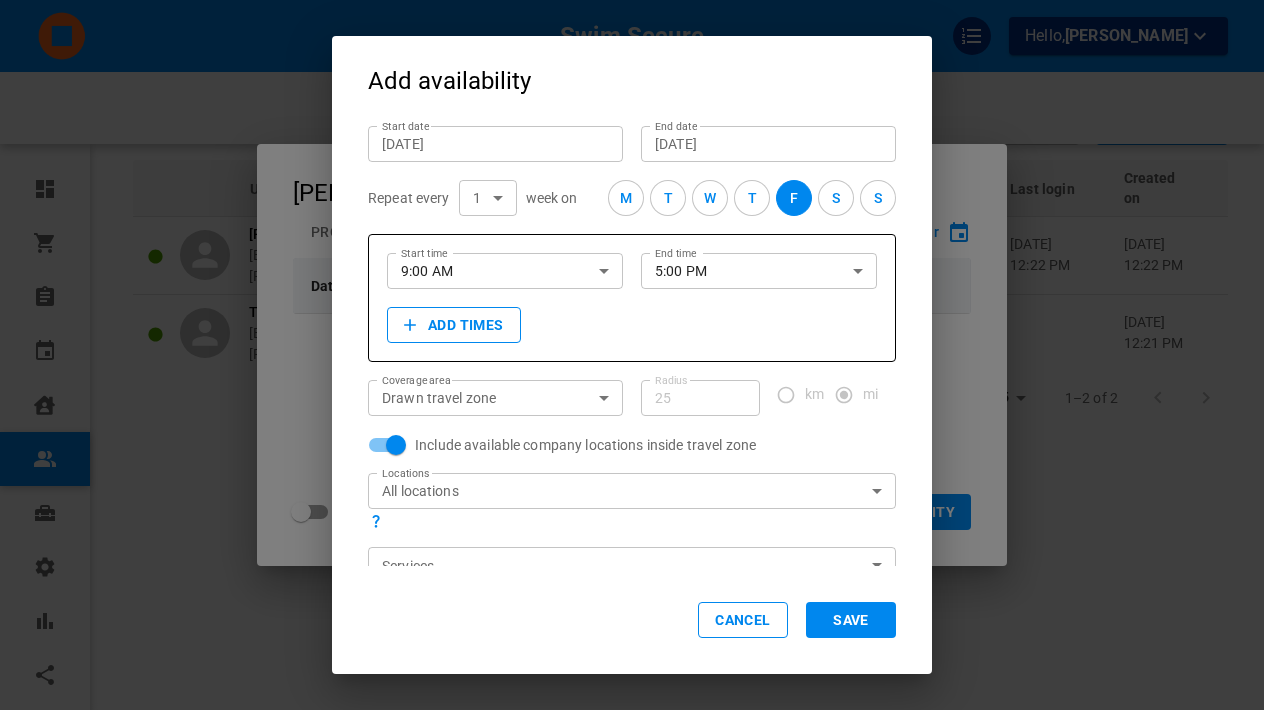 click on "F" at bounding box center (794, 198) 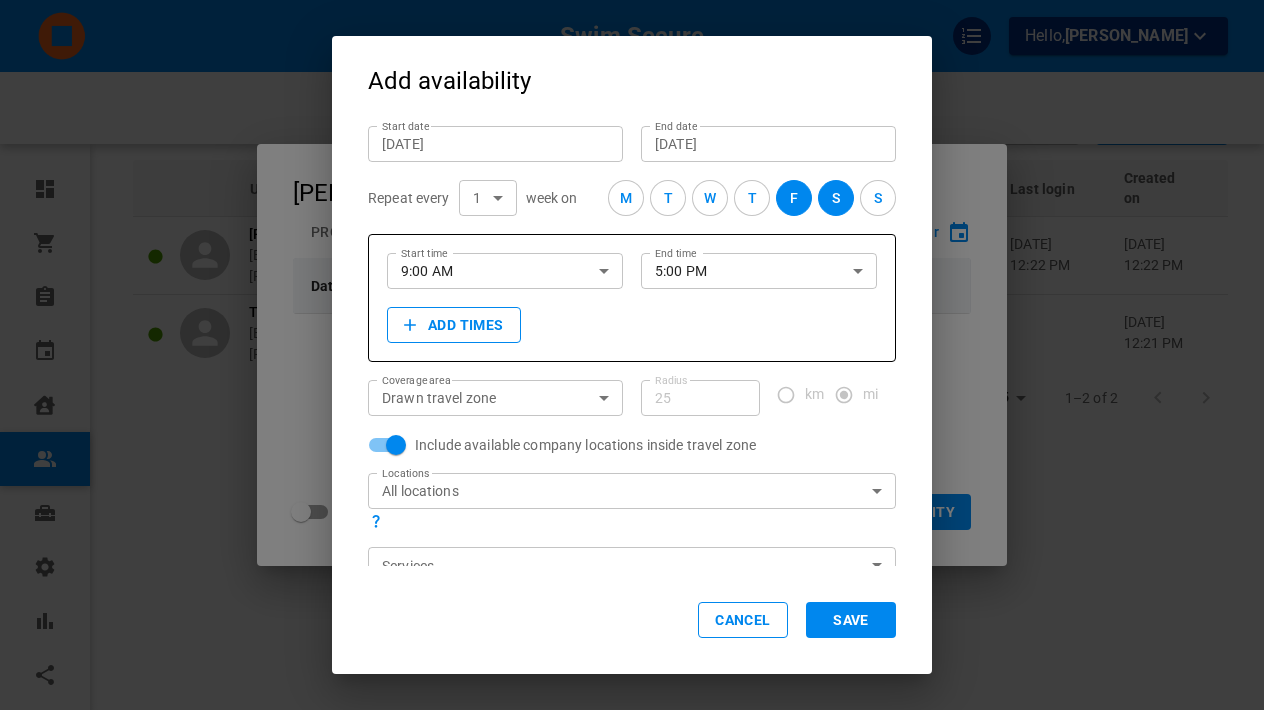 click on "S" at bounding box center [878, 198] 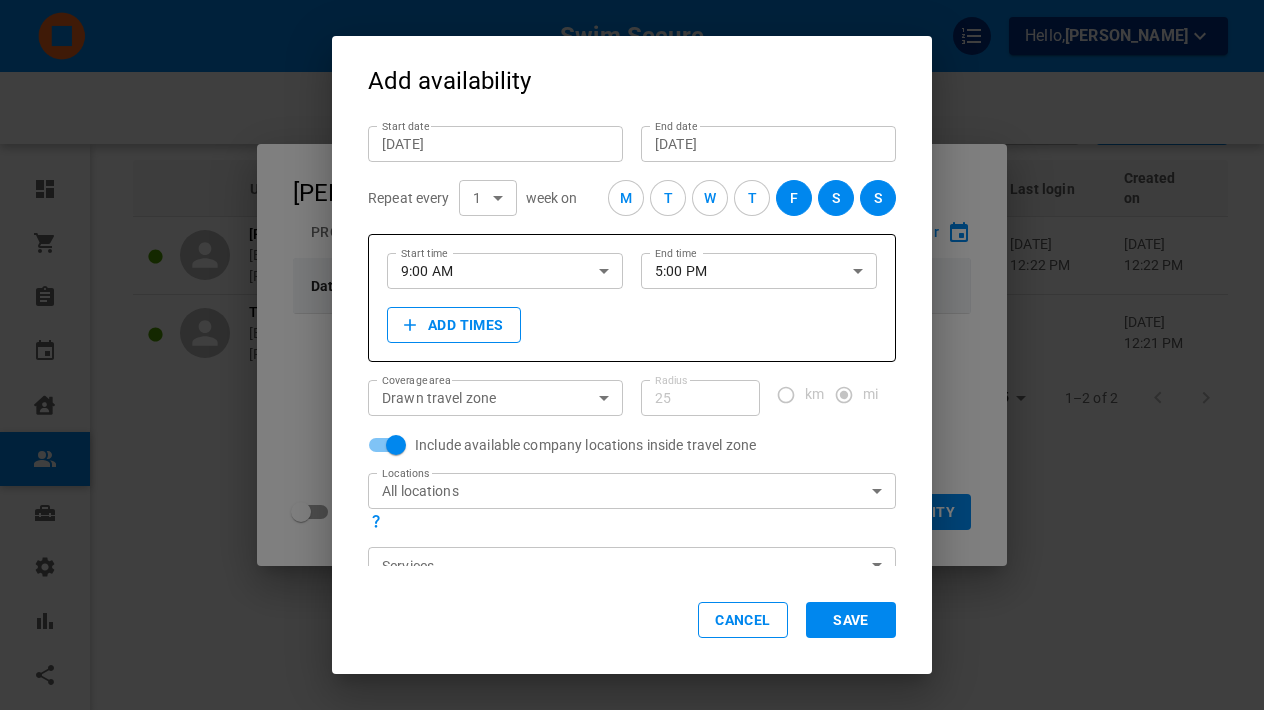 click on "F" at bounding box center (794, 198) 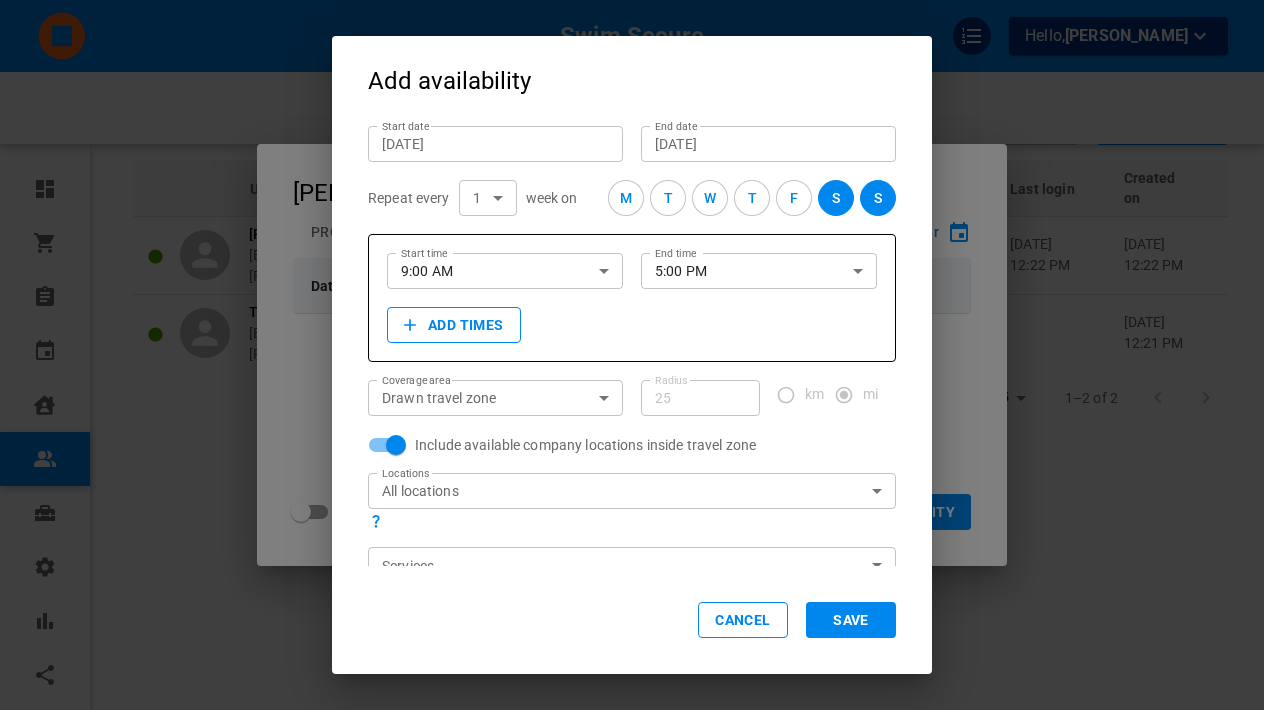 click on "Jul 13, 2035" at bounding box center (768, 144) 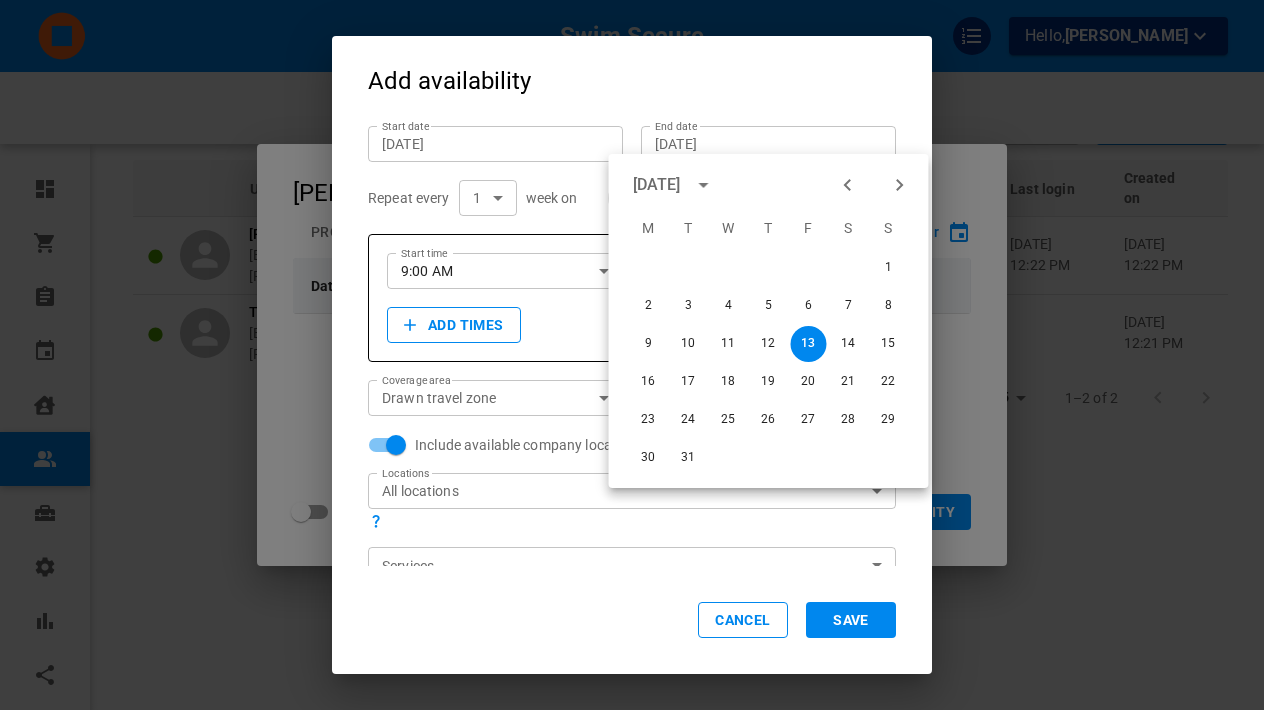 click on "Add availability" at bounding box center [632, 72] 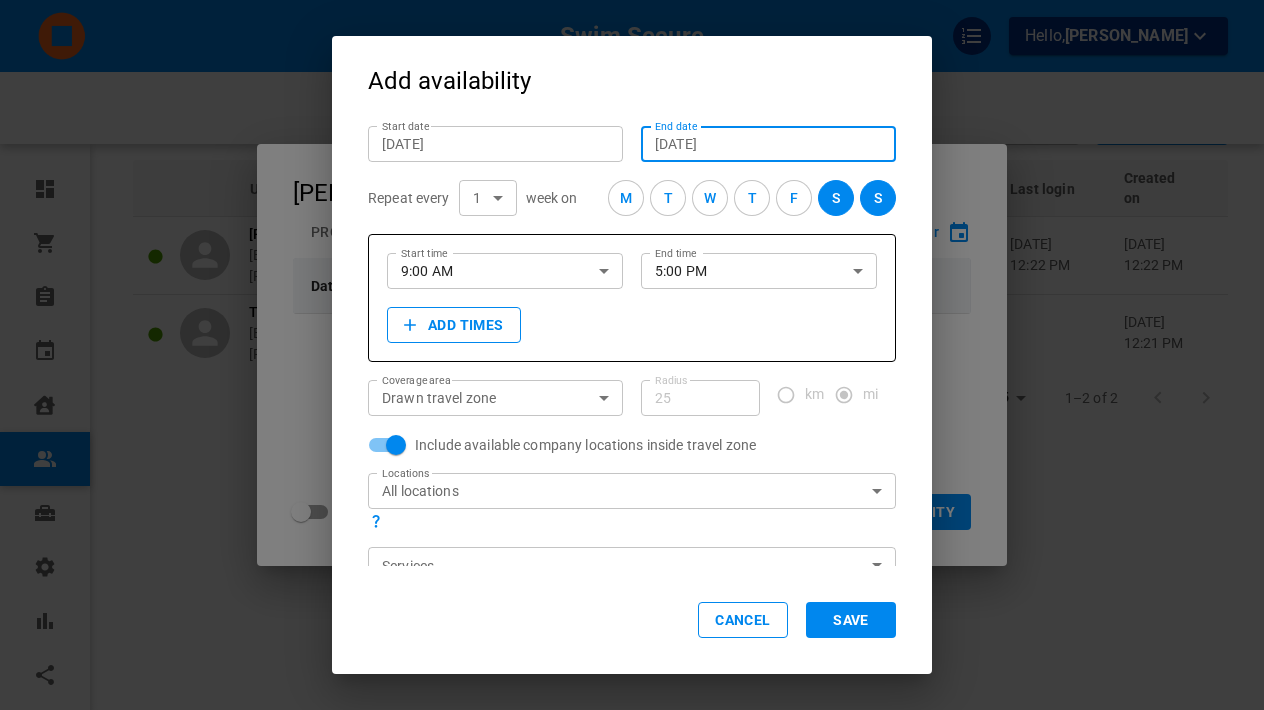 click on "5:00 PM" at bounding box center (737, 270) 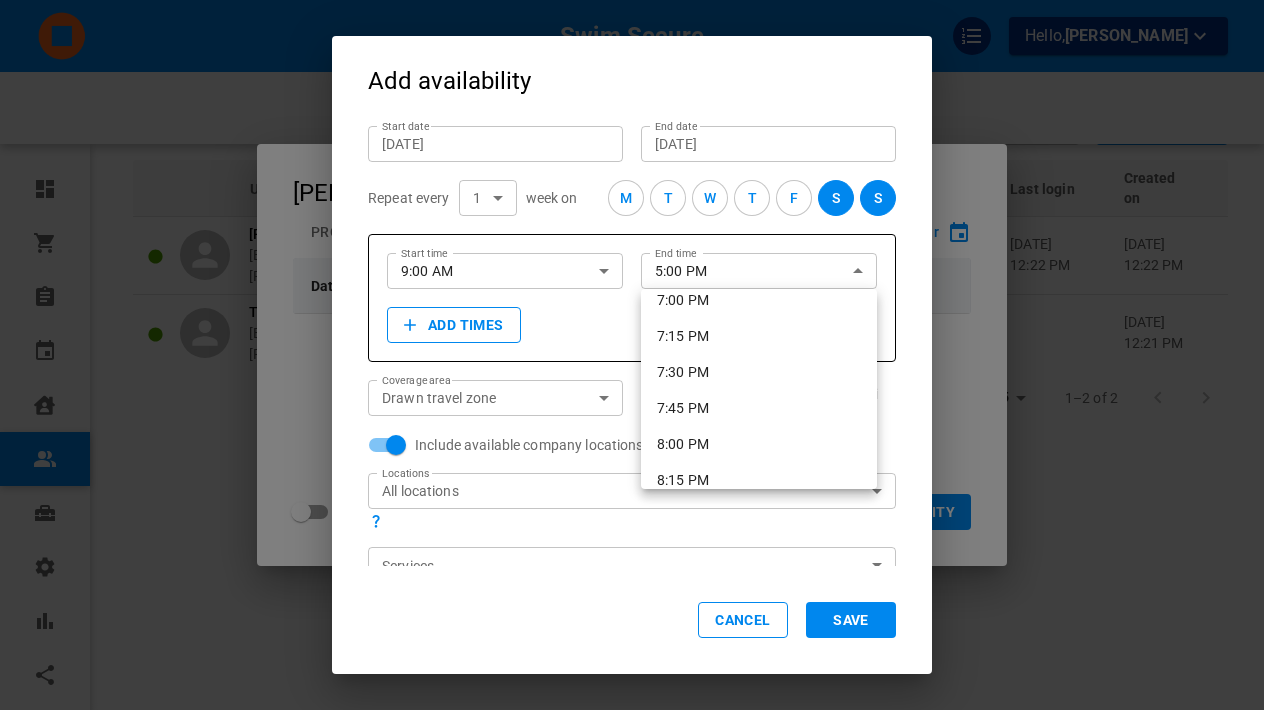 scroll, scrollTop: 2759, scrollLeft: 0, axis: vertical 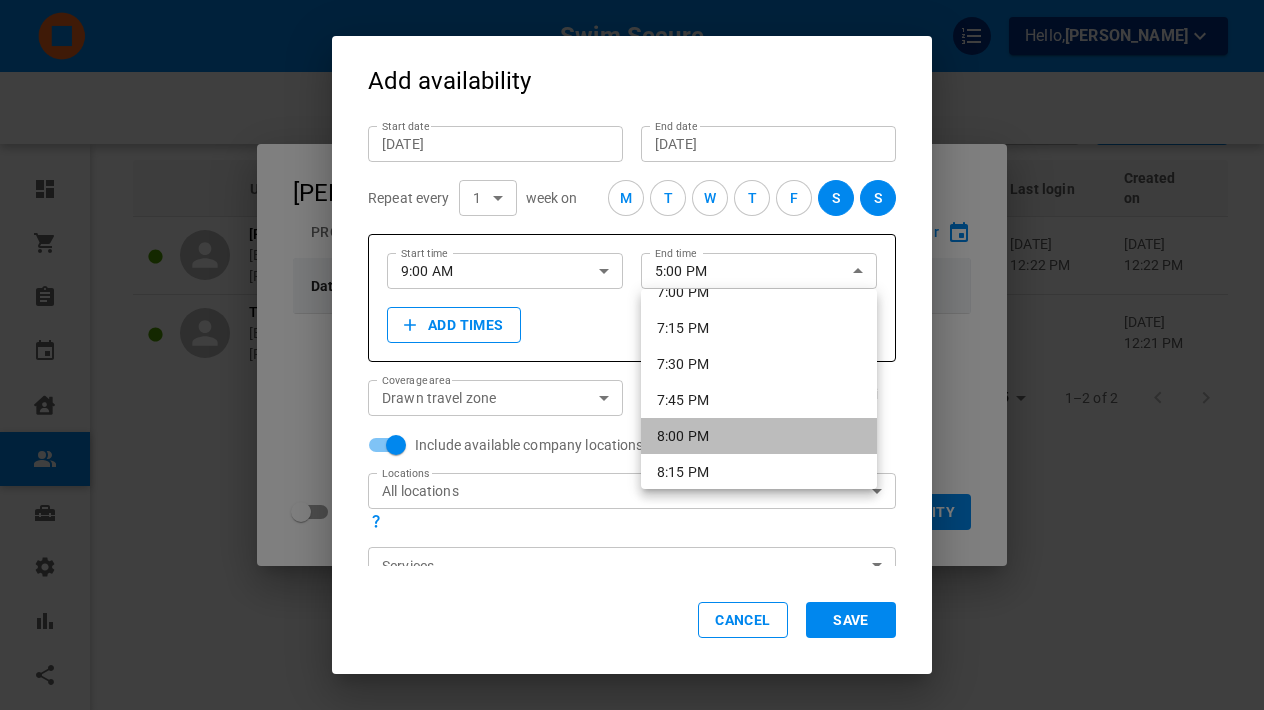 click on "8:00 PM" at bounding box center (759, 436) 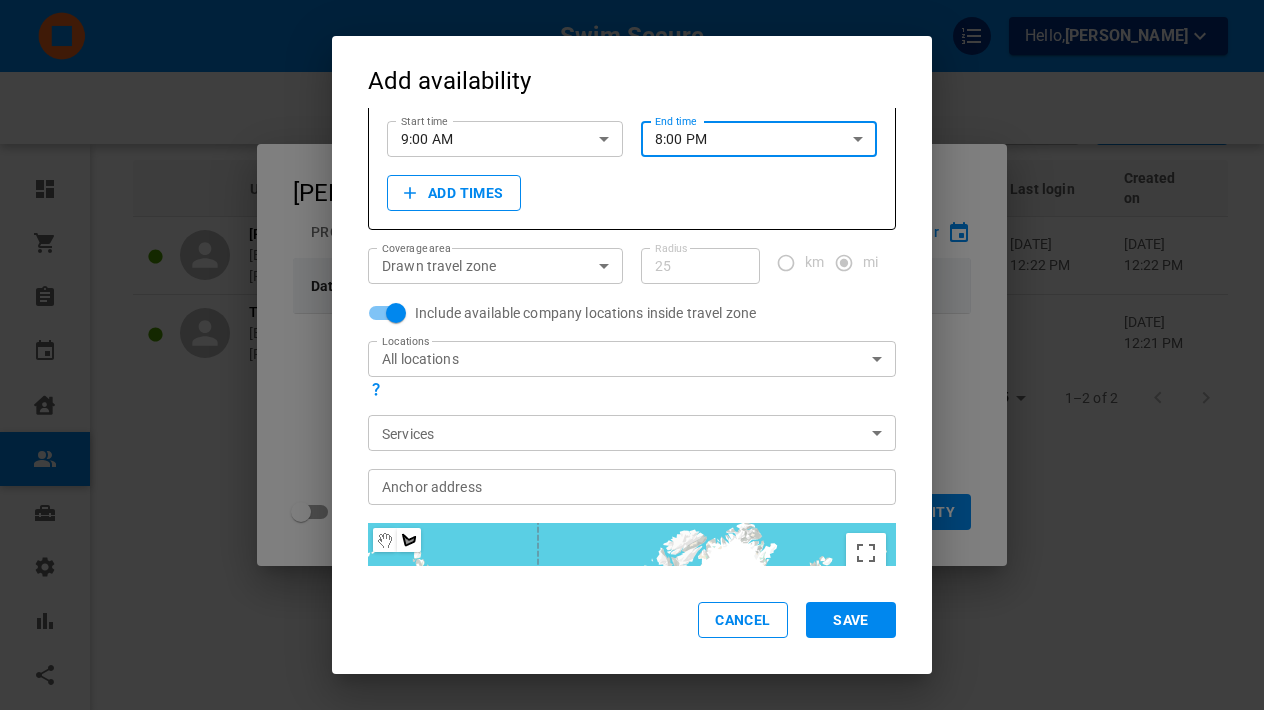 scroll, scrollTop: 139, scrollLeft: 0, axis: vertical 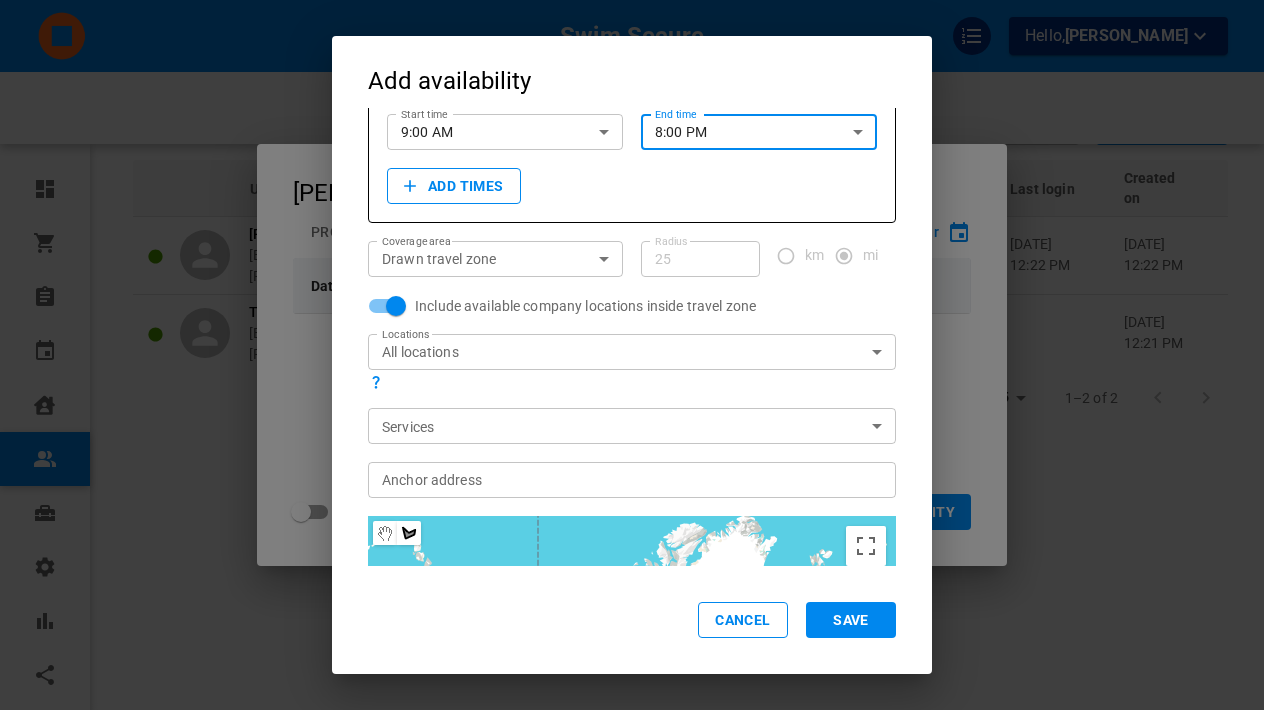 click on "All locations b21c07be-fd6b-48d8-bba5-76b3a6c7769d Locations" at bounding box center (632, 352) 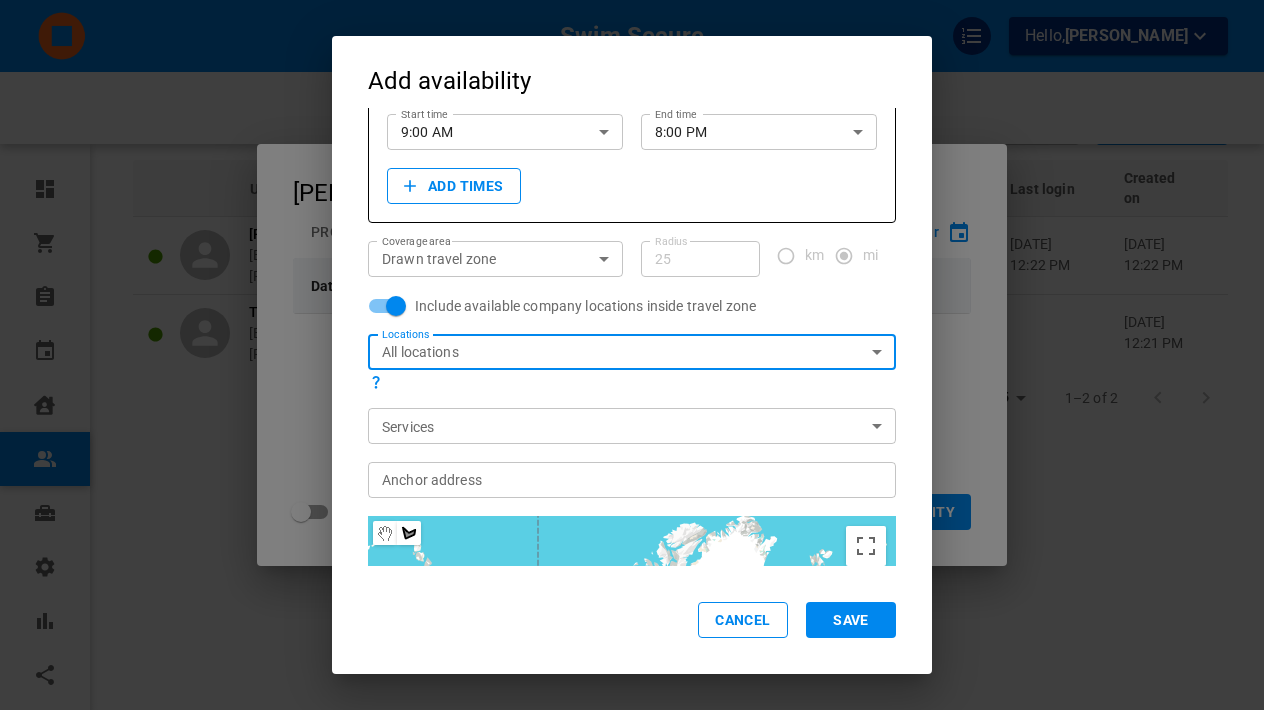click on "Include available company locations inside travel zone" at bounding box center (585, 306) 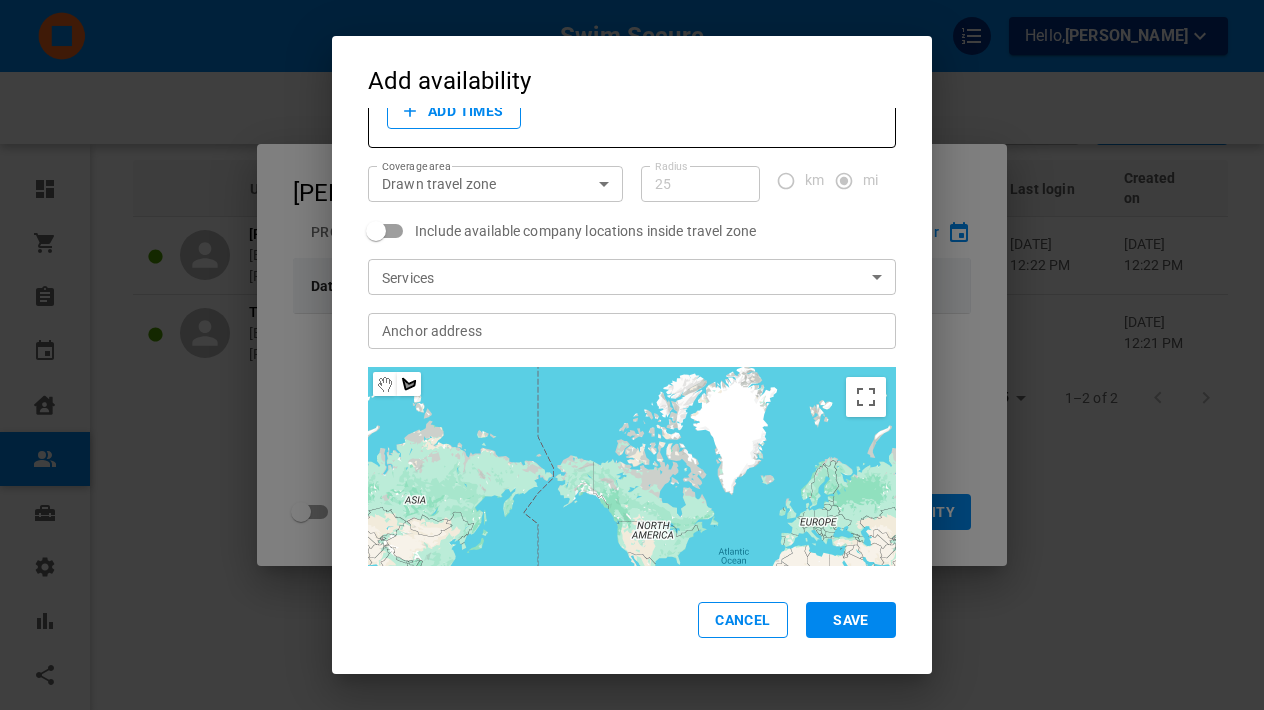 scroll, scrollTop: 215, scrollLeft: 0, axis: vertical 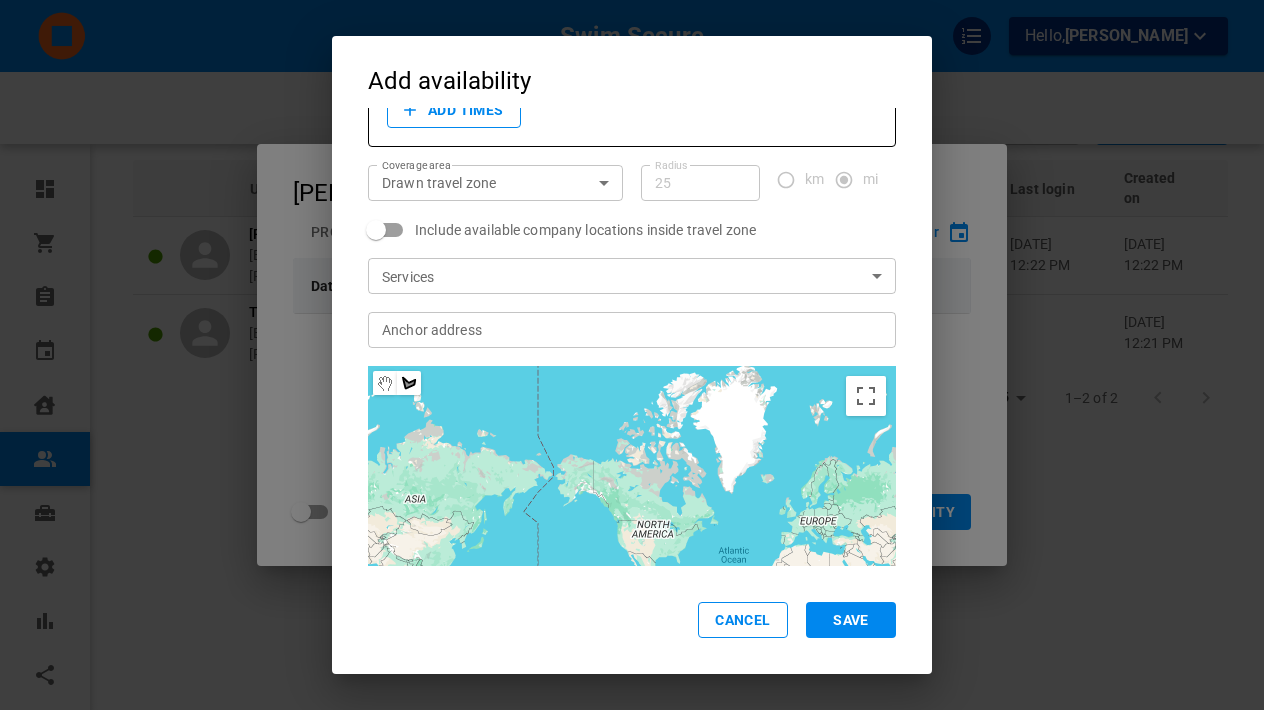 click on "Include available company locations inside travel zone" at bounding box center [585, 230] 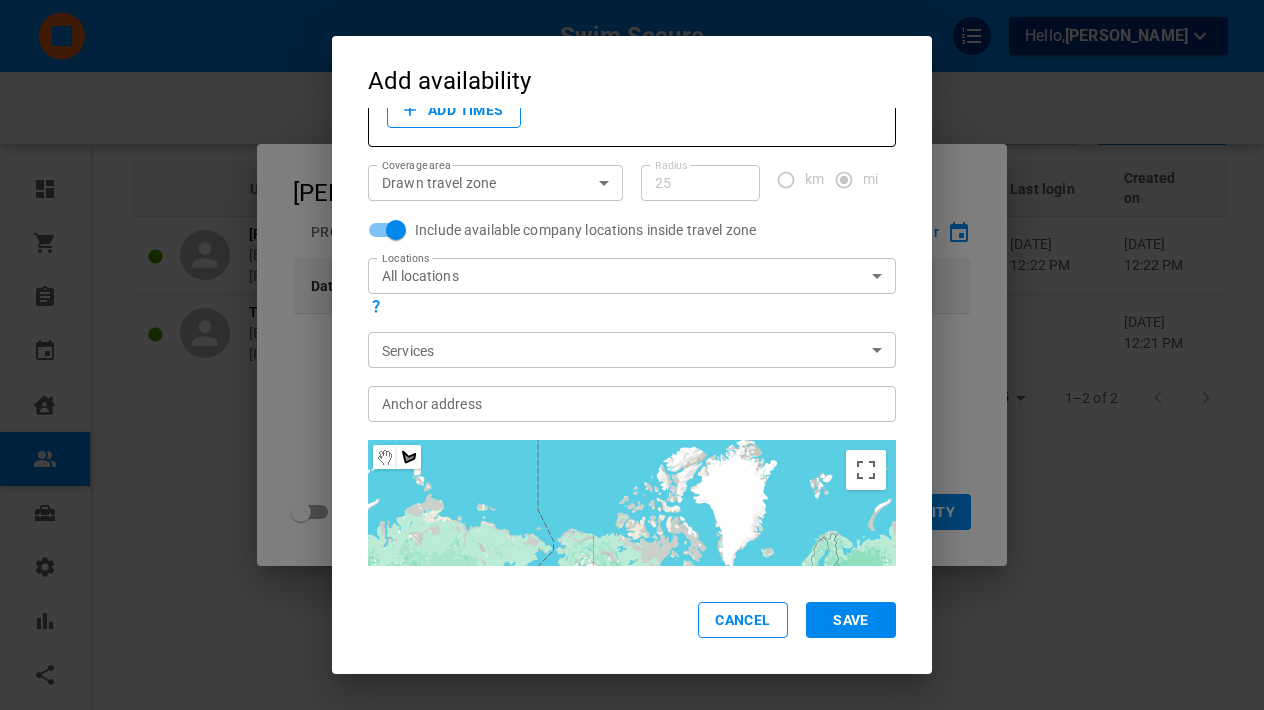 click on "Include available company locations inside travel zone" at bounding box center (585, 230) 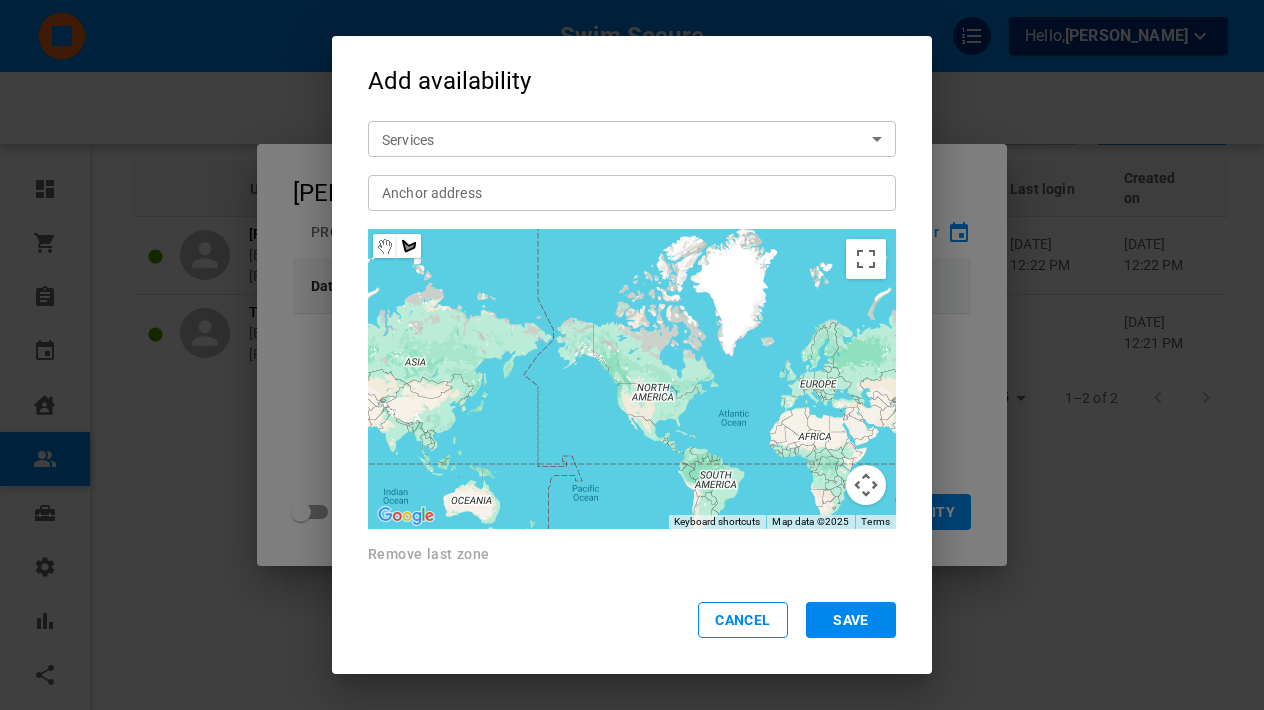 scroll, scrollTop: 352, scrollLeft: 0, axis: vertical 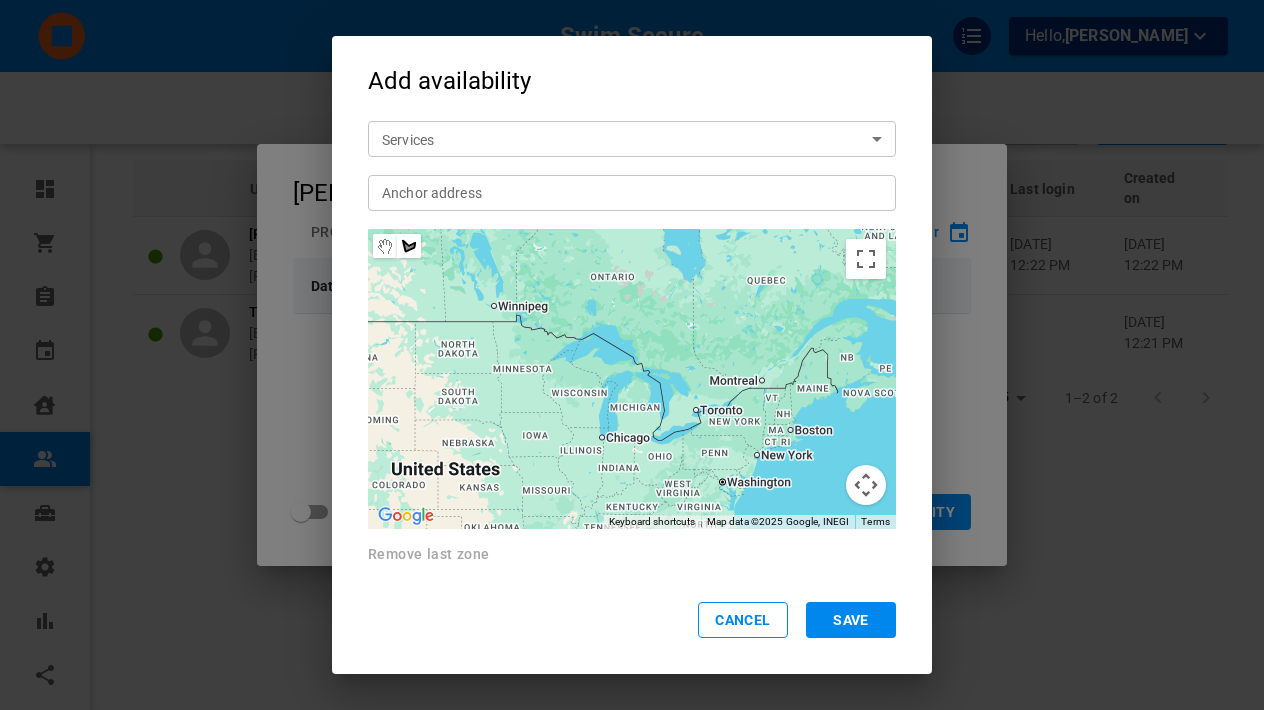 drag, startPoint x: 755, startPoint y: 334, endPoint x: 642, endPoint y: 538, distance: 233.20592 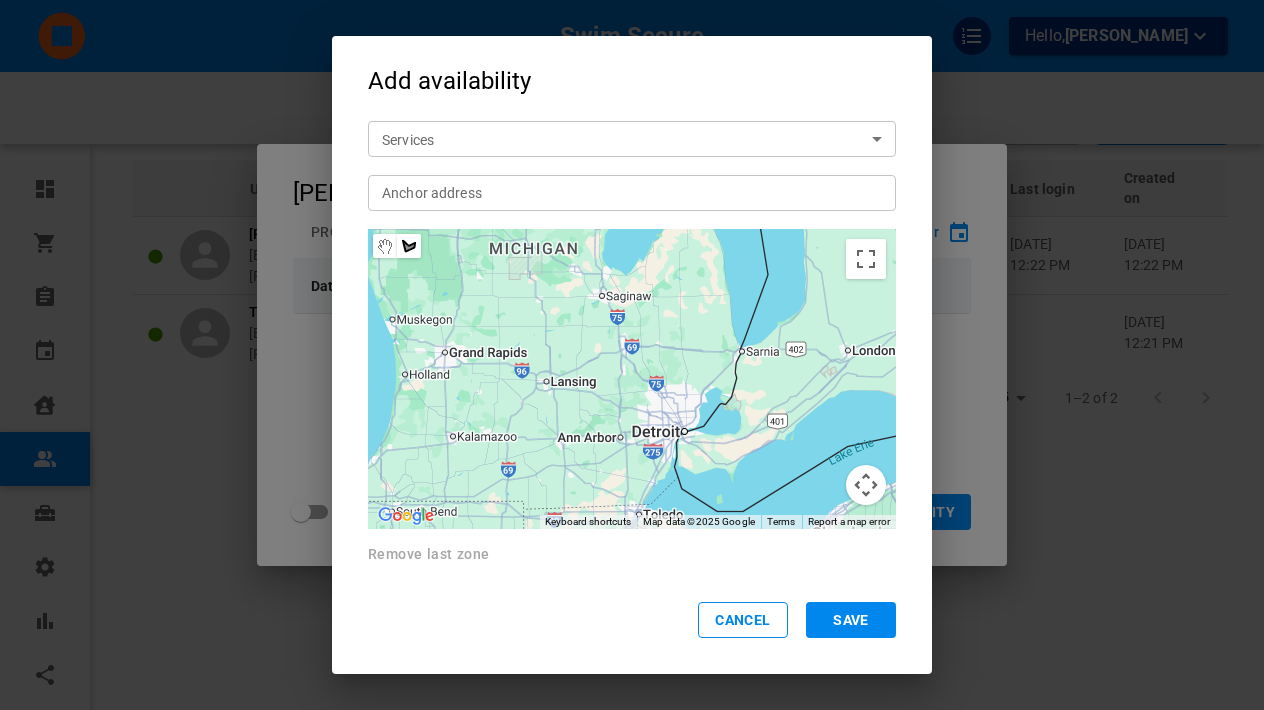 drag, startPoint x: 687, startPoint y: 344, endPoint x: 723, endPoint y: 179, distance: 168.88162 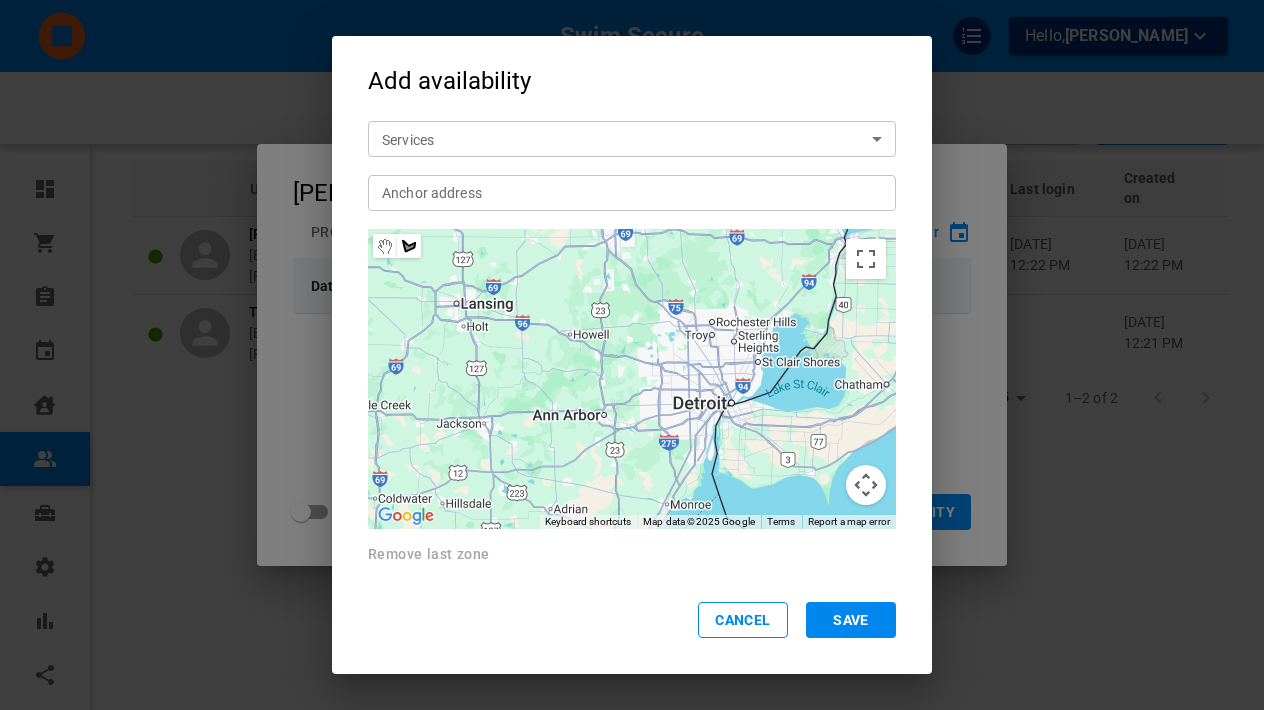 drag, startPoint x: 691, startPoint y: 314, endPoint x: 740, endPoint y: 200, distance: 124.08465 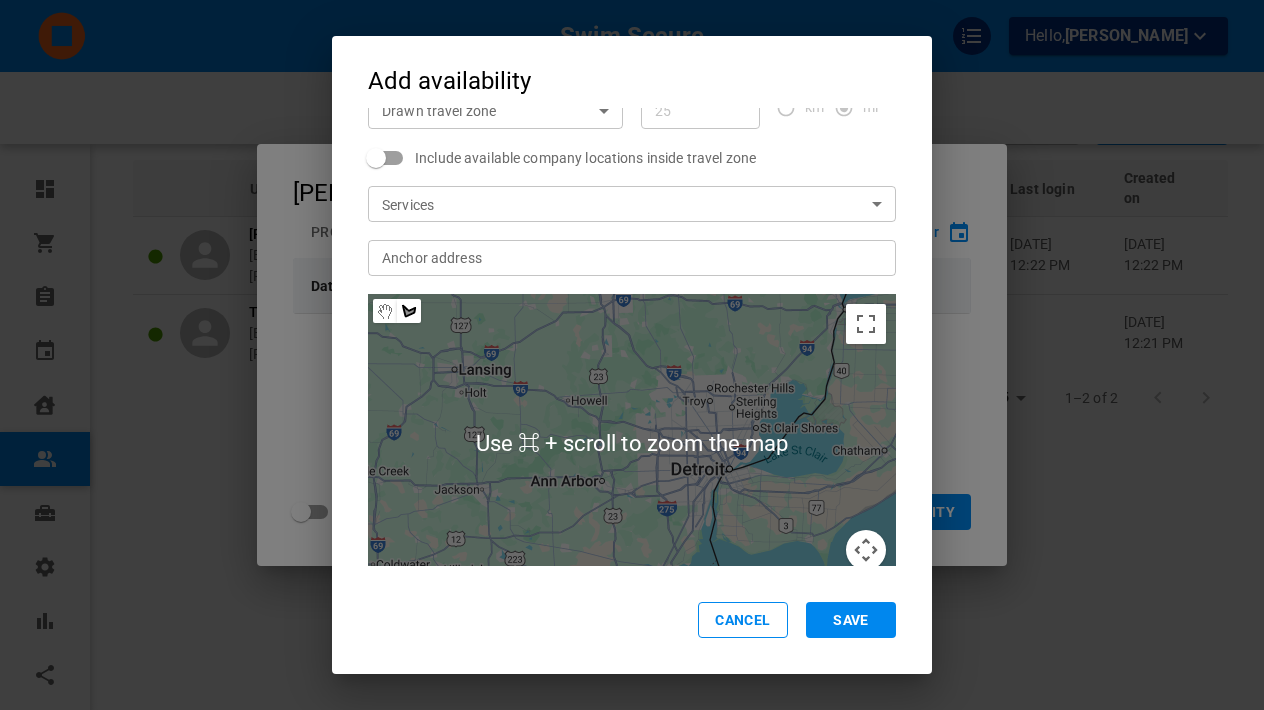scroll, scrollTop: 271, scrollLeft: 0, axis: vertical 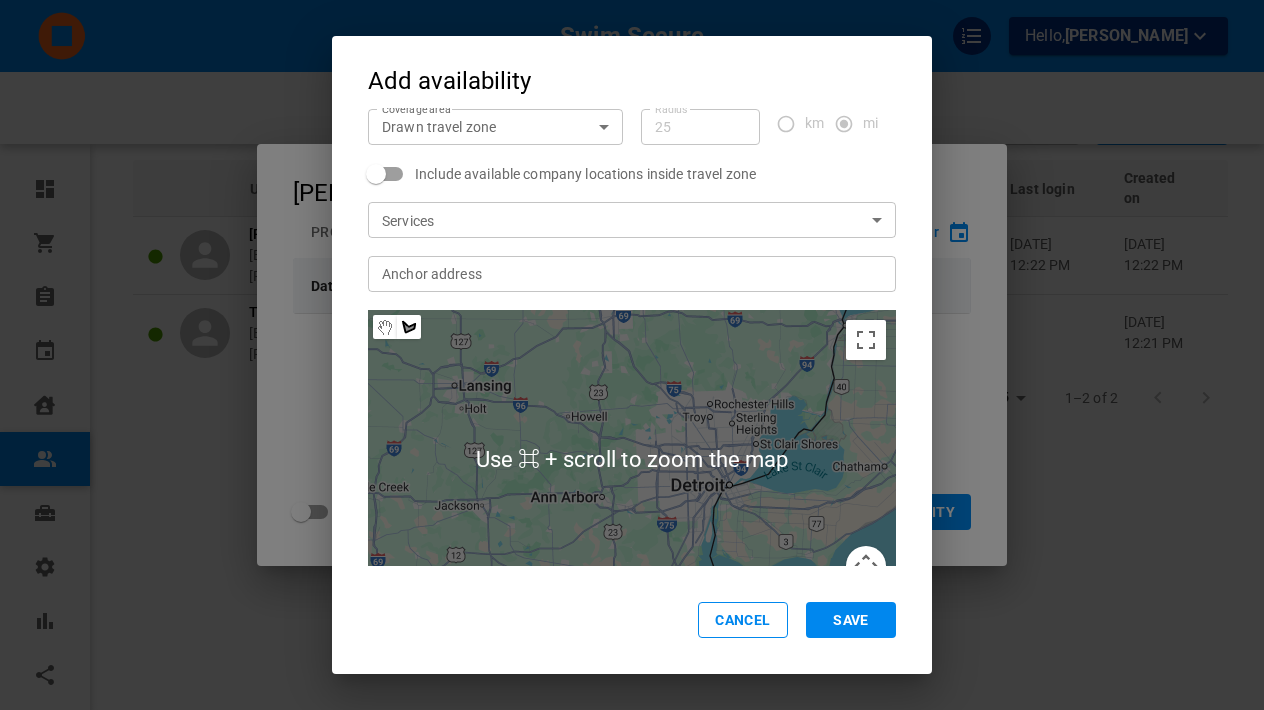 click on "​ Services" at bounding box center [632, 220] 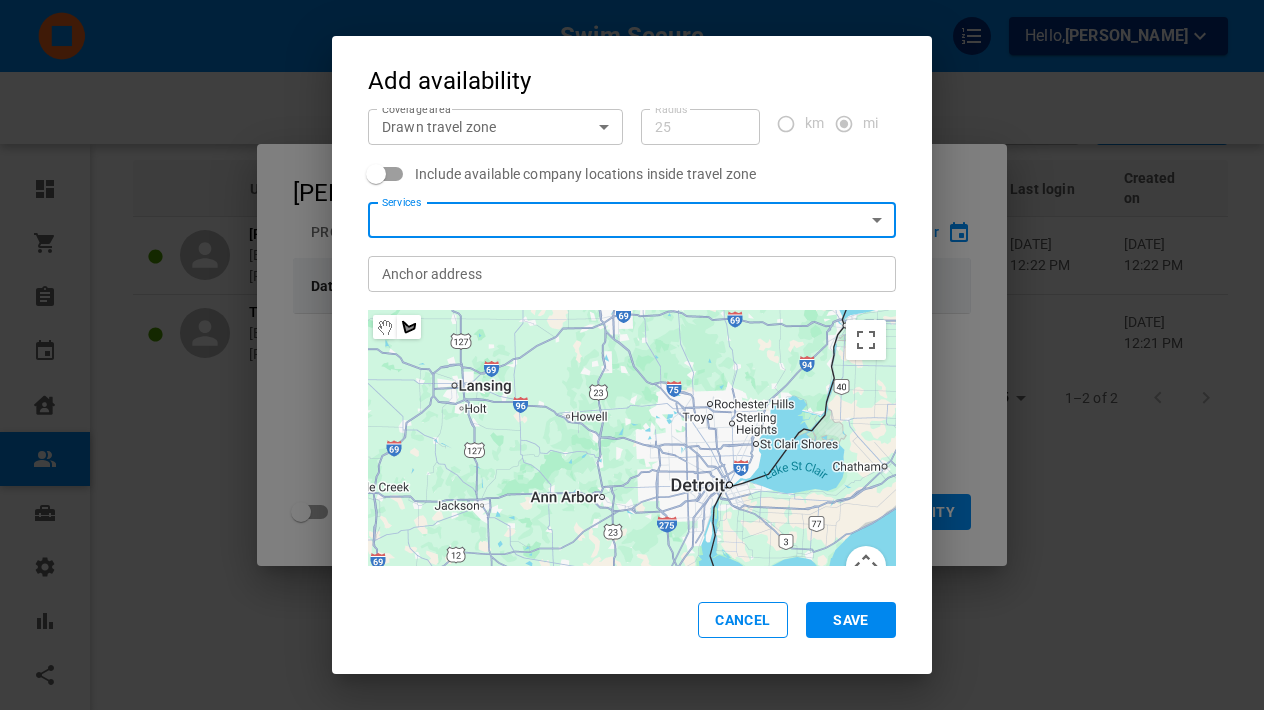 click on "Anchor address Anchor address" at bounding box center (631, 273) 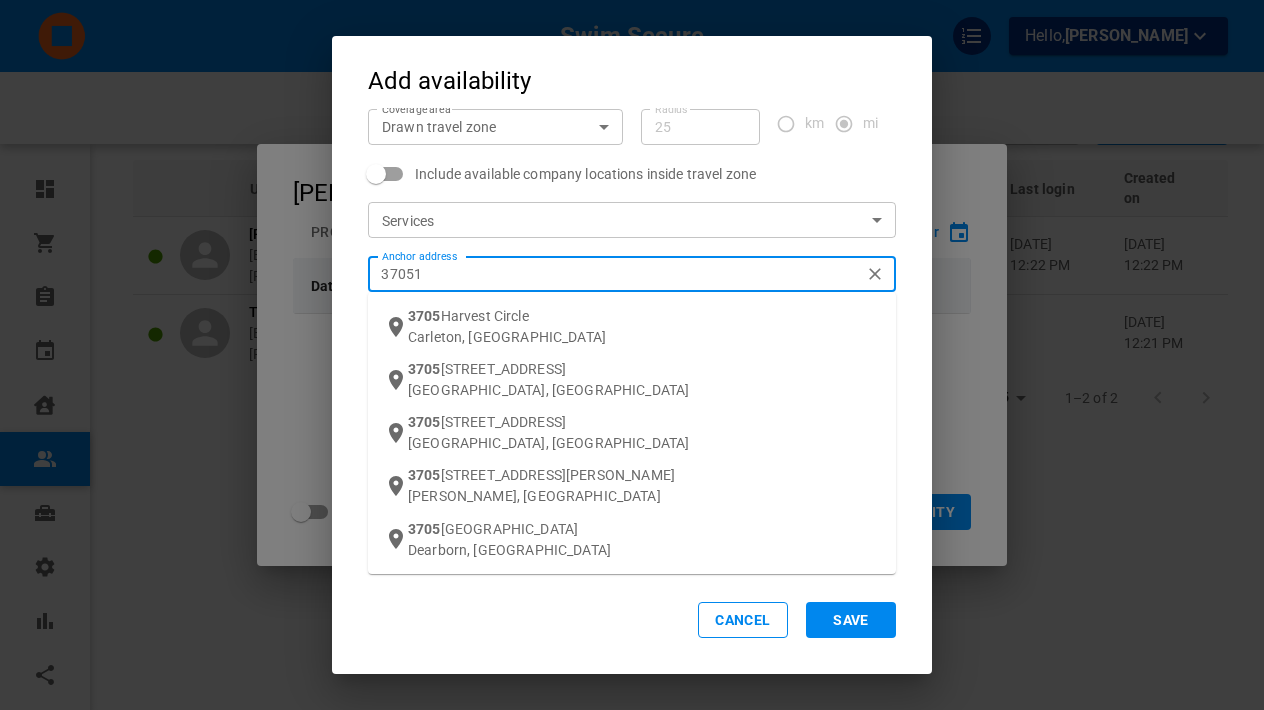 type on "37051" 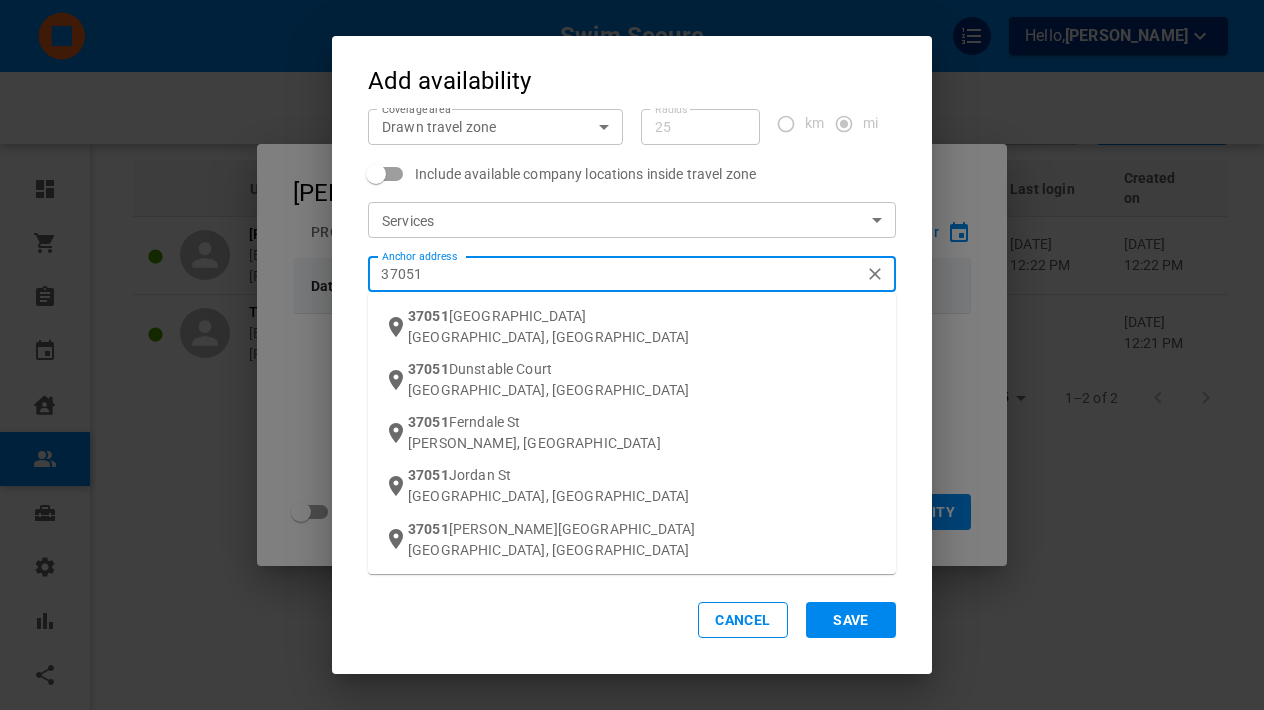 click on "New Boston, MI" at bounding box center [644, 337] 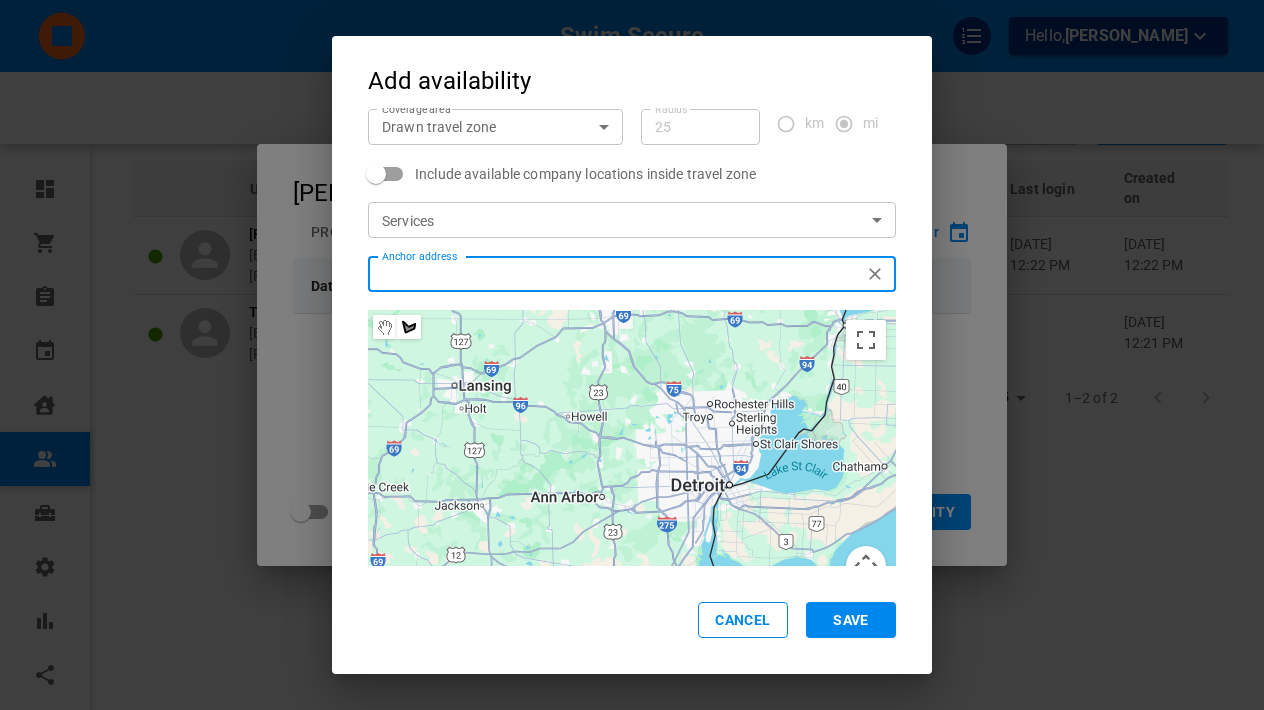 type on "37051 S Huron Rd, New Boston, MI 48164, USA" 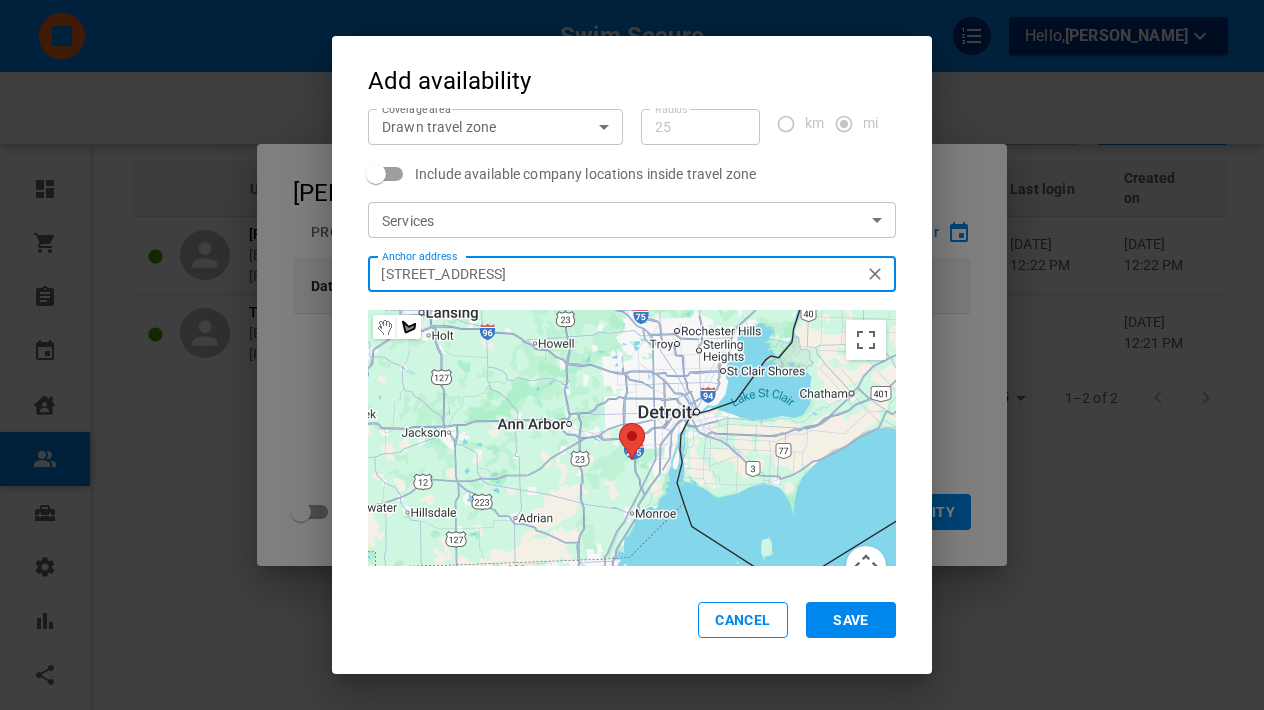 click on "Swim Secure Hello,  Jordan Bycofski Ready to get started? Purchase subscription Dashboard Orders Bookings Calendar Clients Users Services Settings Reports Integrations Online booking Users  Manage skills Filters ​ ​ ​ ​   Add User User Booking link Role Skills Services Availability Last login Created on Jordan Bycofski jordanbycofski@icloud.com +17347751126 Admin 0 0 Jul 13, 2025 12:22 pm Jul 13, 2025 12:22 pm Test User 654b48@a9d82c.com +12223334455 Provider 1 1 1 schedule Jul 13, 2025 12:21 pm 25 25 1–2 of 2 Profile My account Jordan Bycofski Profile Availability Blocked Time Go to calendar Date range Time range Days Coverage area Services Show expired schedules Cancel   Add Availability Add availability Start date Jul 19, 2025 Start date End date Jul 13, 2035 End date Repeat every 1 1 ​ week on M T W T F S S Start time 9:00 AM Start time End time 8:00 PM End time  Add times Coverage area Drawn travel zone DRAW_TRAVEL_REGION Coverage area Radius 25 Radius km mi Services ​ Services ← → ↑" at bounding box center [632, 351] 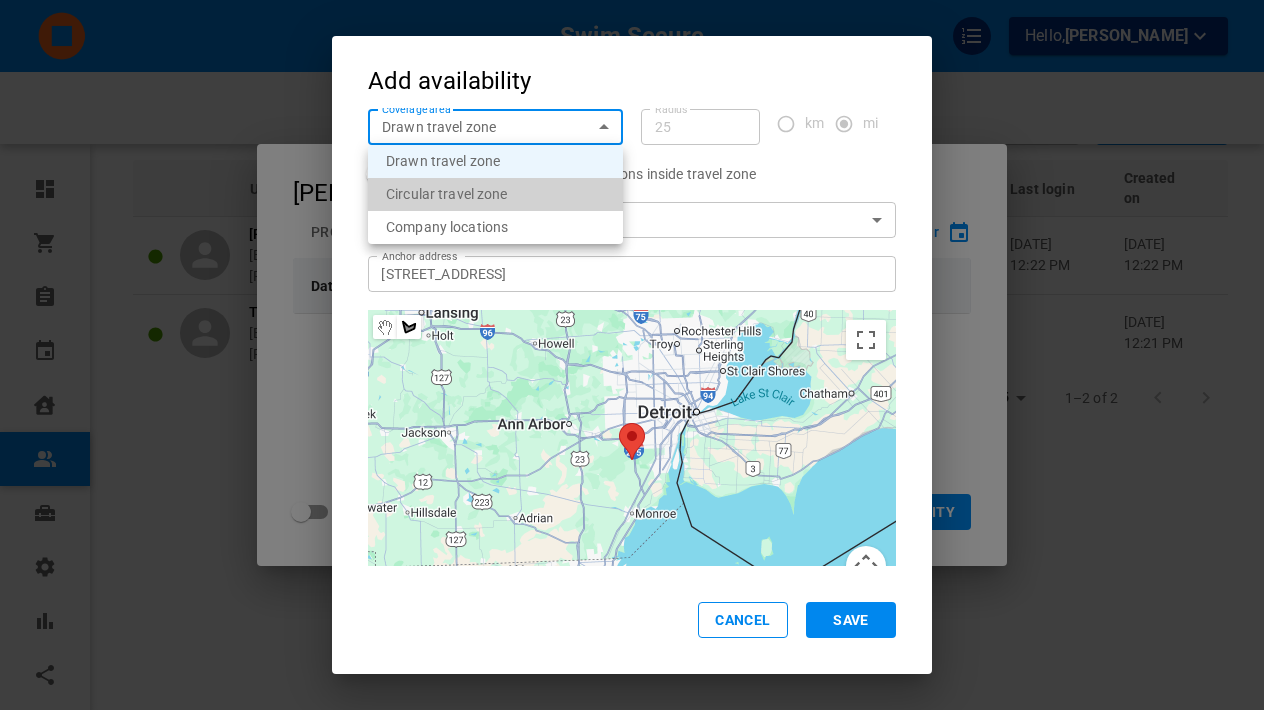 click on "Circular travel zone" at bounding box center [495, 194] 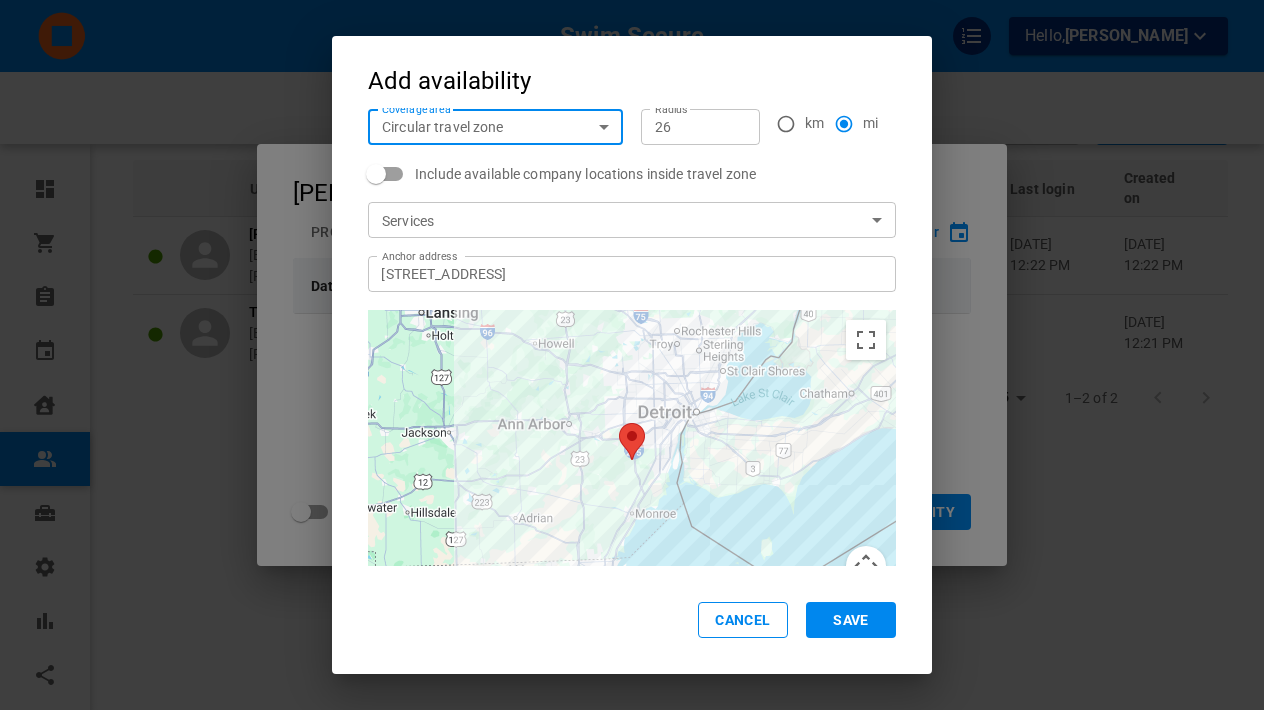 click on "26" at bounding box center (700, 127) 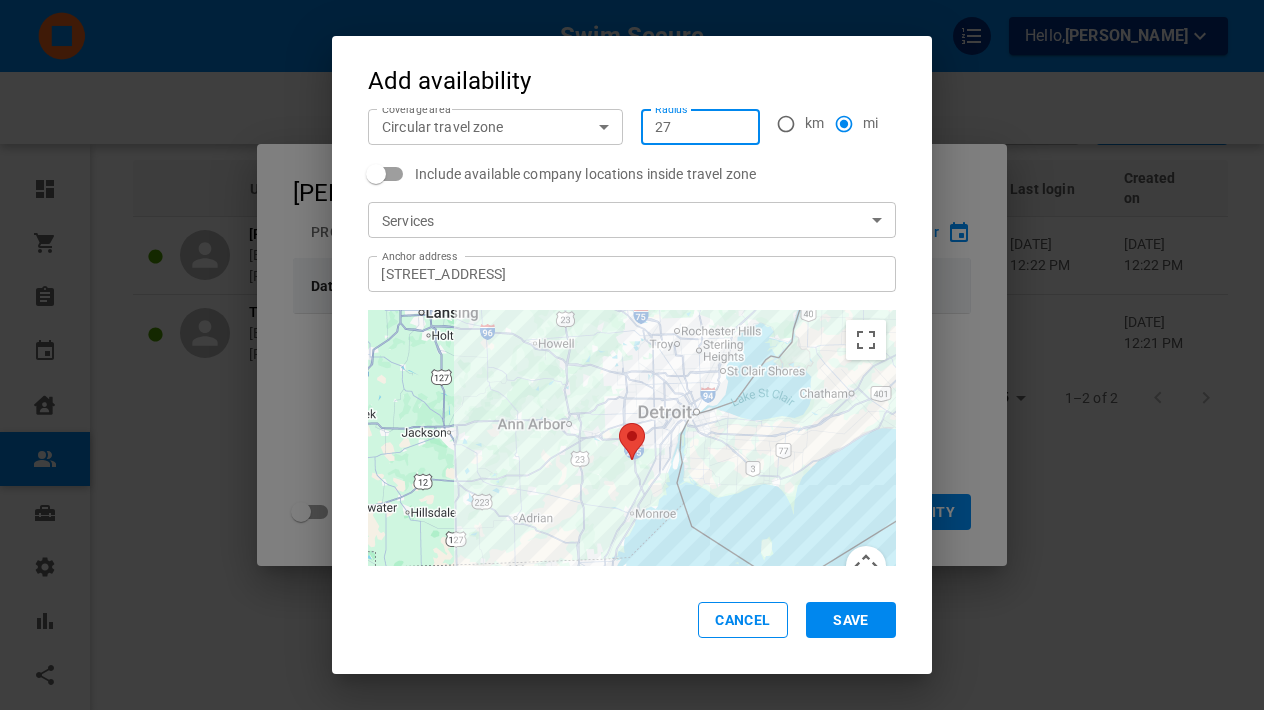click on "27" at bounding box center [700, 127] 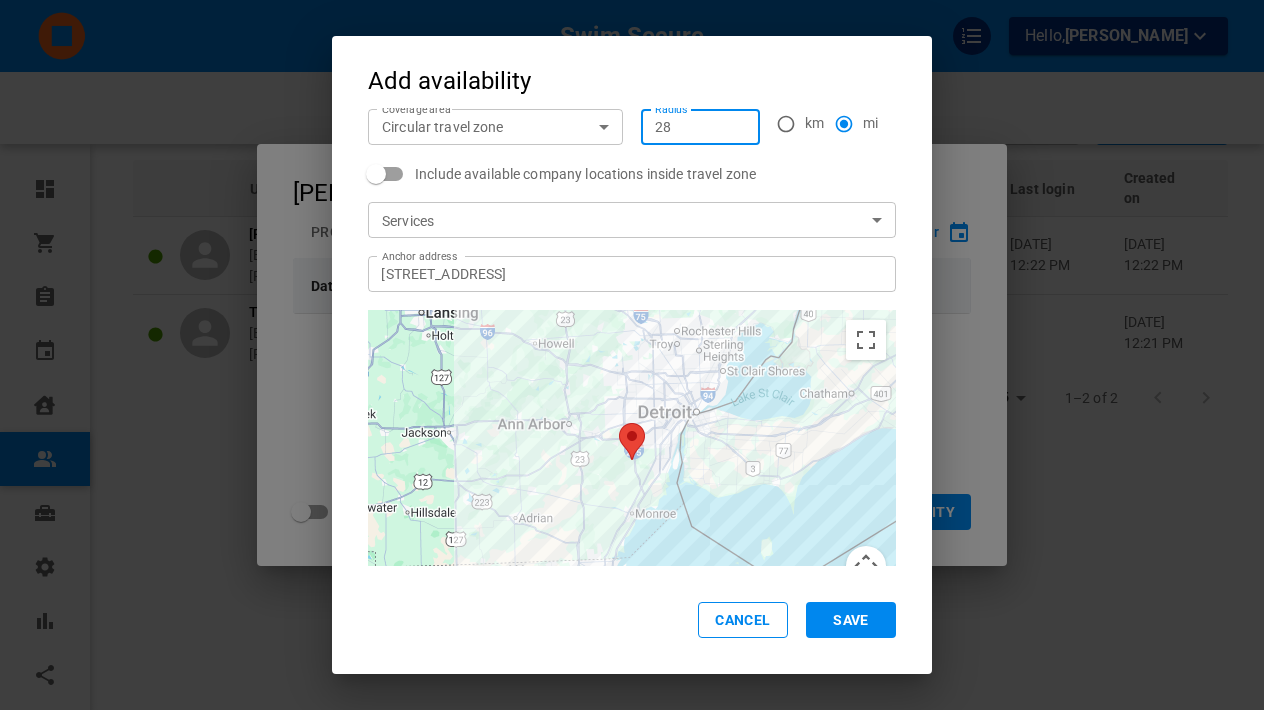 click on "28" at bounding box center (700, 127) 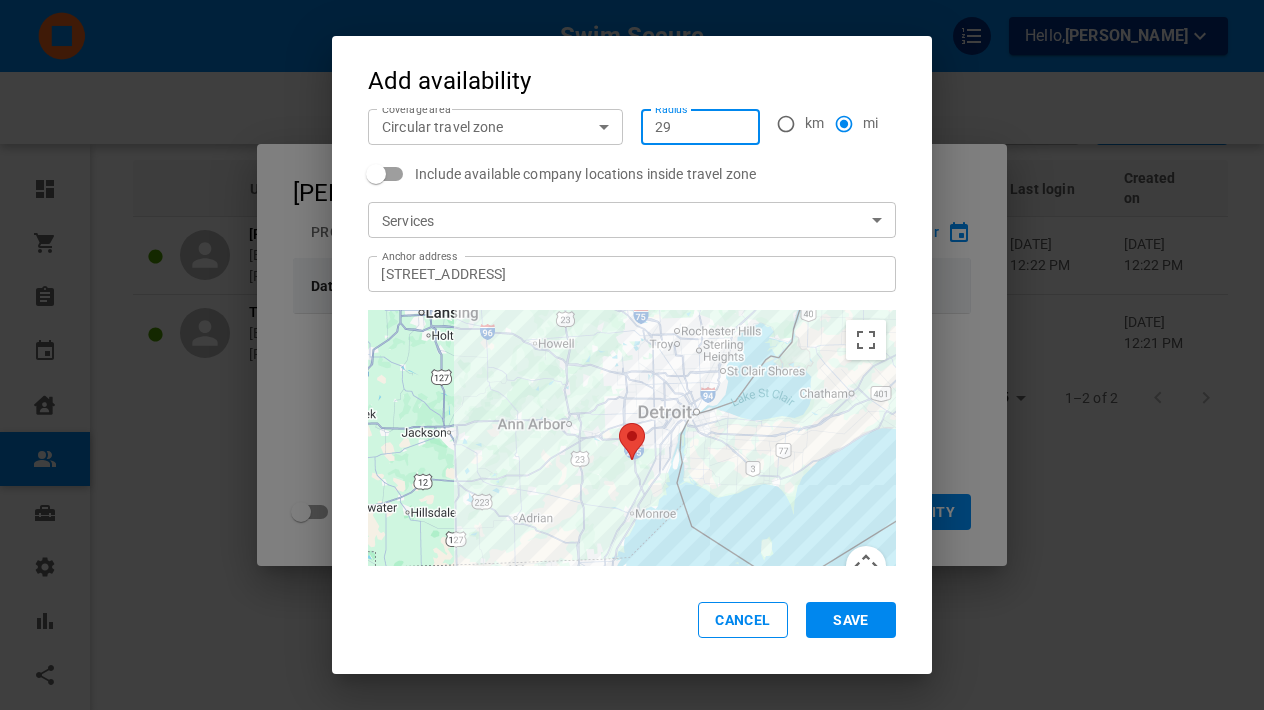 click on "29" at bounding box center [700, 127] 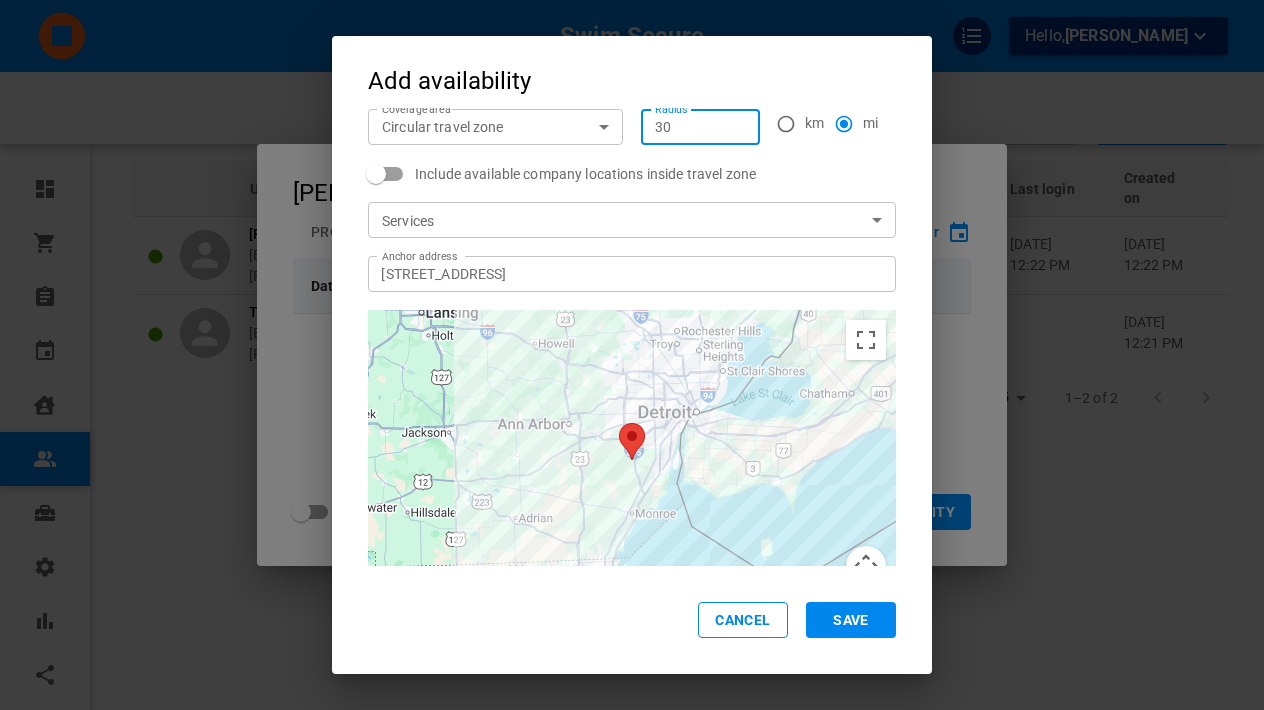 click on "30" at bounding box center [700, 127] 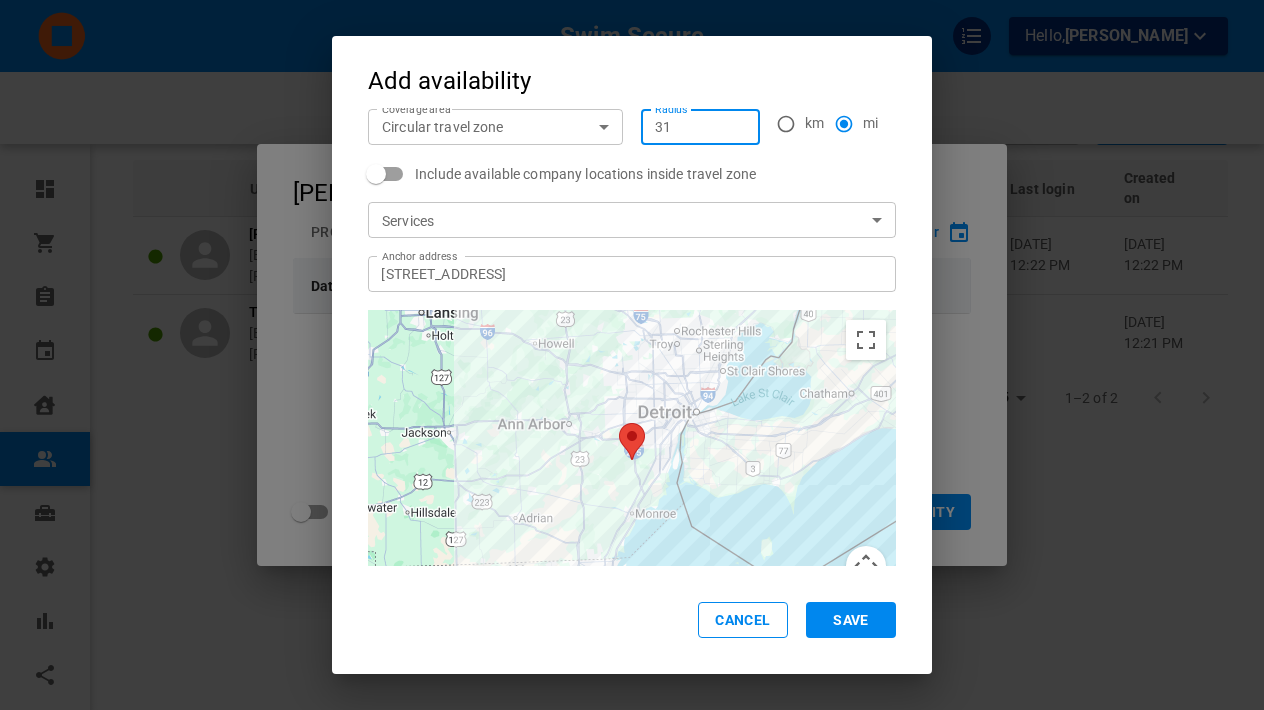 click on "31" at bounding box center (700, 127) 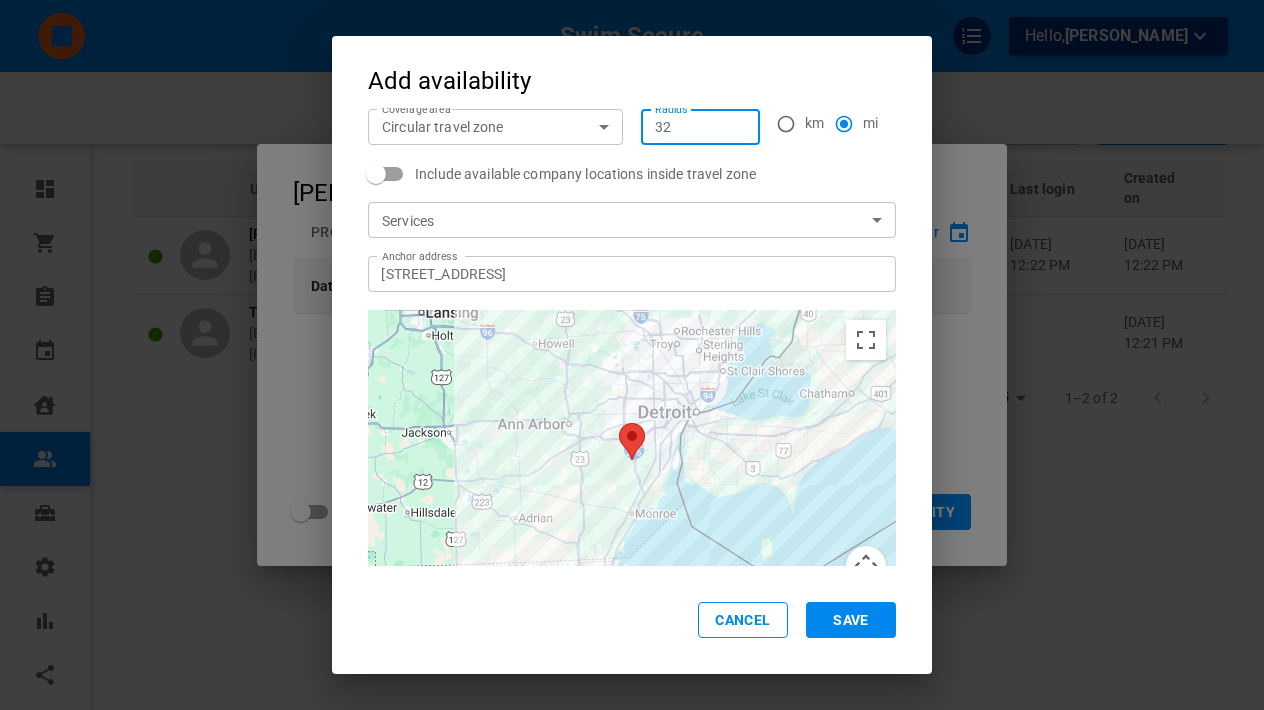 click on "32" at bounding box center (700, 127) 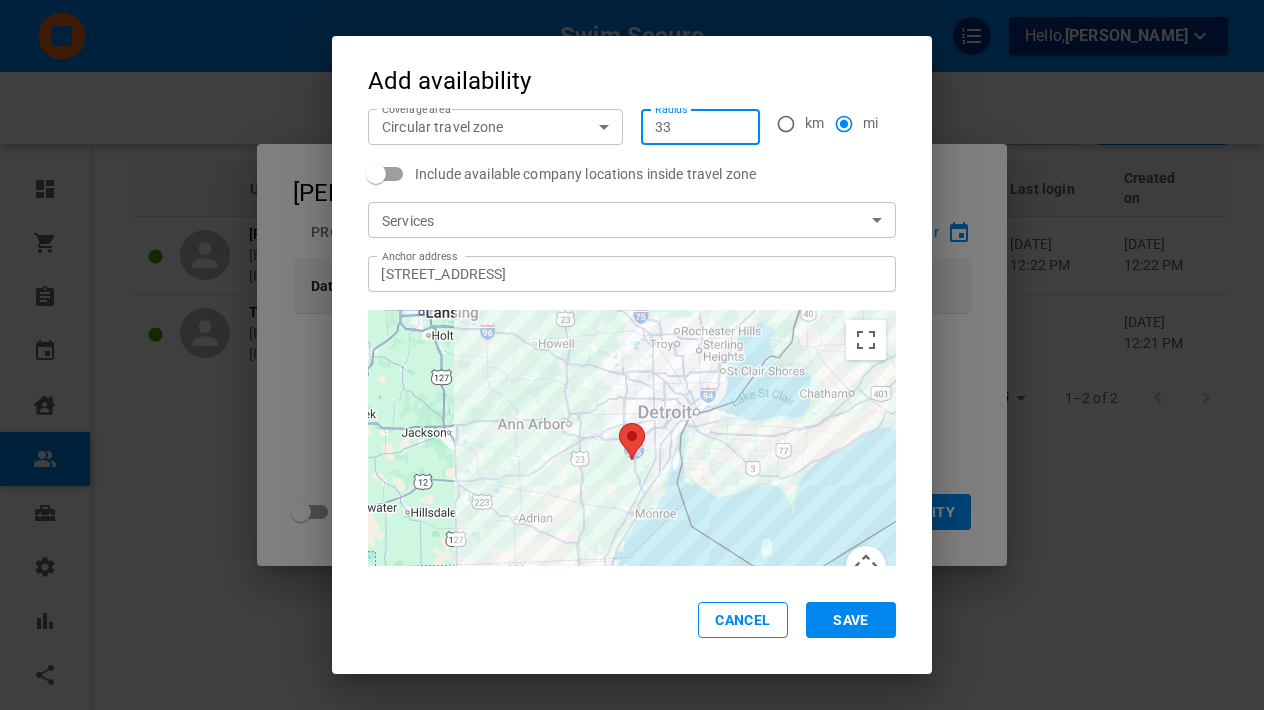 click on "33" at bounding box center [700, 127] 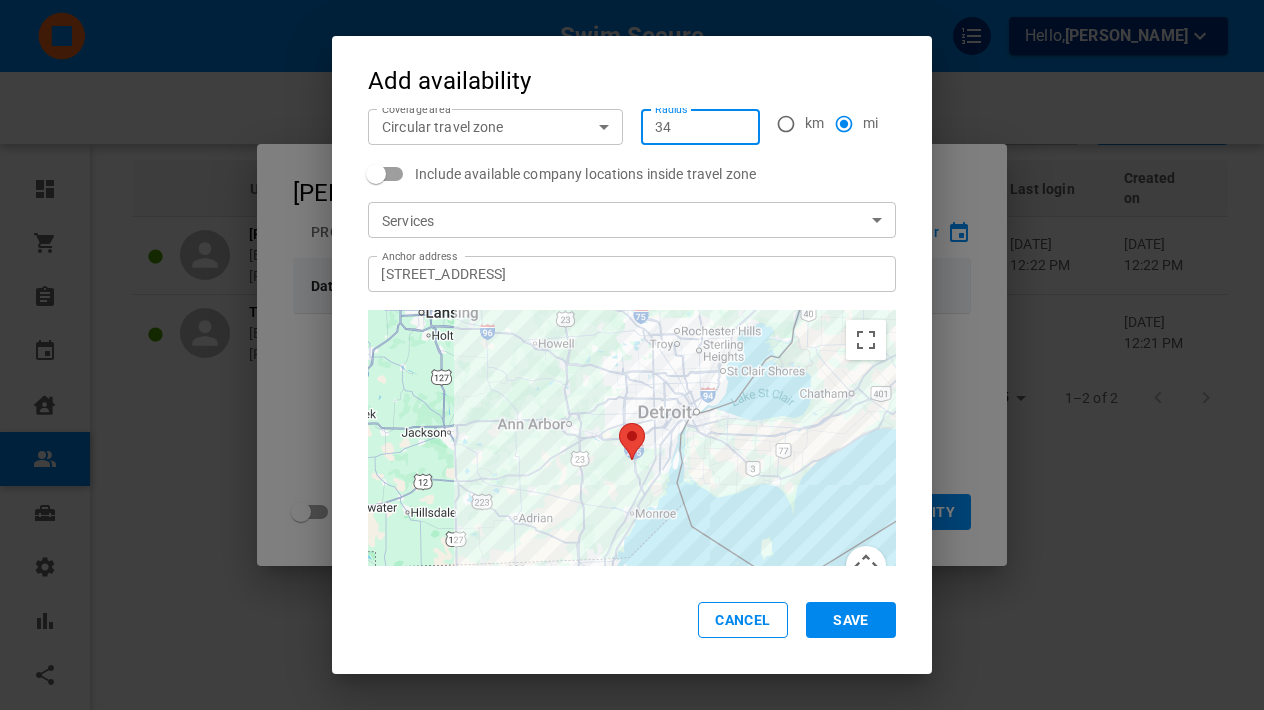 click on "34" at bounding box center (700, 127) 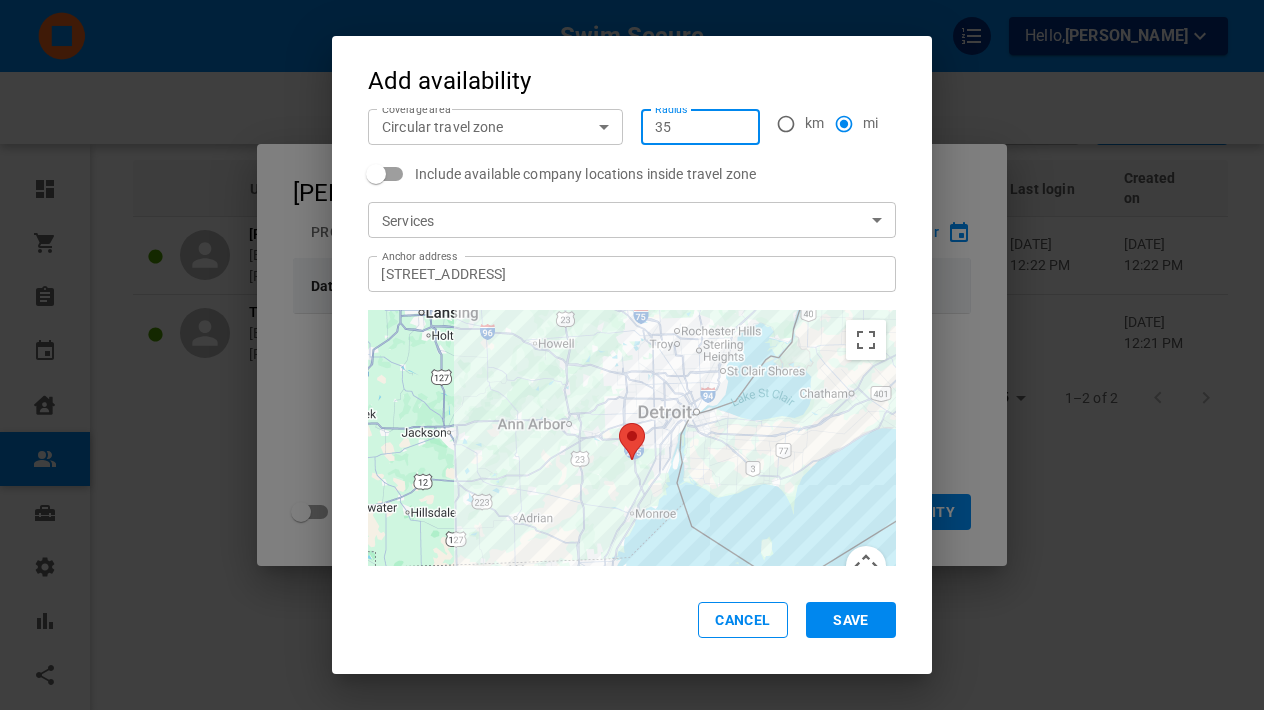 click on "35" at bounding box center [700, 127] 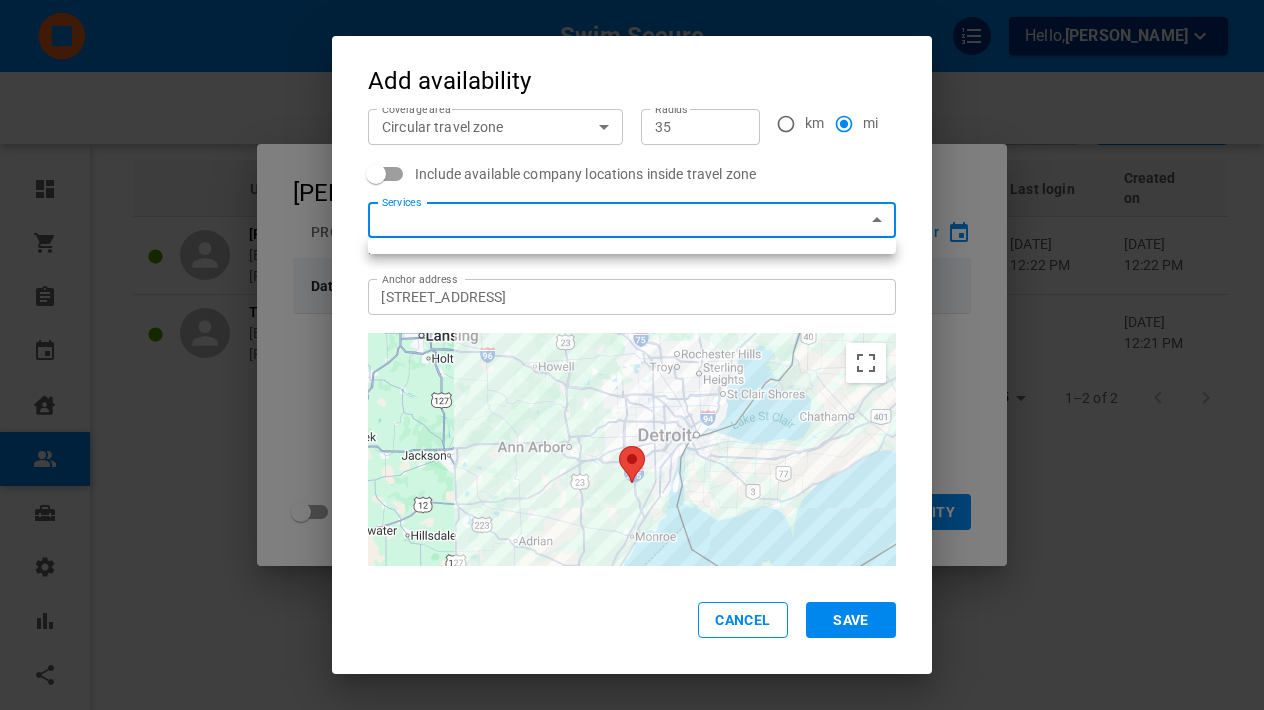 click on "Swim Secure Hello,  Jordan Bycofski Ready to get started? Purchase subscription Dashboard Orders Bookings Calendar Clients Users Services Settings Reports Integrations Online booking Users  Manage skills Filters ​ ​ ​ ​   Add User User Booking link Role Skills Services Availability Last login Created on Jordan Bycofski jordanbycofski@icloud.com +17347751126 Admin 0 0 Jul 13, 2025 12:22 pm Jul 13, 2025 12:22 pm Test User 654b48@a9d82c.com +12223334455 Provider 1 1 1 schedule Jul 13, 2025 12:21 pm 25 25 1–2 of 2 Profile My account Jordan Bycofski Profile Availability Blocked Time Go to calendar Date range Time range Days Coverage area Services Show expired schedules Cancel   Add Availability Add availability Start date Jul 19, 2025 Start date End date Jul 13, 2035 End date Repeat every 1 1 ​ week on M T W T F S S Start time 9:00 AM Start time End time 8:00 PM End time  Add times Coverage area Circular travel zone MAX_DISTANCE Coverage area Radius 35 Radius km mi Services ​ Services Anchor address" at bounding box center [632, 351] 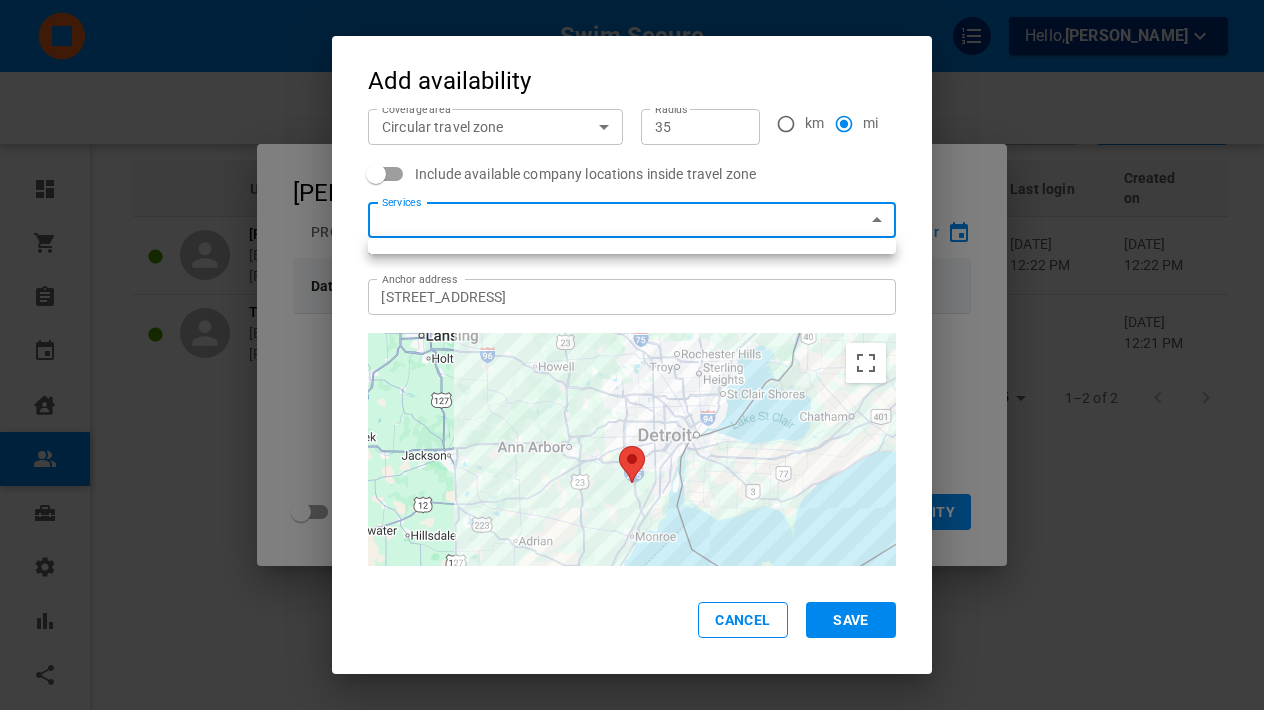 click at bounding box center (632, 355) 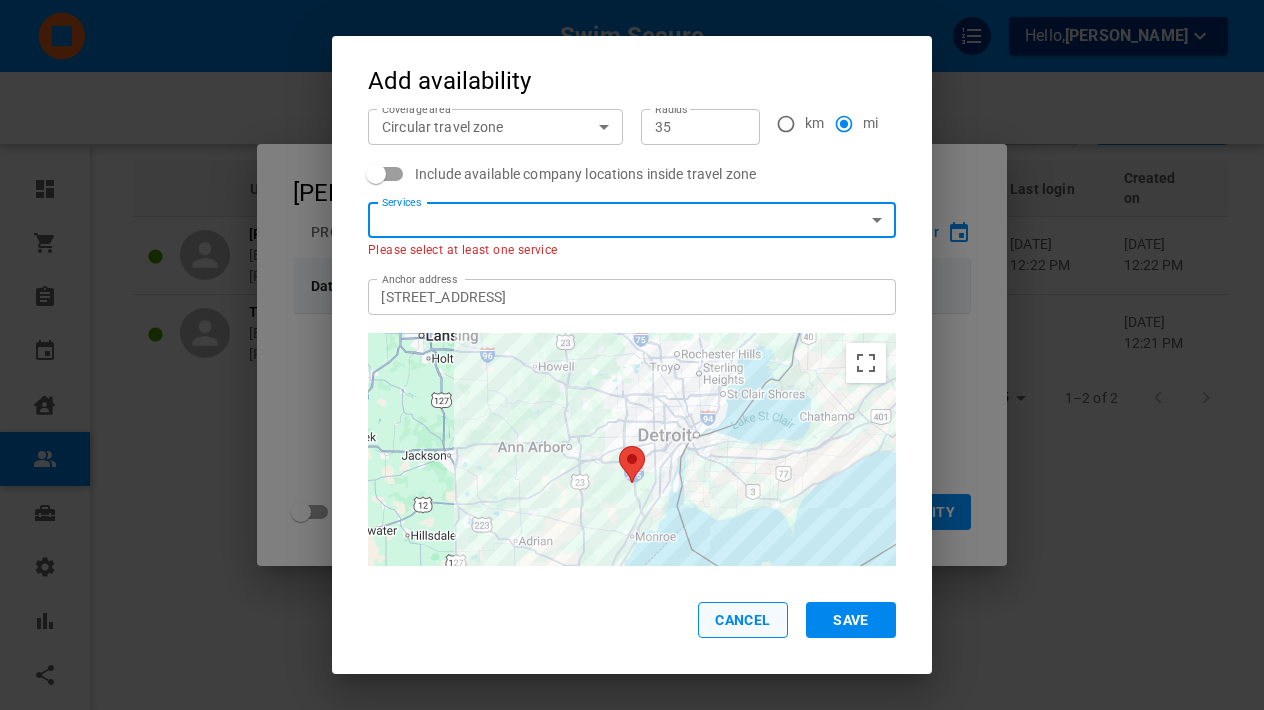 click on "Cancel" at bounding box center (743, 620) 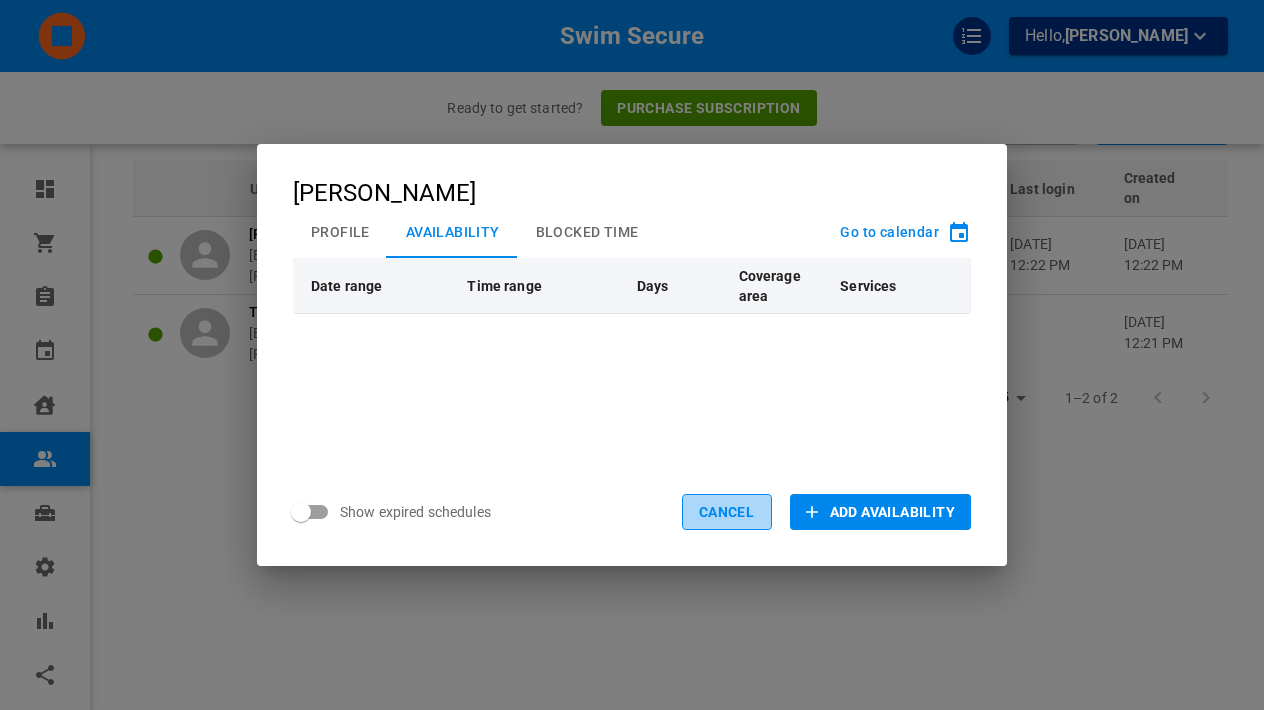 click on "Cancel" at bounding box center [727, 512] 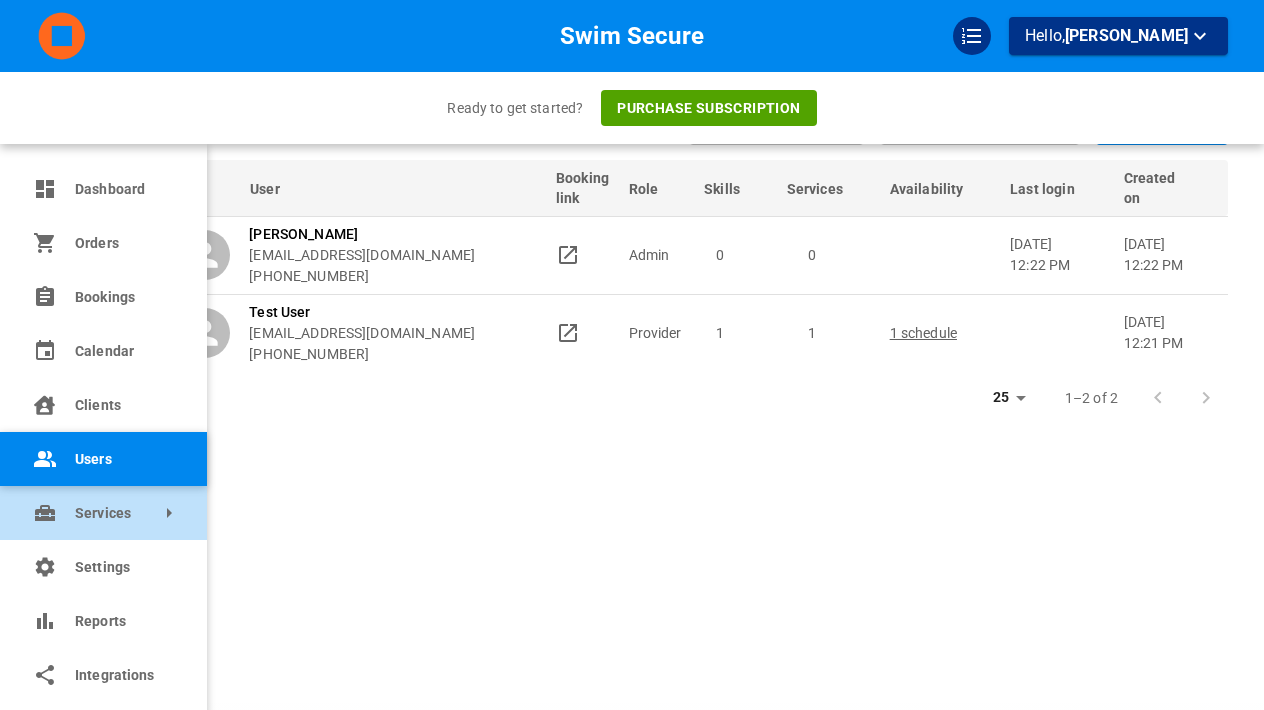 click on "Services" at bounding box center [75, 513] 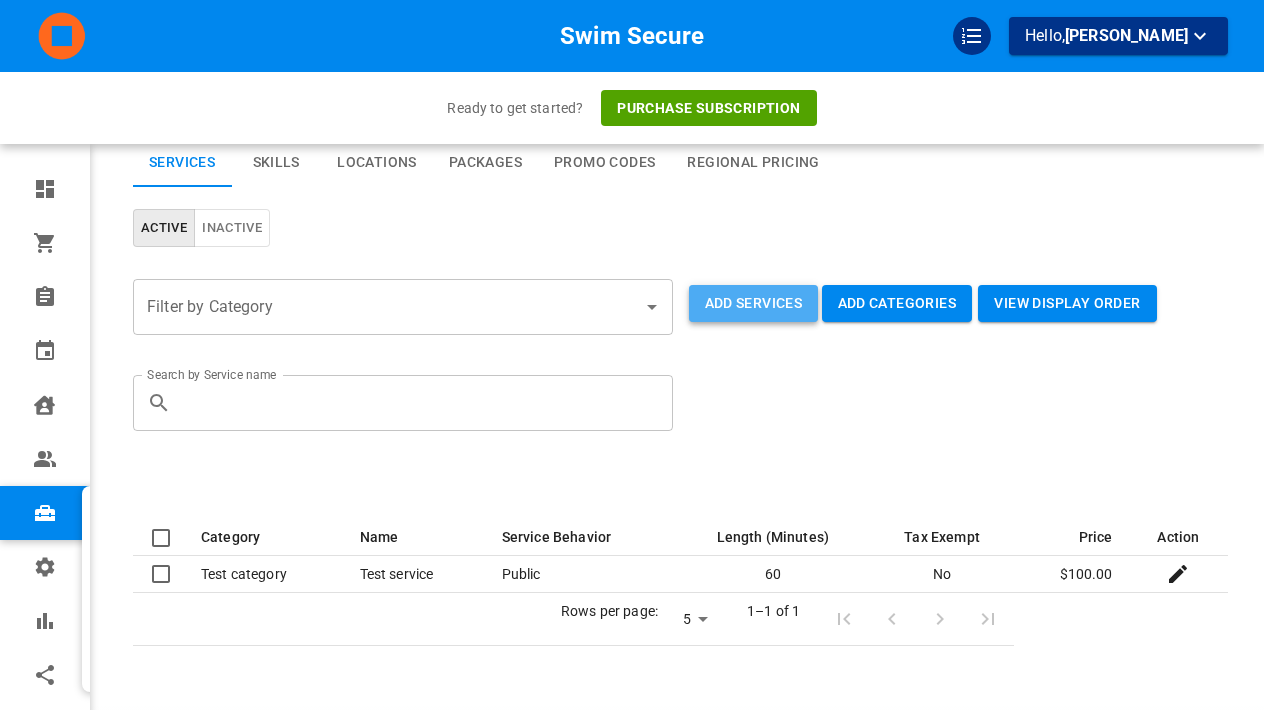 click on "Add Services" at bounding box center (754, 303) 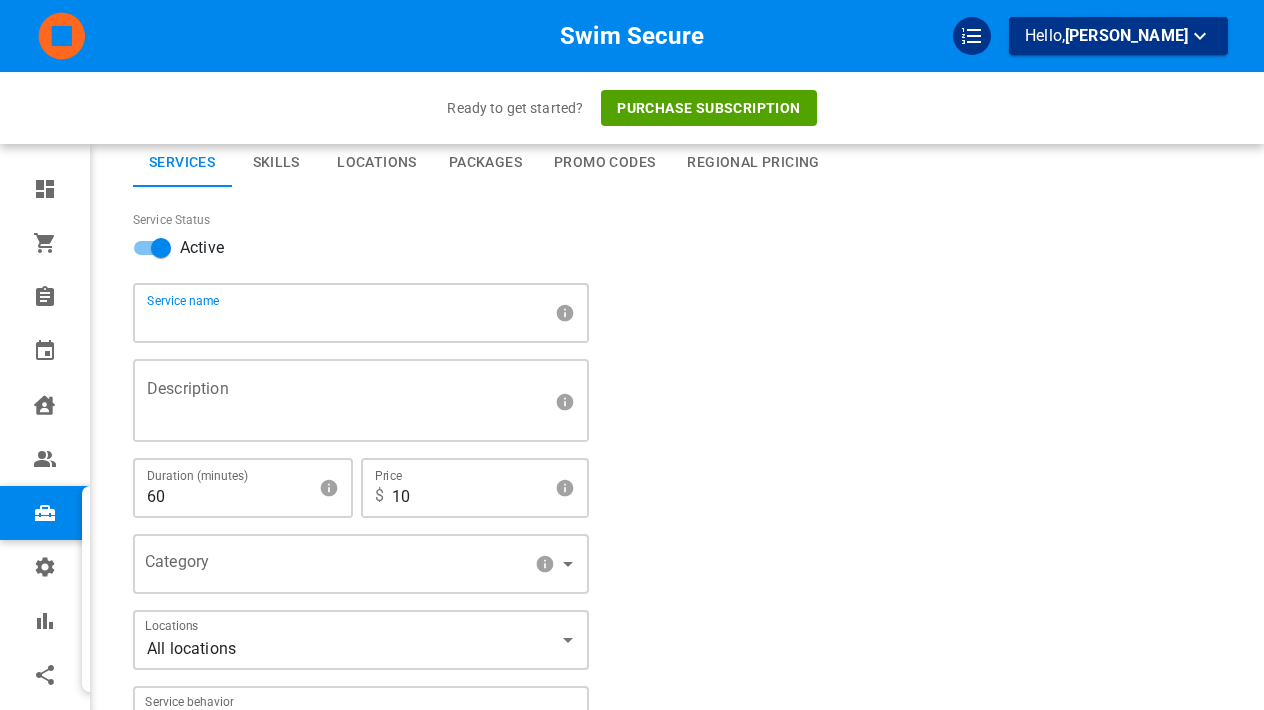 click on "Service name" at bounding box center [341, 313] 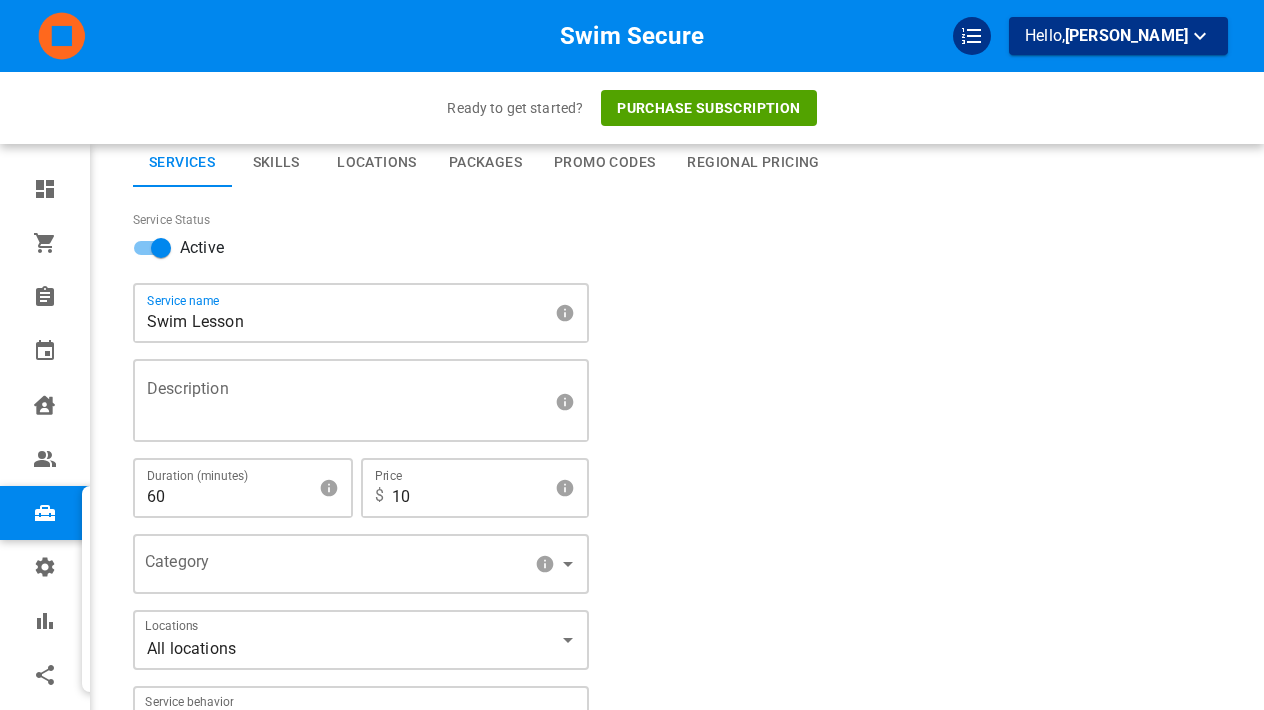 scroll, scrollTop: 64, scrollLeft: 0, axis: vertical 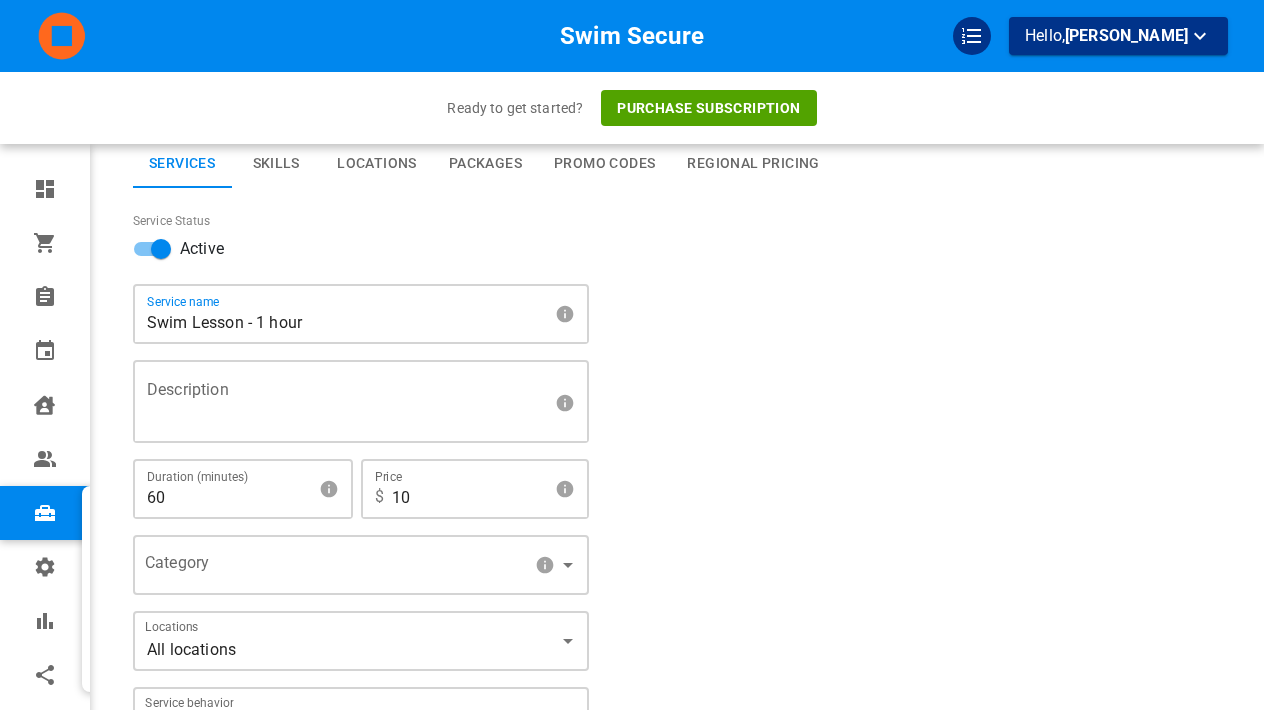 type on "Swim Lesson - 1 hour" 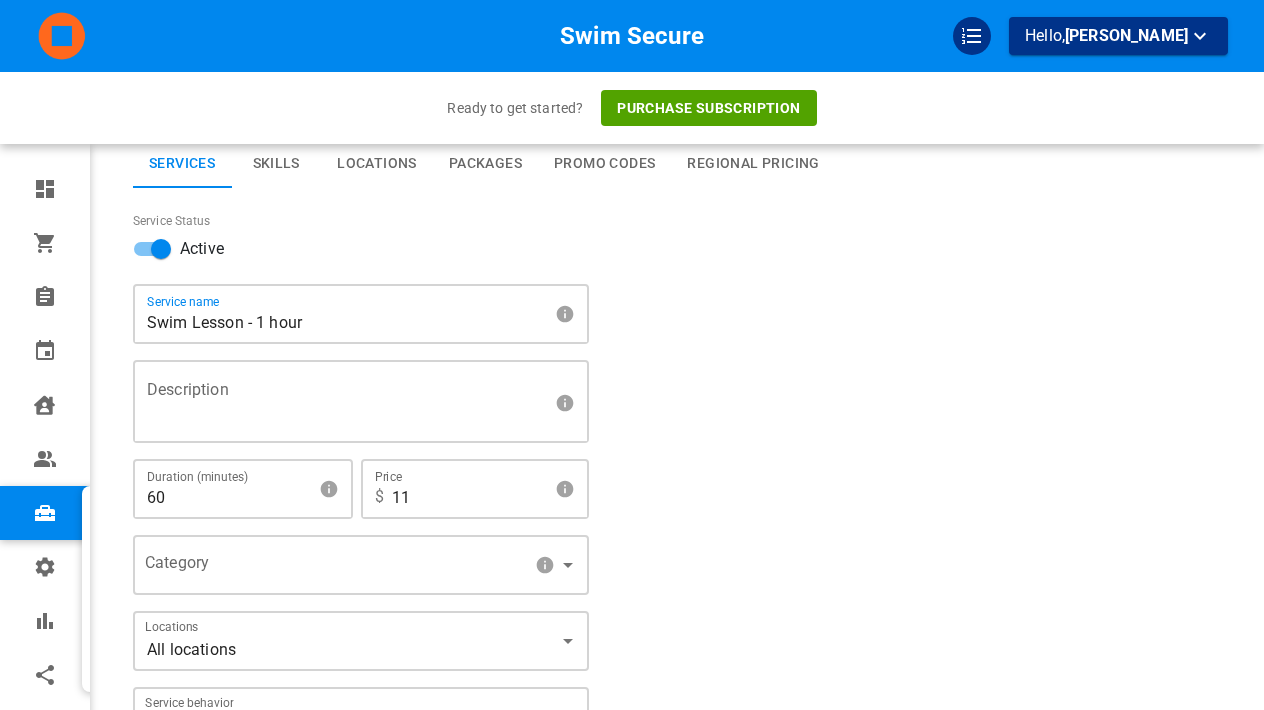 click on "11" at bounding box center (469, 489) 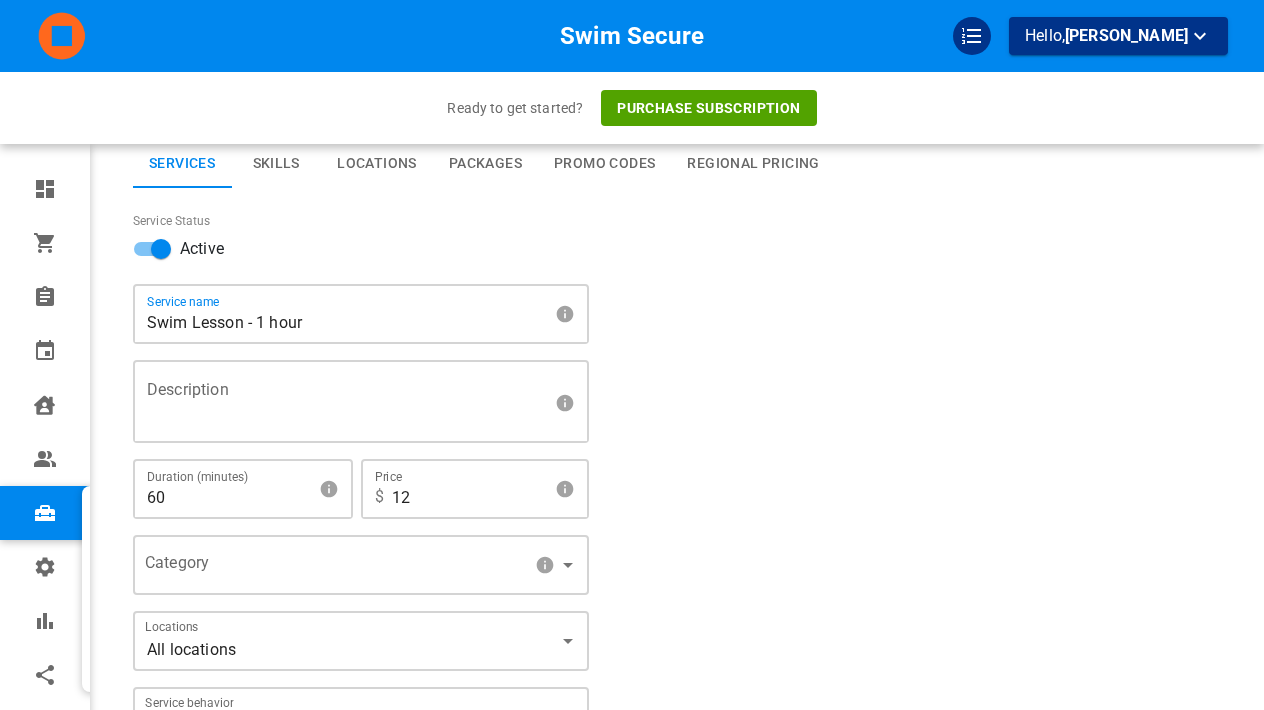 click on "12" at bounding box center [469, 489] 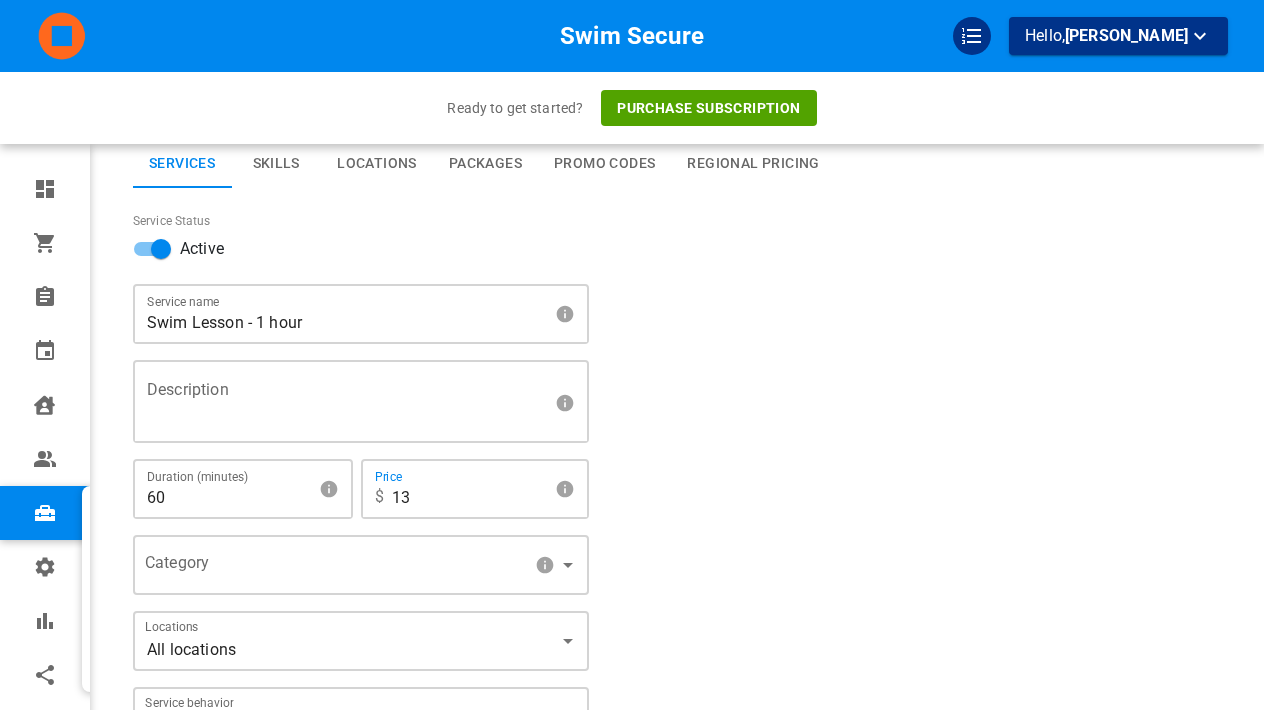 click on "13" at bounding box center [469, 489] 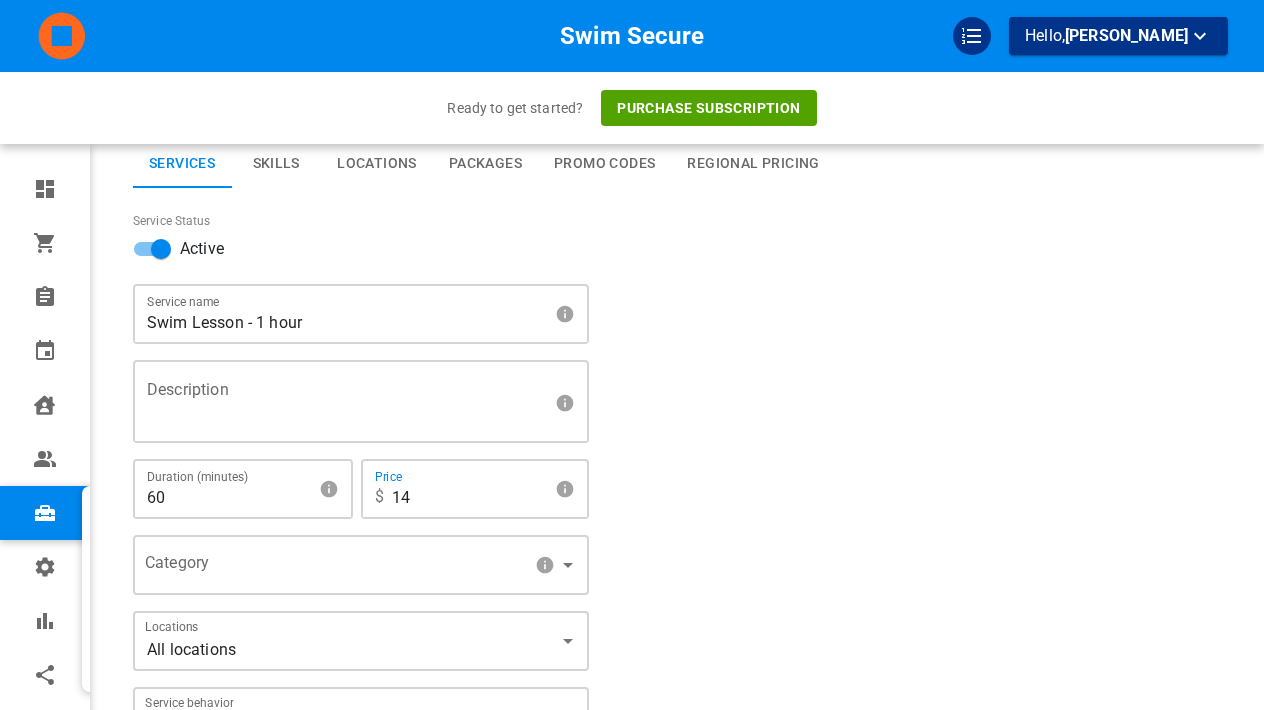 click on "14" at bounding box center [469, 489] 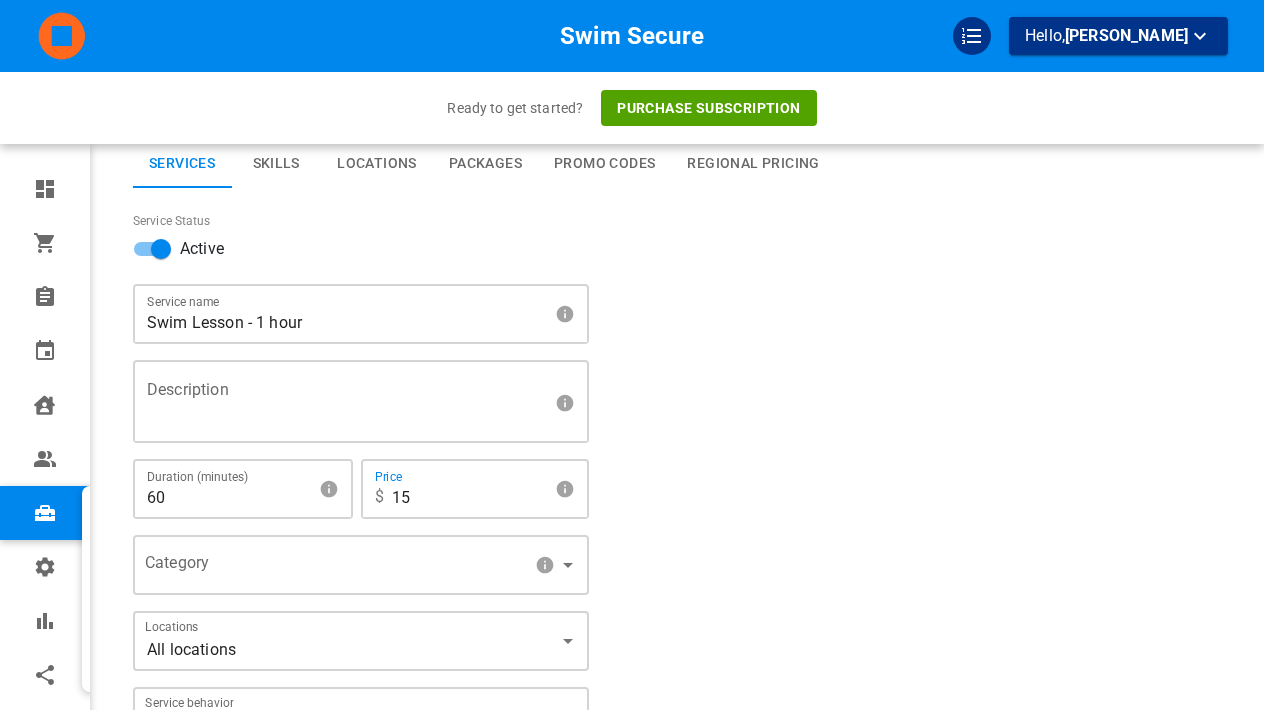 click on "15" at bounding box center [469, 489] 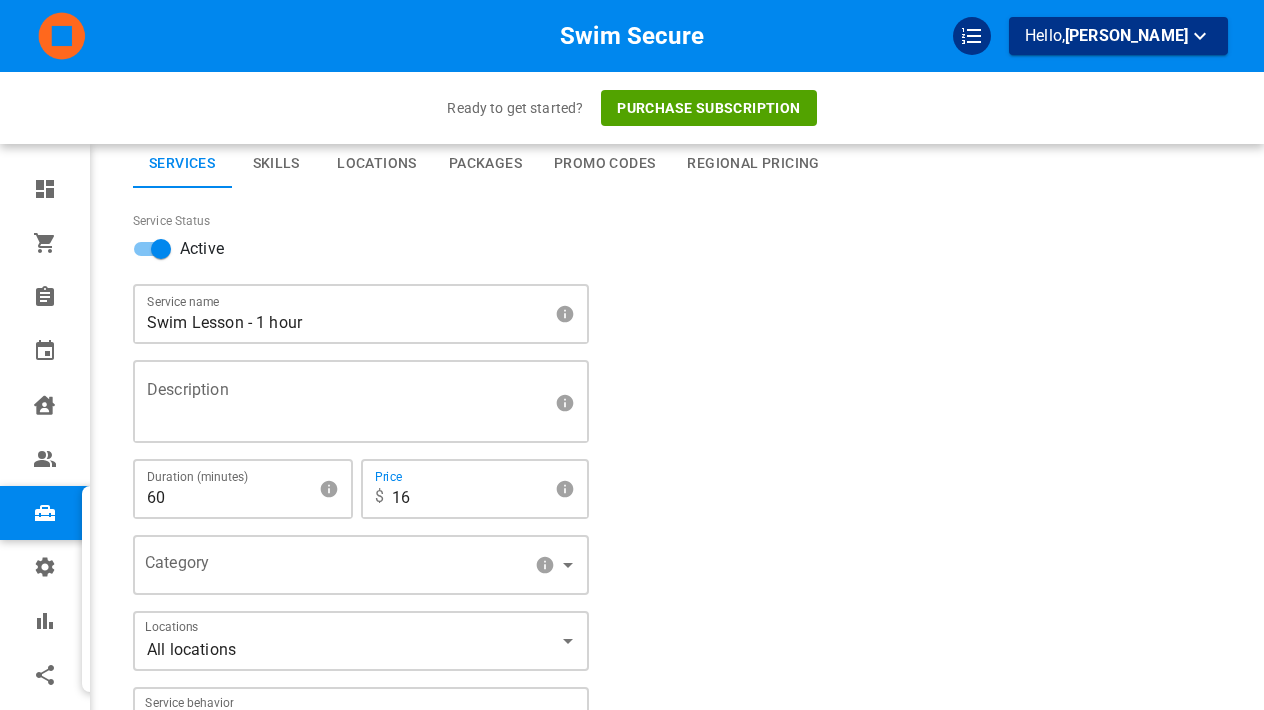 click on "16" at bounding box center (469, 489) 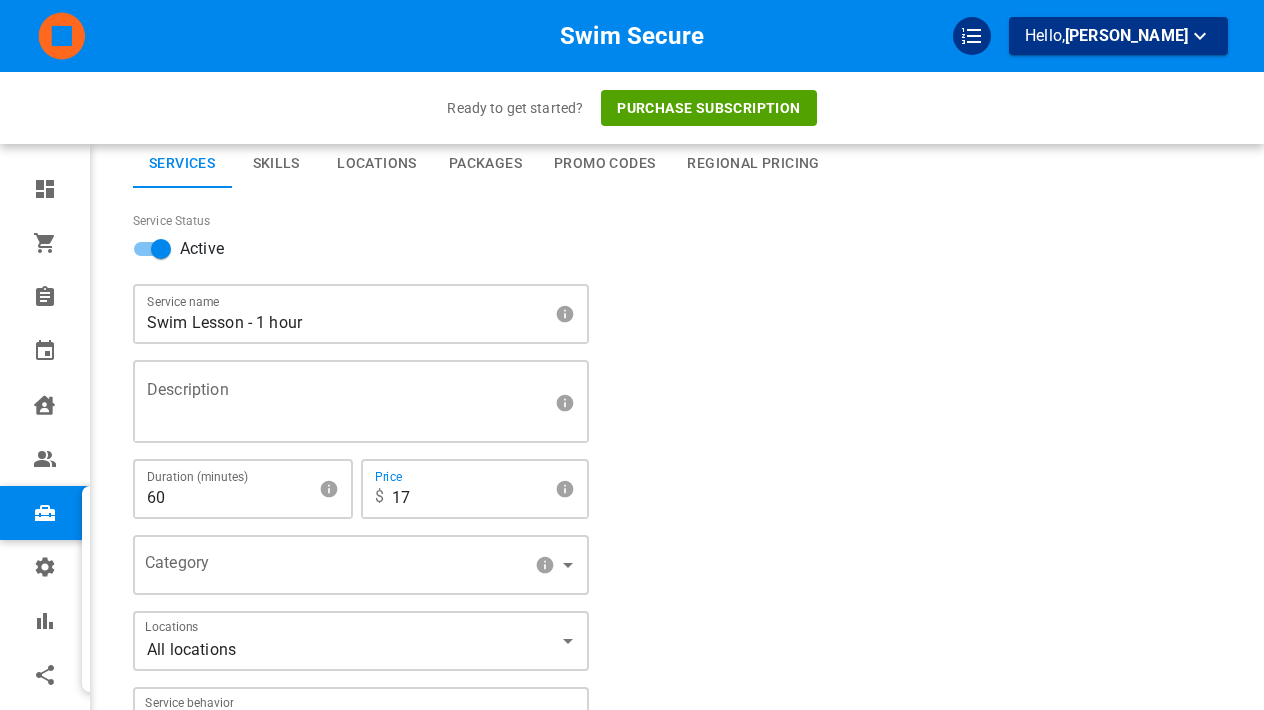 click on "17" at bounding box center [469, 489] 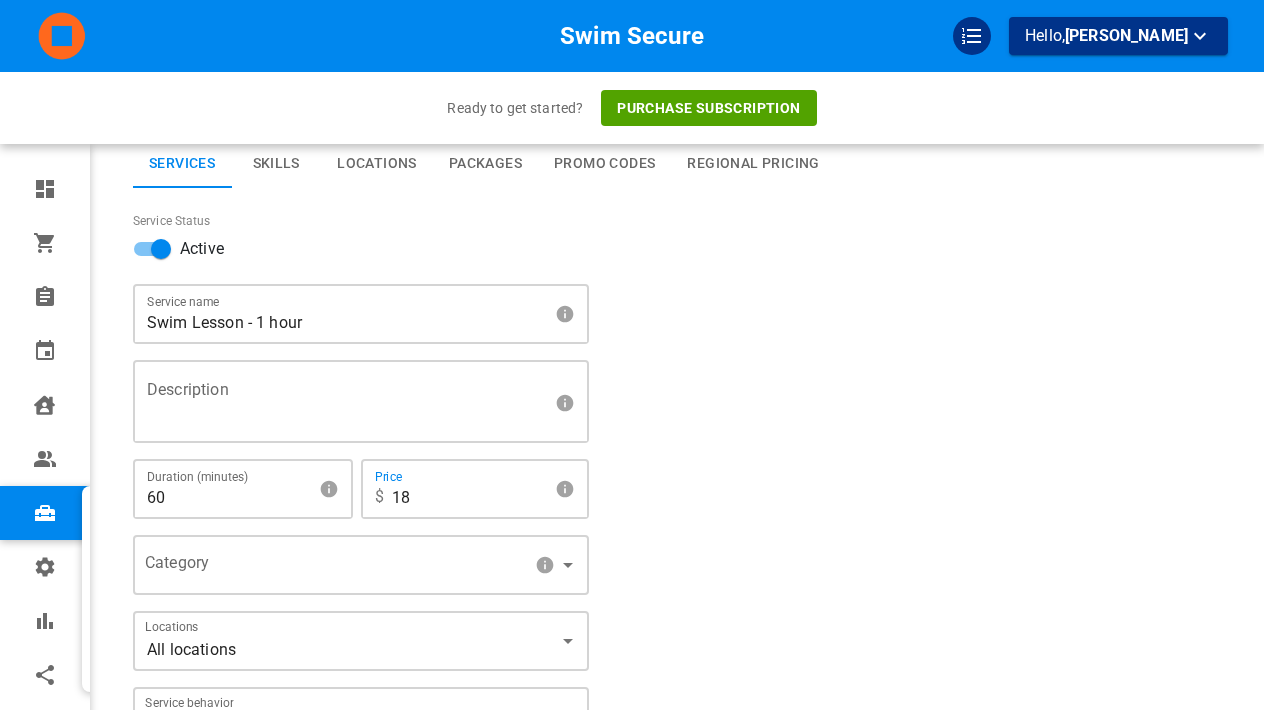click on "18" at bounding box center (469, 489) 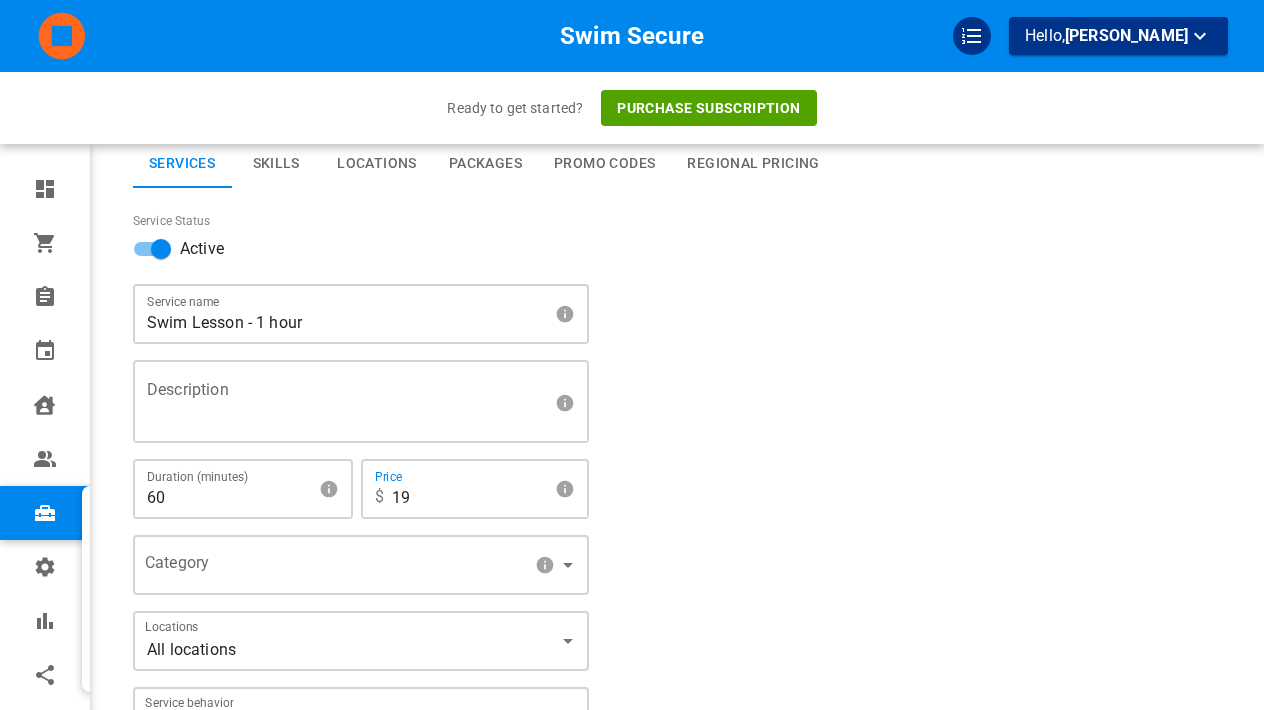 click on "19" at bounding box center (469, 489) 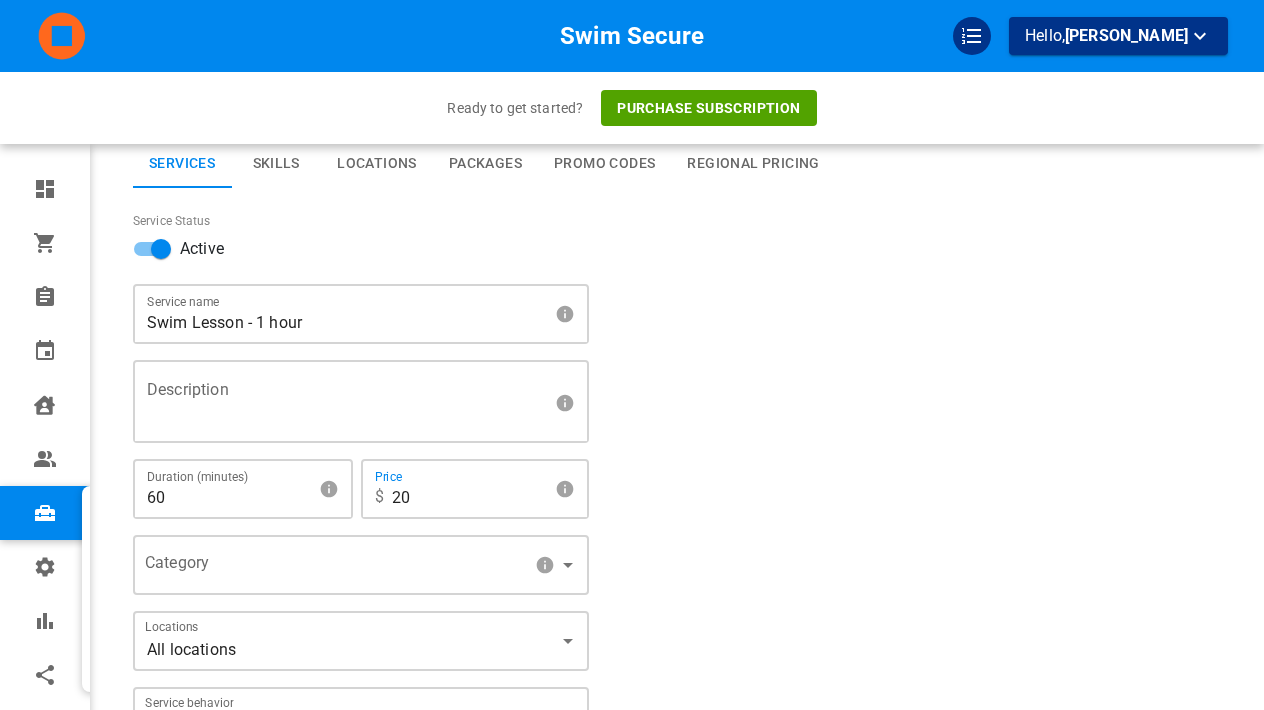 click on "20" at bounding box center (469, 489) 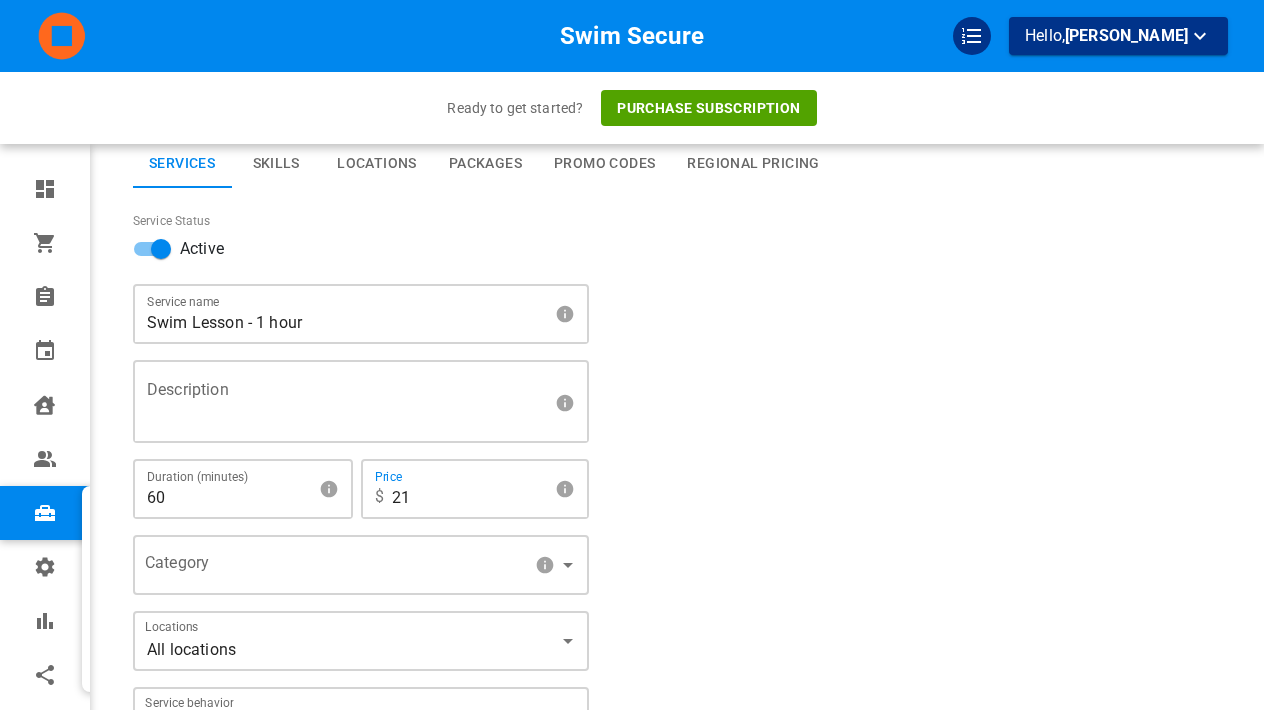click on "21" at bounding box center (469, 489) 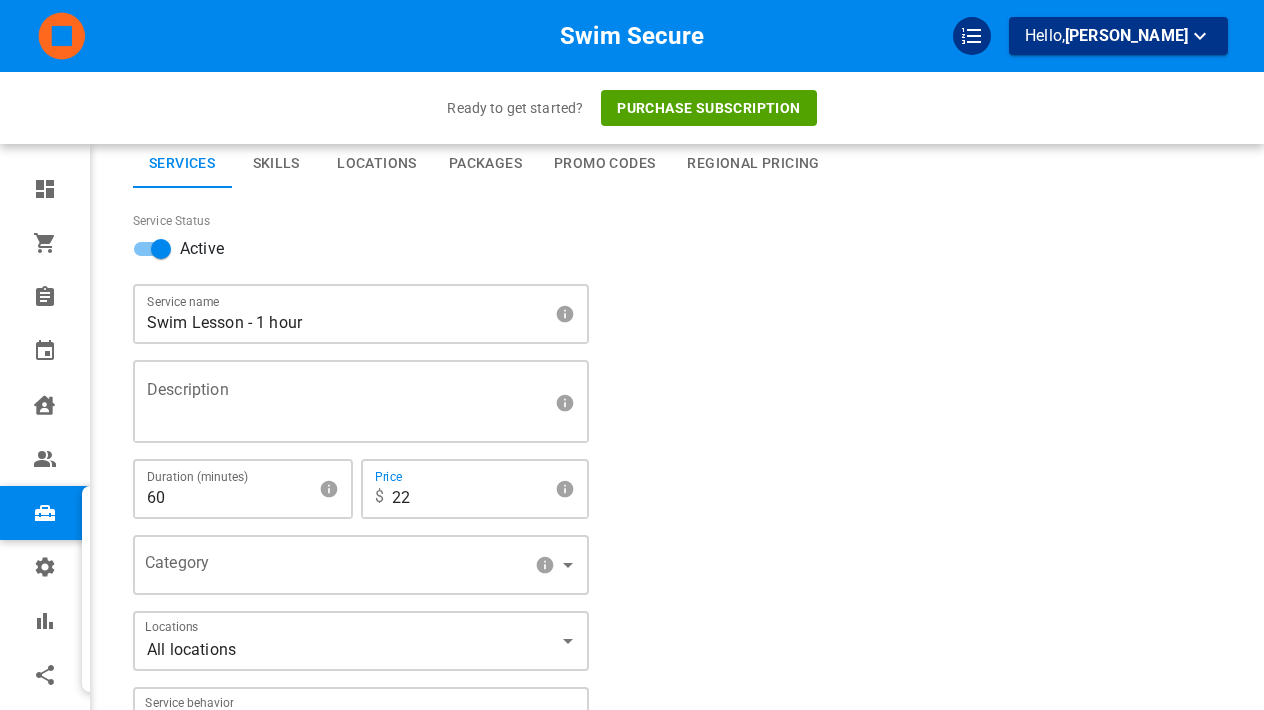 click on "22" at bounding box center [469, 489] 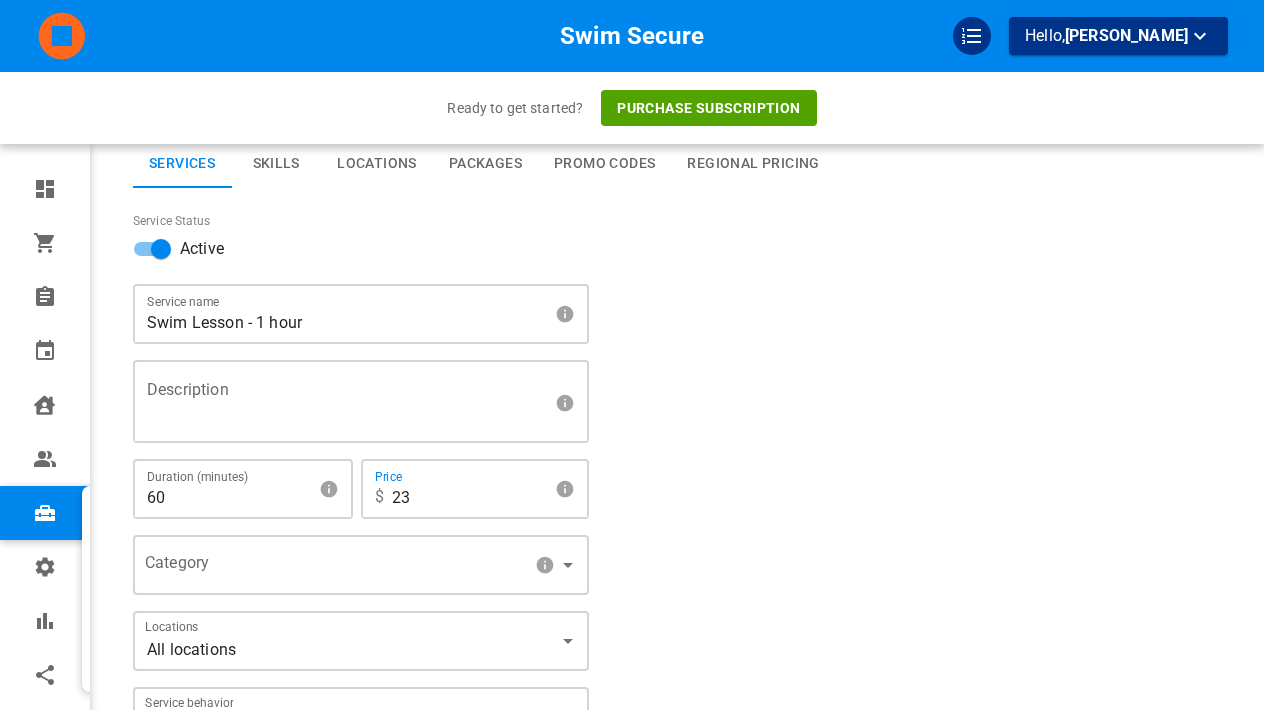 click on "23" at bounding box center [469, 489] 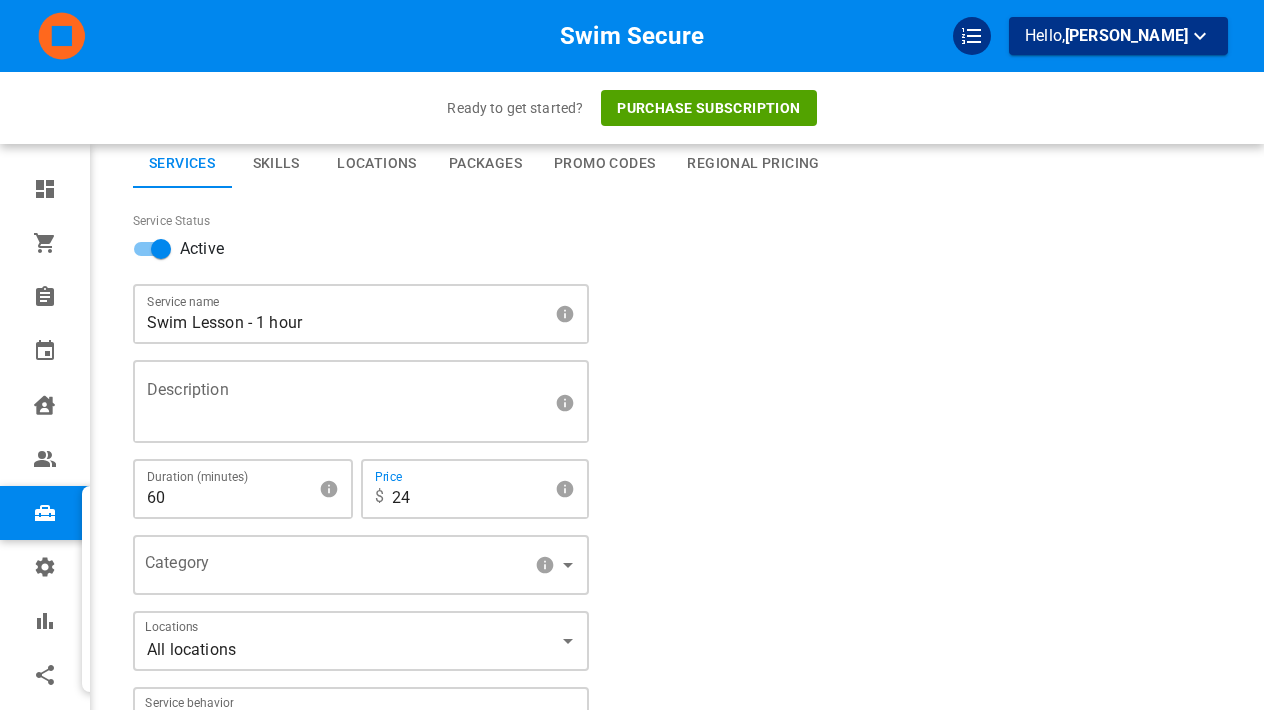 click on "24" at bounding box center (469, 489) 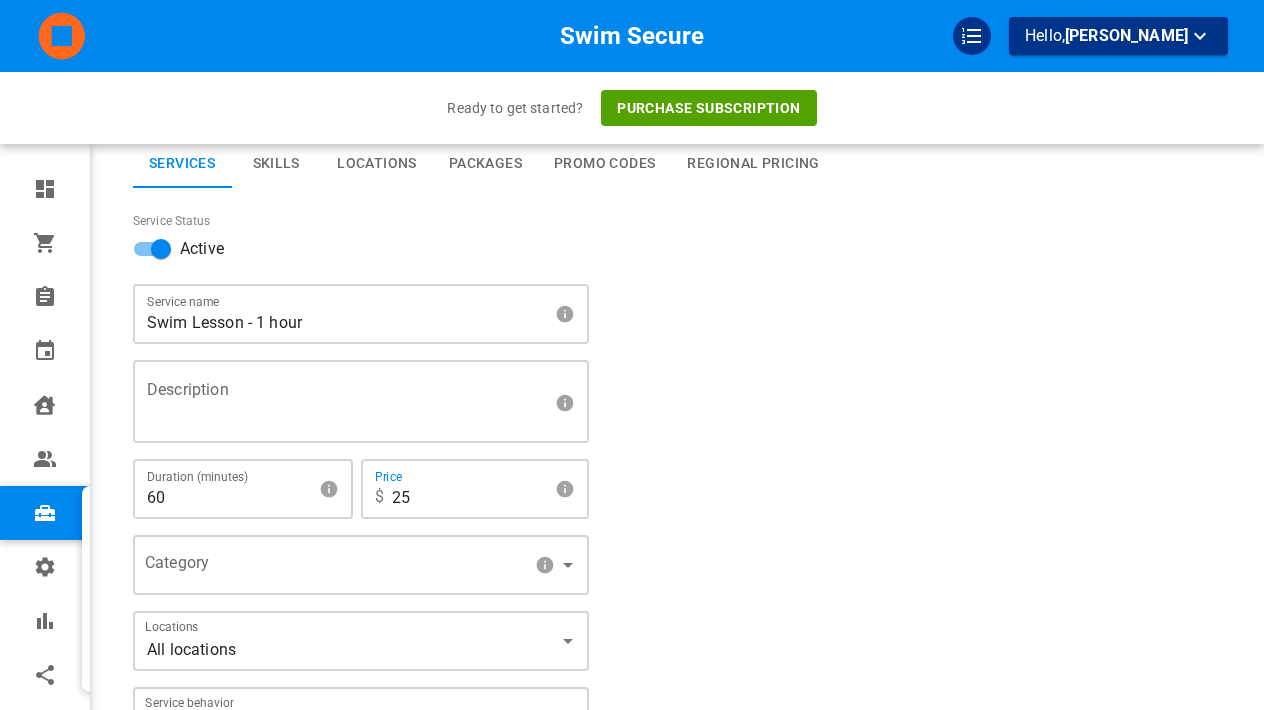 click on "25" at bounding box center (469, 489) 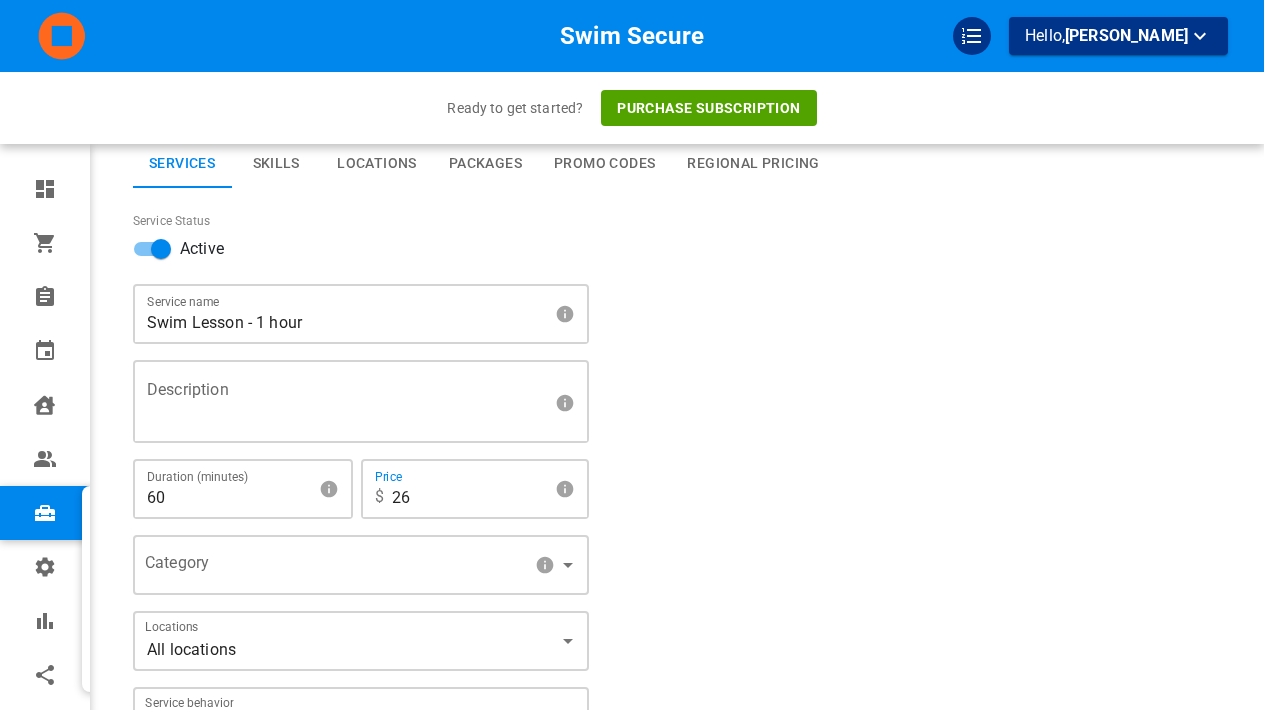 click on "26" at bounding box center [469, 489] 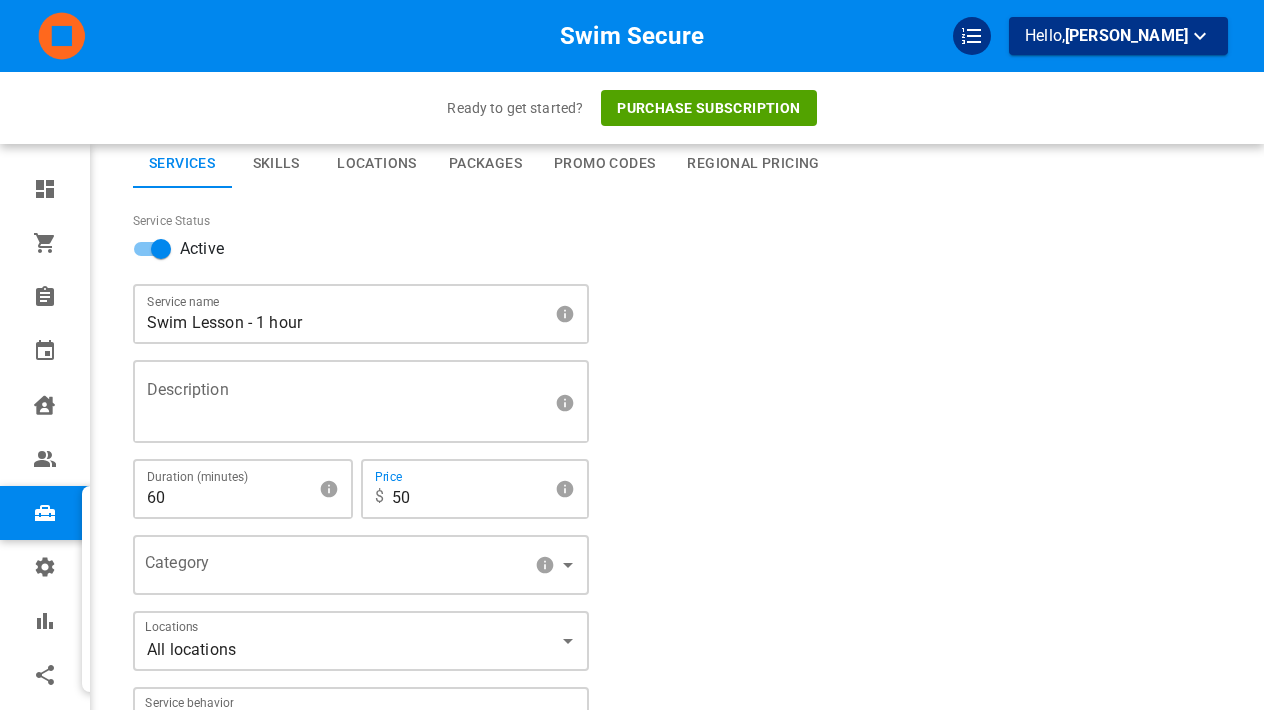 type on "50" 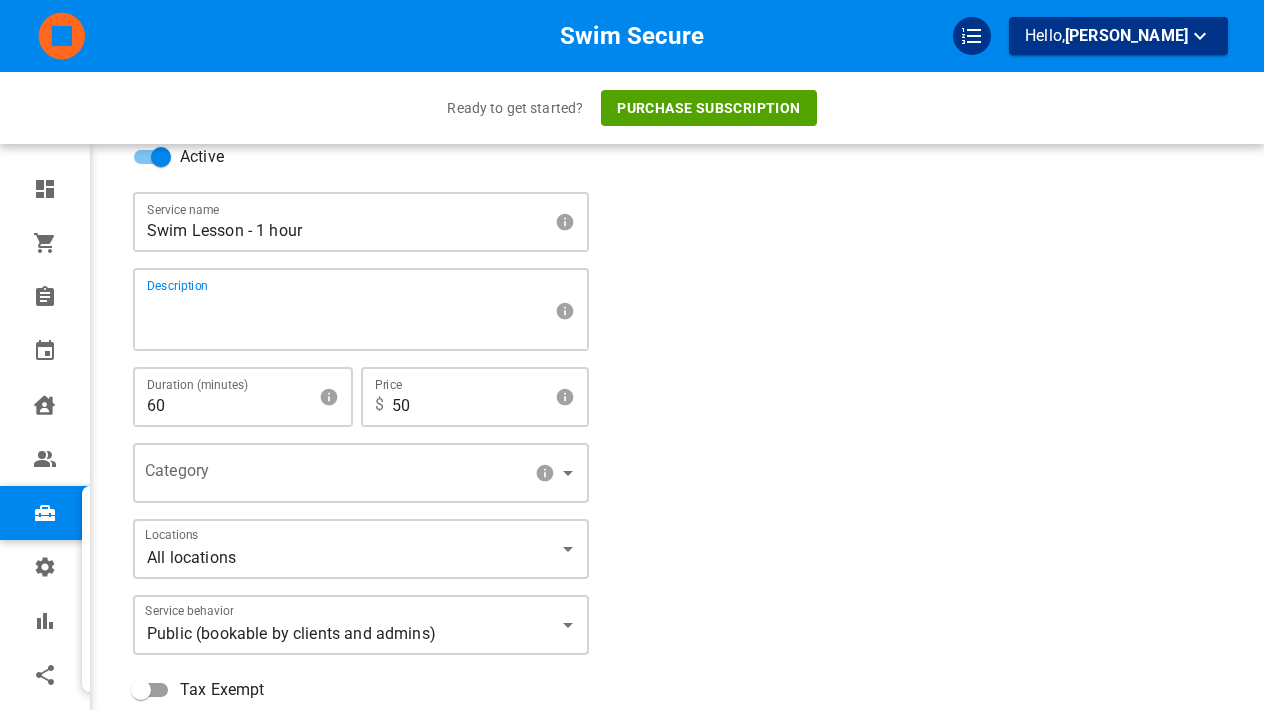 scroll, scrollTop: 157, scrollLeft: 0, axis: vertical 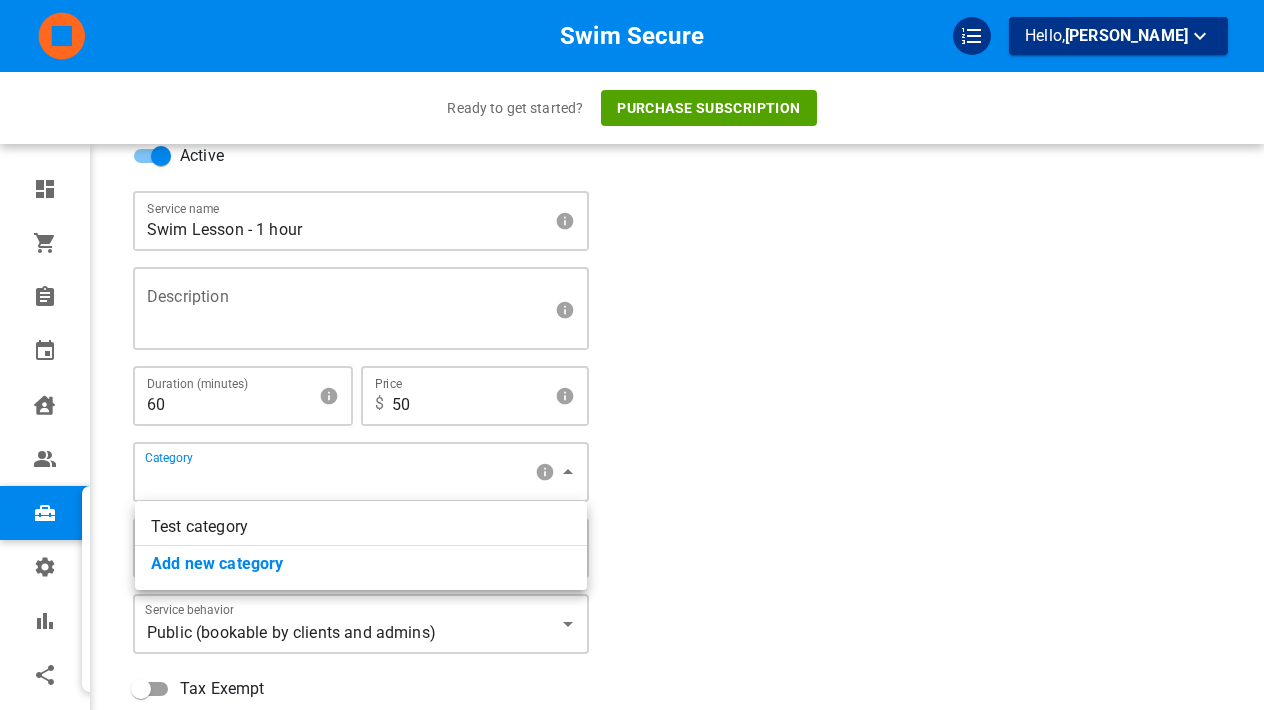 click on "Swim Secure Hello,  Jordan Bycofski Ready to get started? Purchase subscription Dashboard Orders Bookings Calendar Clients Users Services Locations Packages Promo codes Regional pricing Settings Reports Integrations Online booking Services Services Skills Locations Packages Promo Codes Regional Pricing Service Status Active Service name Swim Lesson - 1 hour Description x Duration (minutes)  60 Price ​ $ 50 Category ​ Locations All locations [object Object] Service behavior Public (bookable by clients and admins) EXTERNAL Tax Exempt Tax Override Save Cancel Profile My account MarketBox Pro Get this feature and many more by upgrading to MarketBox pro Location-based pricing Booking requests 1000+ standard integrations Please contact our   support team   to upgrade your account. Test category Add new category" at bounding box center (632, 398) 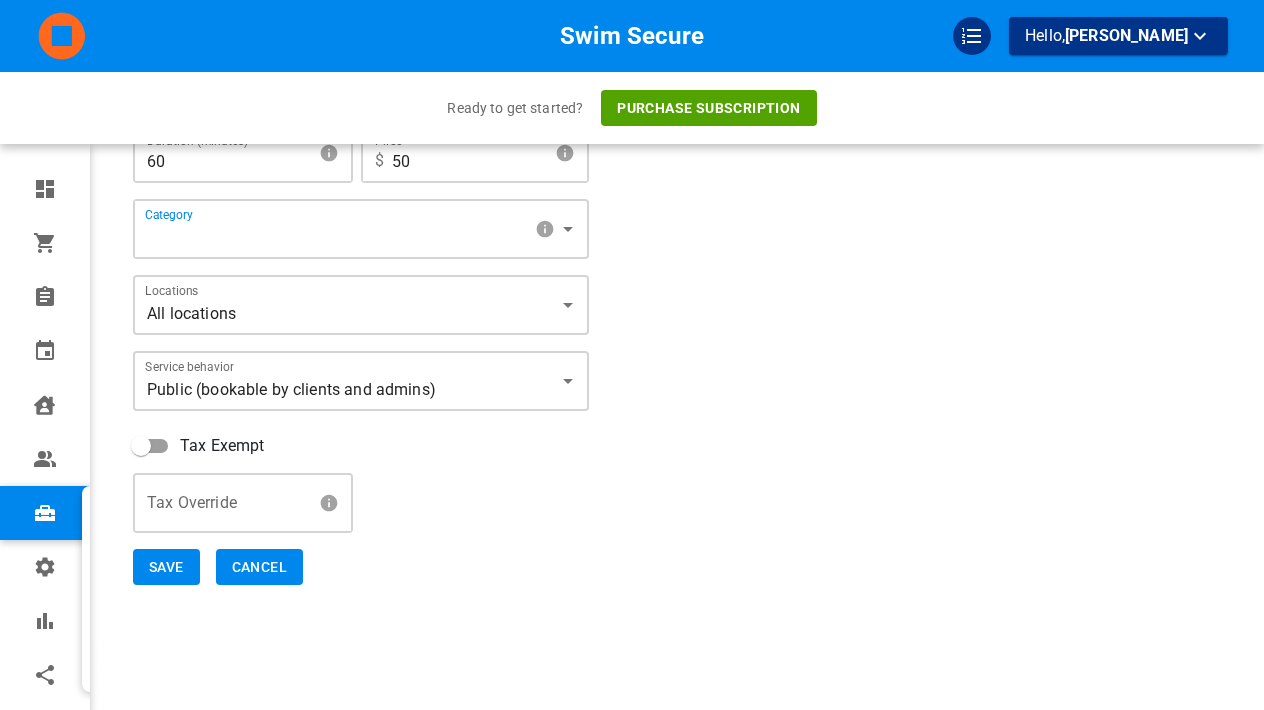 scroll, scrollTop: 399, scrollLeft: 0, axis: vertical 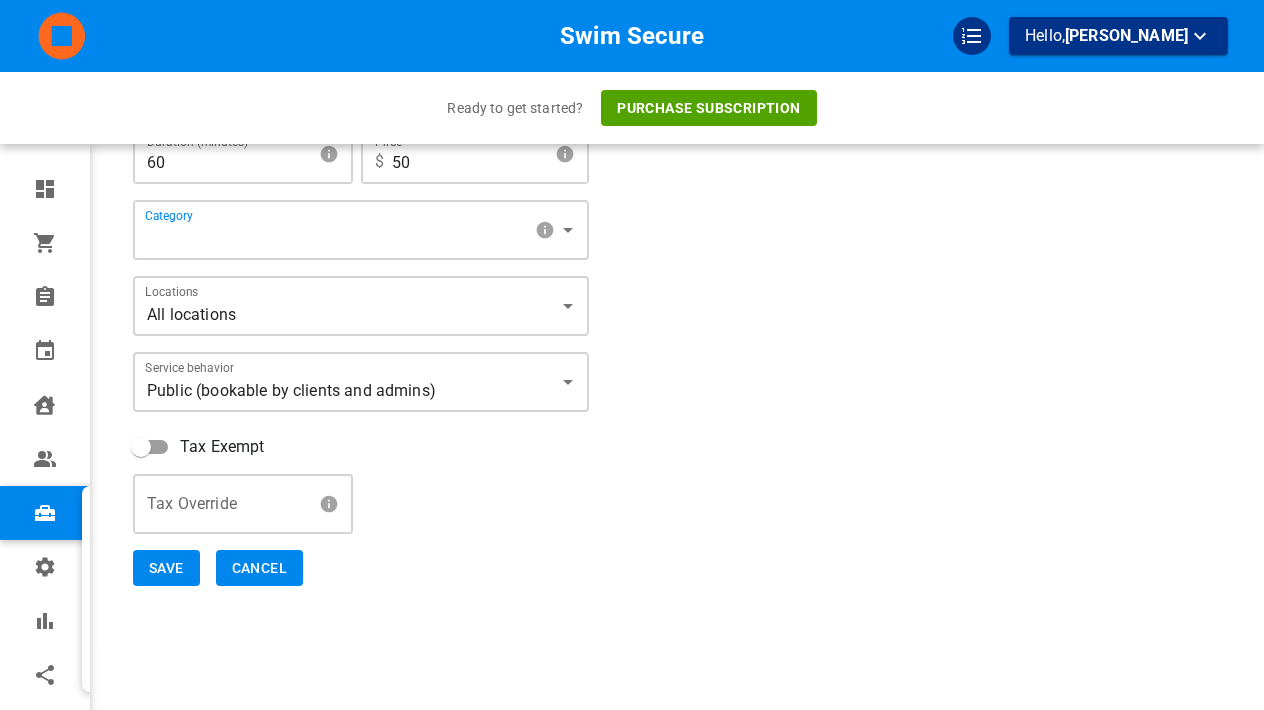 click on "Swim Secure Hello,  Jordan Bycofski Ready to get started? Purchase subscription Dashboard Orders Bookings Calendar Clients Users Services Locations Packages Promo codes Regional pricing Settings Reports Integrations Online booking Services Services Skills Locations Packages Promo Codes Regional Pricing Service Status Active Service name Swim Lesson - 1 hour Description x Duration (minutes)  60 Price ​ $ 50 Category ​ Locations All locations [object Object] Service behavior Public (bookable by clients and admins) EXTERNAL Tax Exempt Tax Override Save Cancel Profile My account MarketBox Pro Get this feature and many more by upgrading to MarketBox pro Location-based pricing Booking requests 1000+ standard integrations Please contact our   support team   to upgrade your account." at bounding box center (632, 156) 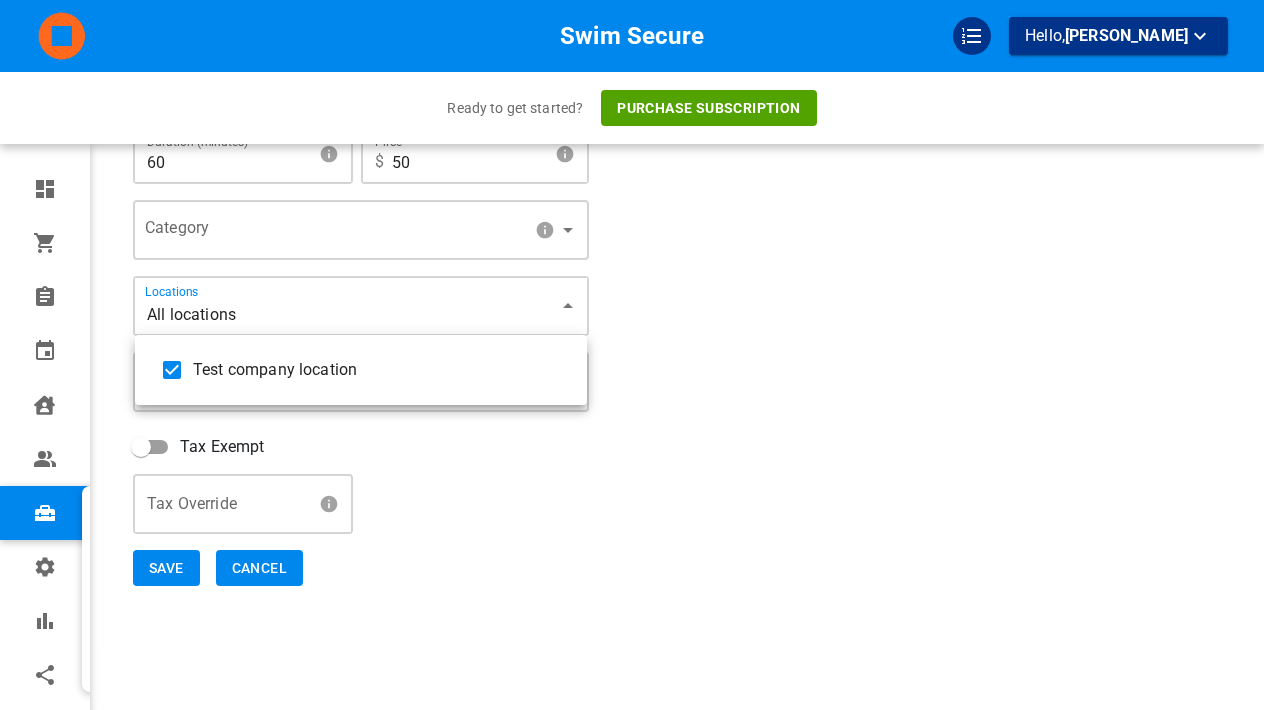 click at bounding box center [632, 355] 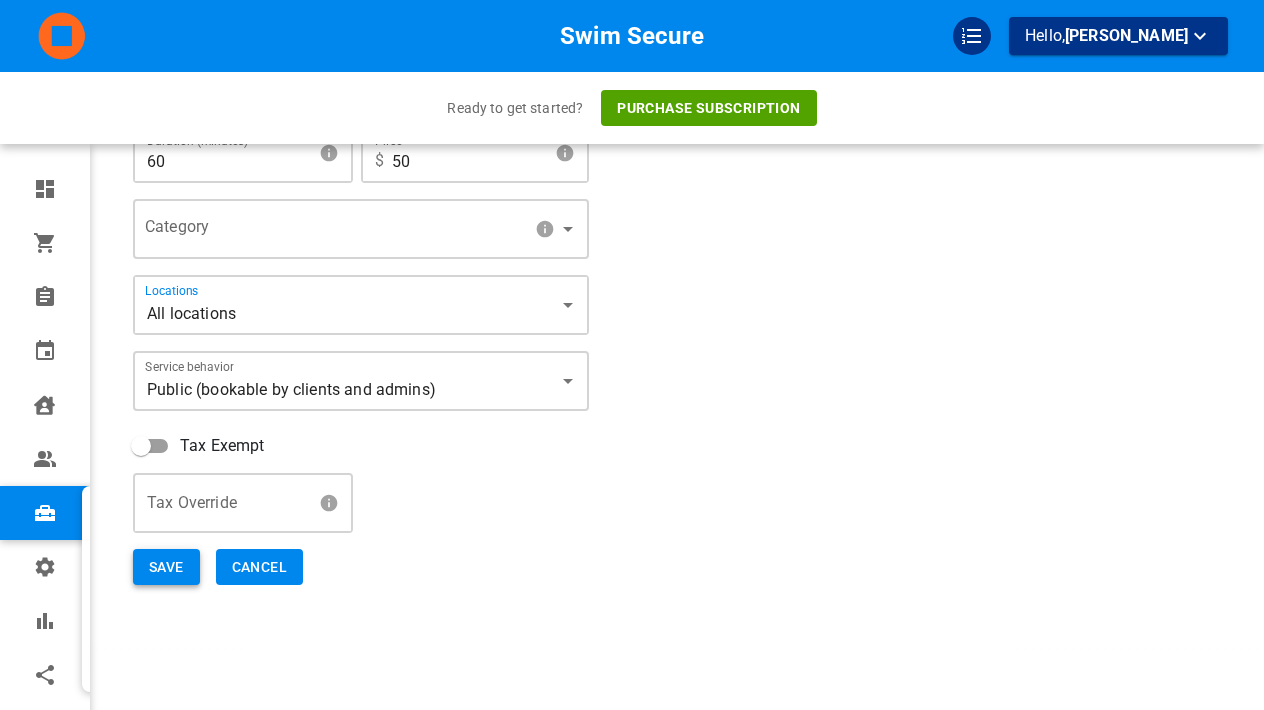scroll, scrollTop: 399, scrollLeft: 0, axis: vertical 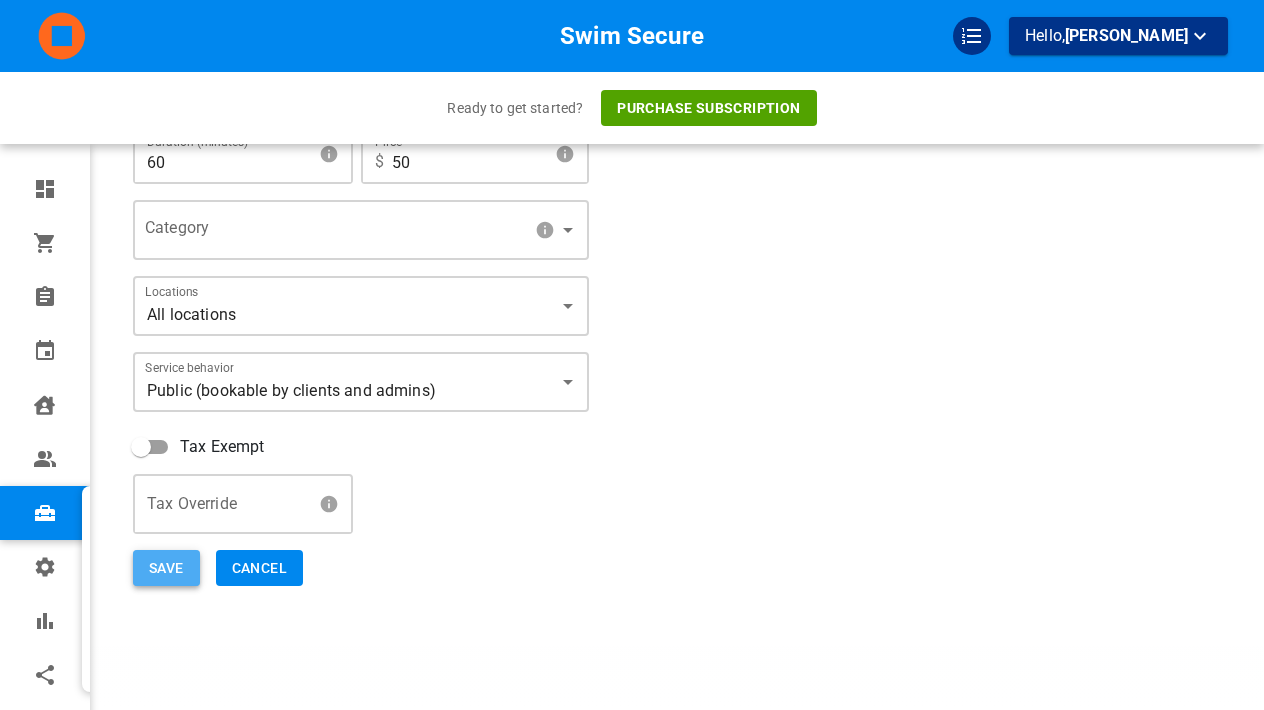click on "Save" at bounding box center [166, 568] 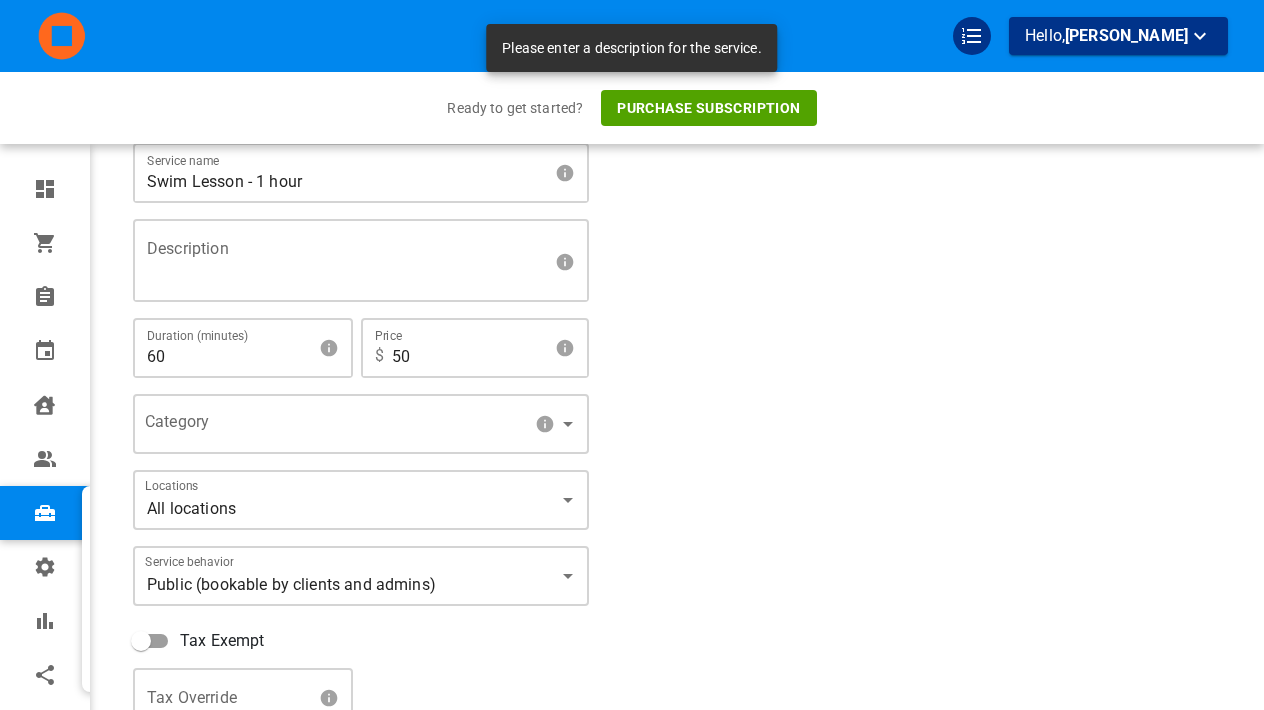 scroll, scrollTop: 204, scrollLeft: 0, axis: vertical 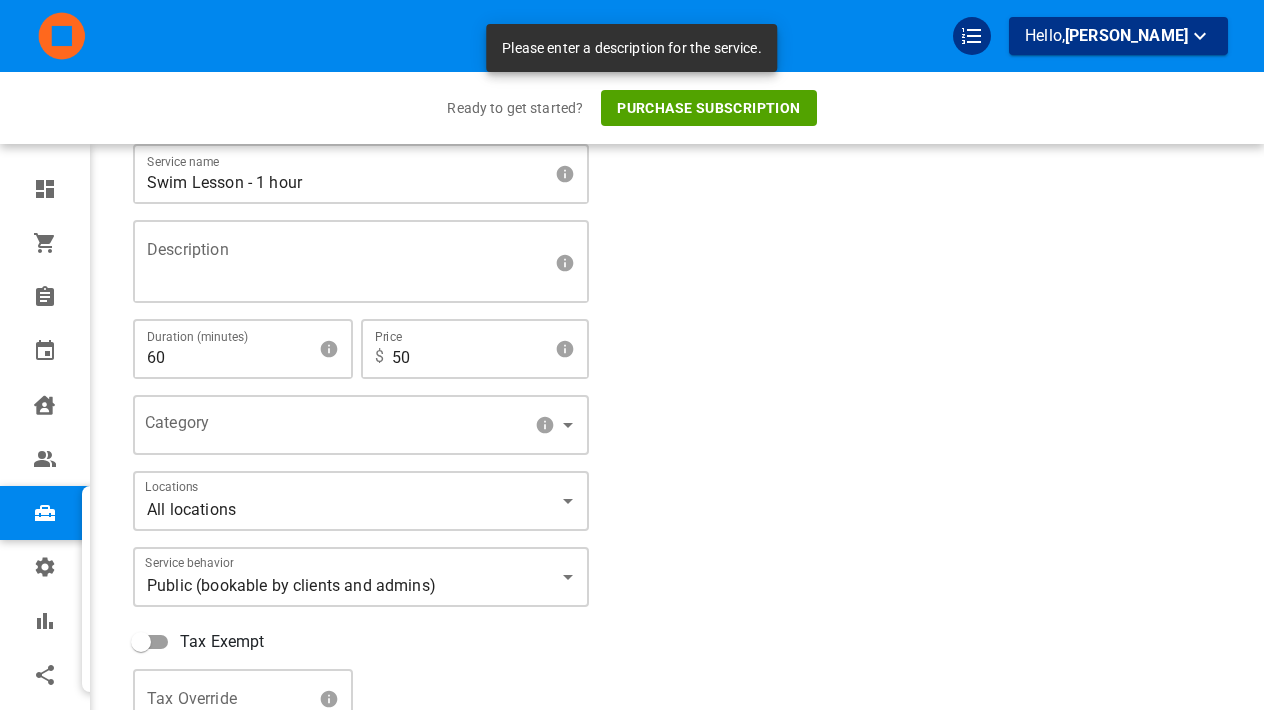 click on "Description" at bounding box center (347, 270) 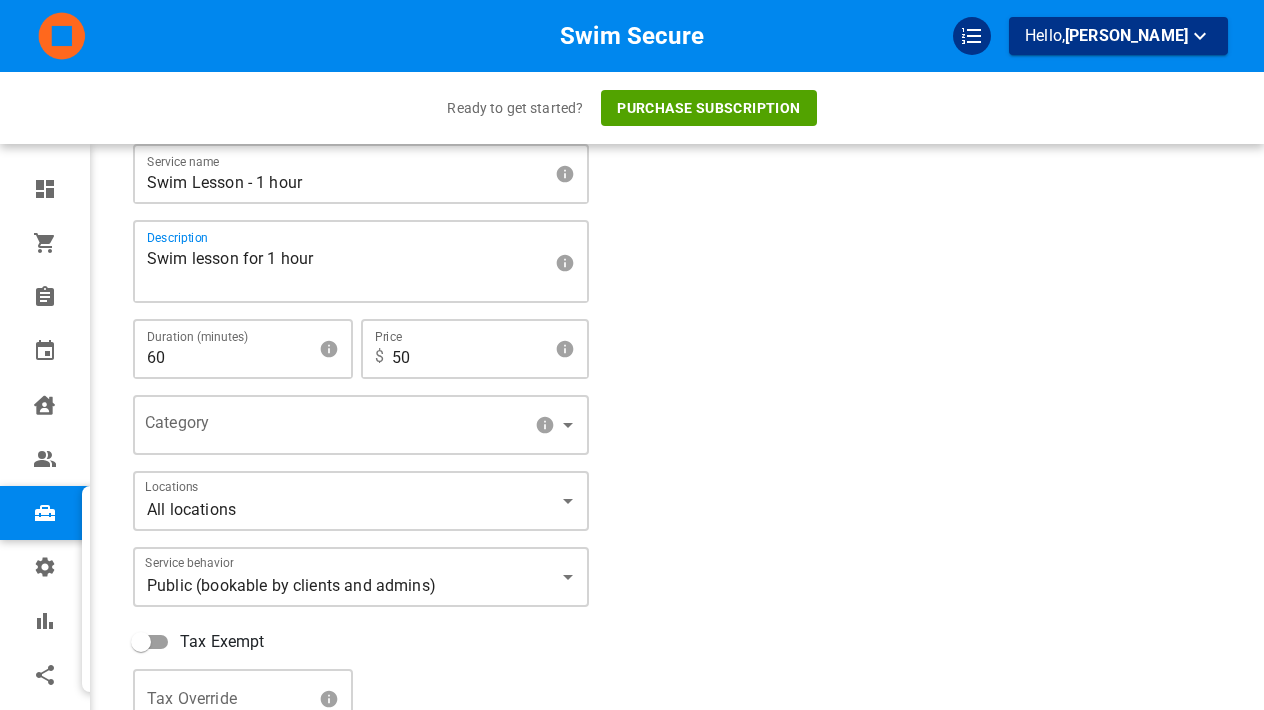 type on "Swim lesson for 1 hour" 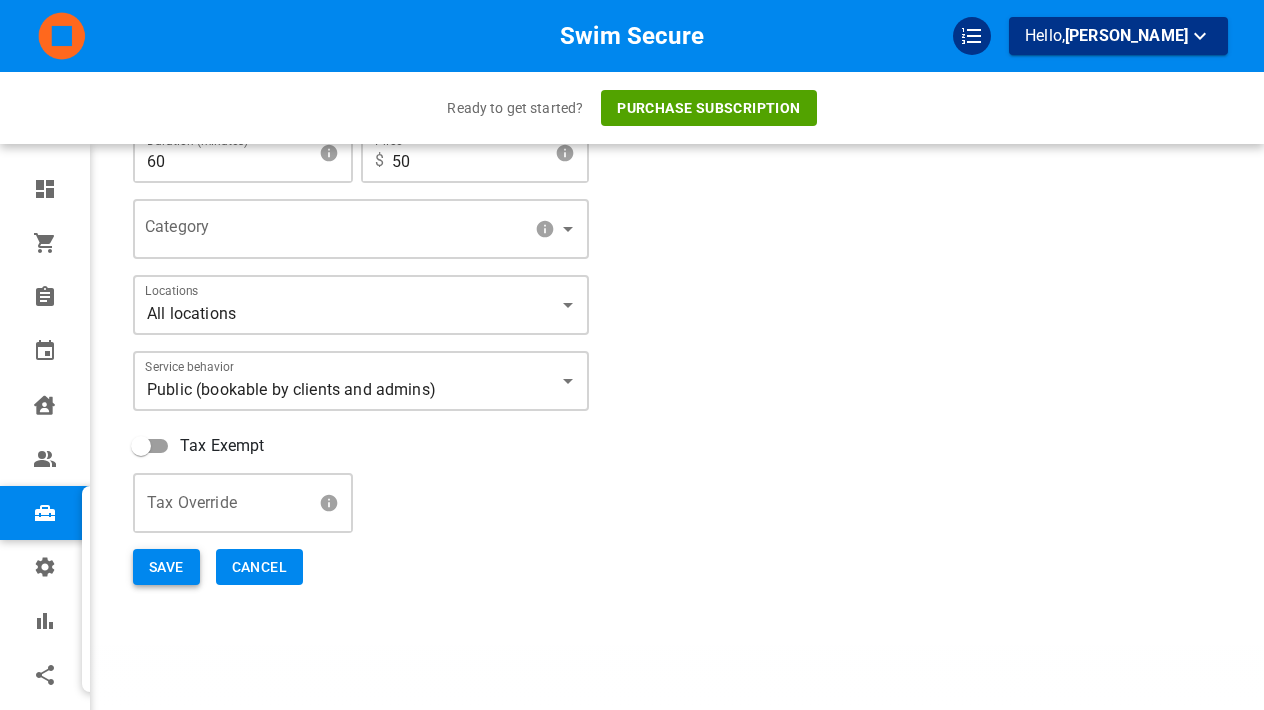 scroll, scrollTop: 399, scrollLeft: 0, axis: vertical 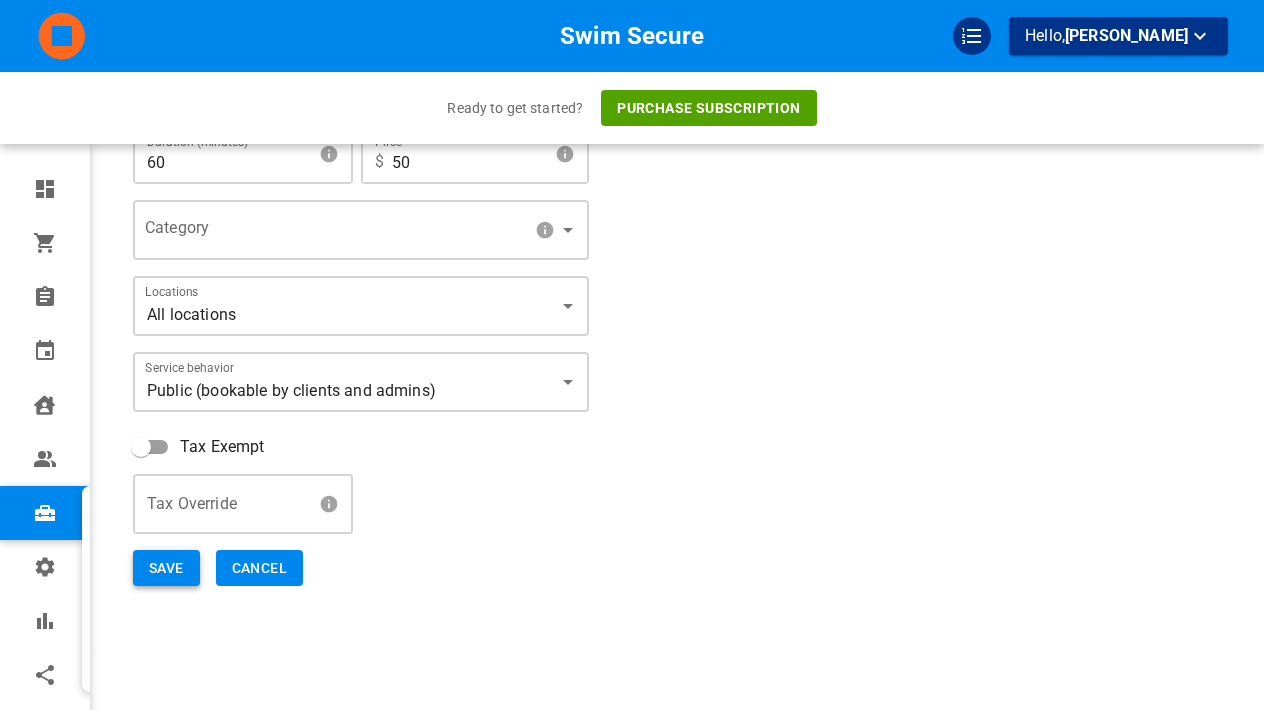 type on "Can be split between 1-4 students" 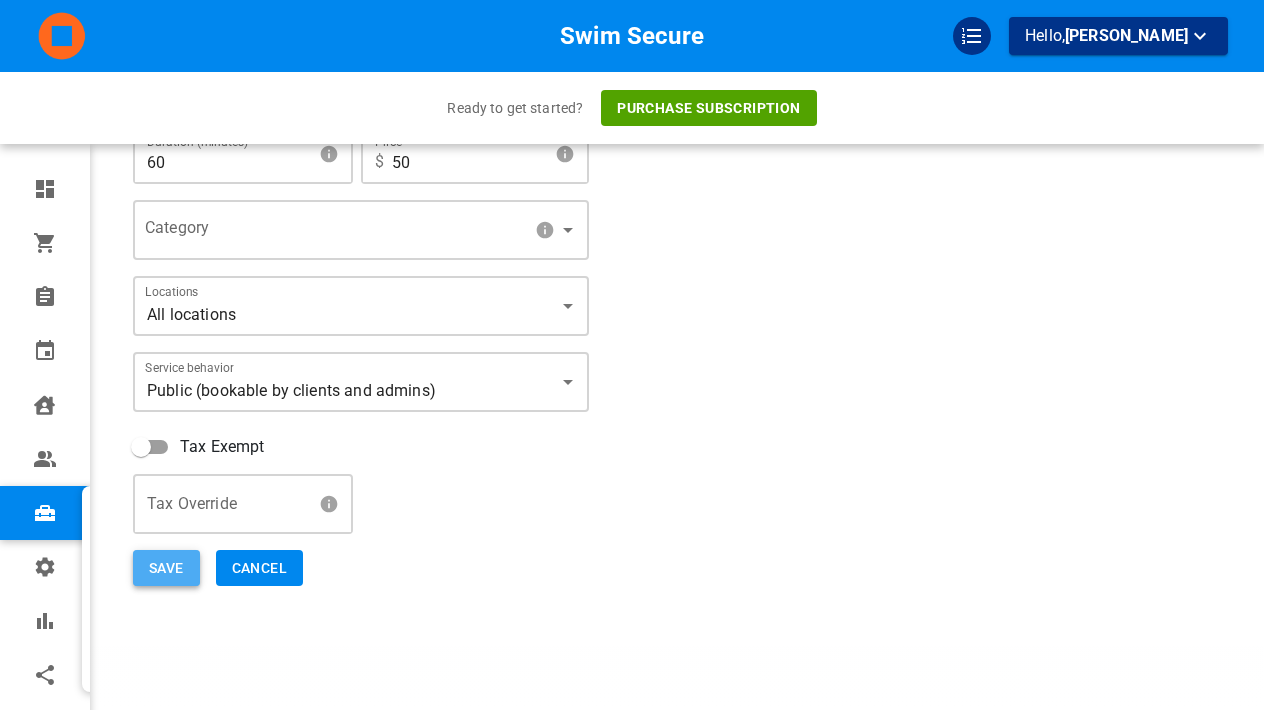 click on "Save" at bounding box center (166, 568) 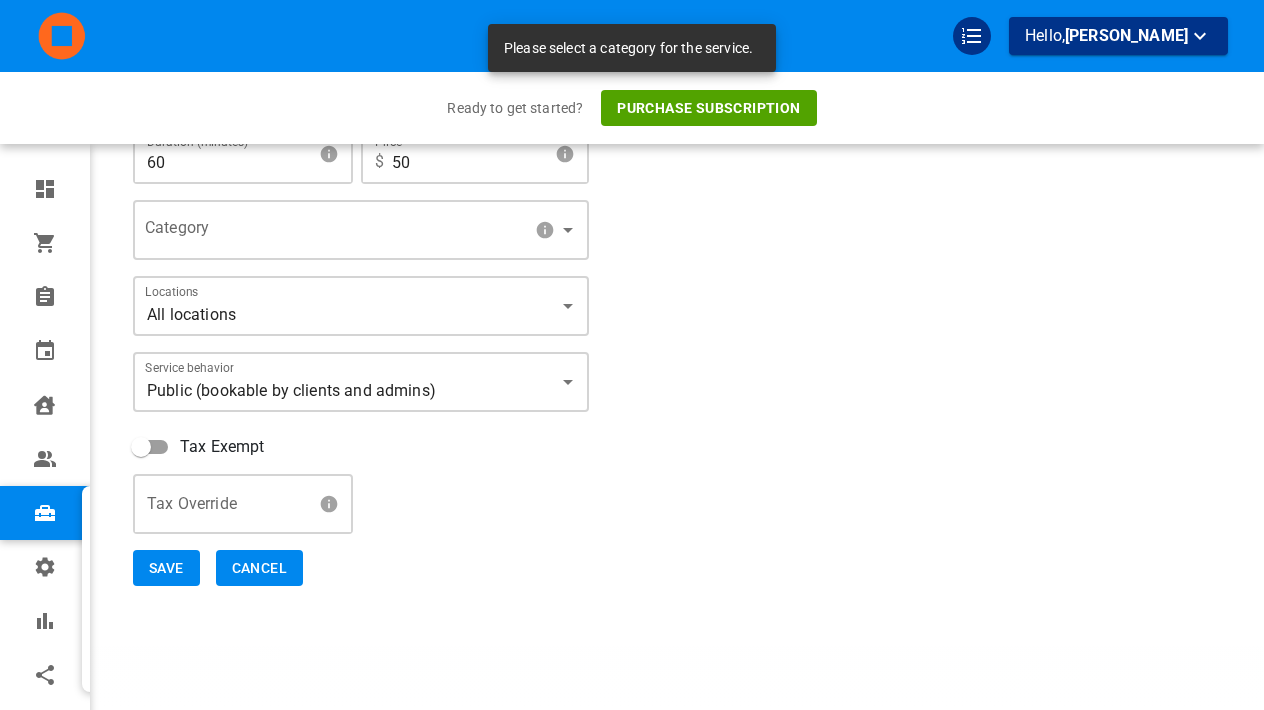 click on "Swim Secure Hello,  Jordan Bycofski Ready to get started? Purchase subscription Dashboard Orders Bookings Calendar Clients Users Services Locations Packages Promo codes Regional pricing Settings Reports Integrations Online booking Services Services Skills Locations Packages Promo Codes Regional Pricing Please select a category for the service. Service Status Active Service name Swim Lesson - 1 hour Description Can be split between 1-4 students  x Duration (minutes)  60 Price ​ $ 50 Category ​ Locations All locations [object Object] Service behavior Public (bookable by clients and admins) EXTERNAL Tax Exempt Tax Override Save Cancel Profile My account MarketBox Pro Get this feature and many more by upgrading to MarketBox pro Location-based pricing Booking requests 1000+ standard integrations Please contact our   support team   to upgrade your account." at bounding box center (632, 156) 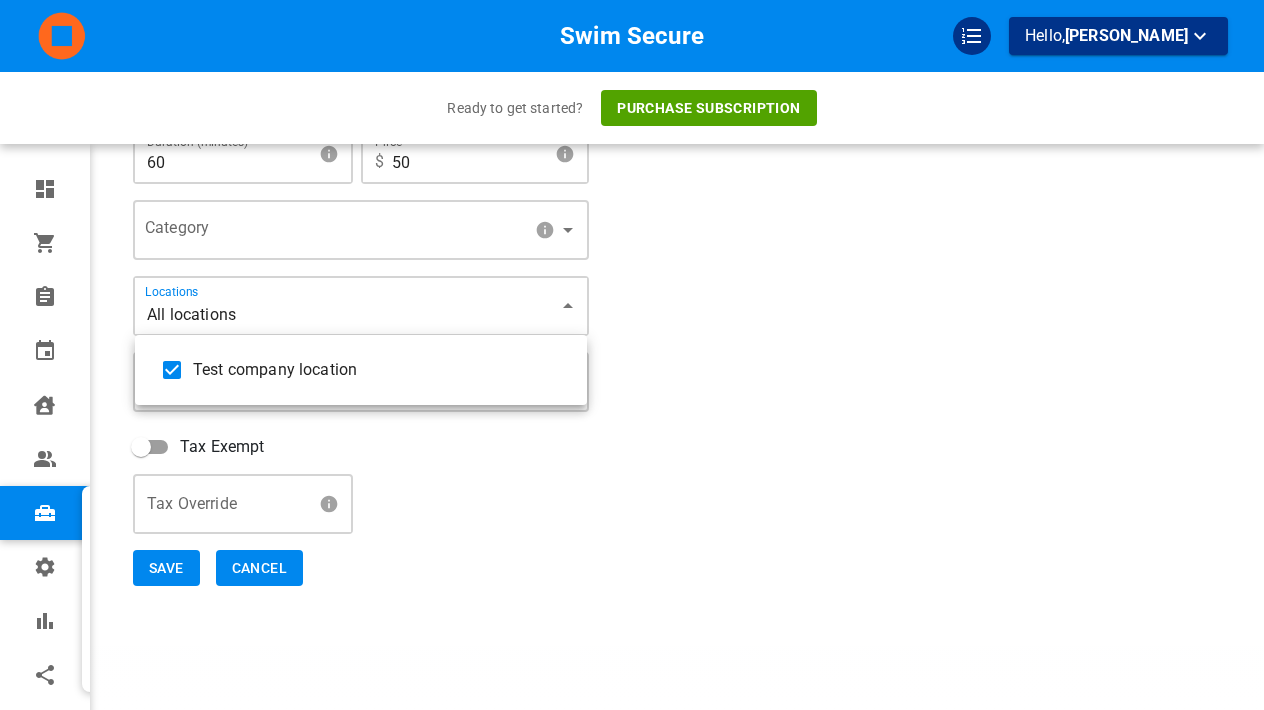 click at bounding box center [632, 355] 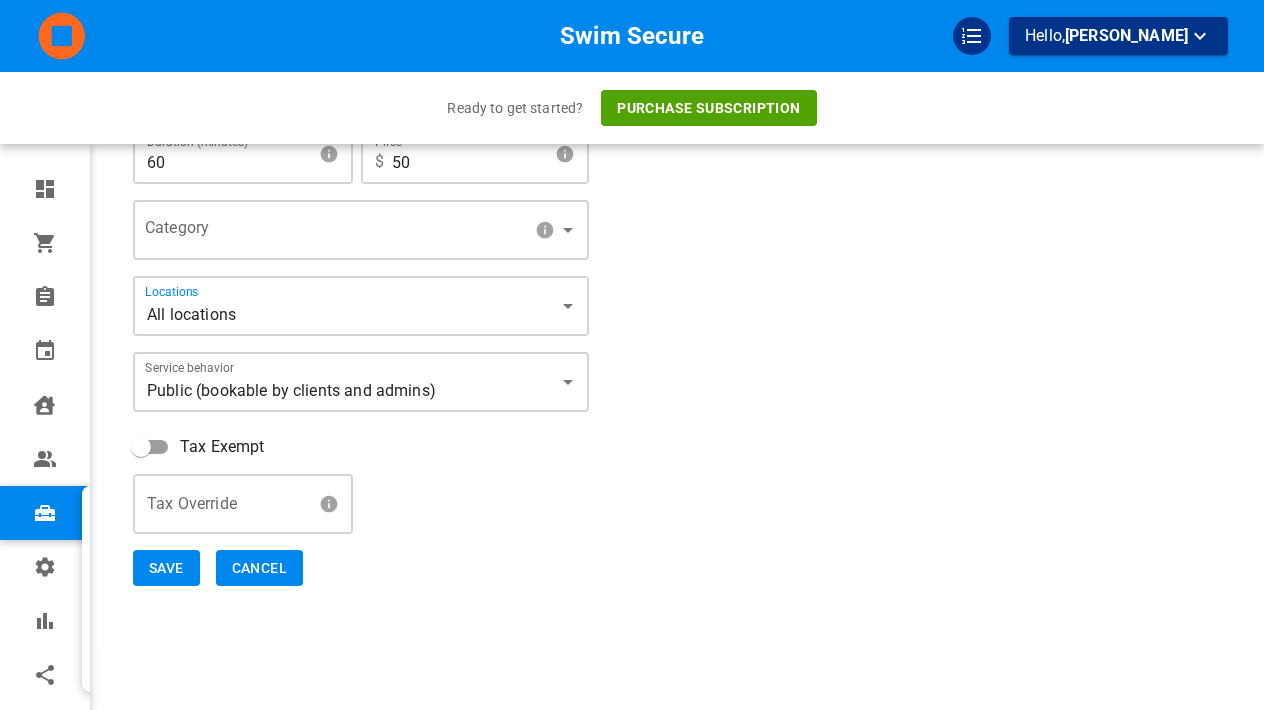 click on "Swim Secure Hello,  Jordan Bycofski Ready to get started? Purchase subscription Dashboard Orders Bookings Calendar Clients Users Services Locations Packages Promo codes Regional pricing Settings Reports Integrations Online booking Services Services Skills Locations Packages Promo Codes Regional Pricing Service Status Active Service name Swim Lesson - 1 hour Description Can be split between 1-4 students  x Duration (minutes)  60 Price ​ $ 50 Category ​ Locations All locations [object Object] Service behavior Public (bookable by clients and admins) EXTERNAL Tax Exempt Tax Override Save Cancel Profile My account MarketBox Pro Get this feature and many more by upgrading to MarketBox pro Location-based pricing Booking requests 1000+ standard integrations Please contact our   support team   to upgrade your account." at bounding box center [632, 156] 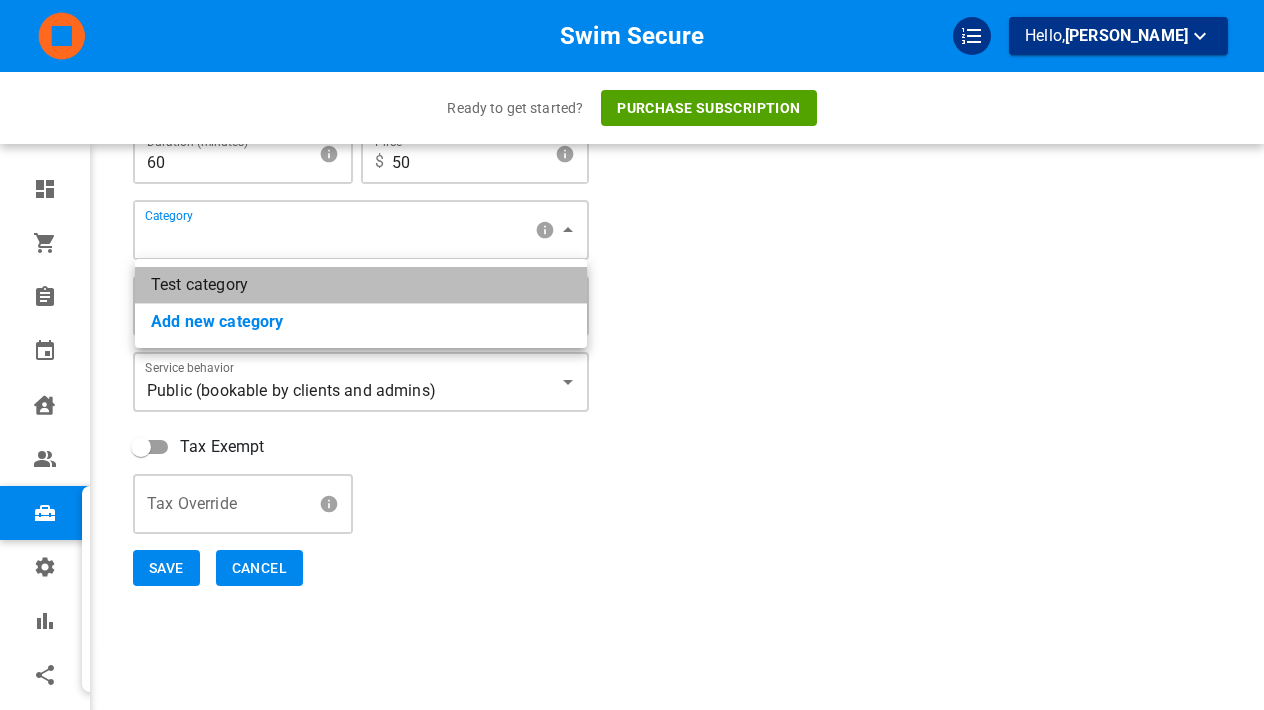 click on "Test category" at bounding box center (361, 285) 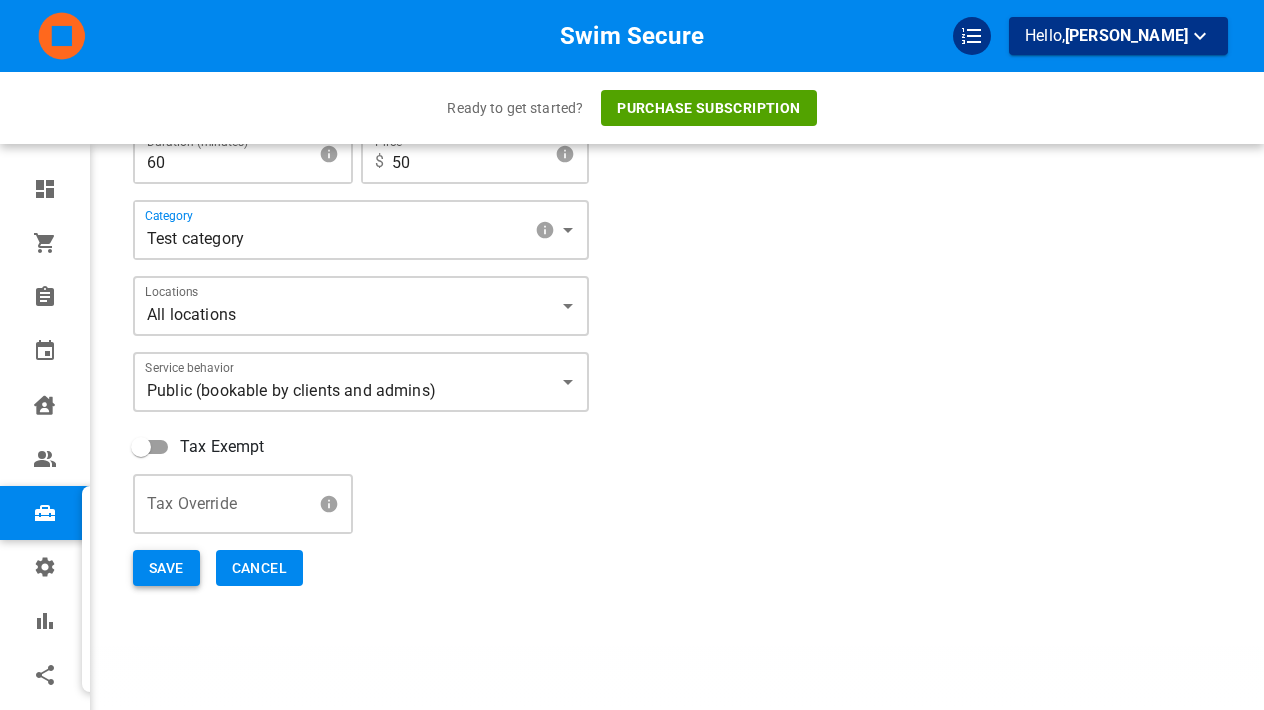click on "Save" at bounding box center [166, 568] 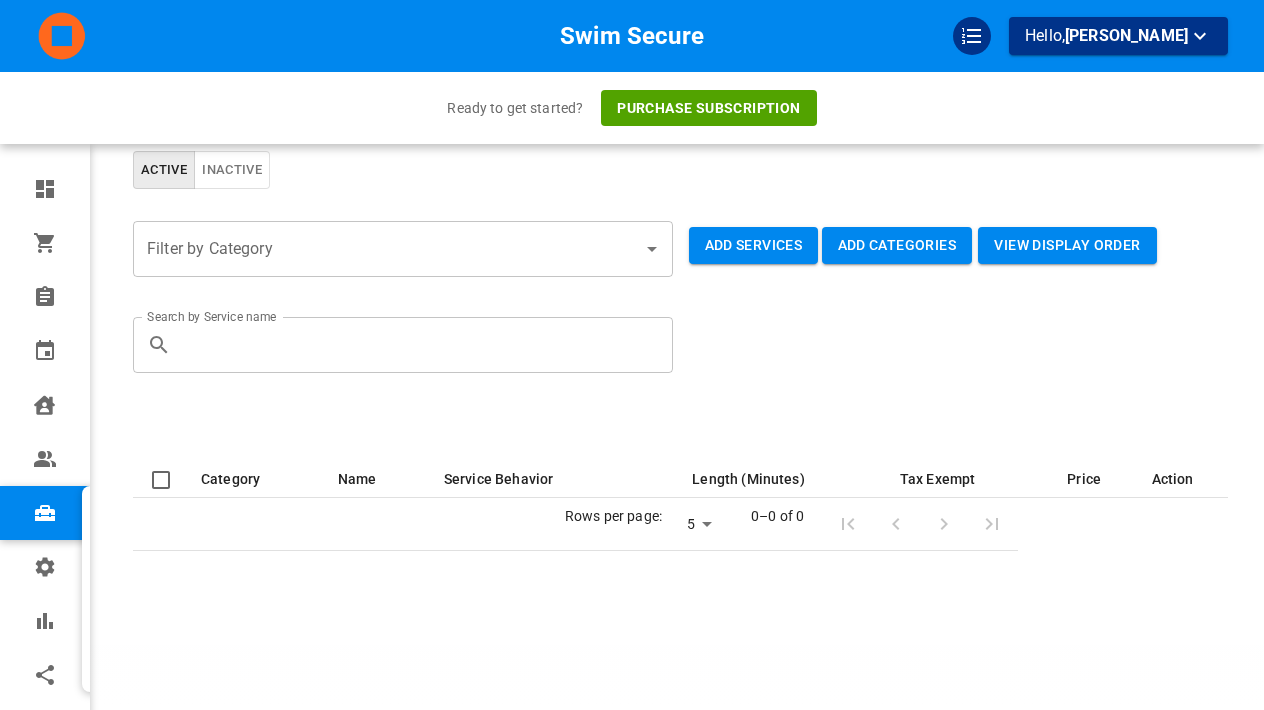 scroll, scrollTop: 123, scrollLeft: 0, axis: vertical 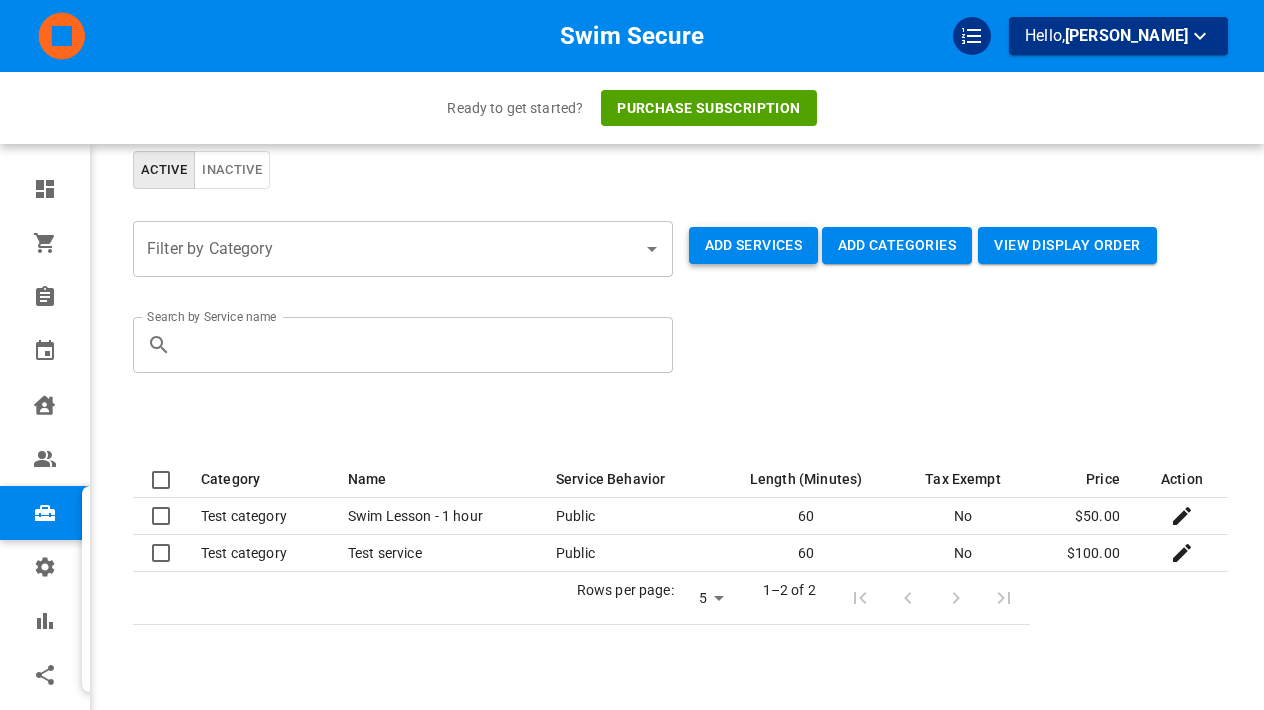 click on "Add Services" at bounding box center [754, 245] 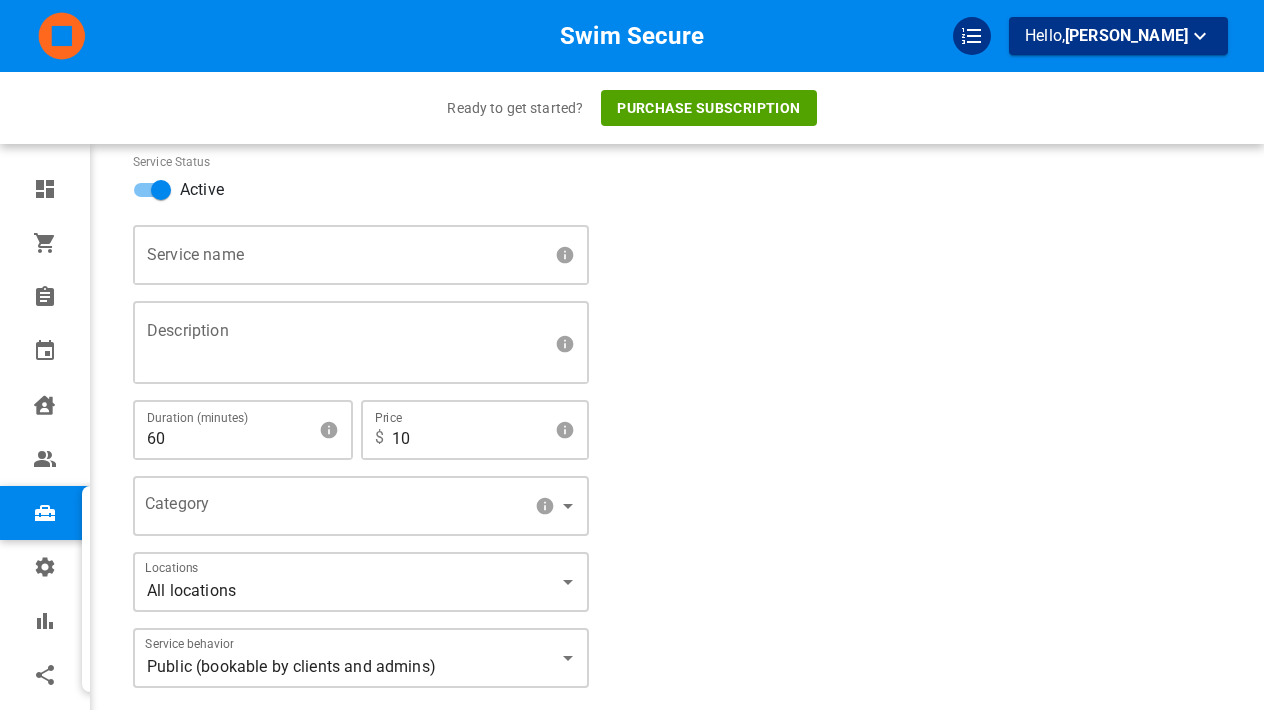 click on "Service name" at bounding box center [341, 255] 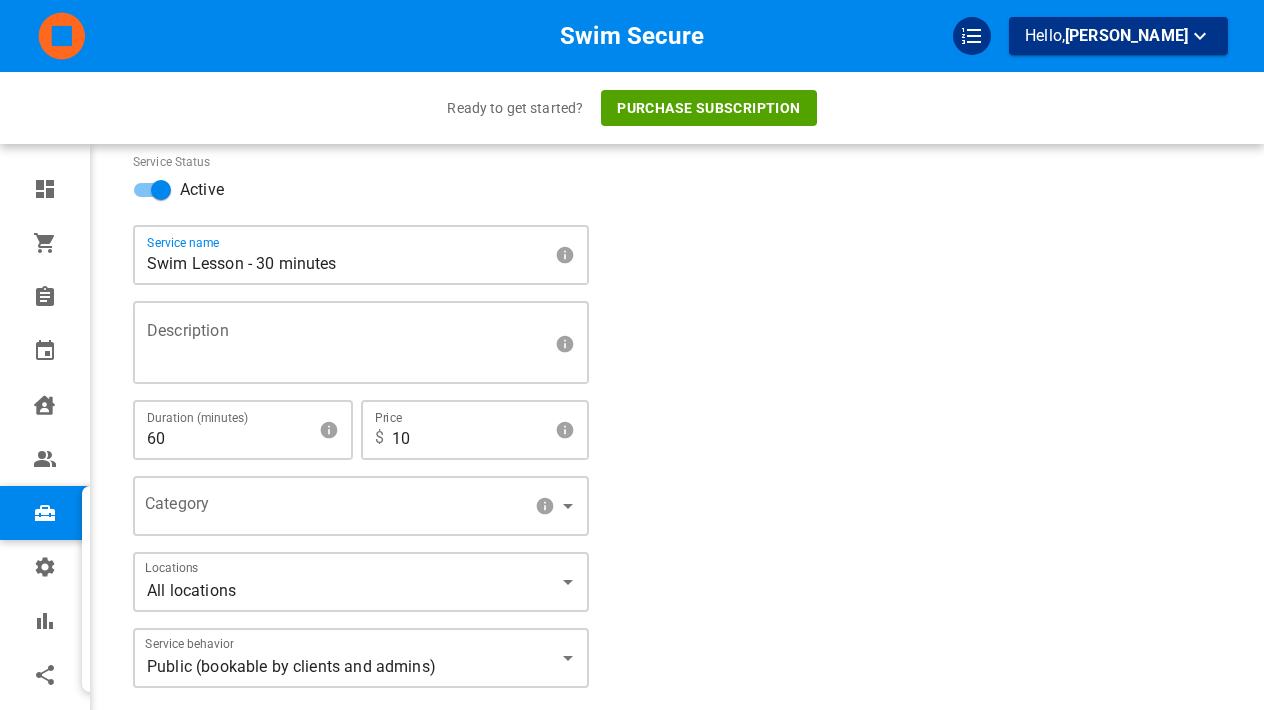 type on "Swim Lesson - 30 minutes" 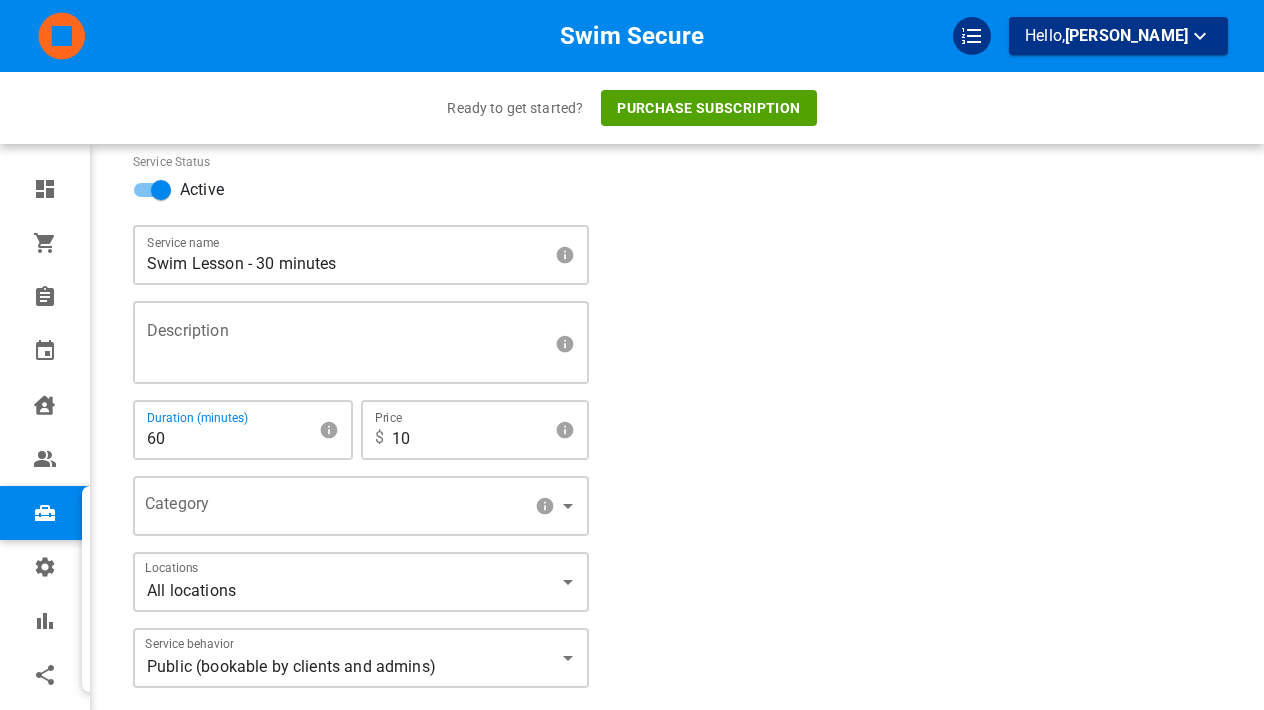 type on "6" 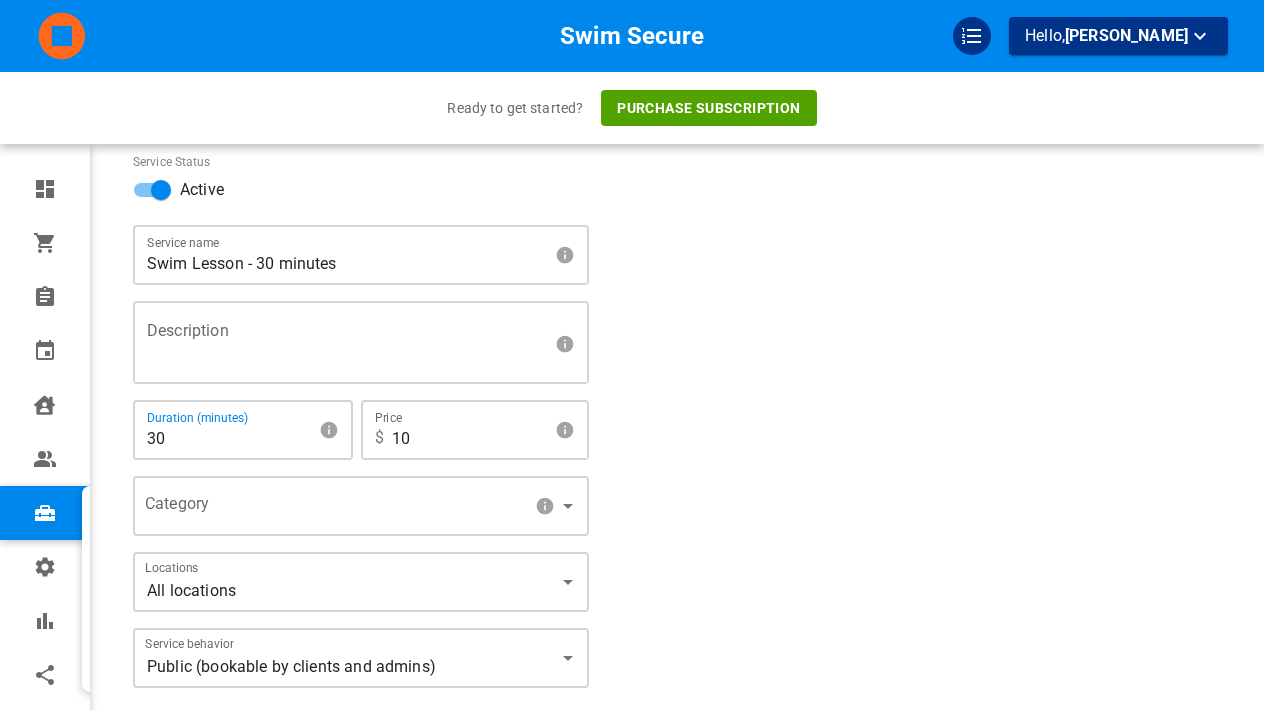 type on "30" 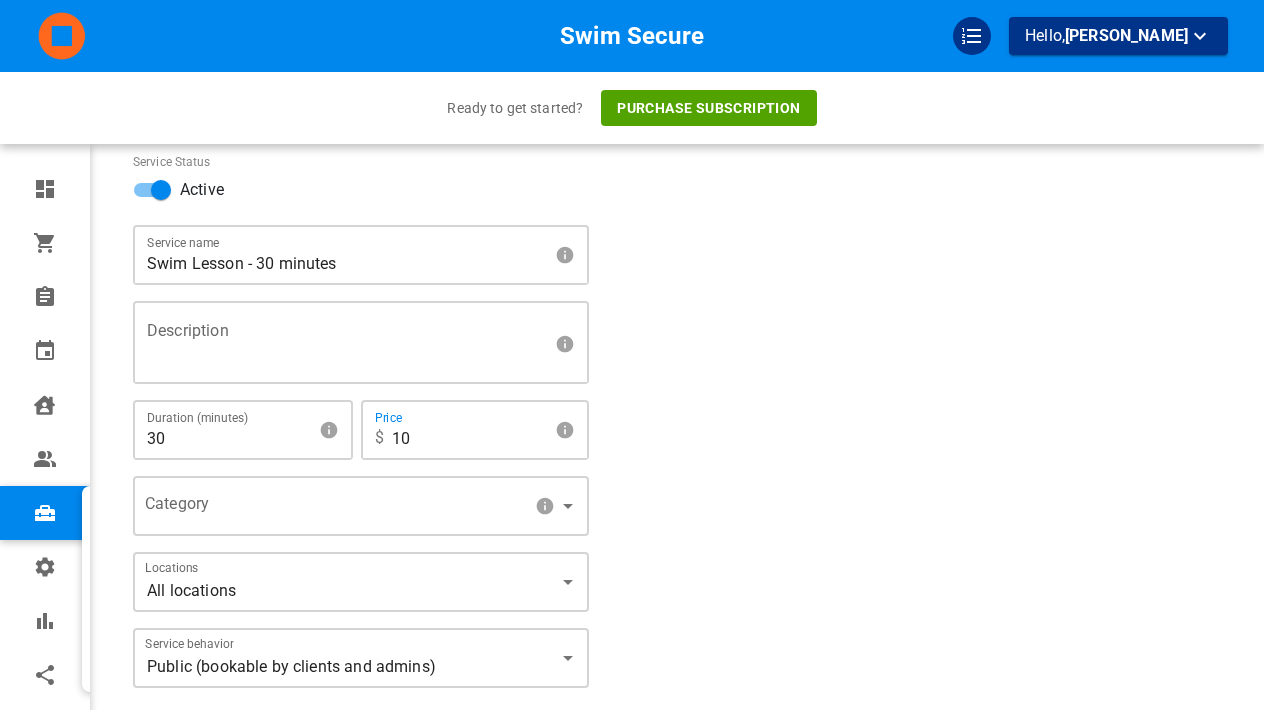 type on "1" 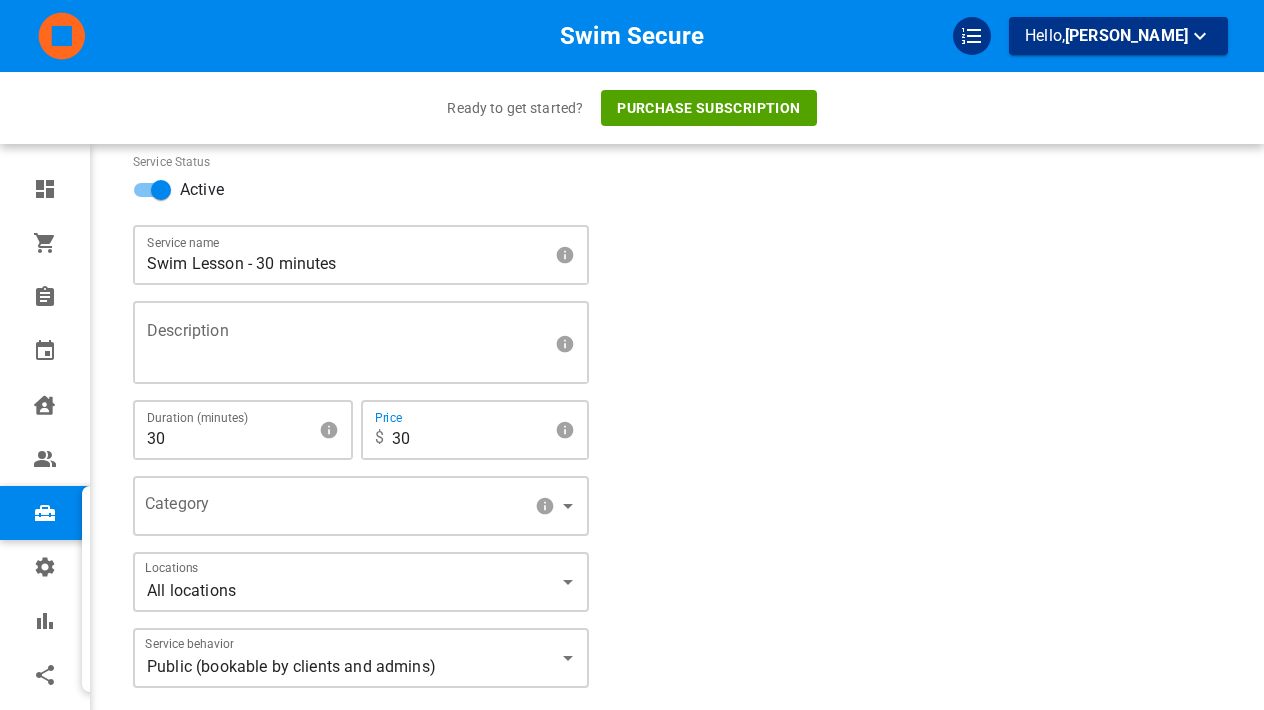 type on "30" 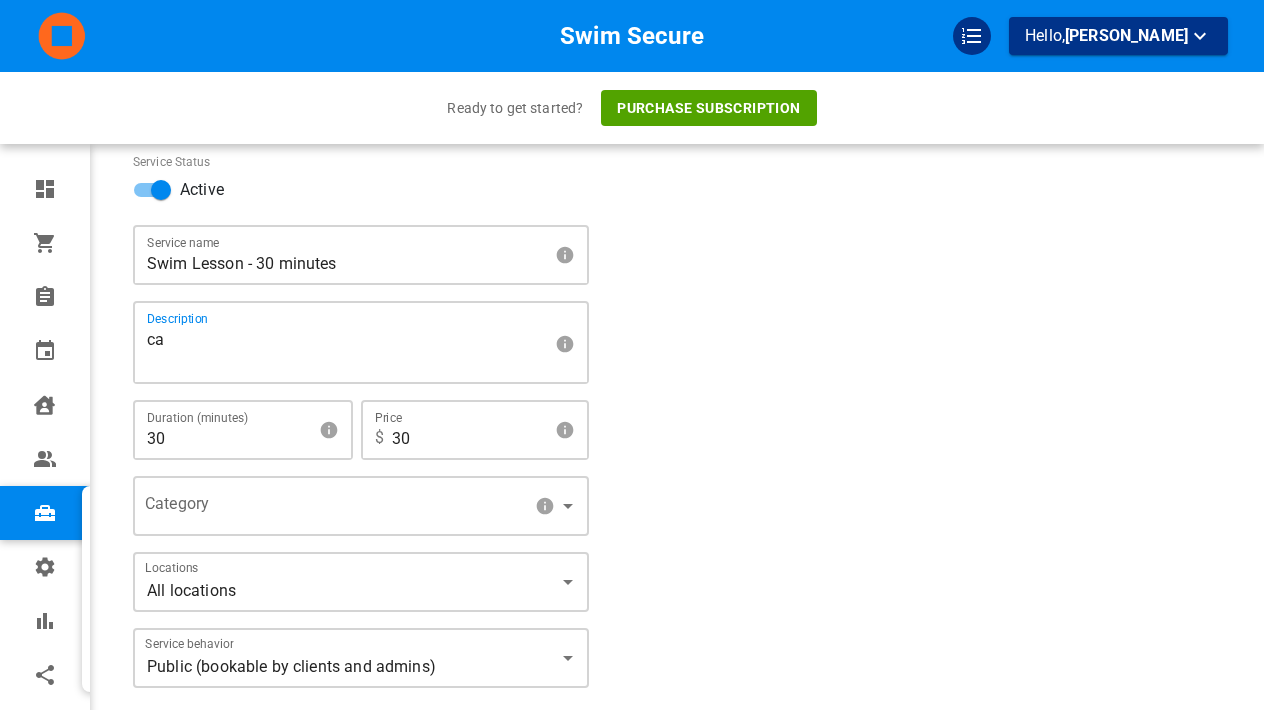 type on "c" 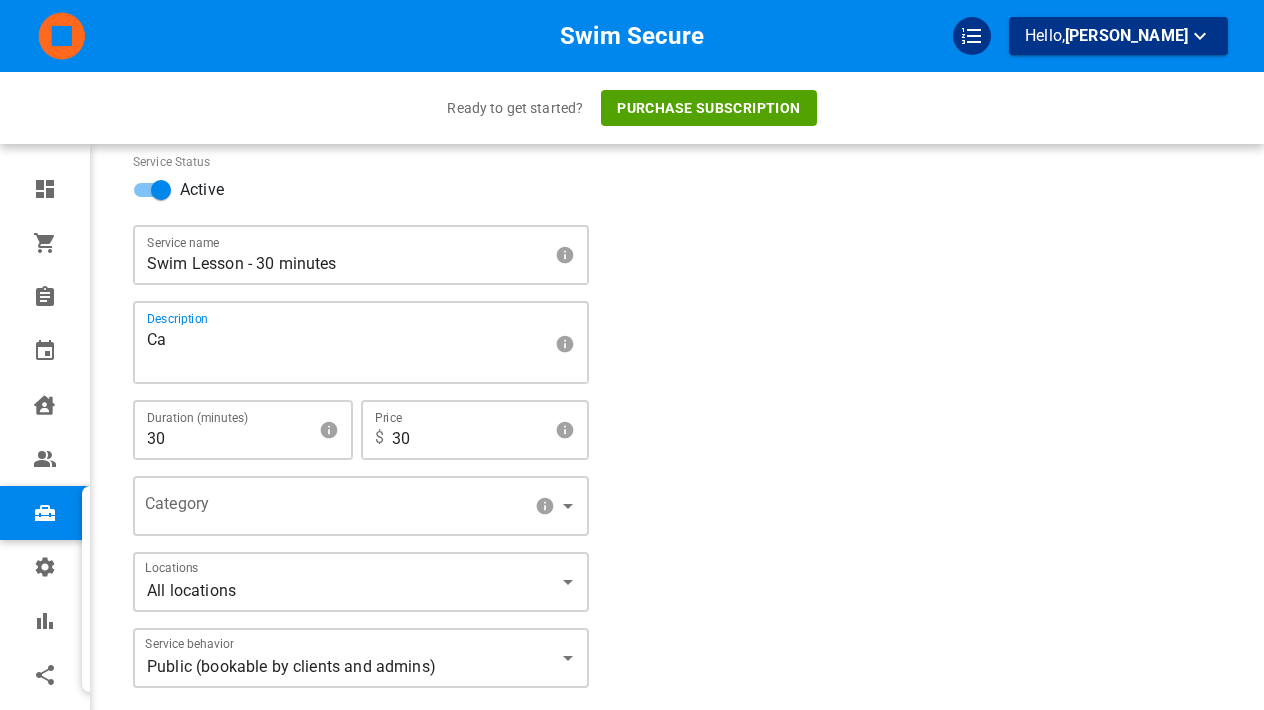 type on "C" 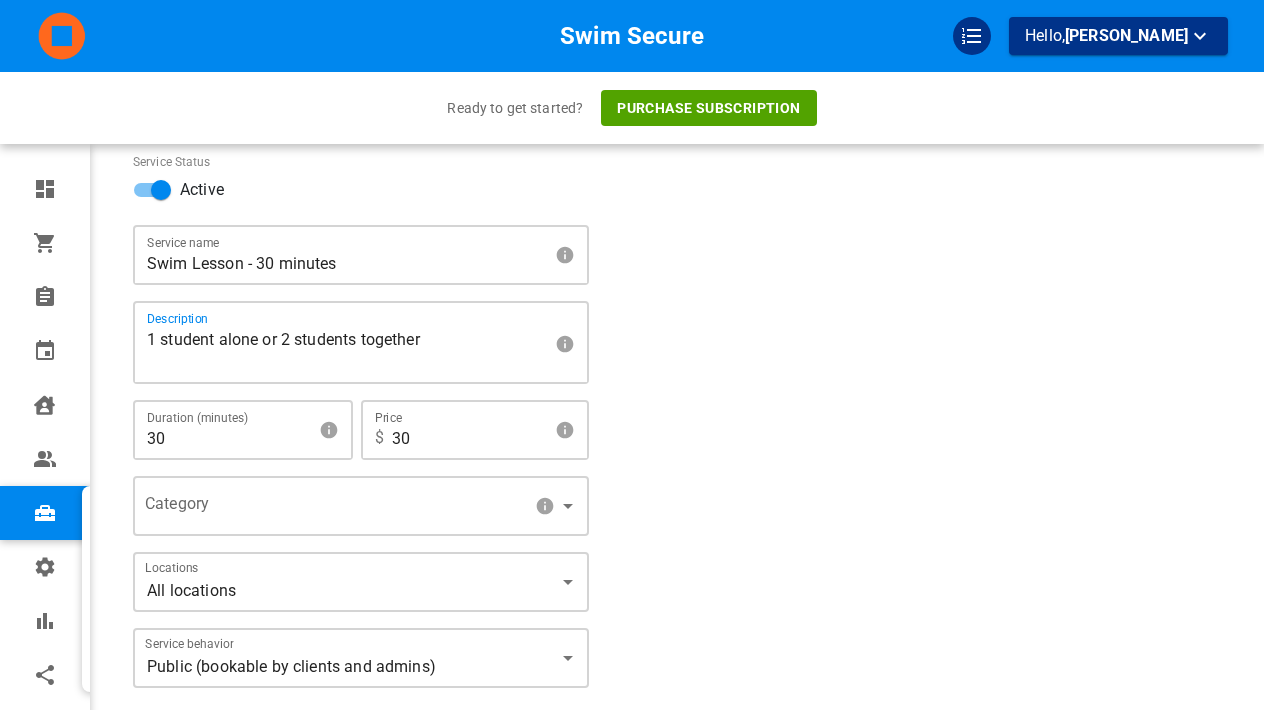 drag, startPoint x: 448, startPoint y: 338, endPoint x: 260, endPoint y: 341, distance: 188.02394 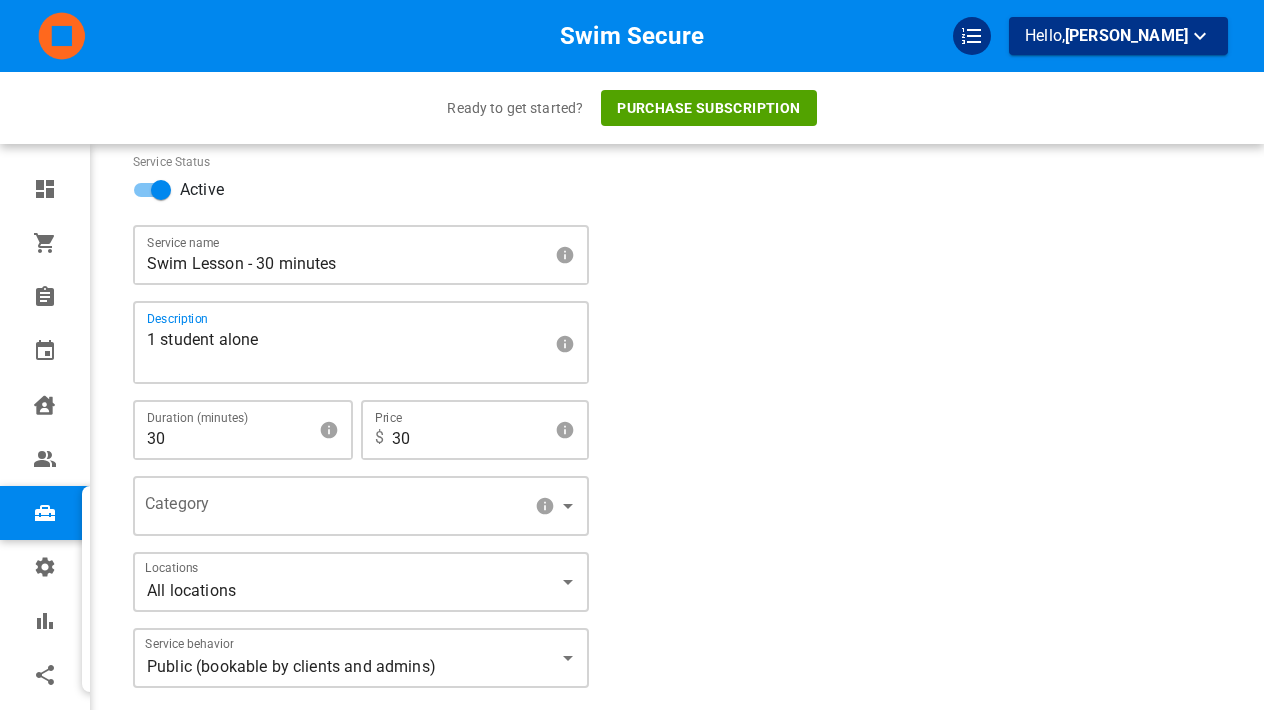 type on "1 student alone" 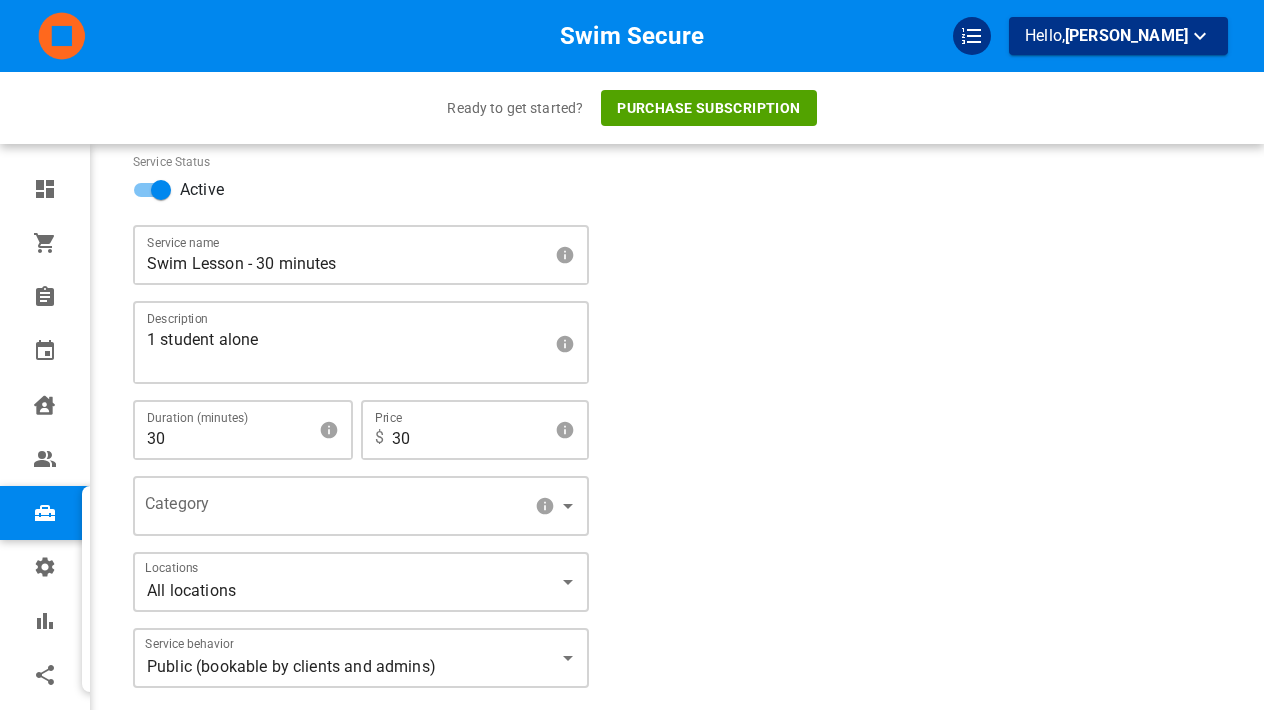 click on "Services Services Skills Locations Packages Promo Codes Regional Pricing Service Status Active Service name Swim Lesson - 30 minutes Description 1 student alone x Duration (minutes)  30 Price ​ $ 30 Category ​ Locations All locations [object Object] Service behavior Public (bookable by clients and admins) EXTERNAL Tax Exempt Tax Override Save Cancel" at bounding box center (680, 400) 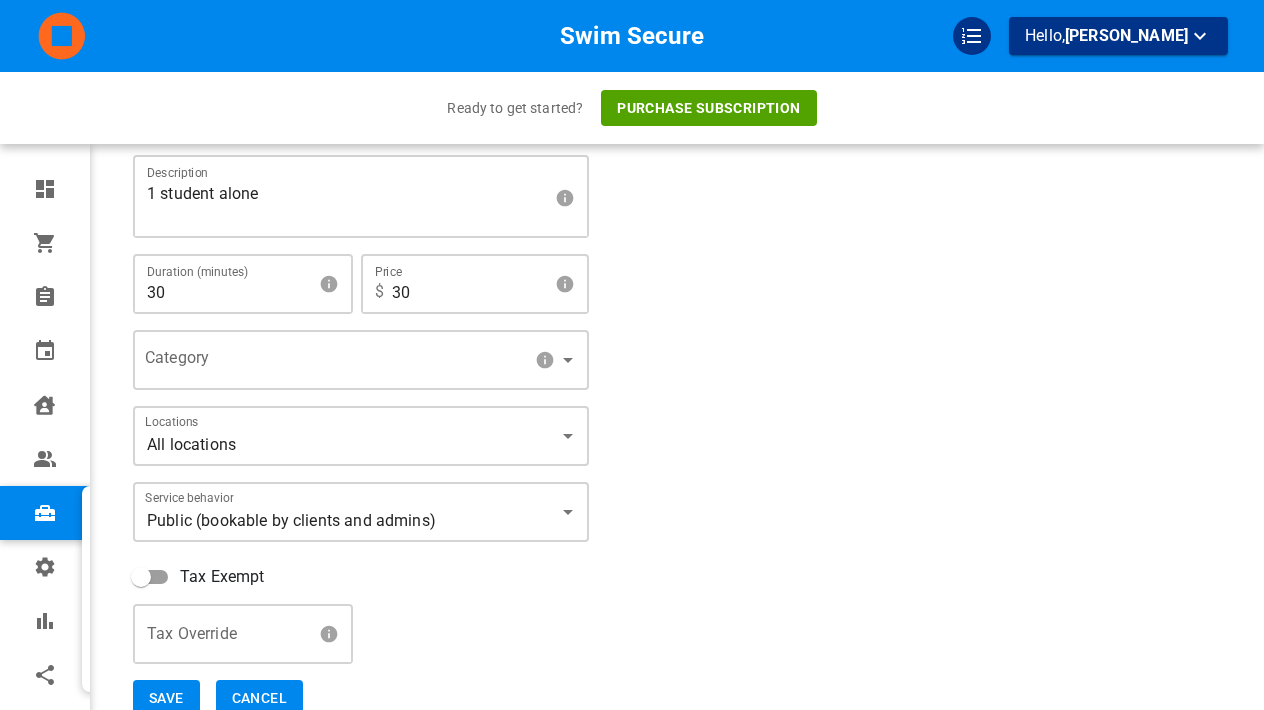 scroll, scrollTop: 270, scrollLeft: 0, axis: vertical 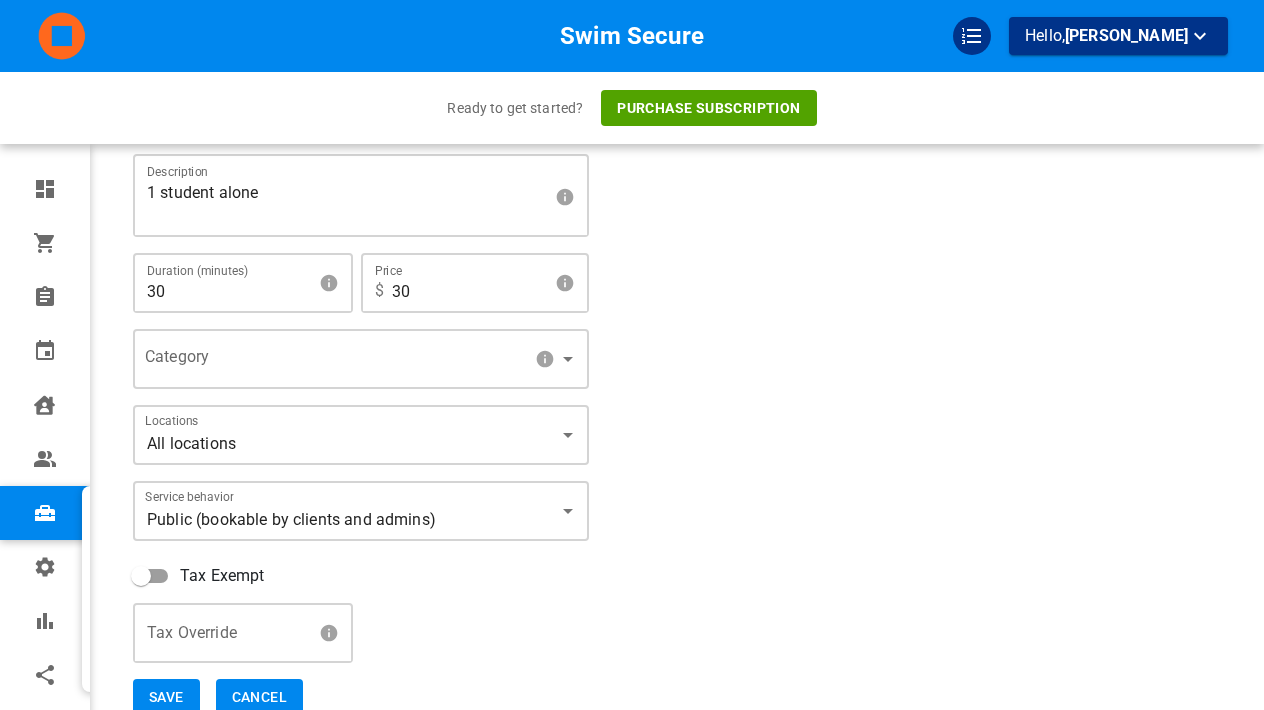 click on "​" at bounding box center (361, 359) 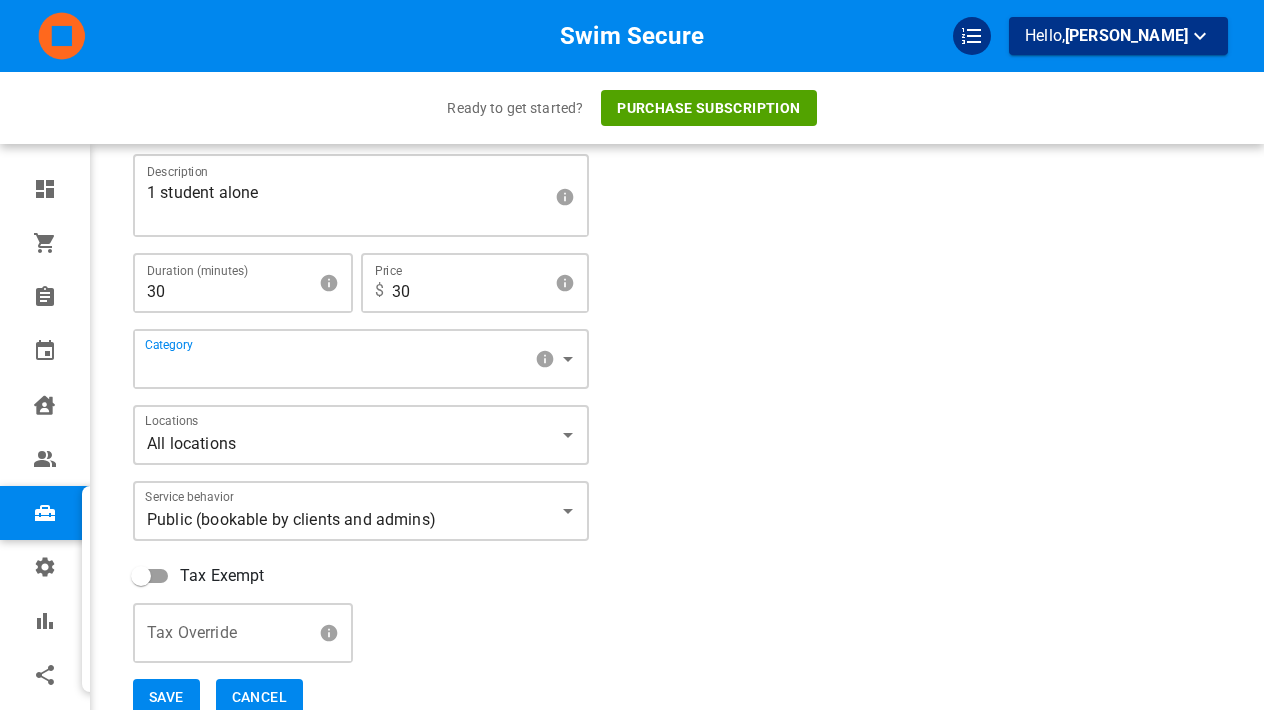 click on "Swim Secure Hello,  Jordan Bycofski Ready to get started? Purchase subscription Dashboard Orders Bookings Calendar Clients Users Services Locations Packages Promo codes Regional pricing Settings Reports Integrations Online booking Services Services Skills Locations Packages Promo Codes Regional Pricing Service Status Active Service name Swim Lesson - 30 minutes Description 1 student alone x Duration (minutes)  30 Price ​ $ 30 Category ​ Locations All locations [object Object] Service behavior Public (bookable by clients and admins) EXTERNAL Tax Exempt Tax Override Save Cancel Profile My account MarketBox Pro Get this feature and many more by upgrading to MarketBox pro Location-based pricing Booking requests 1000+ standard integrations Please contact our   support team   to upgrade your account." at bounding box center (632, 285) 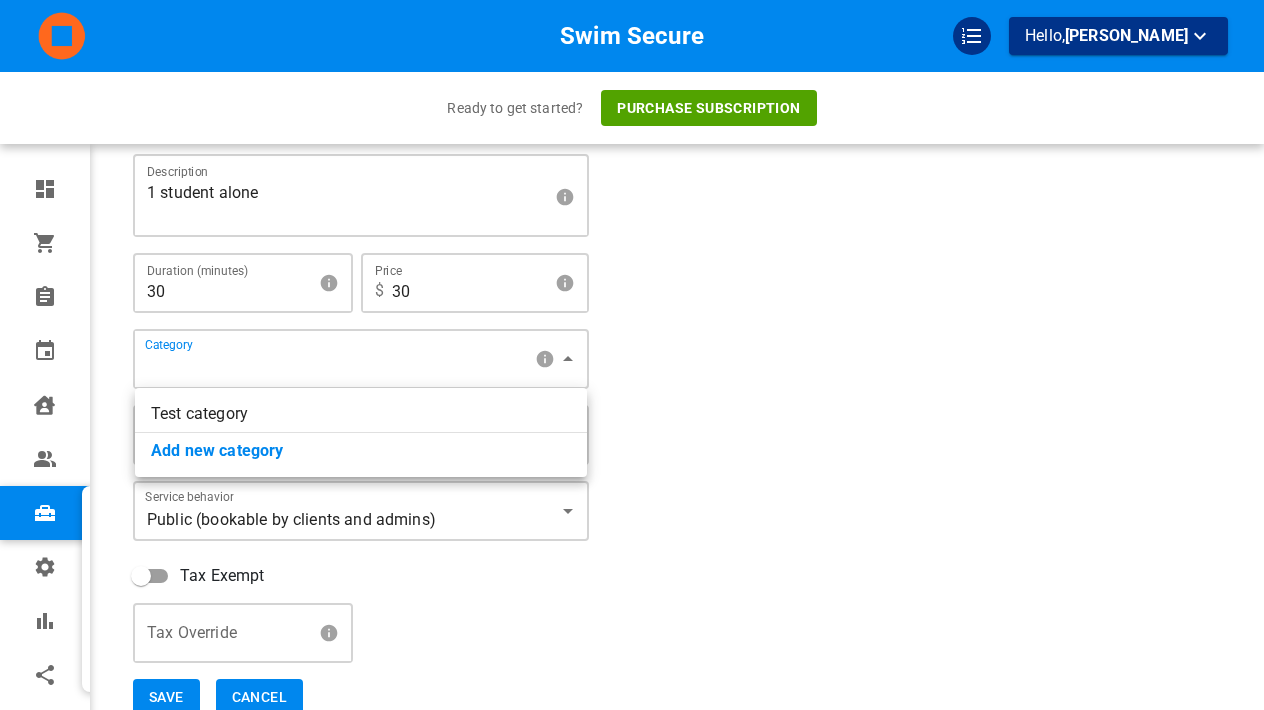 click on "Test category" at bounding box center (361, 414) 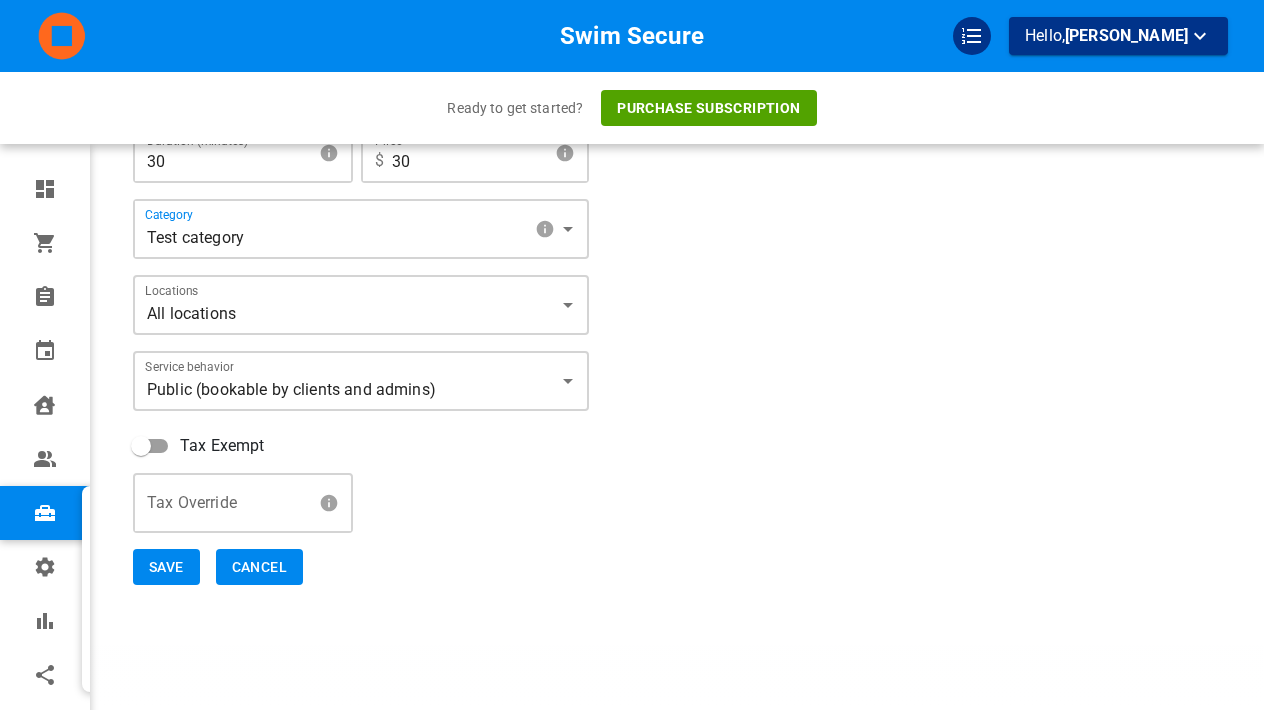 scroll, scrollTop: 399, scrollLeft: 0, axis: vertical 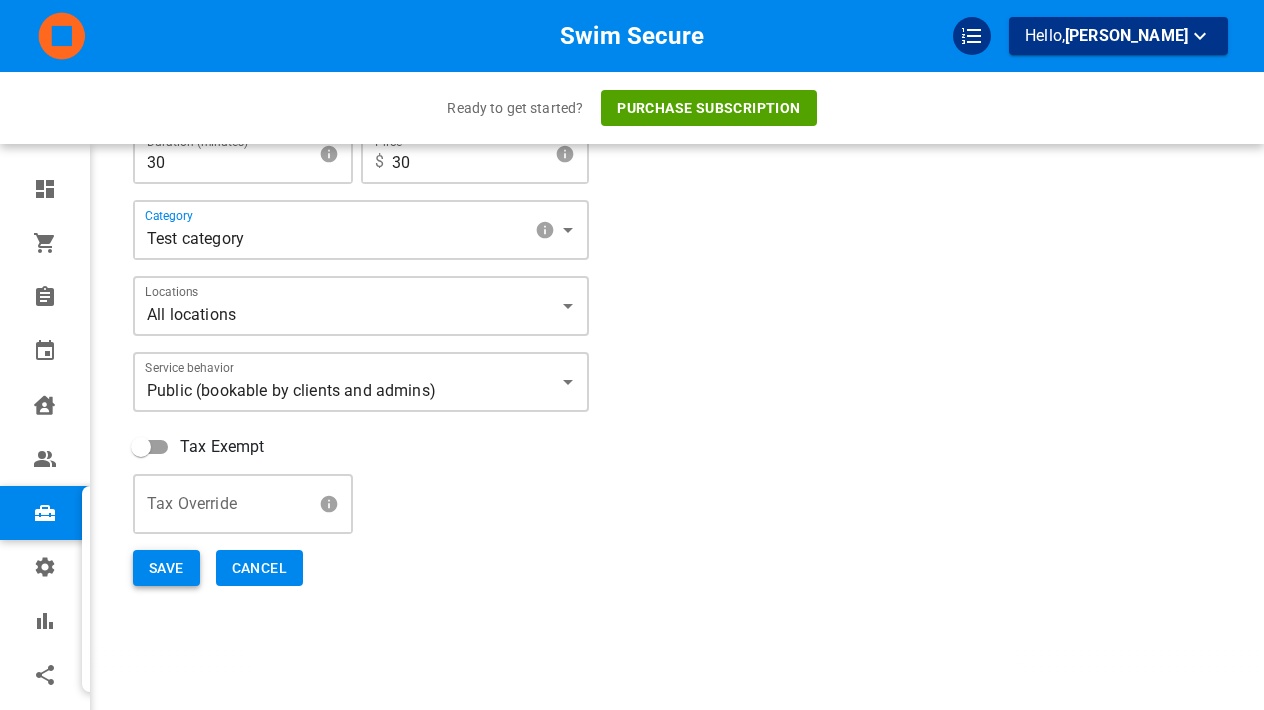 click on "Save" at bounding box center (166, 568) 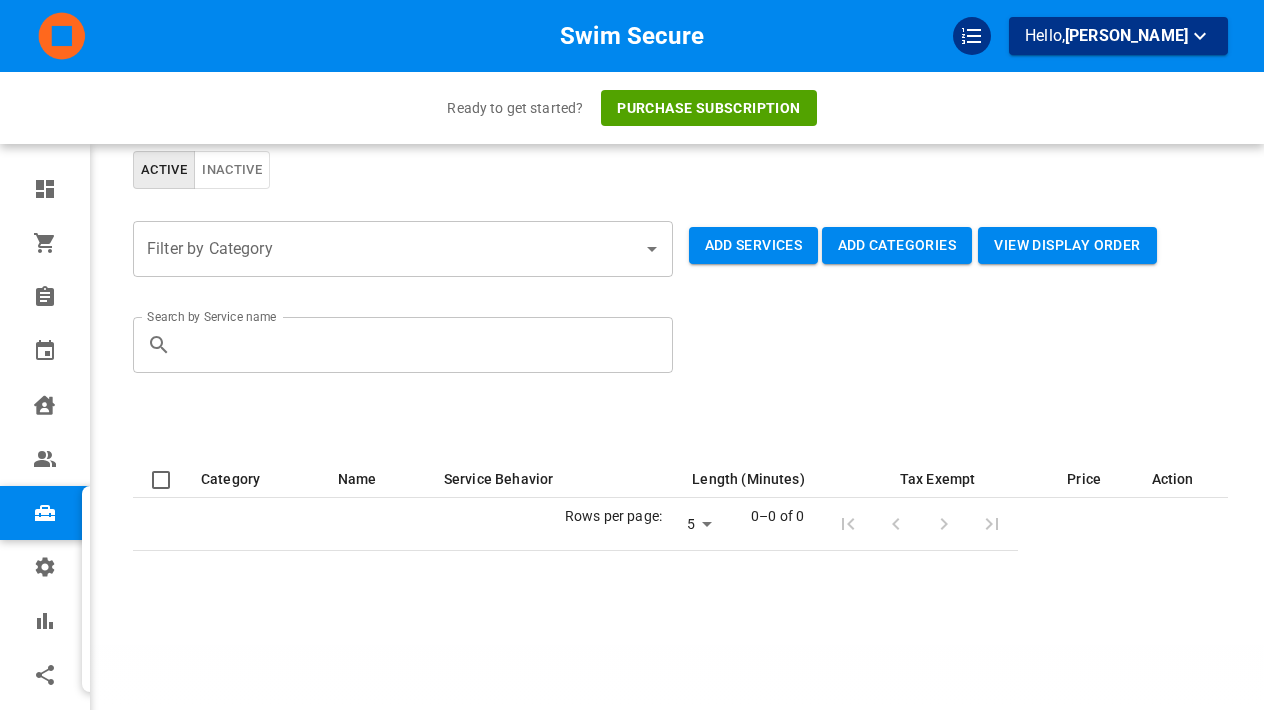 scroll, scrollTop: 123, scrollLeft: 0, axis: vertical 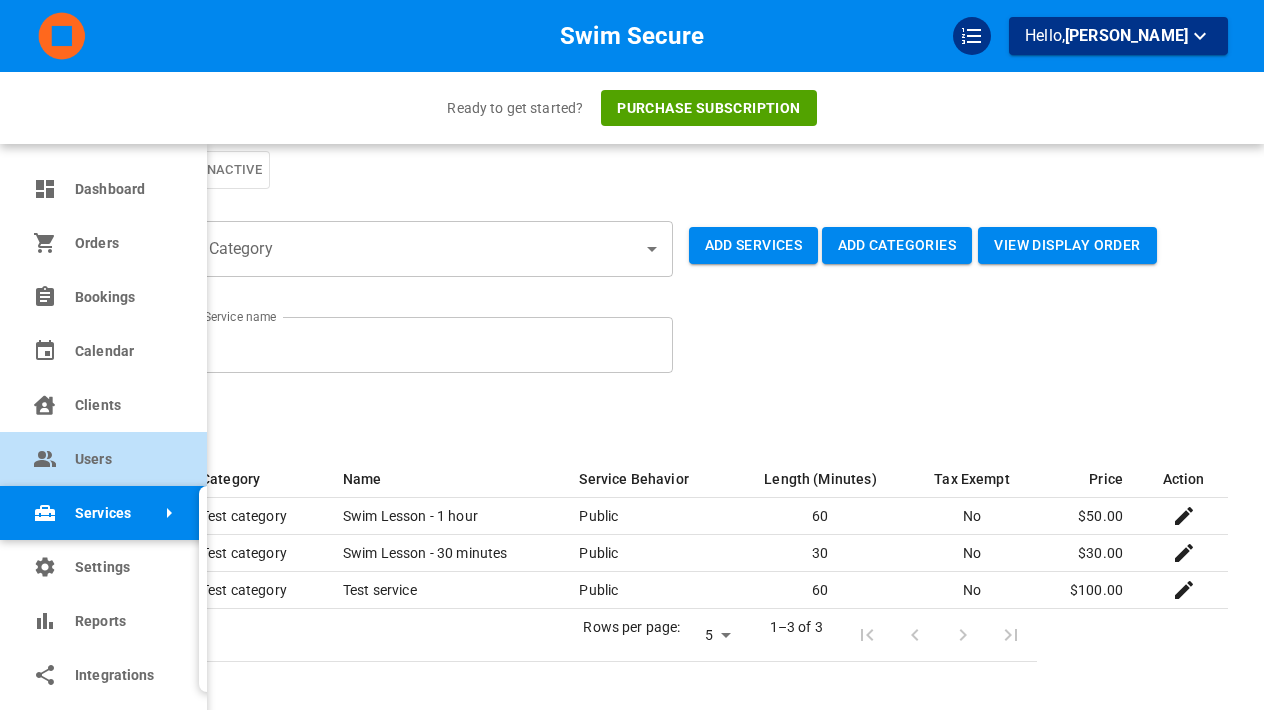click on "Users" at bounding box center [123, 459] 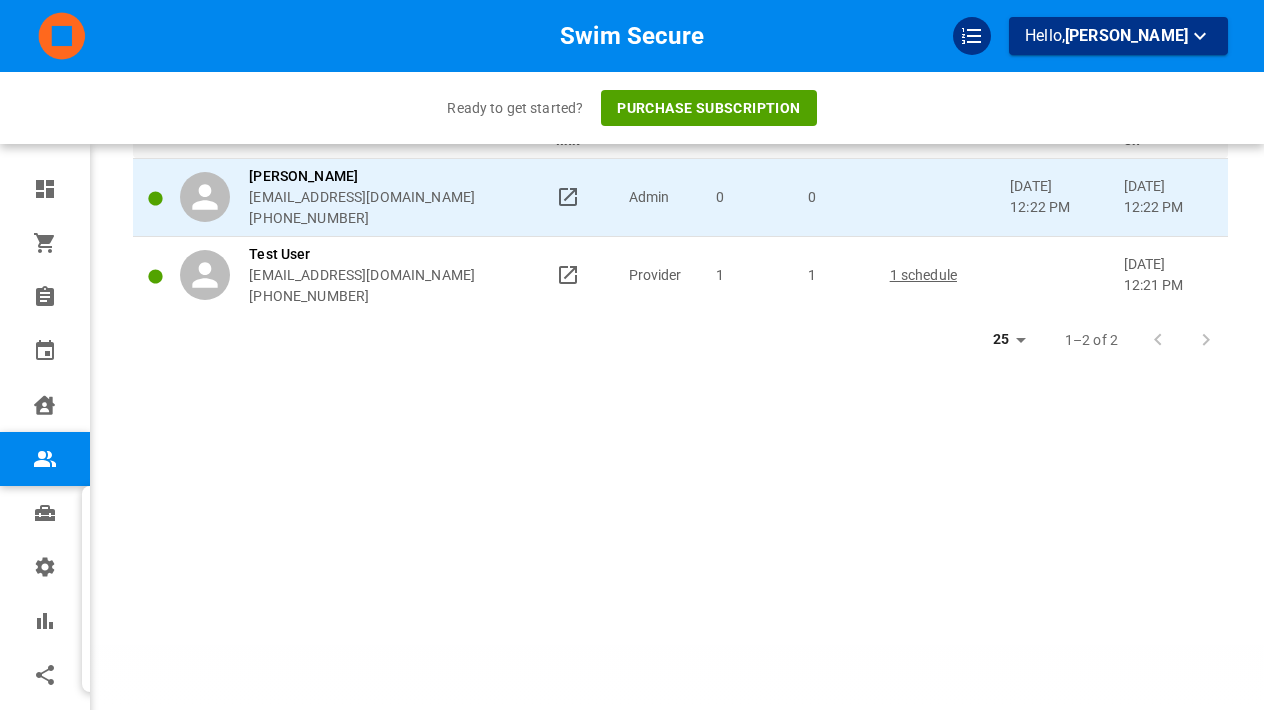 click on "[PERSON_NAME]" at bounding box center [362, 176] 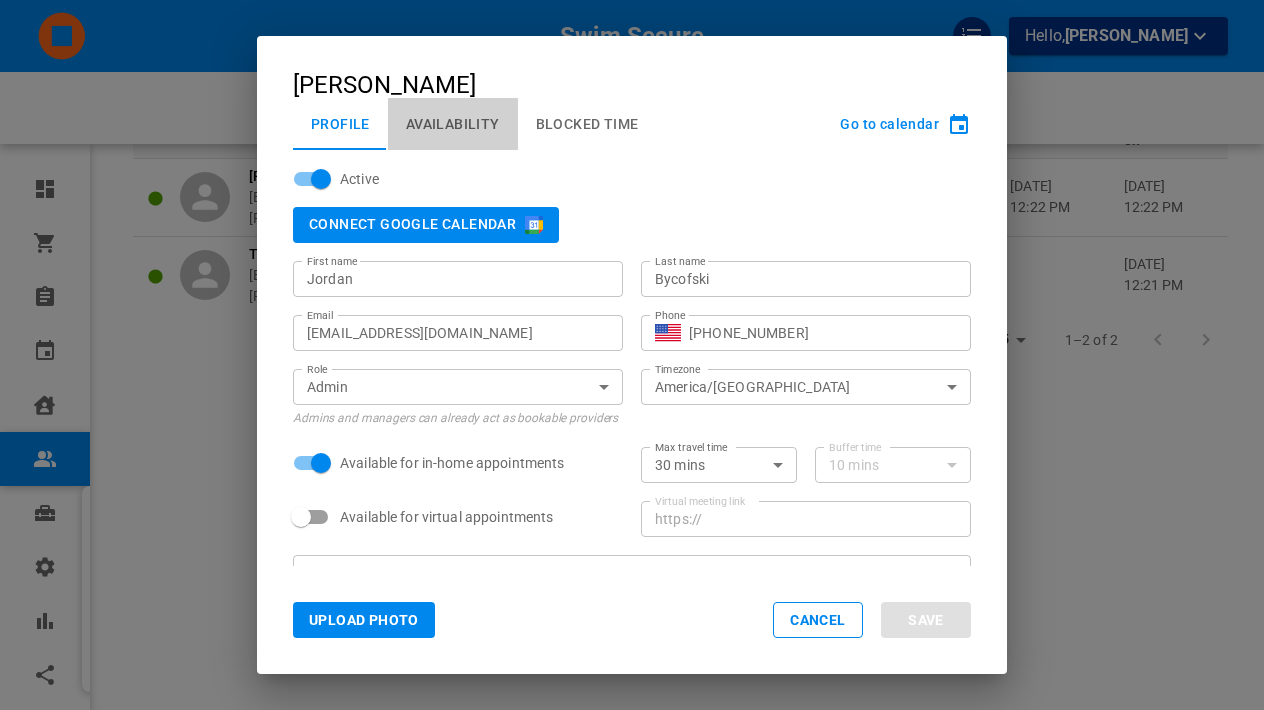 click on "Availability" at bounding box center (453, 124) 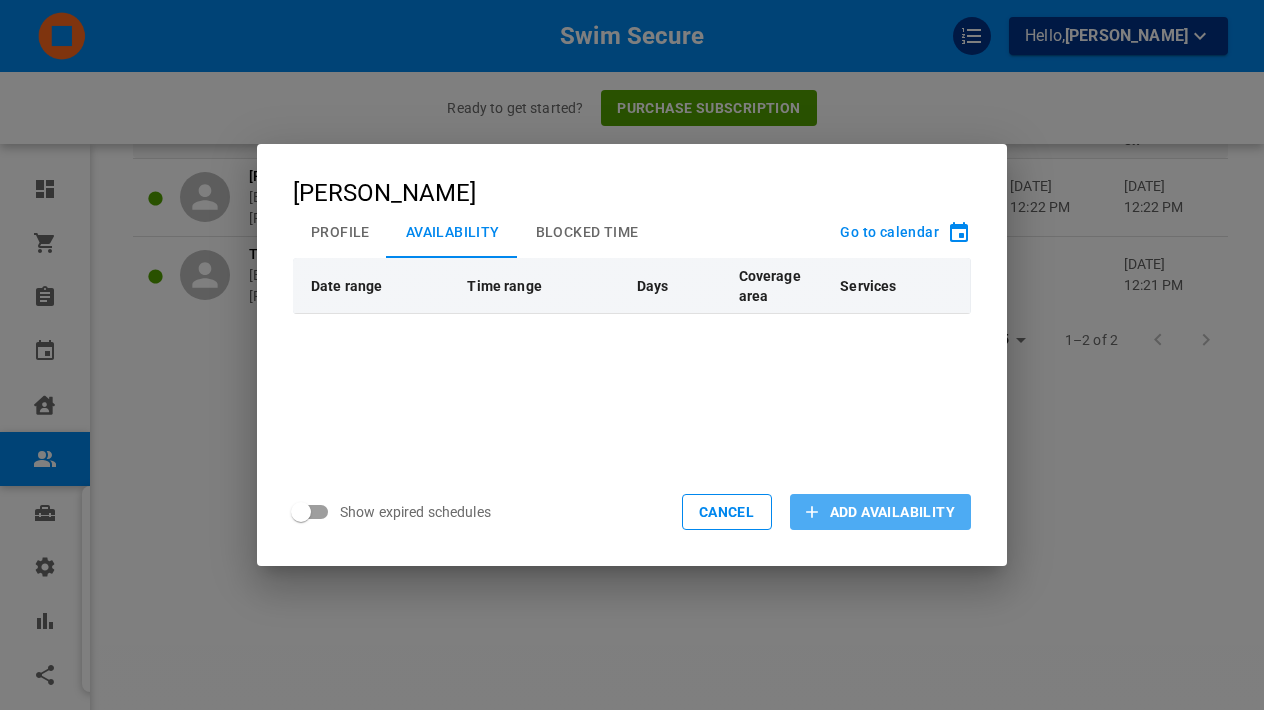 click on "Add Availability" at bounding box center [892, 512] 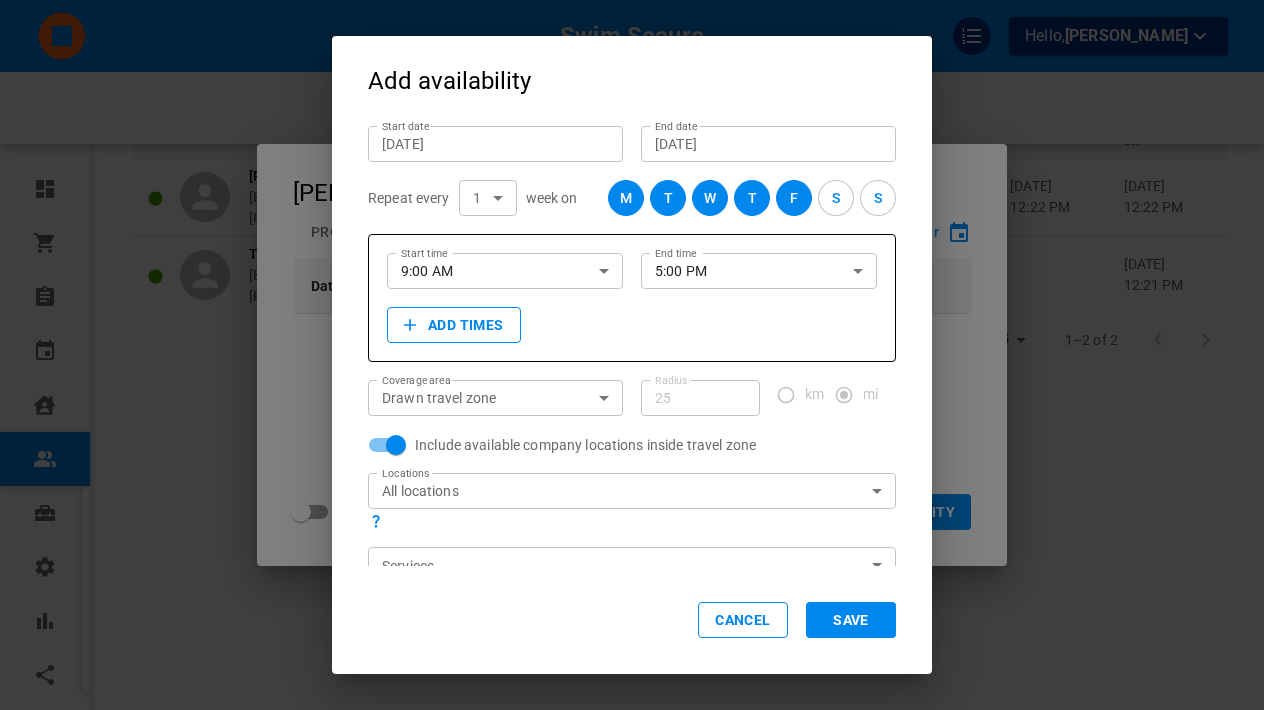 click on "S" at bounding box center (878, 198) 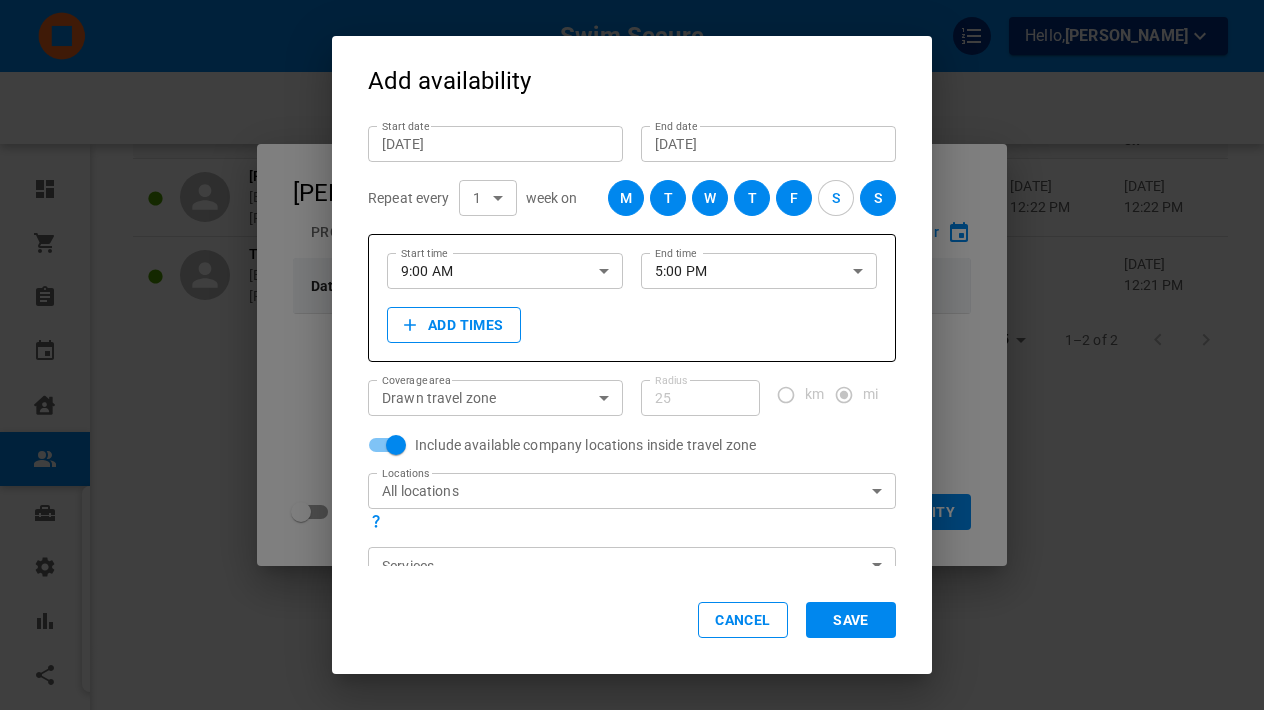 click on "S" at bounding box center [836, 198] 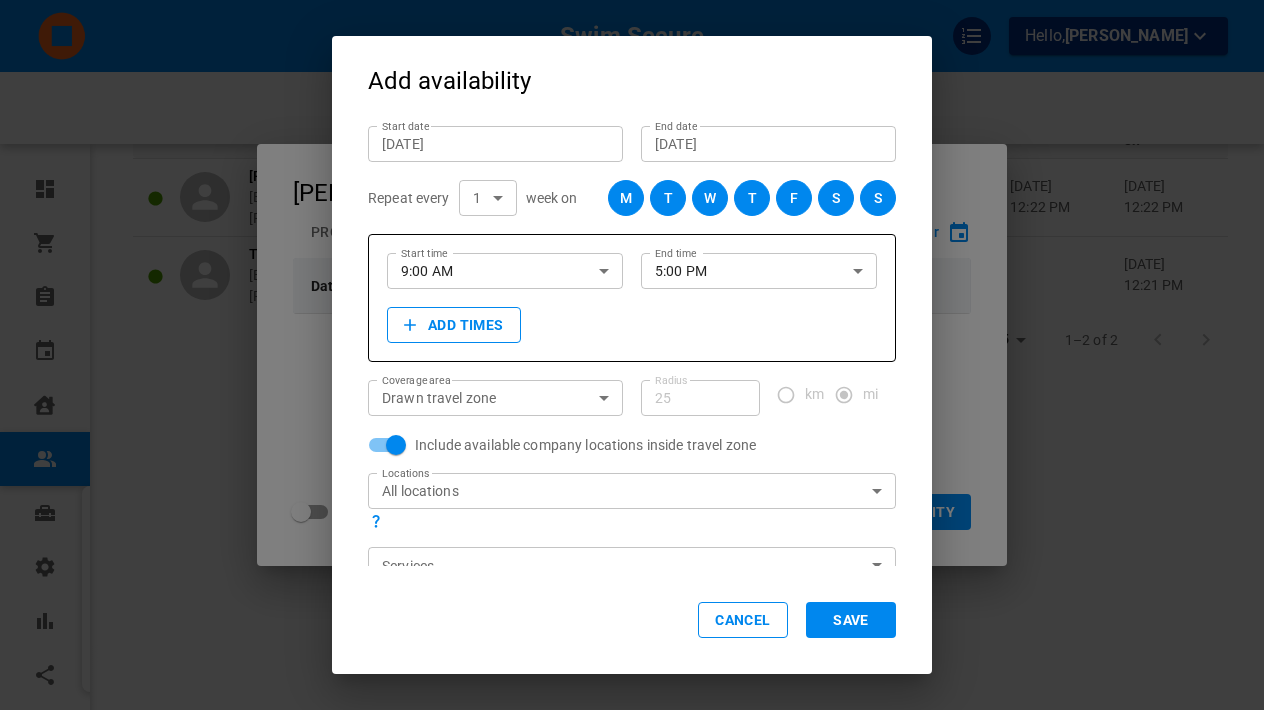 click on "F" at bounding box center [794, 198] 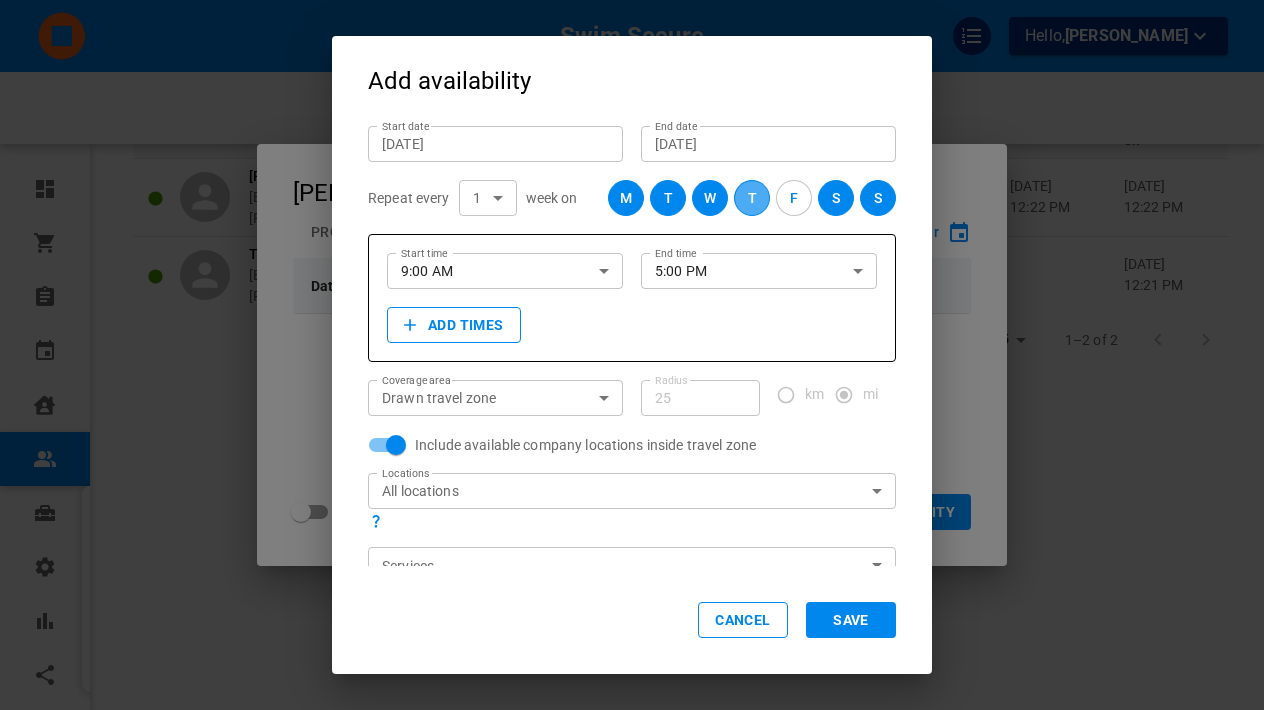 click on "T" at bounding box center (752, 198) 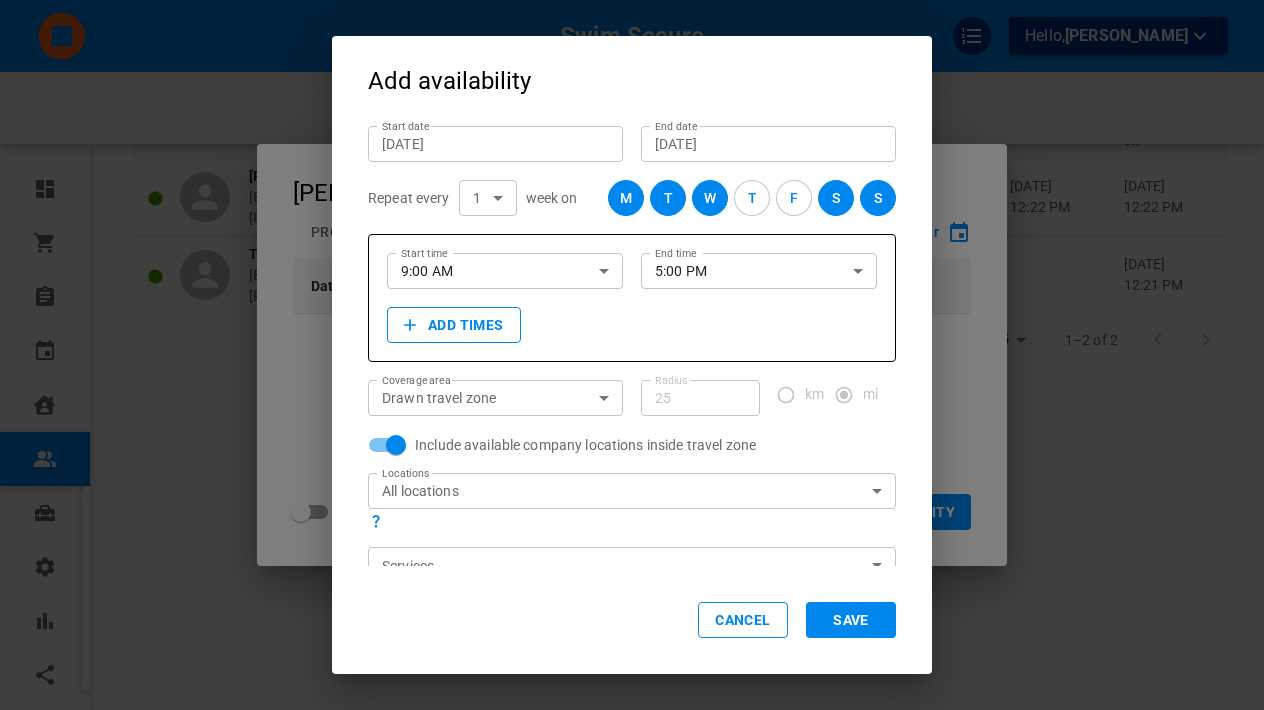 click on "W" at bounding box center [710, 198] 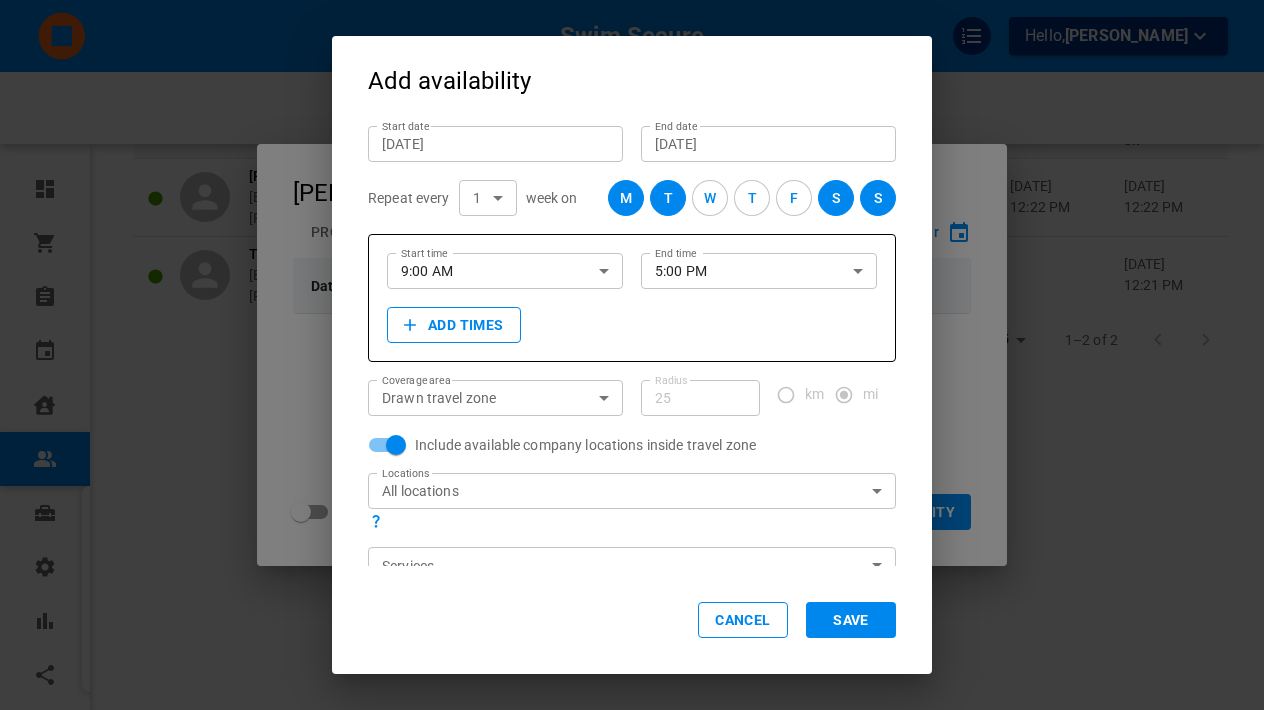 click on "T" at bounding box center [668, 198] 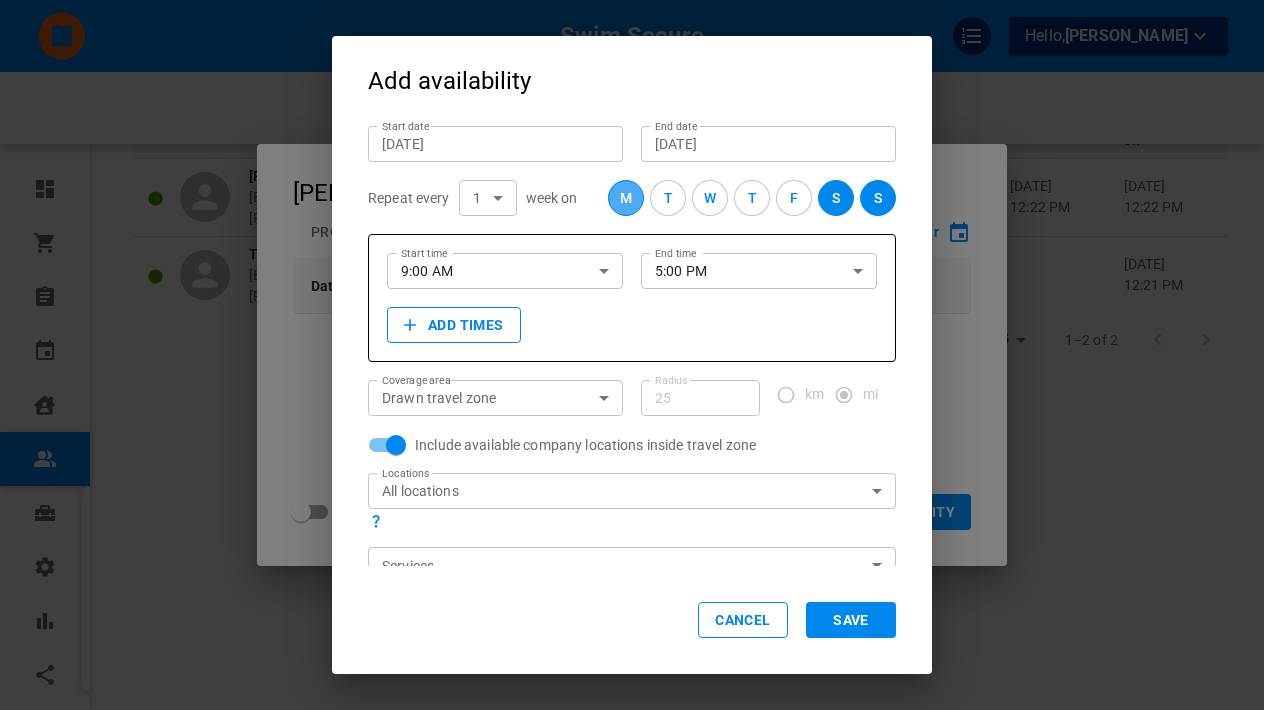click on "M" at bounding box center (626, 198) 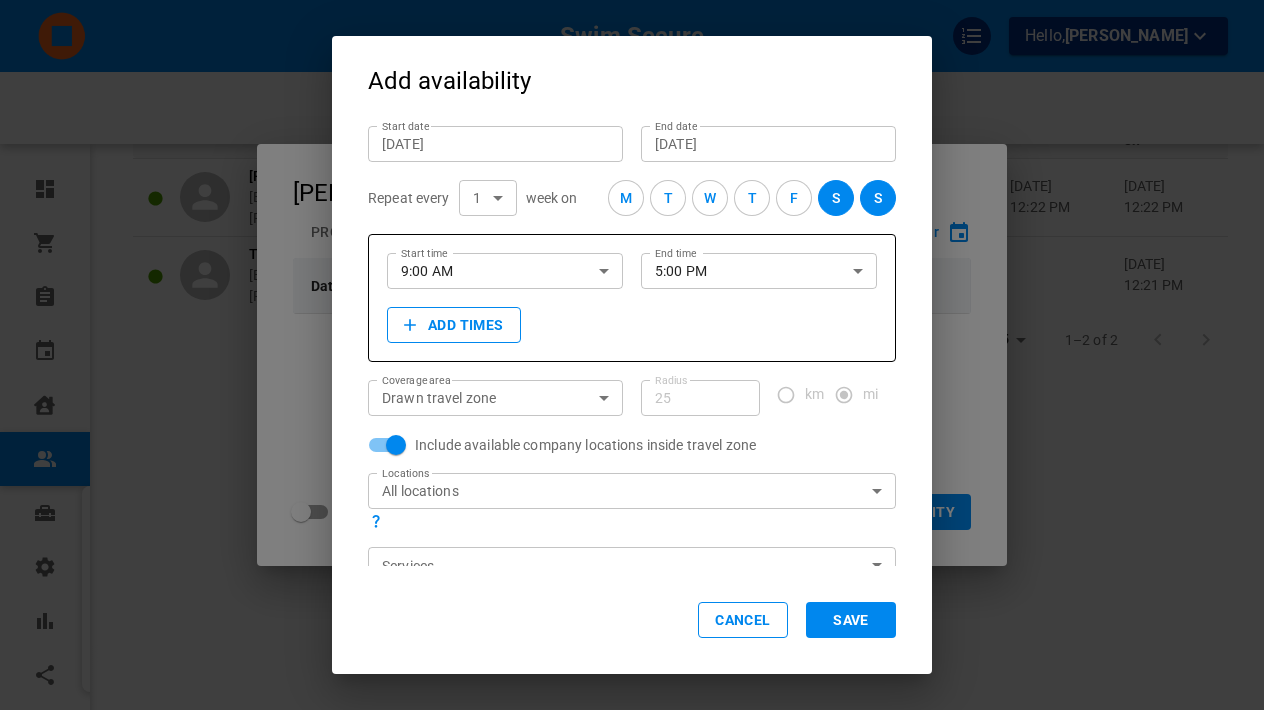 click on "5:00 PM" at bounding box center [737, 270] 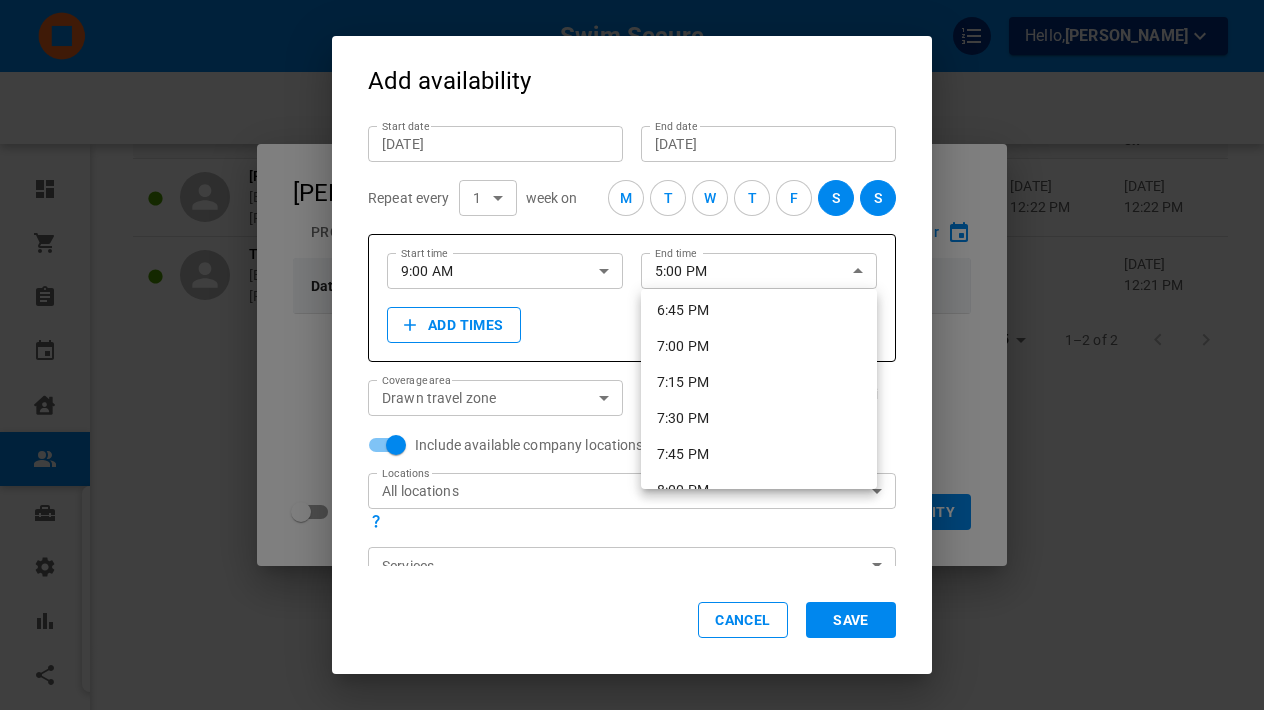 scroll, scrollTop: 2741, scrollLeft: 0, axis: vertical 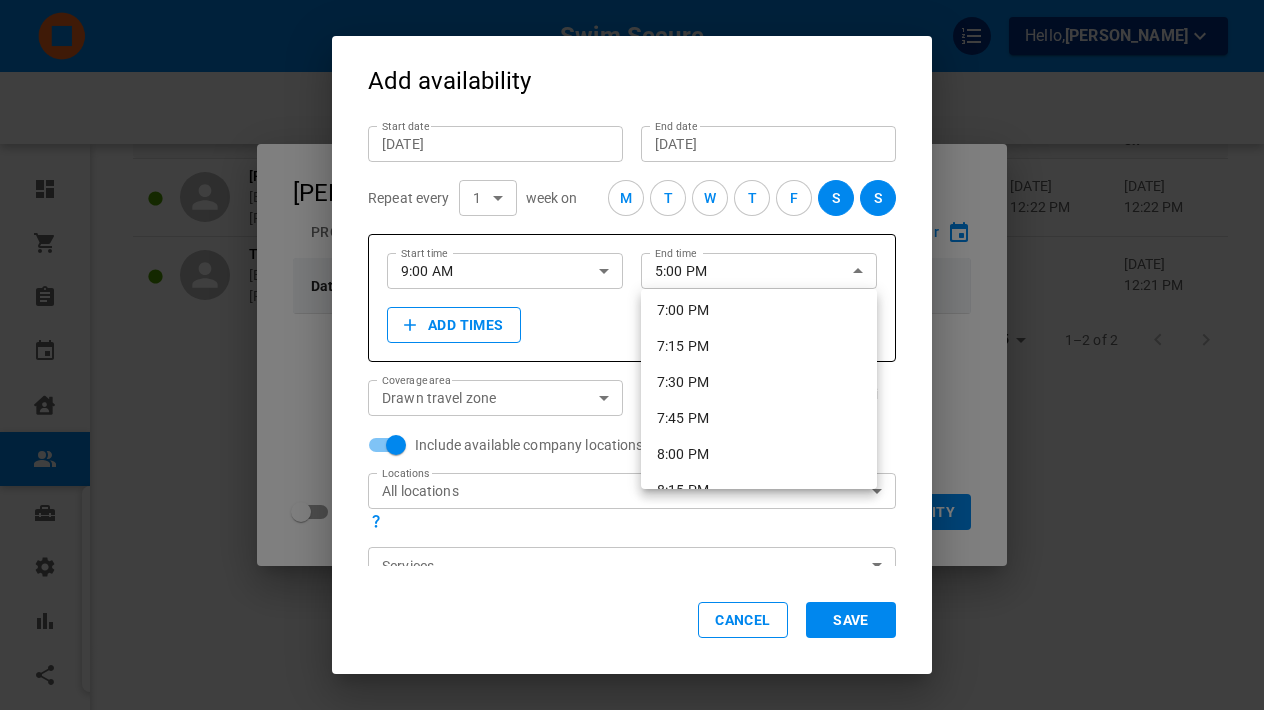 click on "8:00 PM" at bounding box center (759, 454) 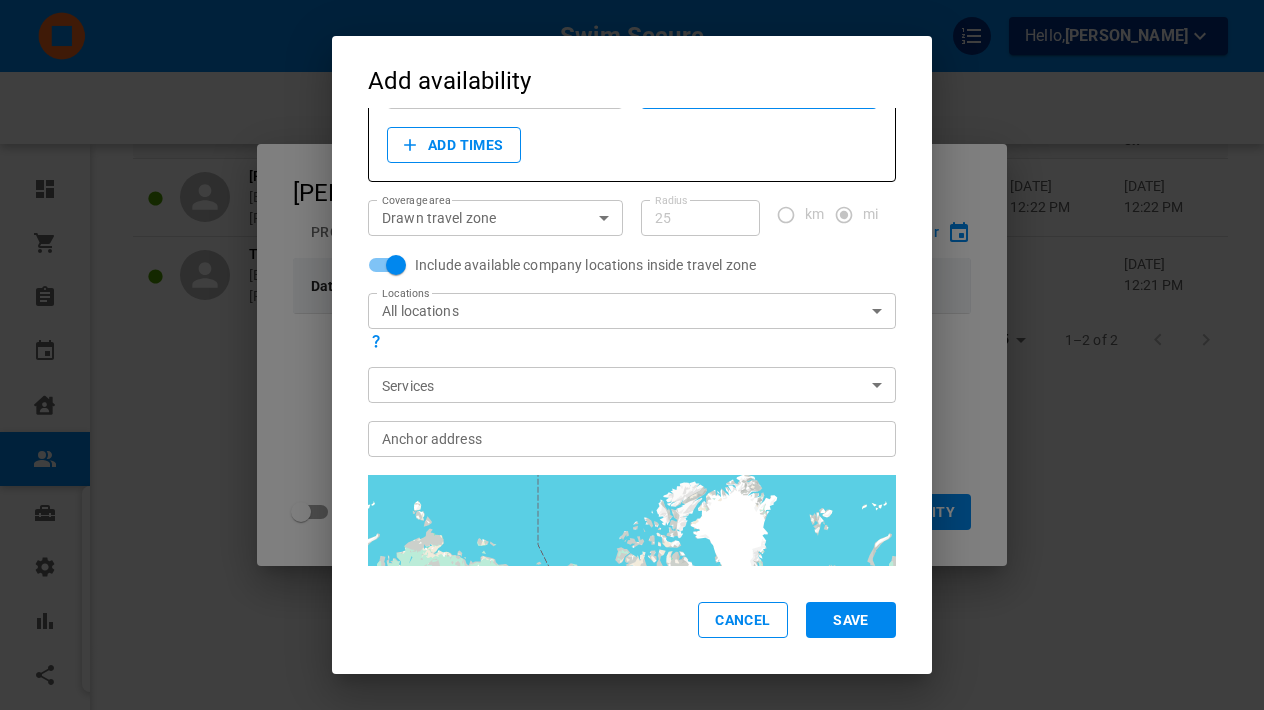 scroll, scrollTop: 181, scrollLeft: 0, axis: vertical 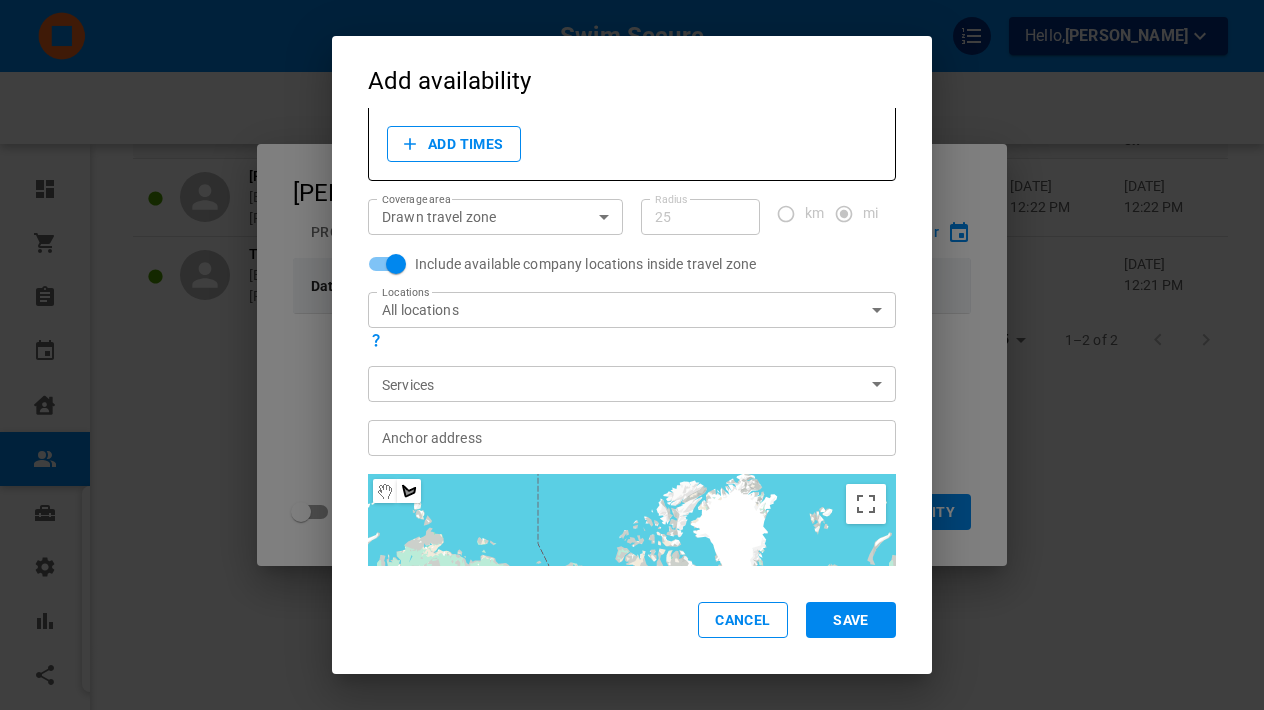 click on "Swim Secure Hello,  Jordan Bycofski Ready to get started? Purchase subscription Dashboard Orders Bookings Calendar Clients Users Services Locations Packages Promo codes Regional pricing Settings Reports Integrations Online booking Users  Manage skills Filters ​ ​ ​ ​   Add User User Booking link Role Skills Services Availability Last login Created on Jordan Bycofski jordanbycofski@icloud.com +17347751126 Admin 0 0 Jul 13, 2025 12:22 pm Jul 13, 2025 12:22 pm Test User 654b48@a9d82c.com +12223334455 Provider 1 1 1 schedule Jul 13, 2025 12:21 pm 25 25 1–2 of 2 Profile My account Jordan Bycofski Profile Availability Blocked Time Go to calendar Date range Time range Days Coverage area Services Show expired schedules Cancel   Add Availability Add availability Start date Jul 13, 2025 Start date End date Jul 13, 2035 End date Repeat every 1 1 ​ week on M T W T F S S Start time 9:00 AM Start time End time 8:00 PM End time  Add times Coverage area Drawn travel zone DRAW_TRAVEL_REGION Coverage area Radius 25" at bounding box center [632, 293] 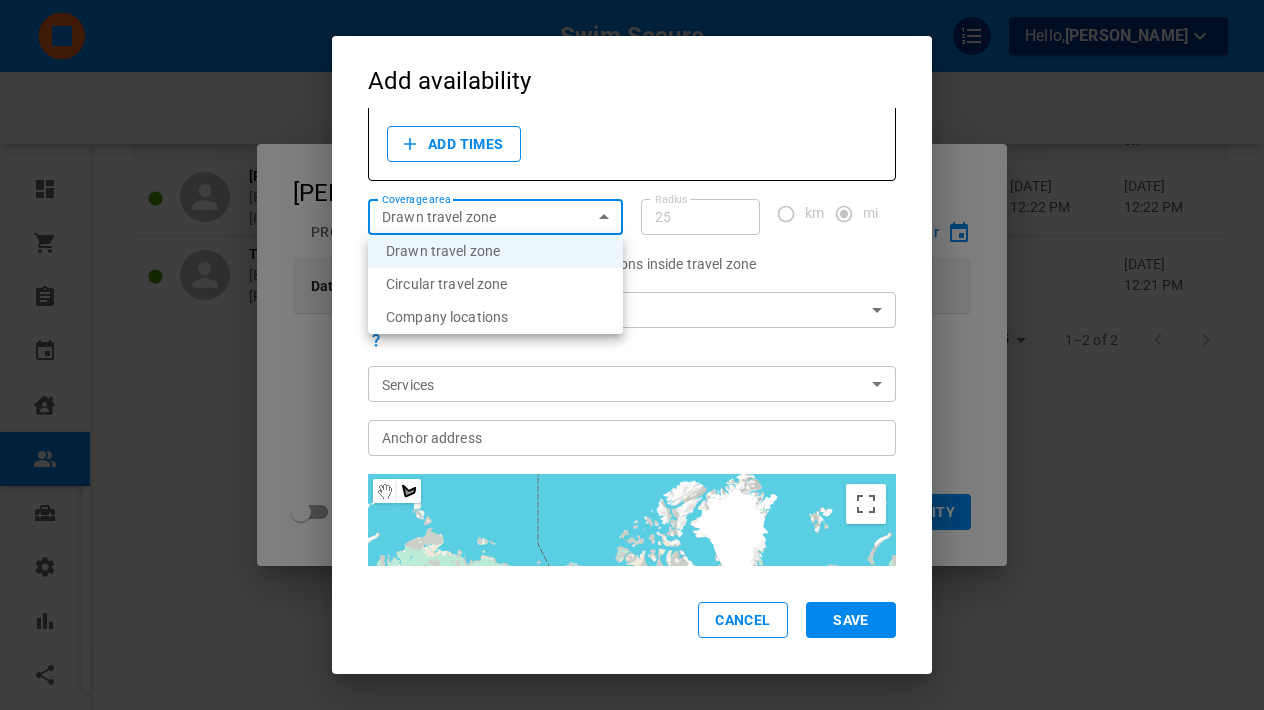 click on "Circular travel zone" at bounding box center [495, 284] 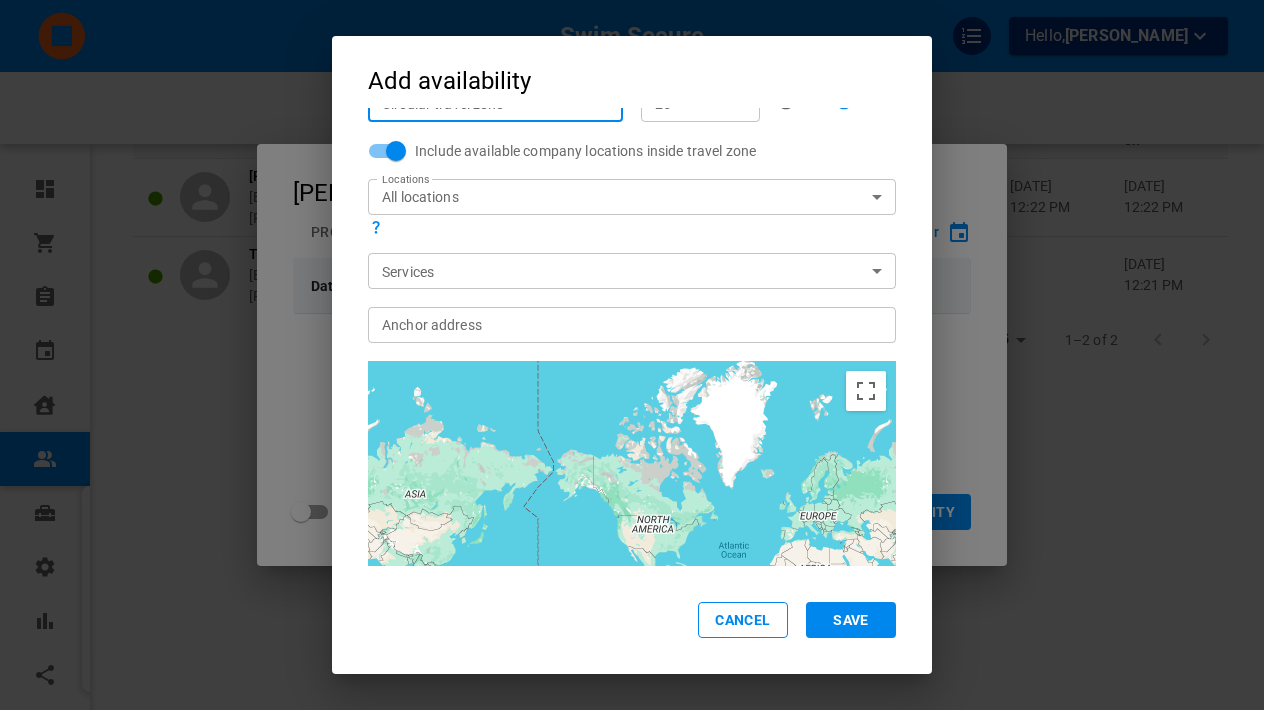 scroll, scrollTop: 299, scrollLeft: 0, axis: vertical 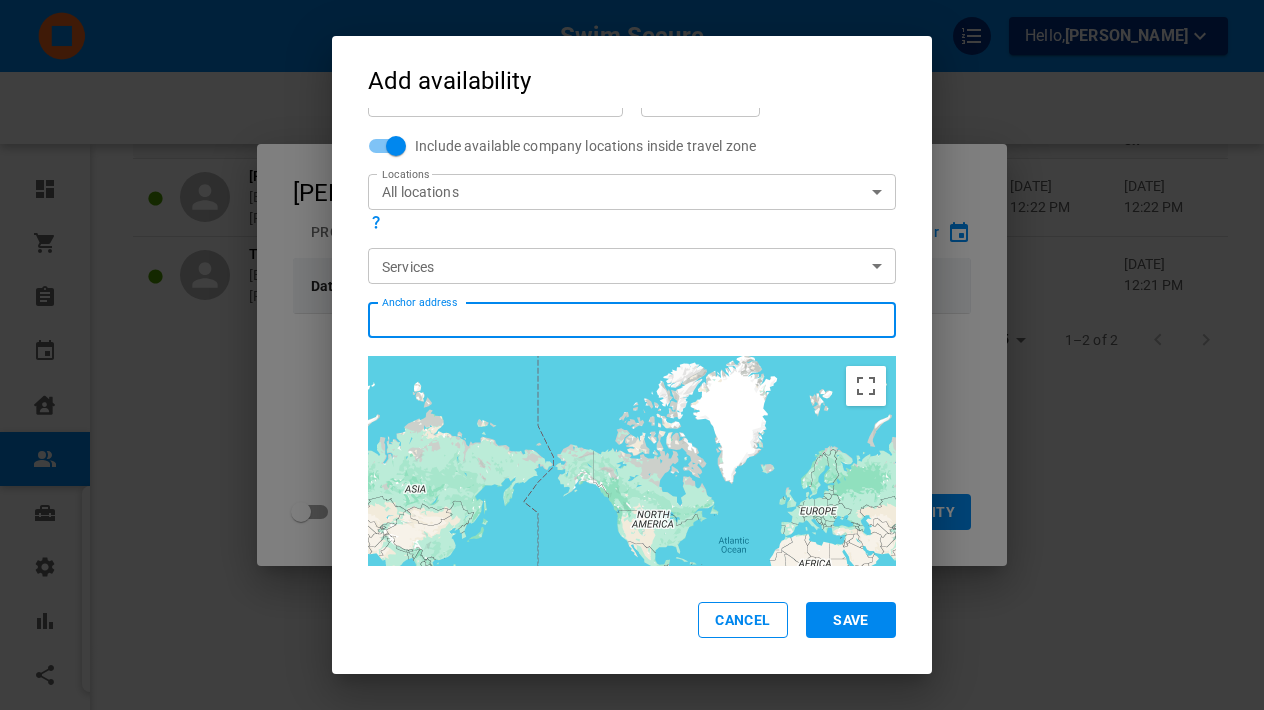 click on "Anchor address Anchor address" at bounding box center (631, 319) 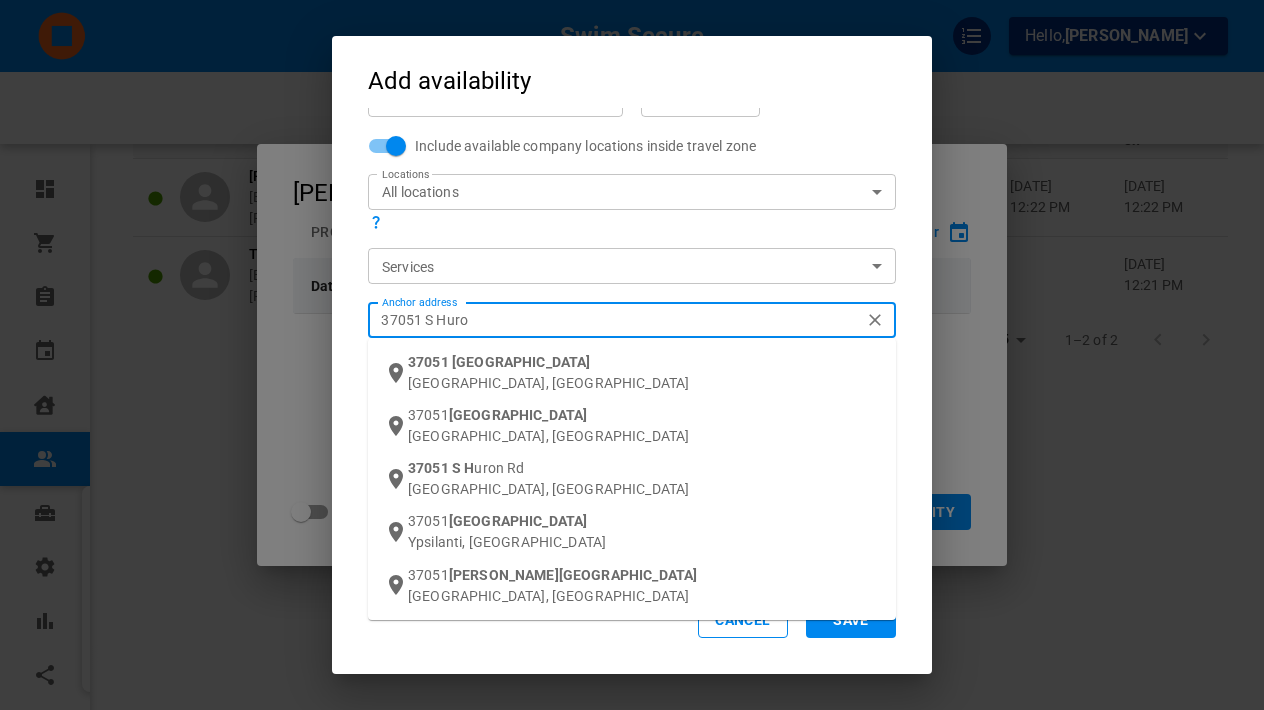 type on "37051 S Huron" 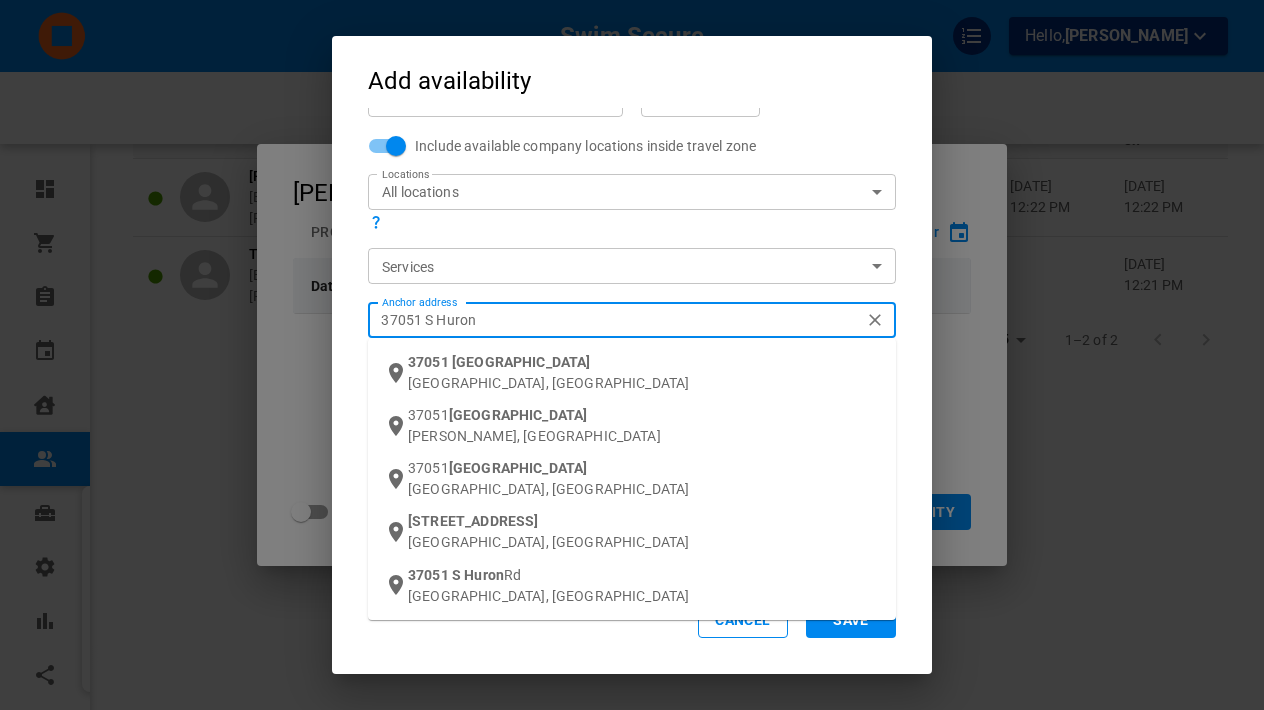 click on "37051   South Huron Road New Boston, MI" at bounding box center (644, 372) 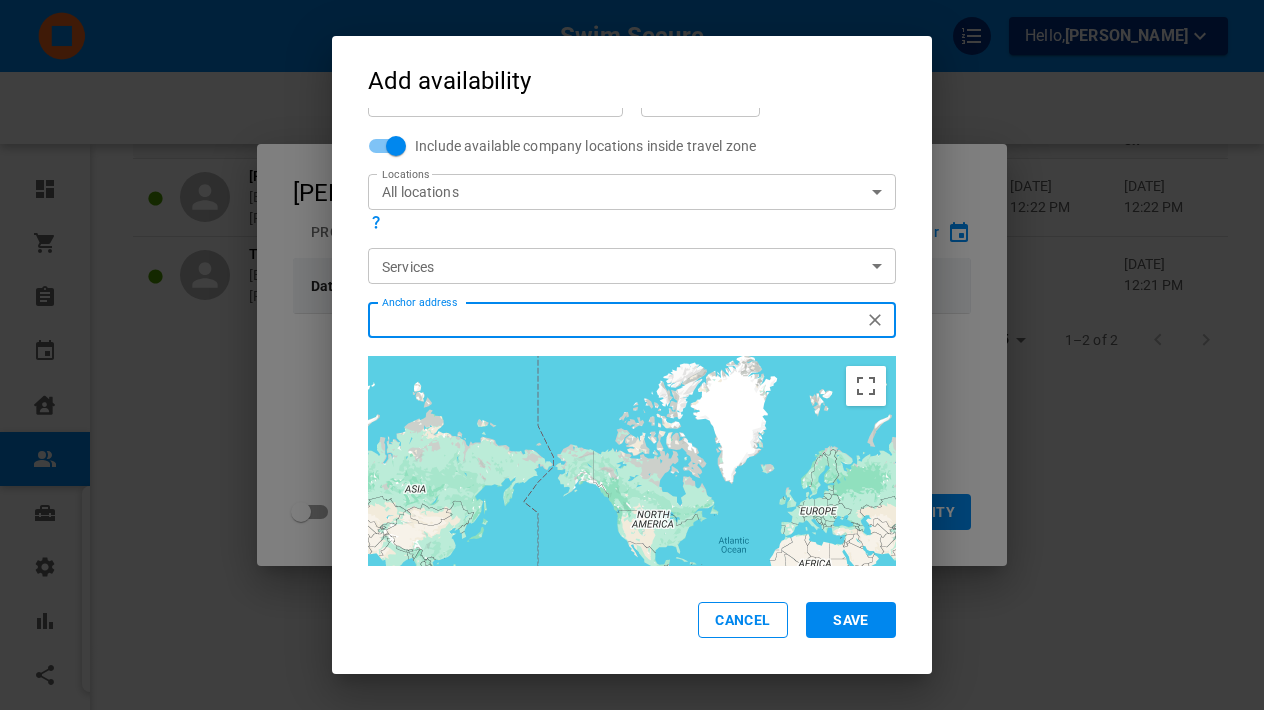 type on "37051 S Huron Rd, New Boston, MI 48164, USA" 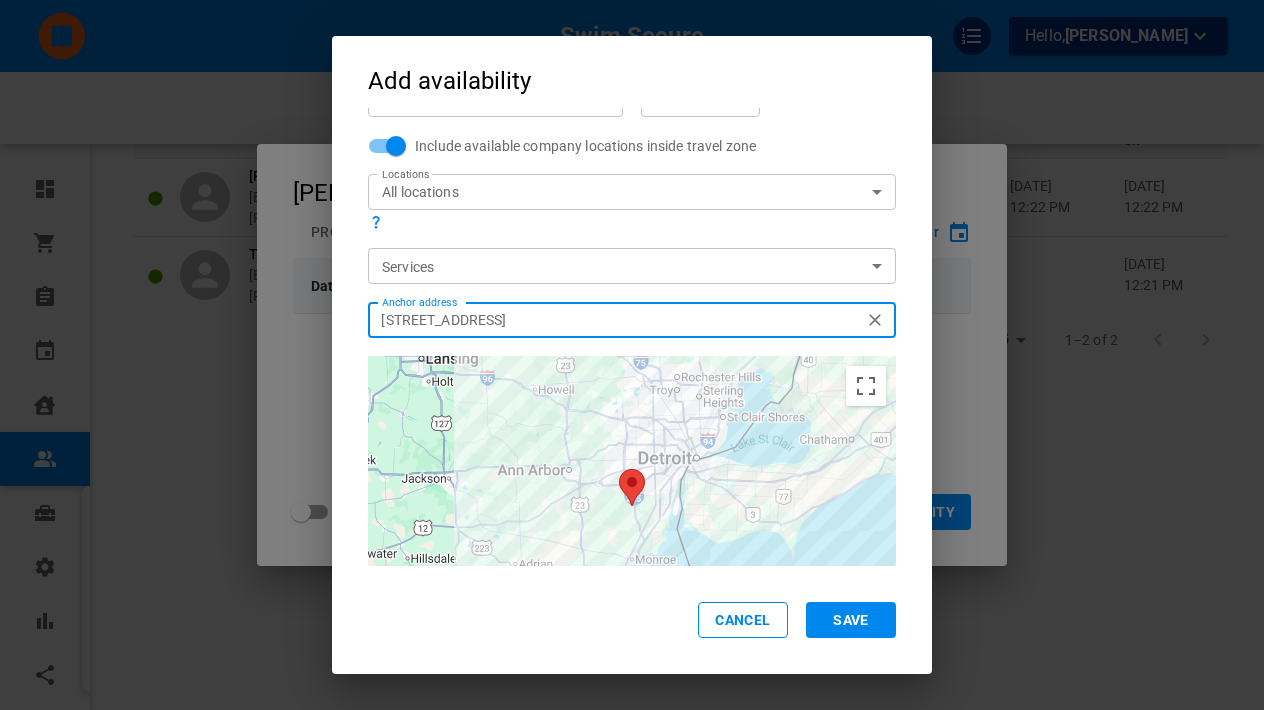 click on "Swim Secure Hello,  Jordan Bycofski Ready to get started? Purchase subscription Dashboard Orders Bookings Calendar Clients Users Services Locations Packages Promo codes Regional pricing Settings Reports Integrations Online booking Users  Manage skills Filters ​ ​ ​ ​   Add User User Booking link Role Skills Services Availability Last login Created on Jordan Bycofski jordanbycofski@icloud.com +17347751126 Admin 0 0 Jul 13, 2025 12:22 pm Jul 13, 2025 12:22 pm Test User 654b48@a9d82c.com +12223334455 Provider 1 1 1 schedule Jul 13, 2025 12:21 pm 25 25 1–2 of 2 Profile My account Jordan Bycofski Profile Availability Blocked Time Go to calendar Date range Time range Days Coverage area Services Show expired schedules Cancel   Add Availability Add availability Start date Jul 13, 2025 Start date End date Jul 13, 2035 End date Repeat every 1 1 ​ week on M T W T F S S Start time 9:00 AM Start time End time 8:00 PM End time  Add times Coverage area Circular travel zone MAX_DISTANCE Coverage area Radius 25 km" at bounding box center [632, 293] 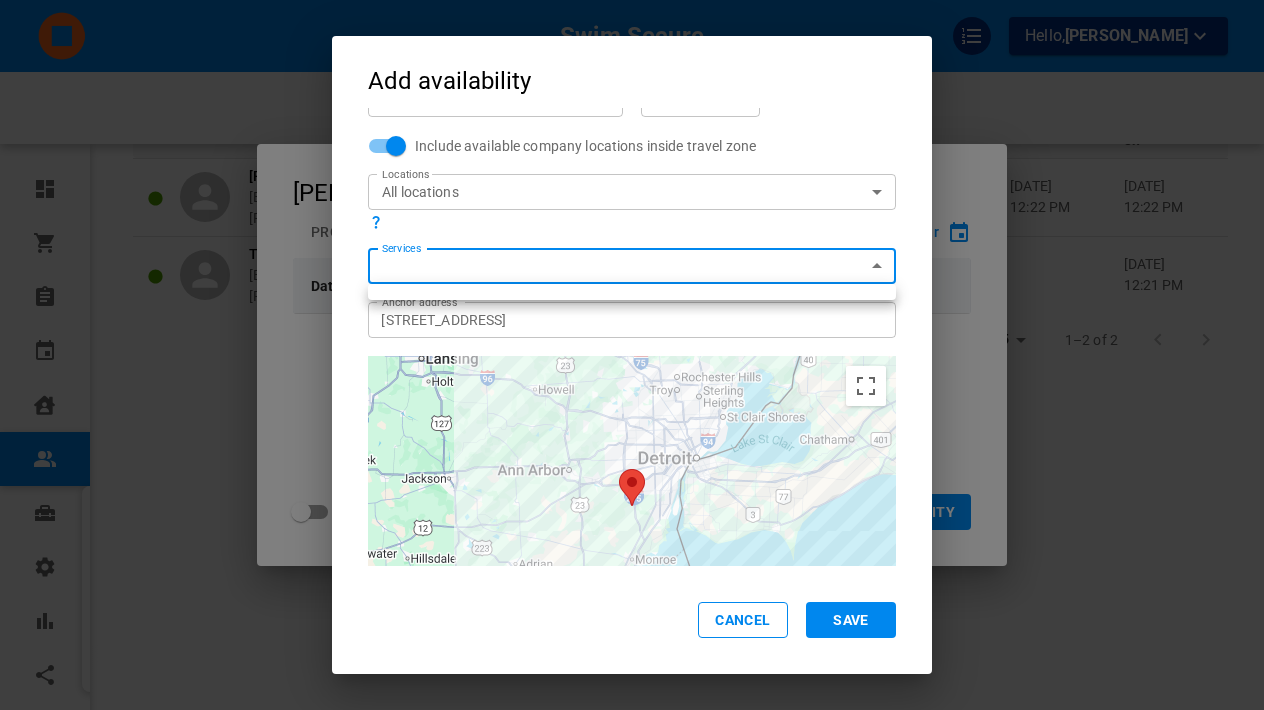 click at bounding box center [632, 355] 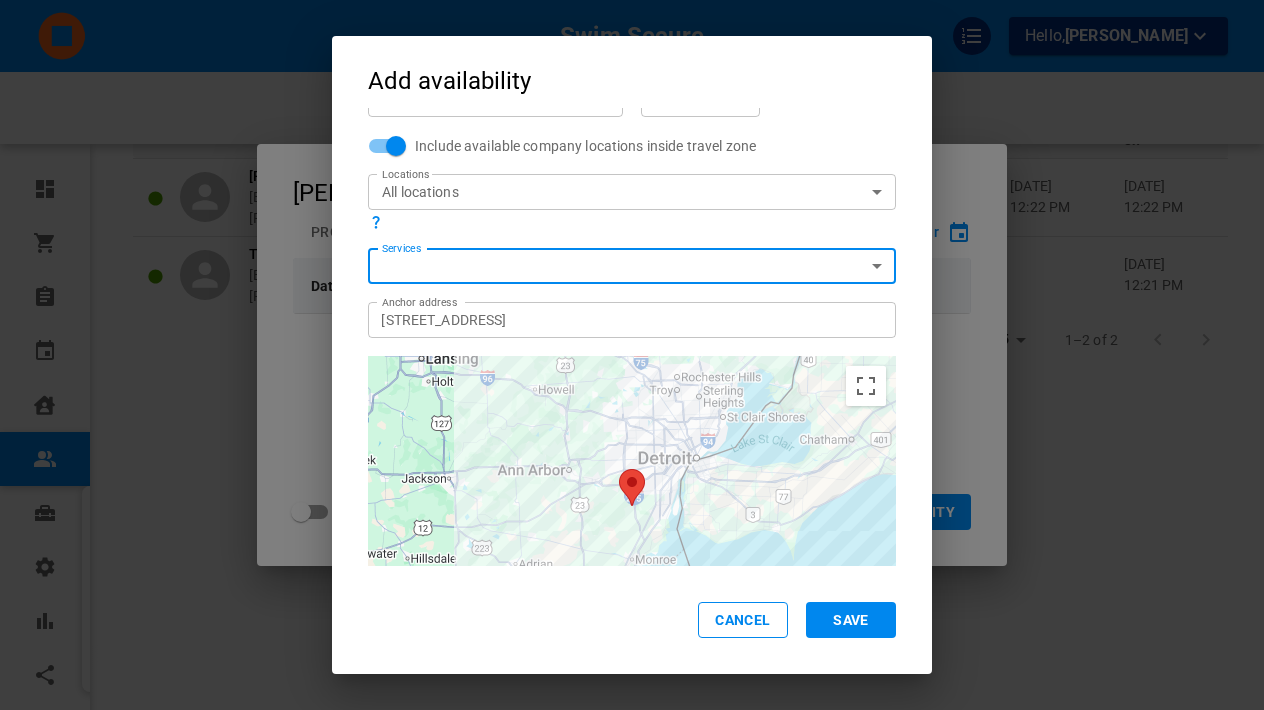 click on "​ Services" at bounding box center [632, 266] 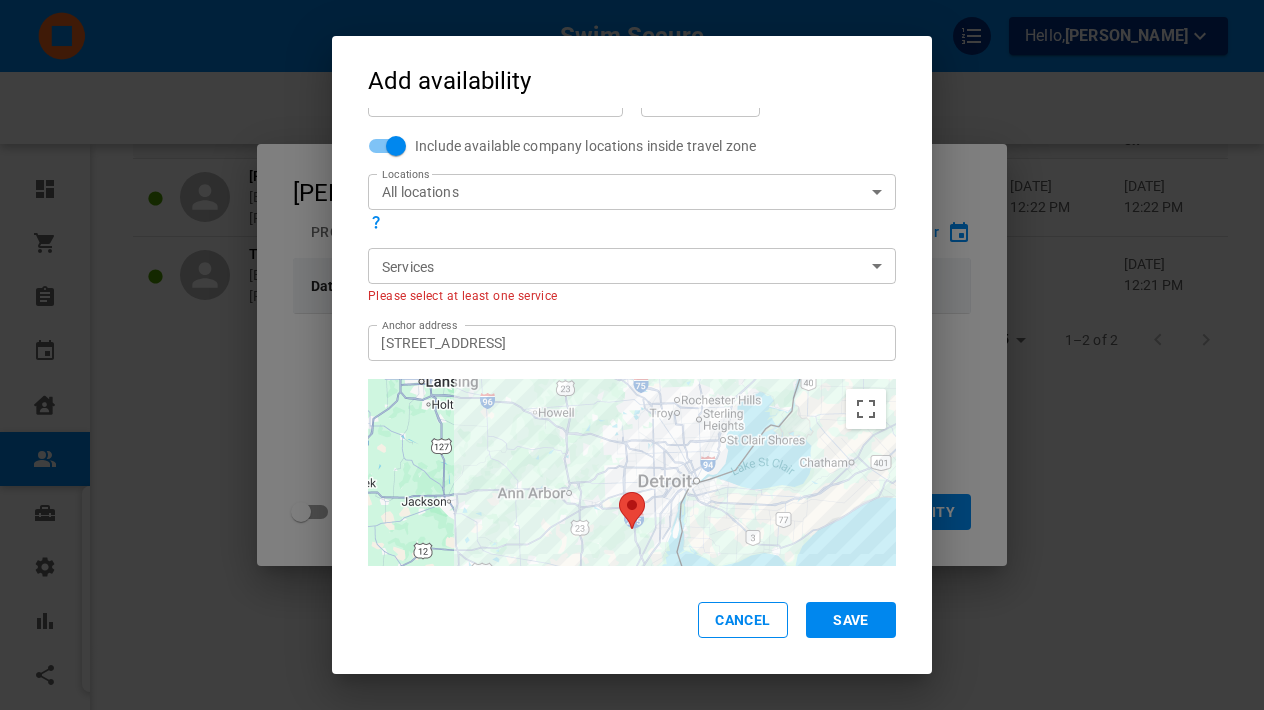 click on "Add availability Start date Jul 13, 2025 Start date End date Jul 13, 2035 End date Repeat every 1 1 ​ week on M T W T F S S Start time 9:00 AM Start time End time 8:00 PM End time  Add times Coverage area Circular travel zone MAX_DISTANCE Coverage area Radius 25 Radius km mi Include available company locations inside travel zone Locations All locations b21c07be-fd6b-48d8-bba5-76b3a6c7769d Locations Services ​ Services Please select at least one service Anchor address 37051 S Huron Rd, New Boston, MI 48164, USA Anchor address ← Move left → Move right ↑ Move up ↓ Move down + Zoom in - Zoom out Home Jump left by 75% End Jump right by 75% Page Up Jump up by 75% Page Down Jump down by 75% To navigate, press the arrow keys. Keyboard shortcuts Map Data Map data ©2025 Google Map data ©2025 Google 20 km  Click to toggle between metric and imperial units Terms Report a map error Cancel Save" at bounding box center (632, 355) 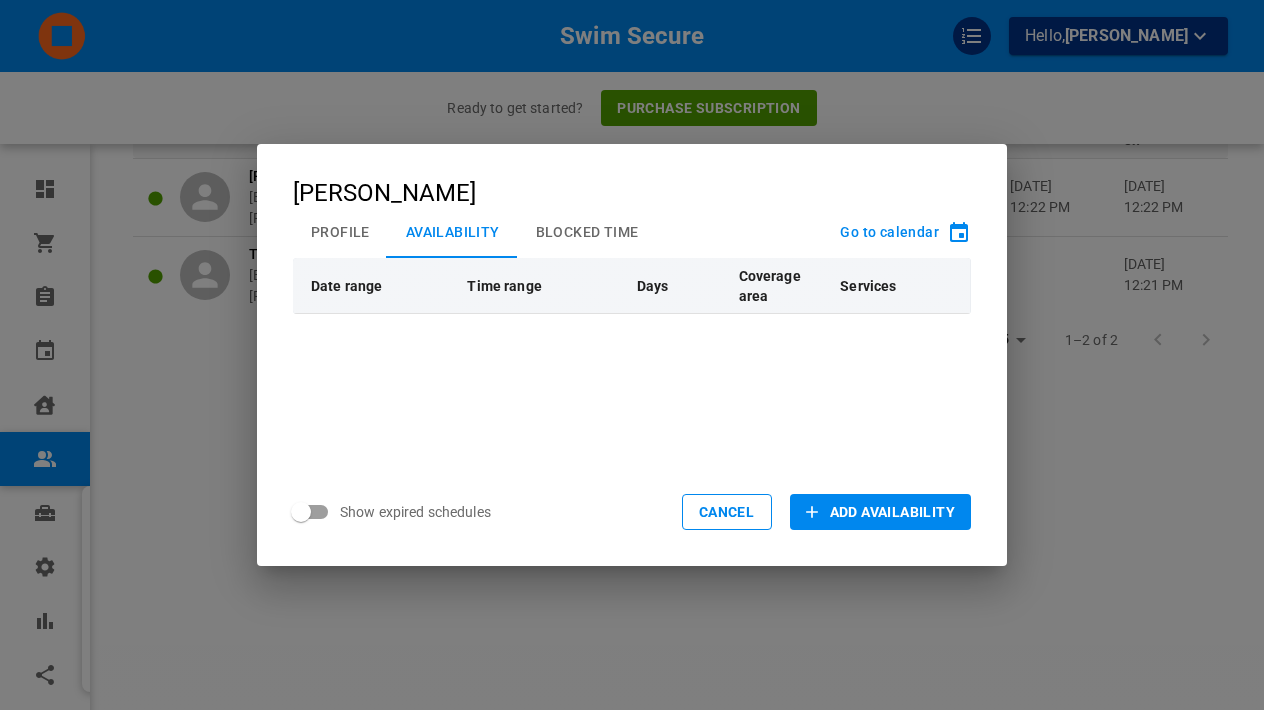 click on "Date range Time range Days Coverage area Services" at bounding box center (632, 358) 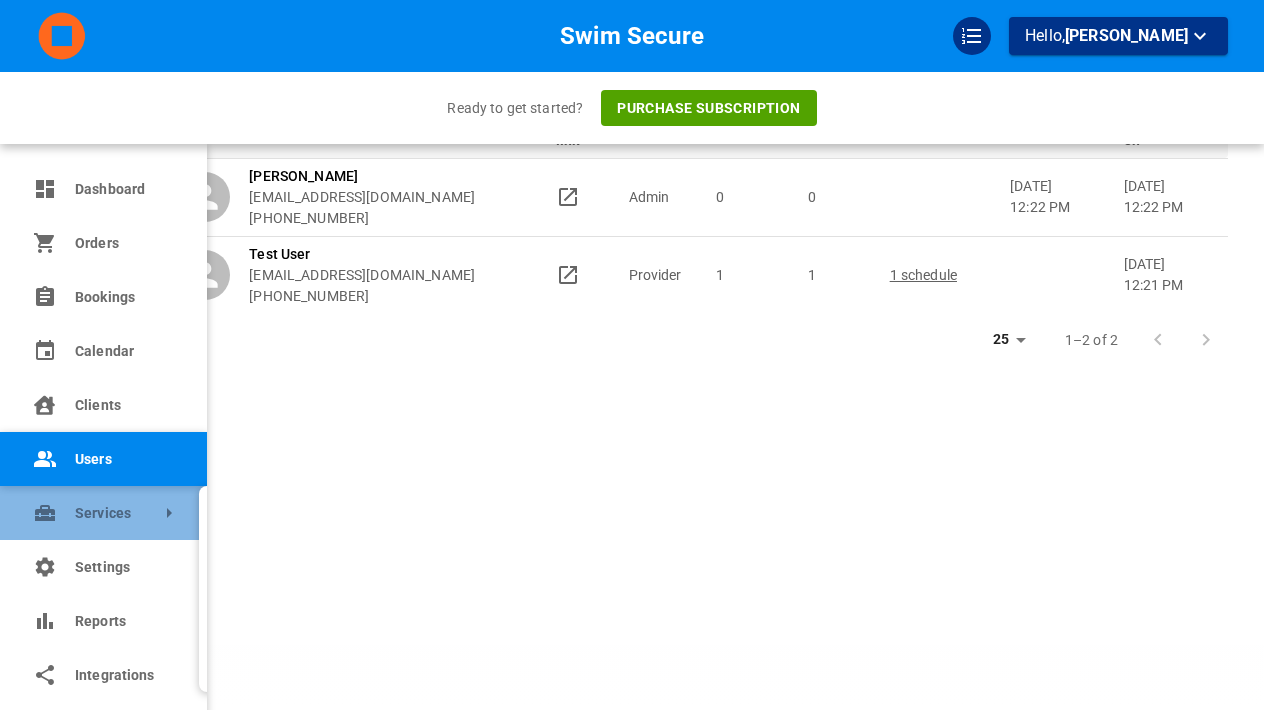 click on "Services" at bounding box center (103, 513) 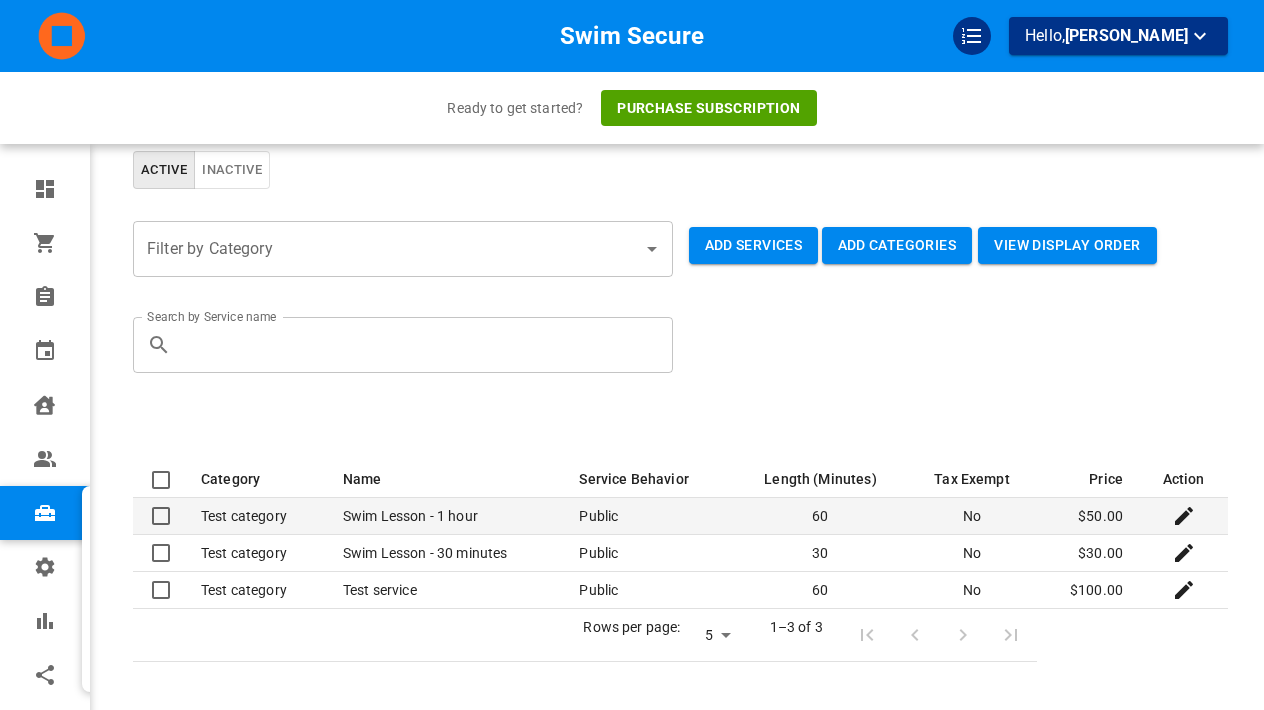 click at bounding box center [161, 516] 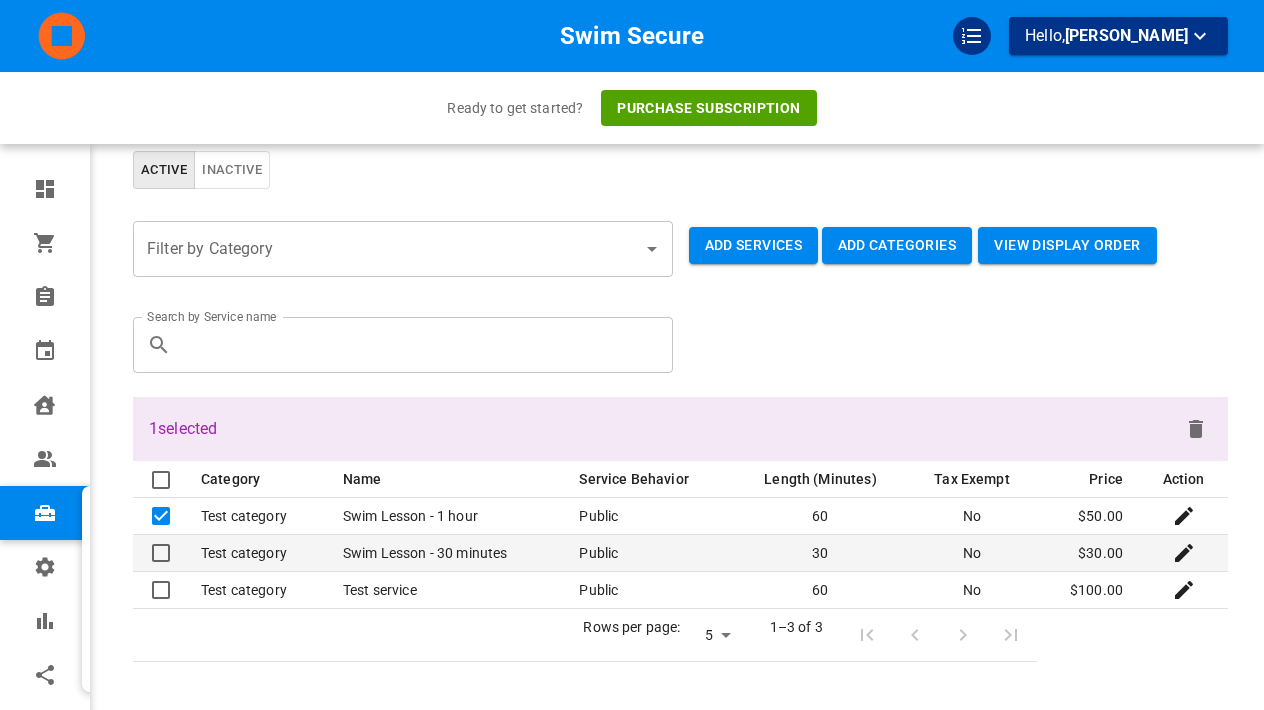 click at bounding box center [161, 553] 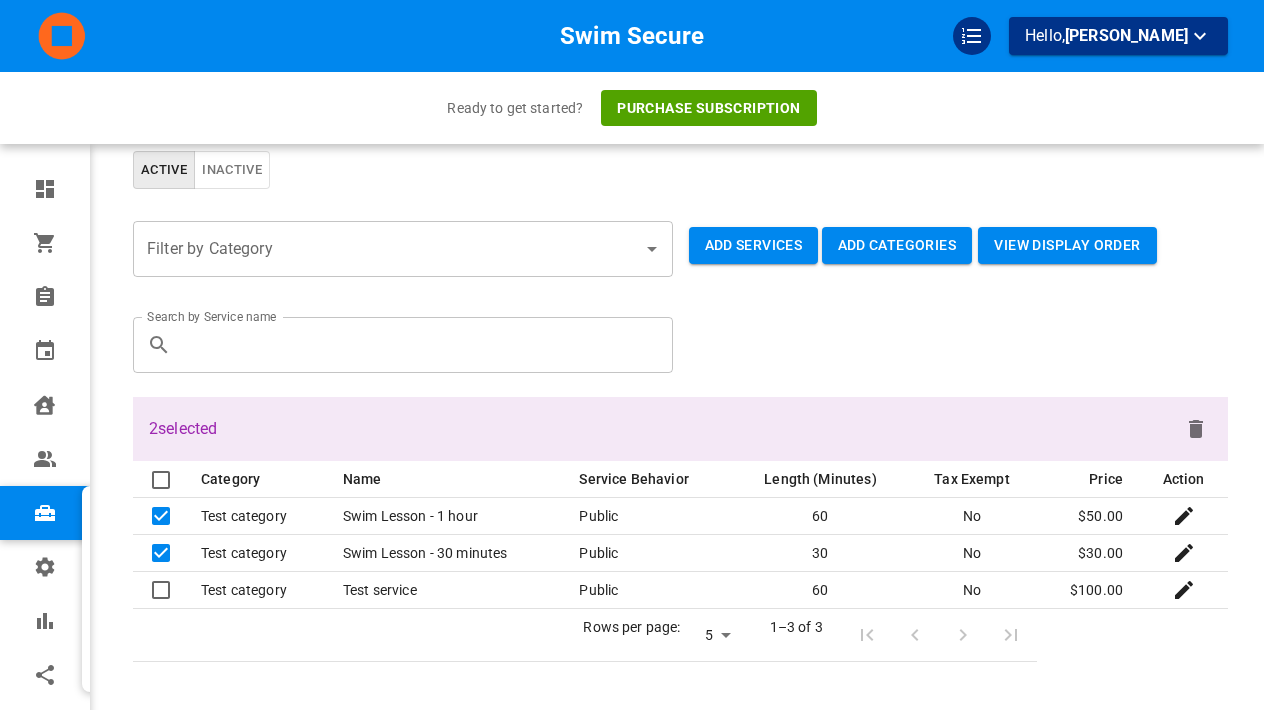 click on "Inactive" at bounding box center (232, 170) 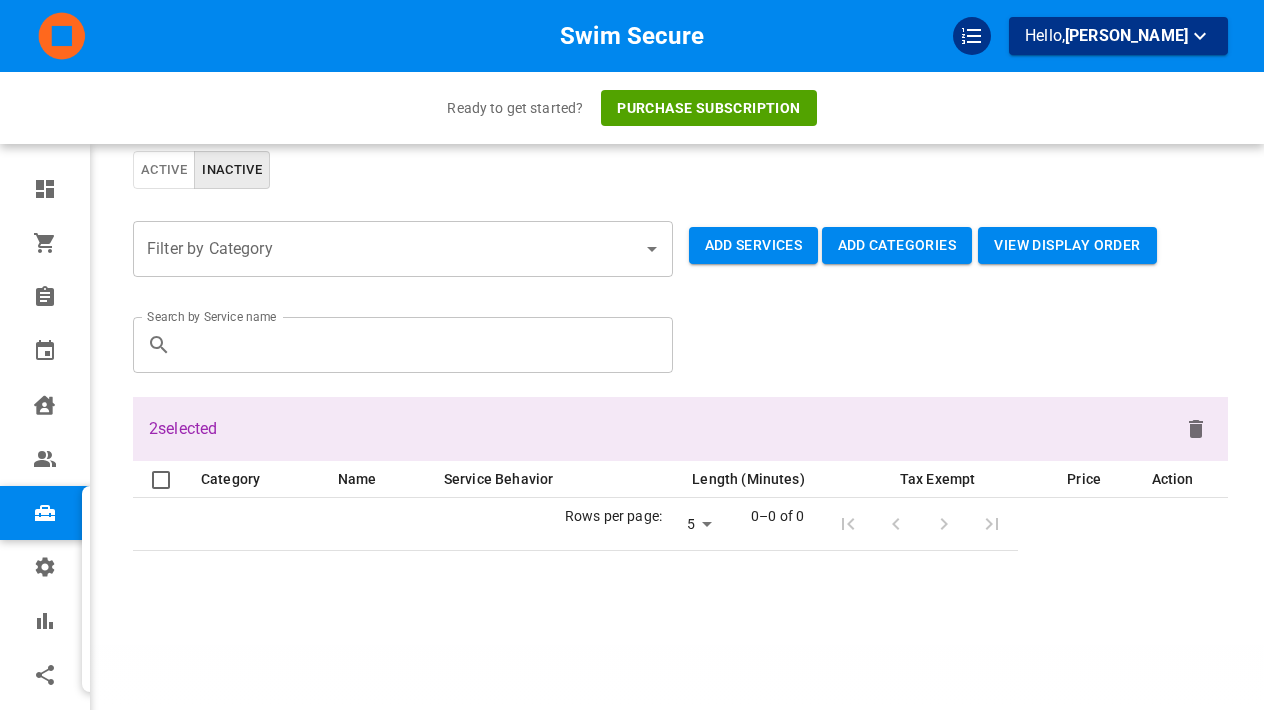 click on "Active" at bounding box center [164, 170] 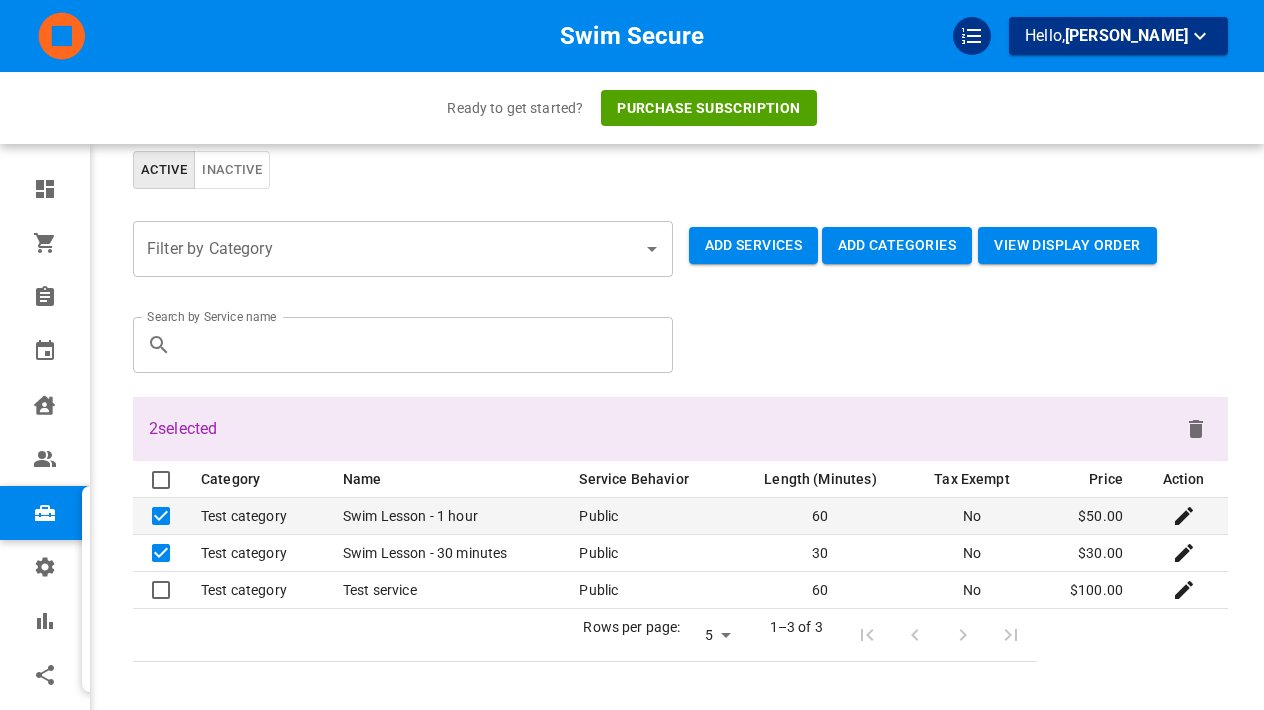 click on "Swim Lesson - 1 hour" at bounding box center [445, 516] 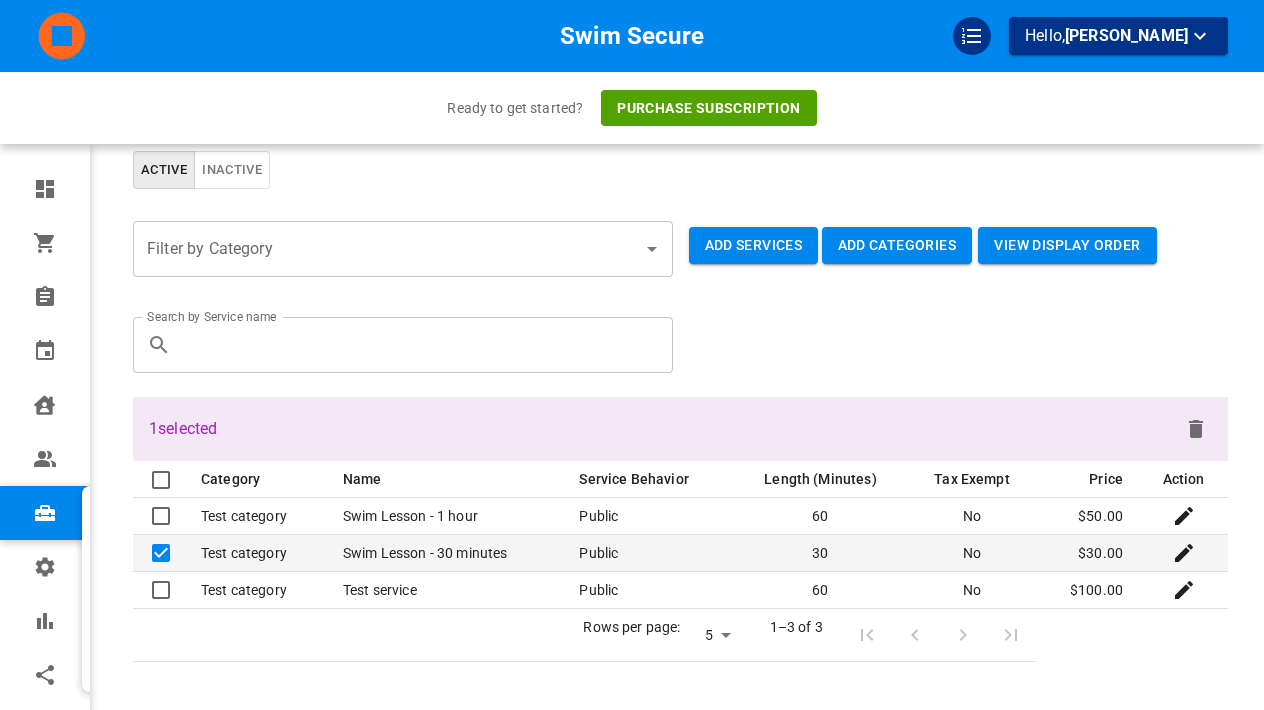 click on "Test category" at bounding box center (256, 553) 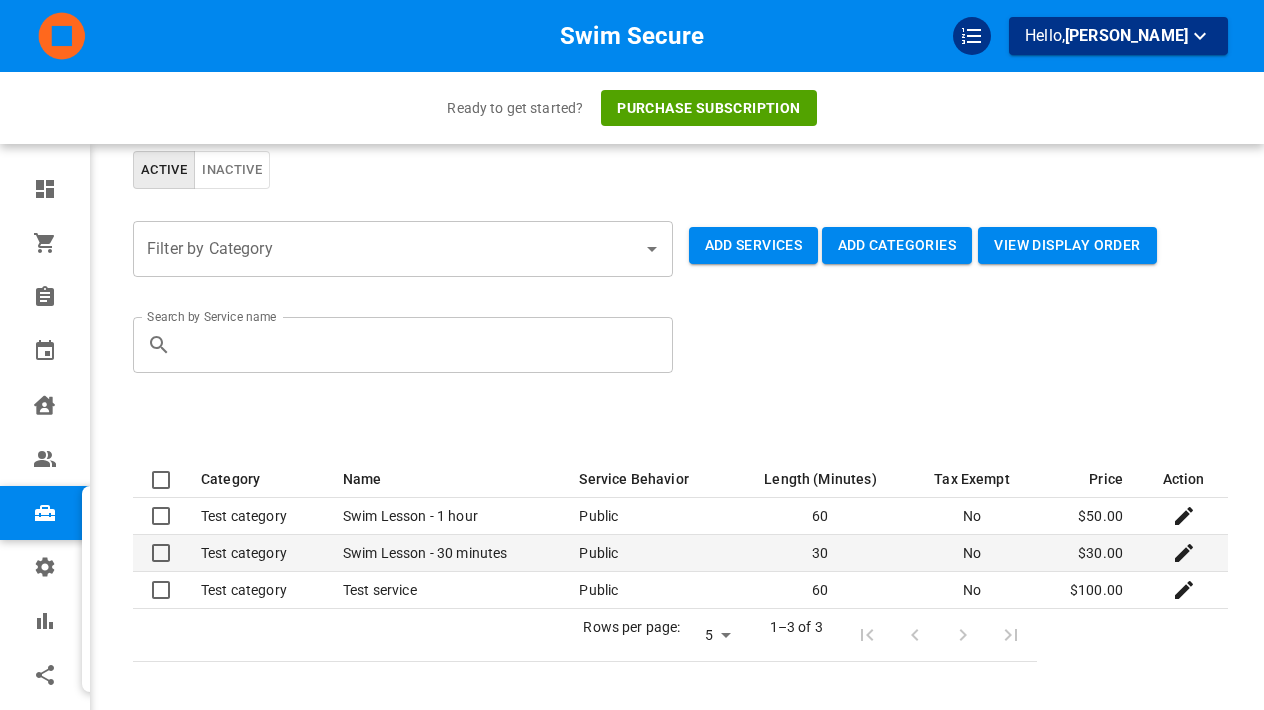 click at bounding box center [161, 553] 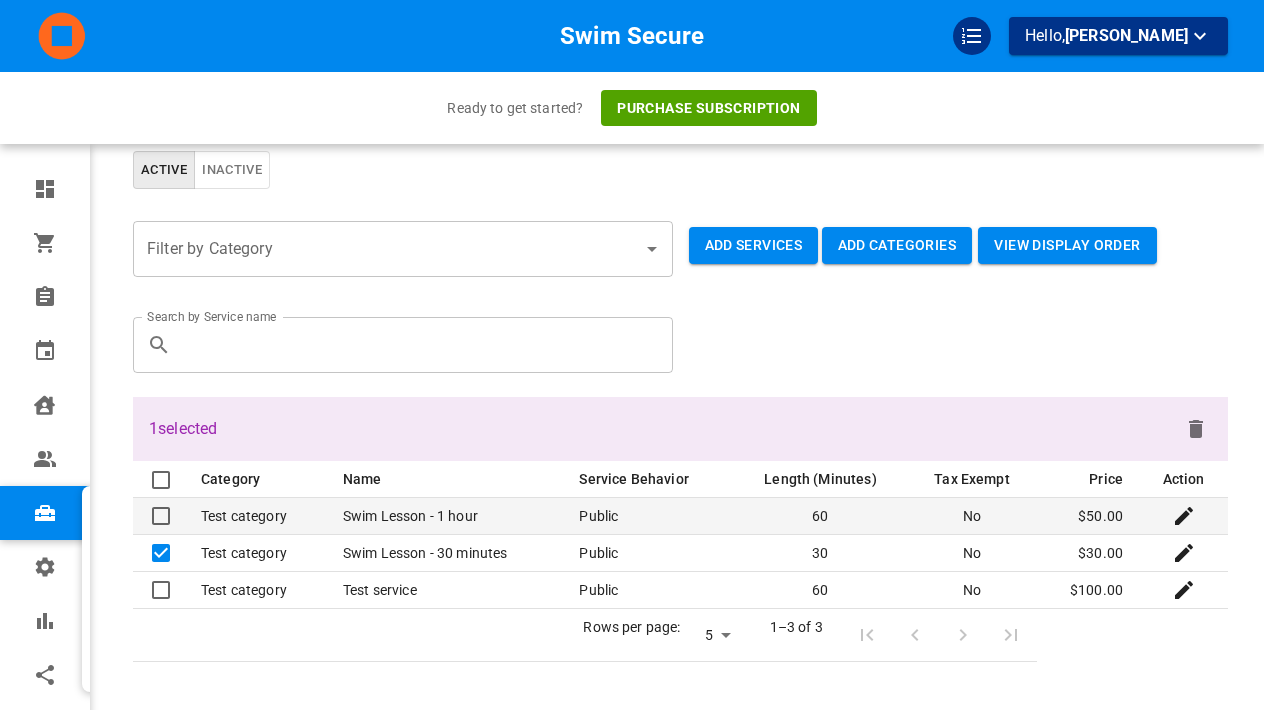 click at bounding box center (159, 516) 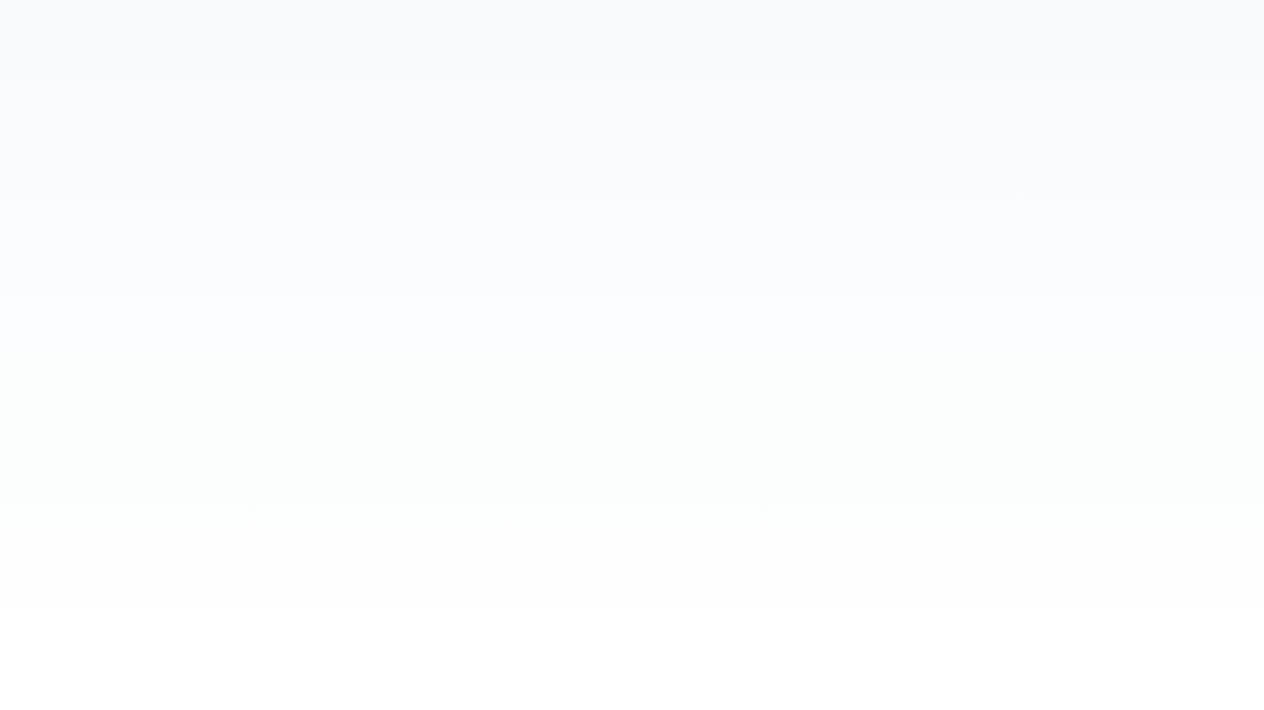 scroll, scrollTop: 0, scrollLeft: 0, axis: both 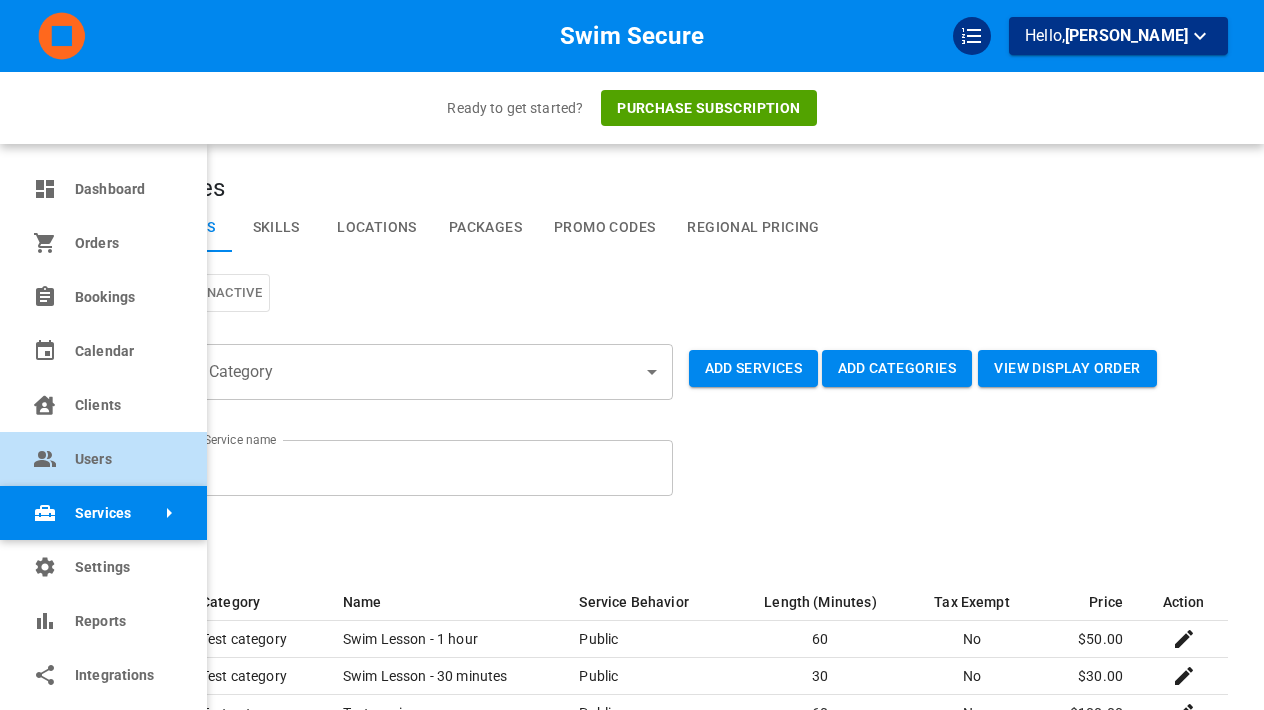click on "Users" at bounding box center (103, 459) 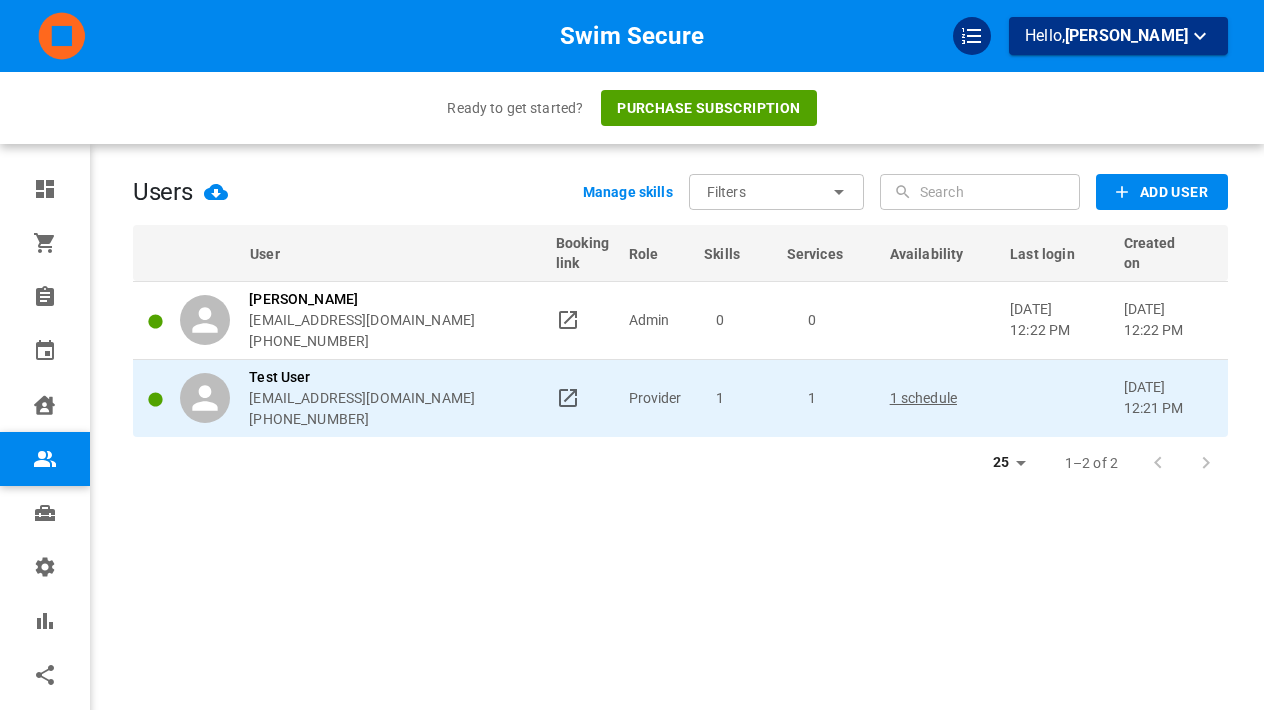 click on "1 schedule" at bounding box center (941, 398) 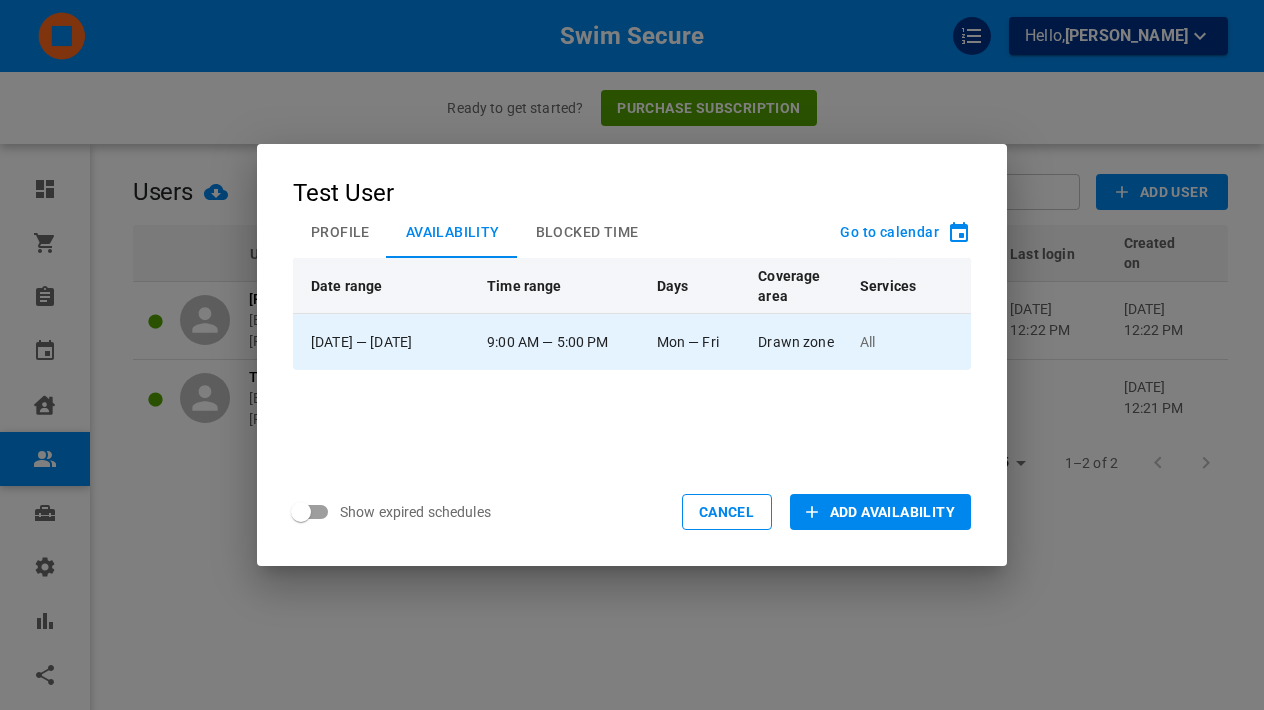 click on "9:00 AM — 5:00 PM" at bounding box center (563, 342) 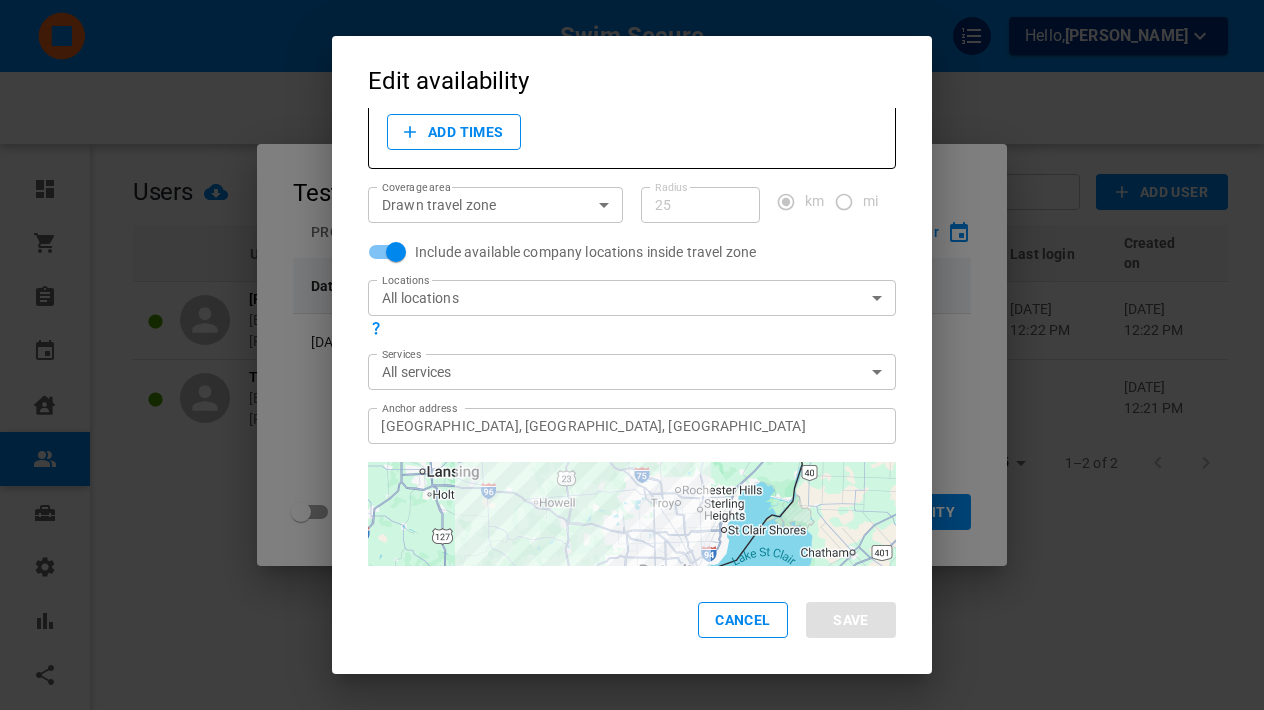scroll, scrollTop: 202, scrollLeft: 0, axis: vertical 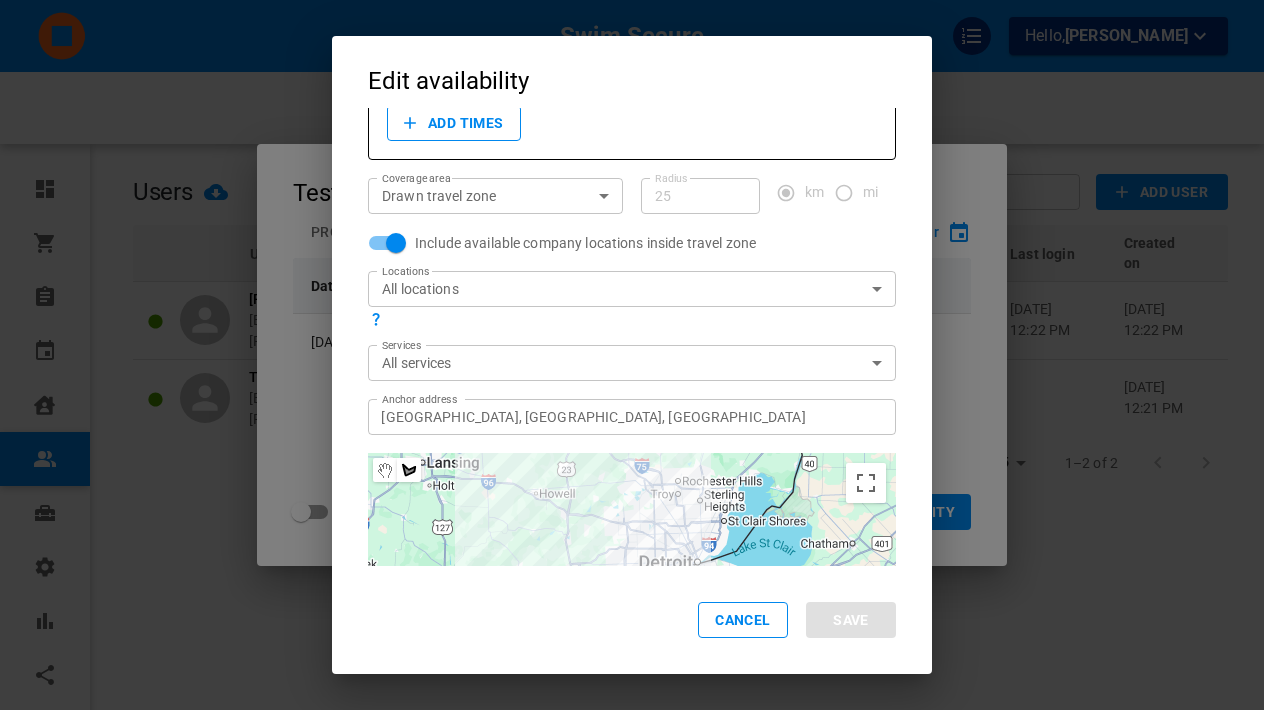 click on "Swim Secure Hello,  Jordan Bycofski Ready to get started? Purchase subscription Dashboard Orders Bookings Calendar Clients Users Services Settings Reports Integrations Online booking Users  Manage skills Filters ​ ​ ​ ​   Add User User Booking link Role Skills Services Availability Last login Created on Jordan Bycofski jordanbycofski@icloud.com +17347751126 Admin 0 0 Jul 13, 2025 12:22 pm Jul 13, 2025 12:22 pm Test User 654b48@a9d82c.com +12223334455 Provider 1 1 1 schedule Jul 13, 2025 12:21 pm 25 25 1–2 of 2 Profile My account Test User Profile Availability Blocked Time Go to calendar Date range Time range Days Coverage area Services Jul 13, 2025 — Dec 31, 2035 9:00 AM — 5:00 PM
Mon — Fri Drawn zone All Show expired schedules Cancel   Add Availability Edit availability  Start date Jul 13, 2025 Start date End date Dec 31, 2035 End date Repeat every 1 1 ​ week on M T W T F S S Start time 9:00 AM Start time End time 5:00 PM End time  Add times Coverage area Drawn travel zone Coverage area +" at bounding box center [632, 416] 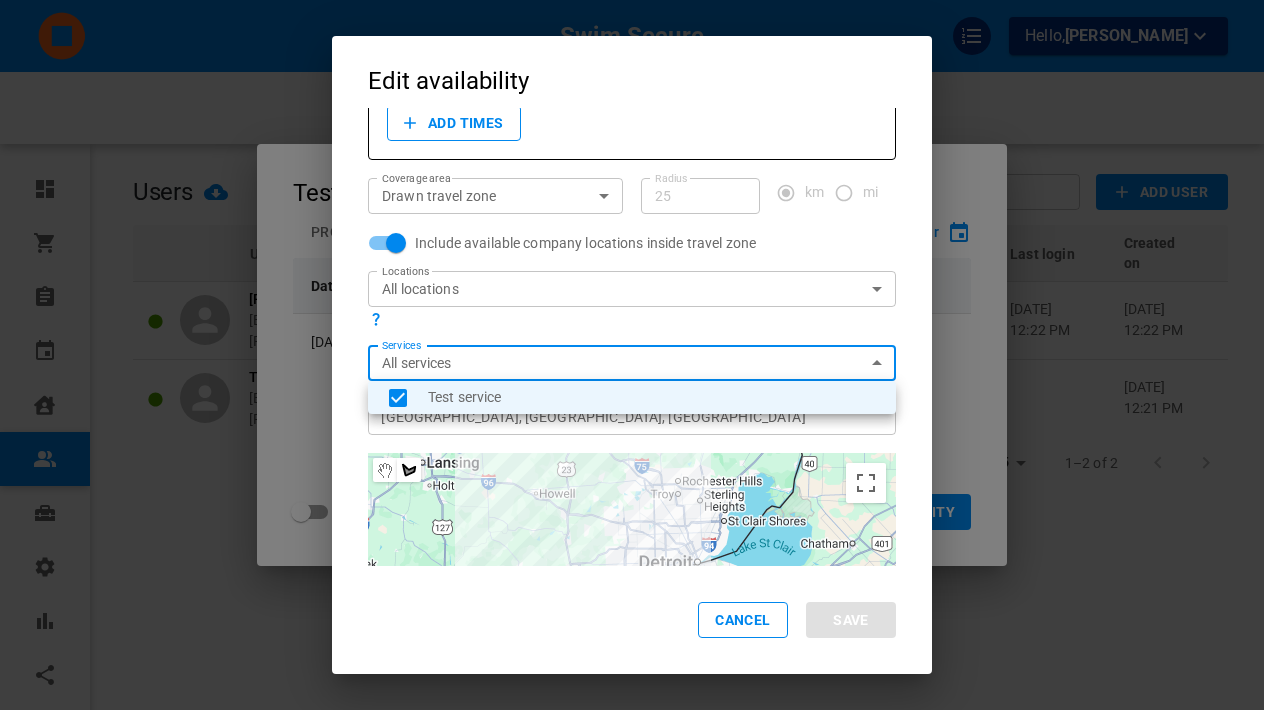 click at bounding box center (632, 355) 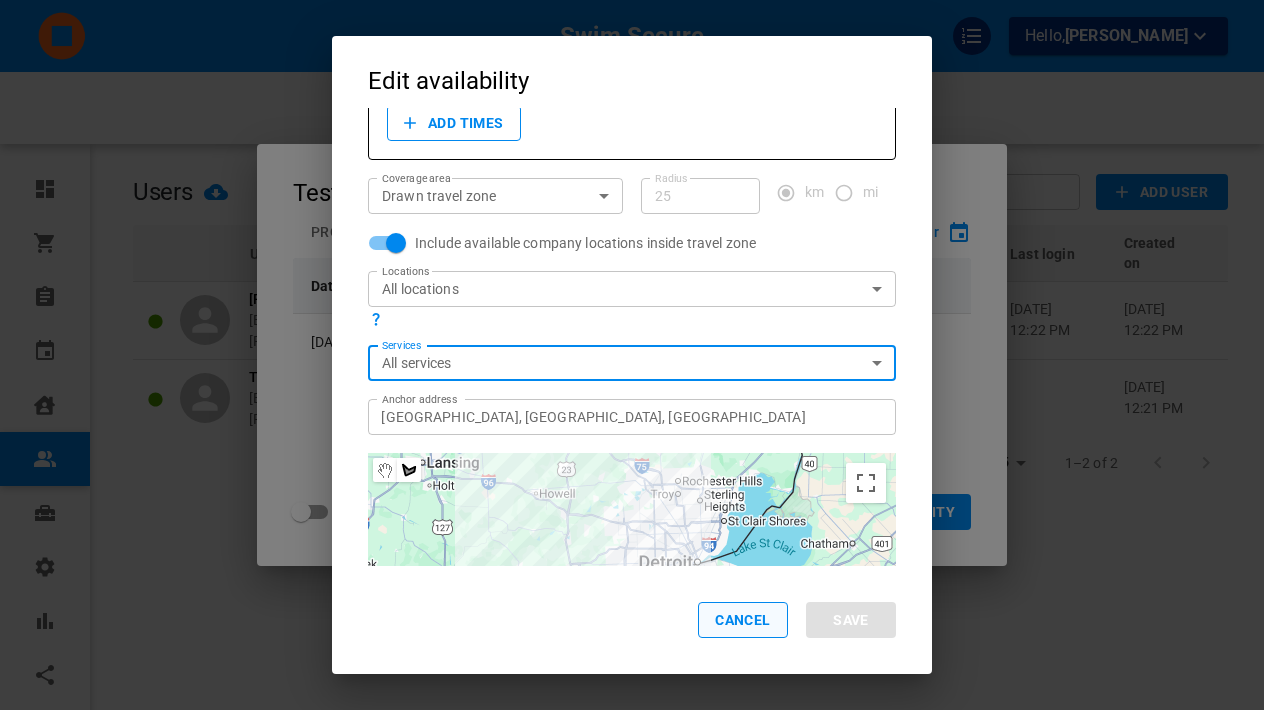 click on "Cancel" at bounding box center [743, 620] 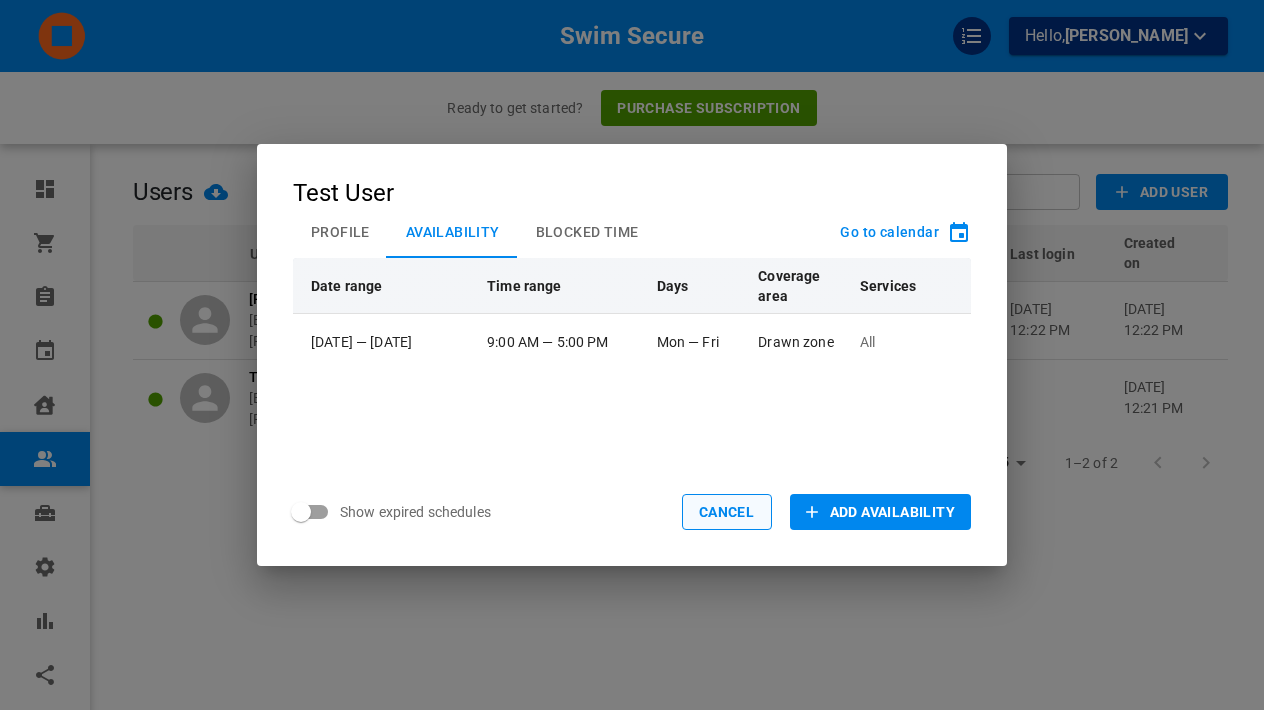 click on "Cancel" at bounding box center [727, 512] 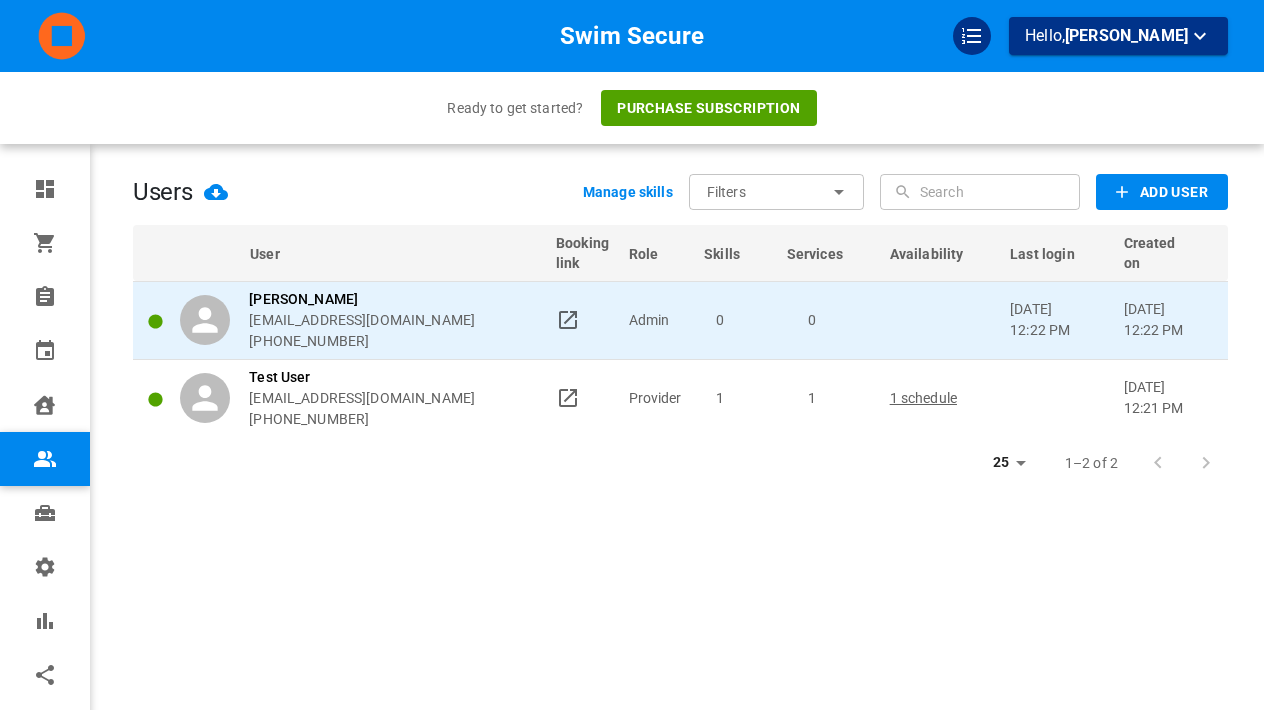 click on "[PERSON_NAME]" at bounding box center [362, 299] 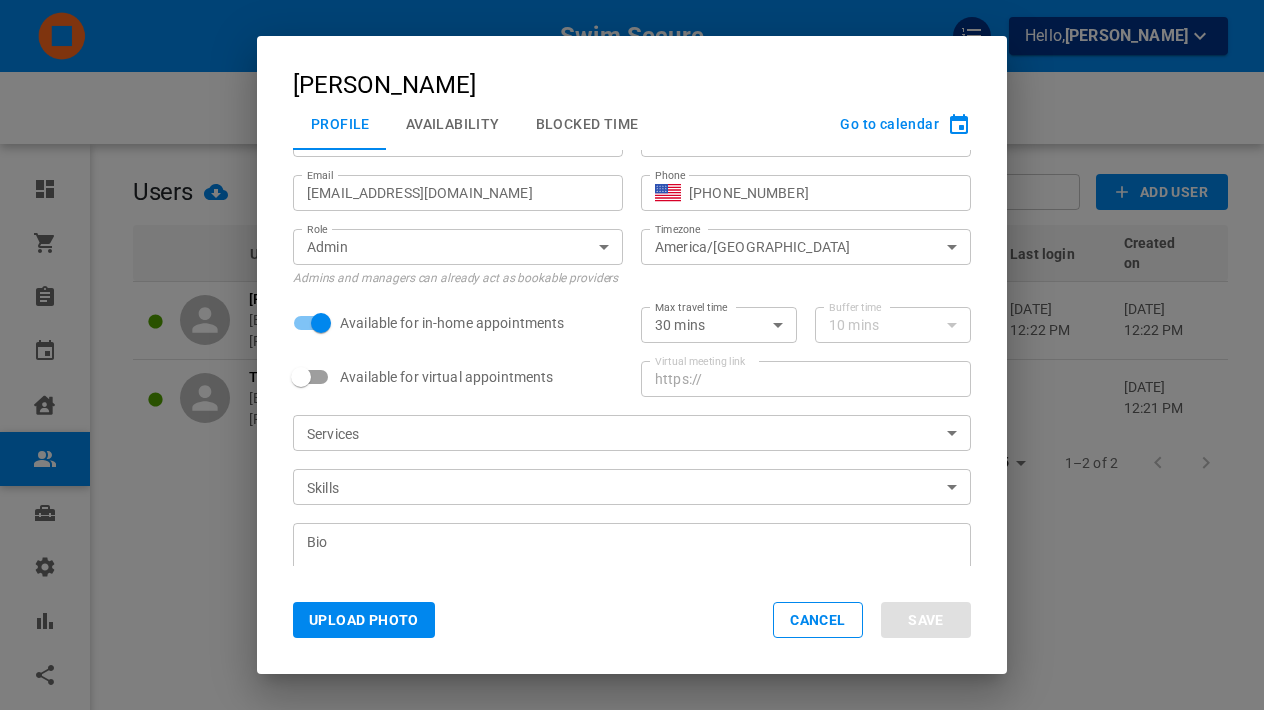 scroll, scrollTop: 139, scrollLeft: 0, axis: vertical 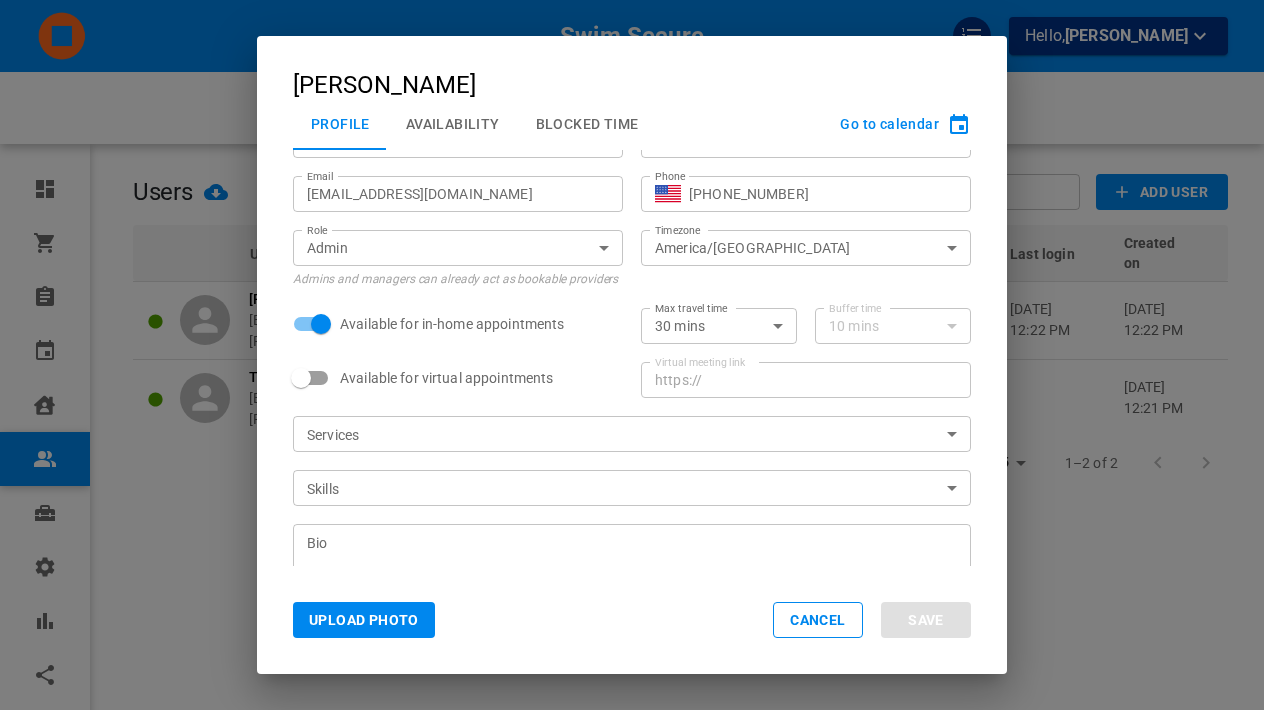 click on "Swim Secure Hello,  Jordan Bycofski Ready to get started? Purchase subscription Dashboard Orders Bookings Calendar Clients Users Services Settings Reports Integrations Online booking Users  Manage skills Filters ​ ​ ​ ​   Add User User Booking link Role Skills Services Availability Last login Created on Jordan Bycofski jordanbycofski@icloud.com +17347751126 Admin 0 0 Jul 13, 2025 12:22 pm Jul 13, 2025 12:22 pm Test User 654b48@a9d82c.com +12223334455 Provider 1 1 1 schedule Jul 13, 2025 12:21 pm 25 25 1–2 of 2 Profile My account Jordan Bycofski Profile Availability Blocked Time Go to calendar Active Connect Google Calendar First name Jordan First name Last name Bycofski Last name Email jordanbycofski@icloud.com Email Phone ​ +1 (734) 775-1126 Phone Role Admin COMPANY_ADMIN_PROVIDER Role Admins and managers can already act as bookable providers Timezone America/Detroit Timezone Available for in-home appointments Max travel time 30 mins 30 Max travel time Buffer time 10 mins 10 Buffer time ​ ​ x" at bounding box center (632, 416) 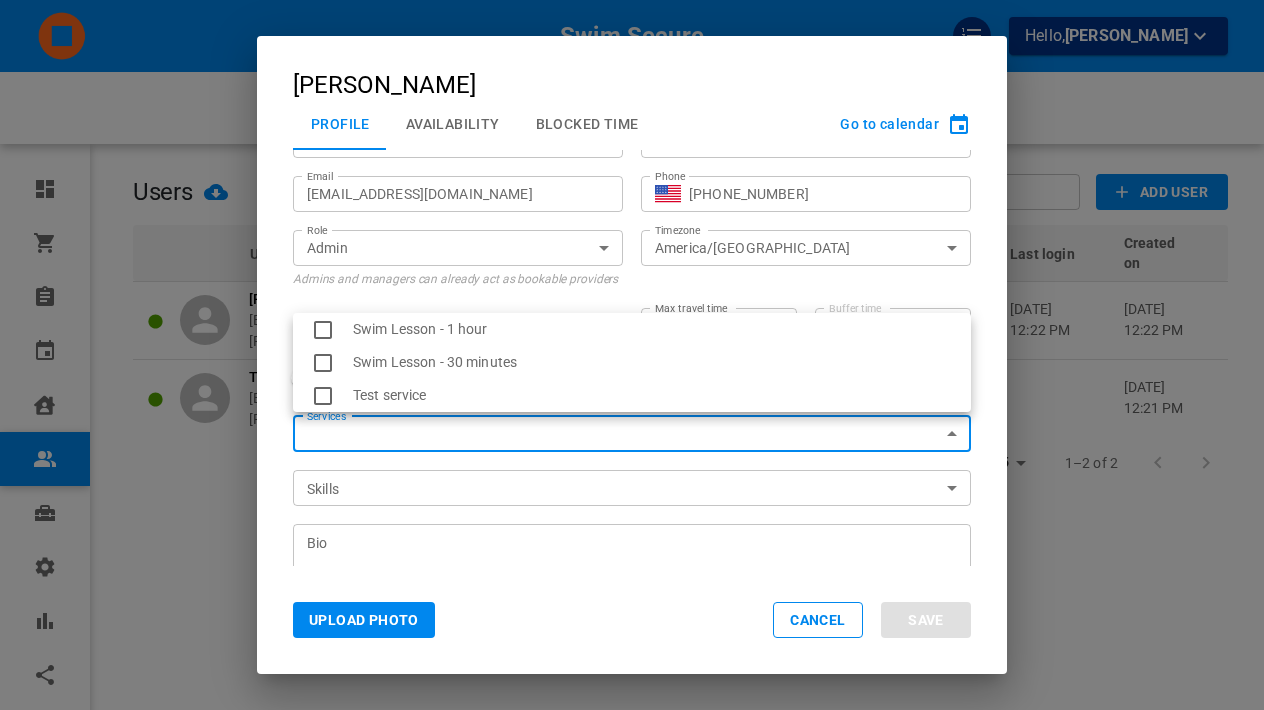 click on "Swim Lesson - 1 hour" at bounding box center [632, 329] 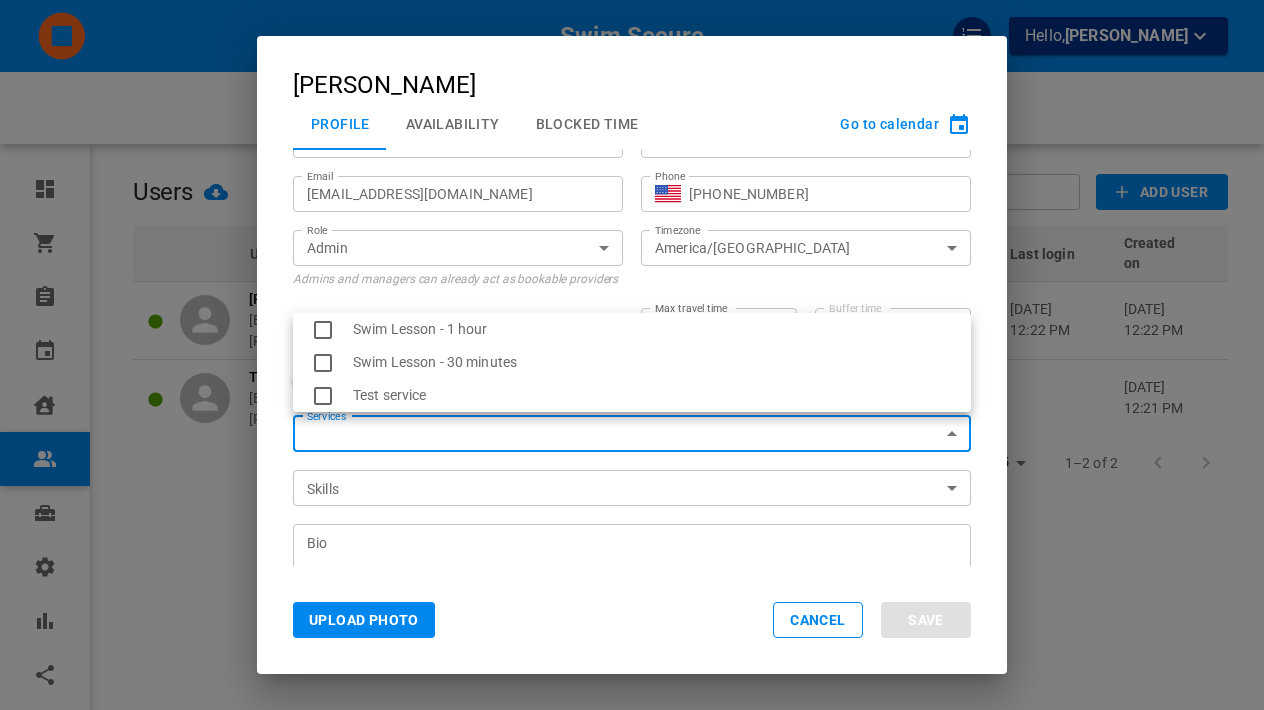 checkbox on "true" 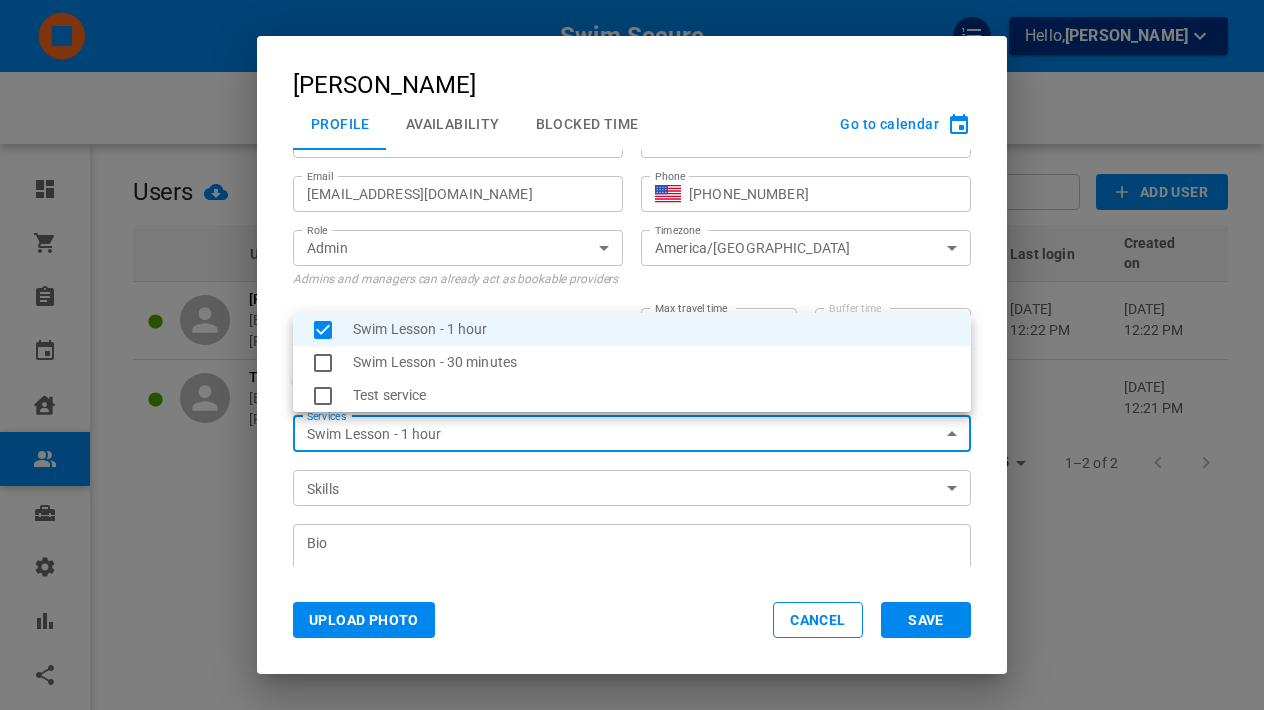 click on "Swim Lesson - 30 minutes" at bounding box center (632, 362) 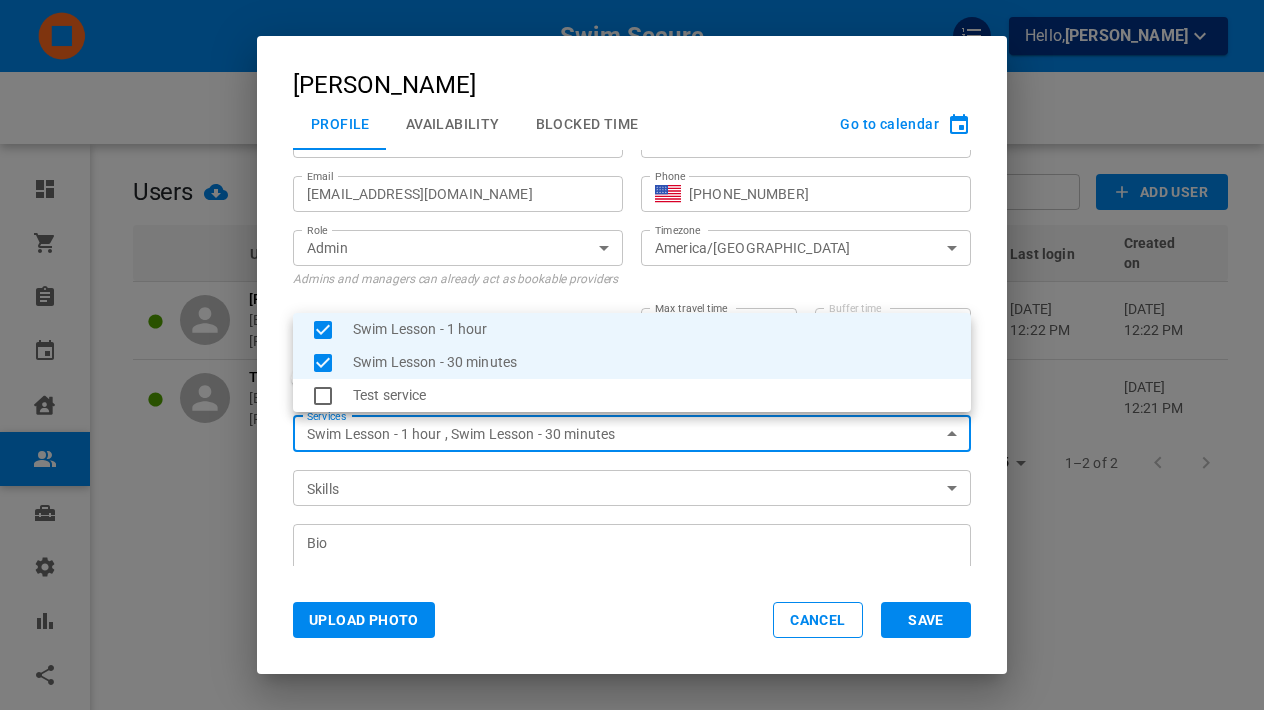 click at bounding box center [632, 355] 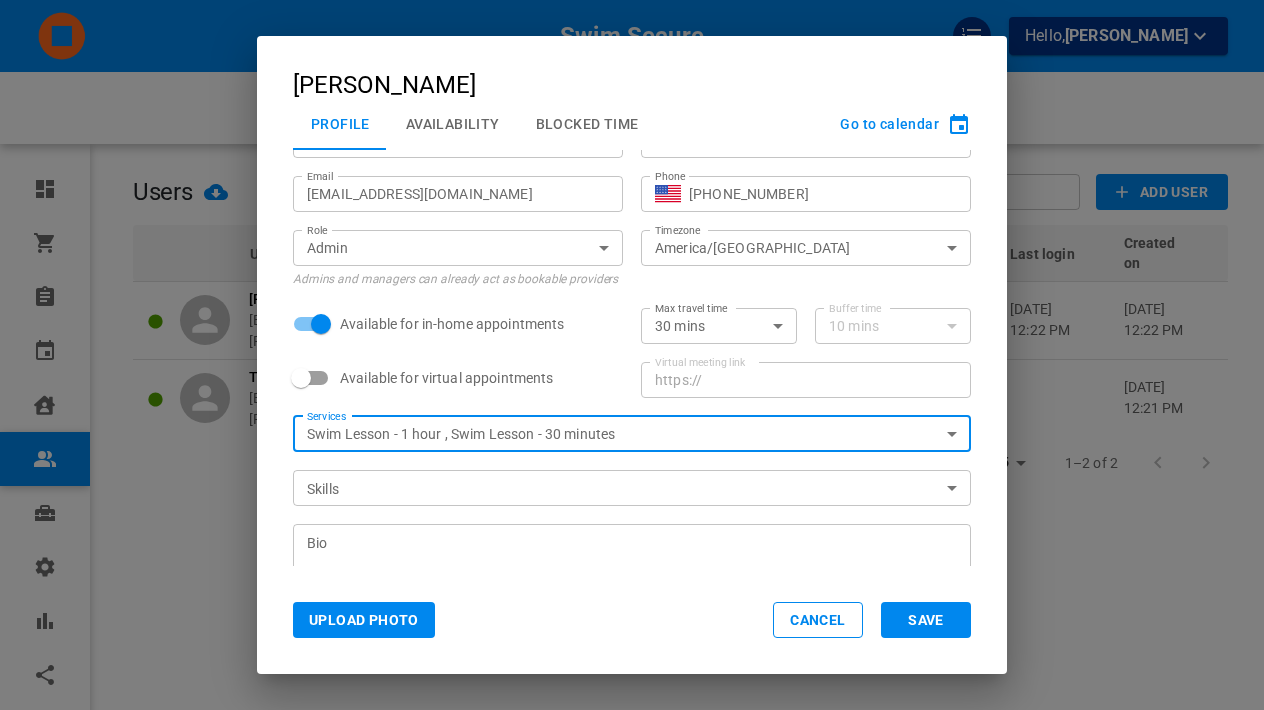 click on "Swim Secure Hello,  Jordan Bycofski Ready to get started? Purchase subscription Dashboard Orders Bookings Calendar Clients Users Services Settings Reports Integrations Online booking Users  Manage skills Filters ​ ​ ​ ​   Add User User Booking link Role Skills Services Availability Last login Created on Jordan Bycofski jordanbycofski@icloud.com +17347751126 Admin 0 0 Jul 13, 2025 12:22 pm Jul 13, 2025 12:22 pm Test User 654b48@a9d82c.com +12223334455 Provider 1 1 1 schedule Jul 13, 2025 12:21 pm 25 25 1–2 of 2 Profile My account Jordan Bycofski Profile Availability Blocked Time Go to calendar Active Connect Google Calendar First name Jordan First name Last name Bycofski Last name Email jordanbycofski@icloud.com Email Phone ​ +1 (734) 775-1126 Phone Role Admin COMPANY_ADMIN_PROVIDER Role Admins and managers can already act as bookable providers Timezone America/Detroit Timezone Available for in-home appointments Max travel time 30 mins 30 Max travel time Buffer time 10 mins 10 Buffer time ​ ​ x" at bounding box center (632, 416) 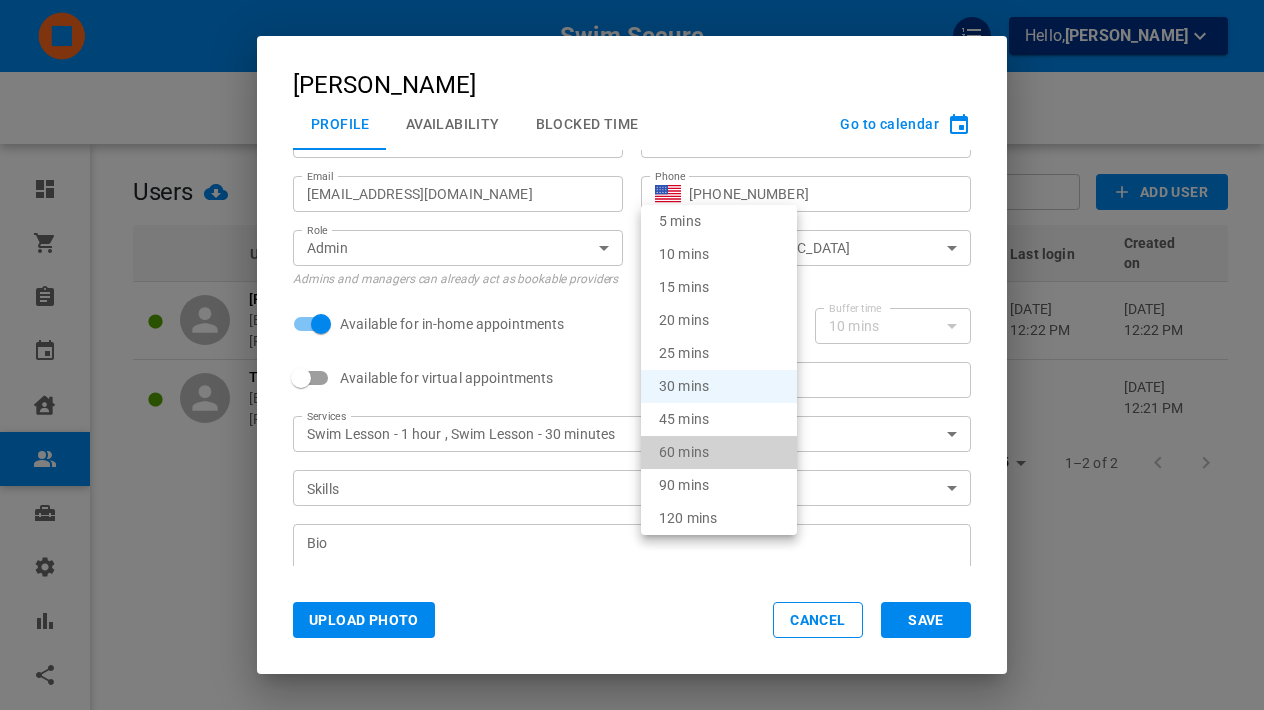 click on "60 mins" at bounding box center [719, 452] 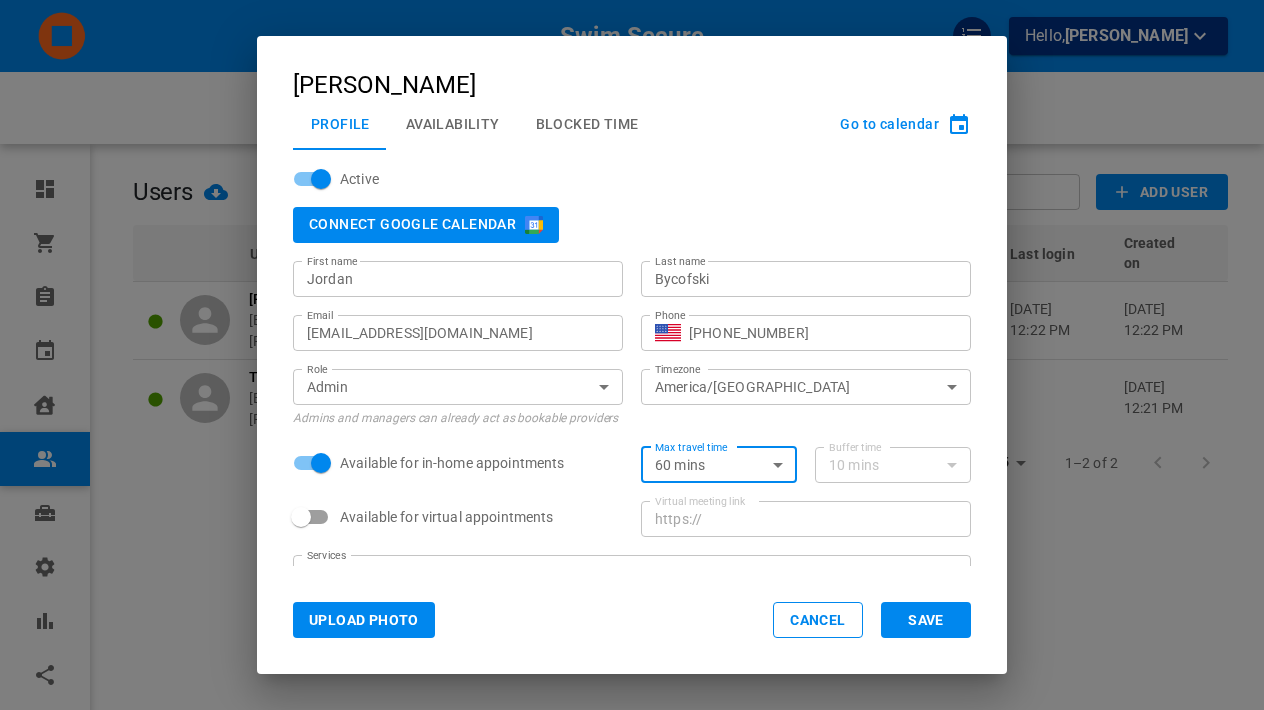 scroll, scrollTop: -137, scrollLeft: 0, axis: vertical 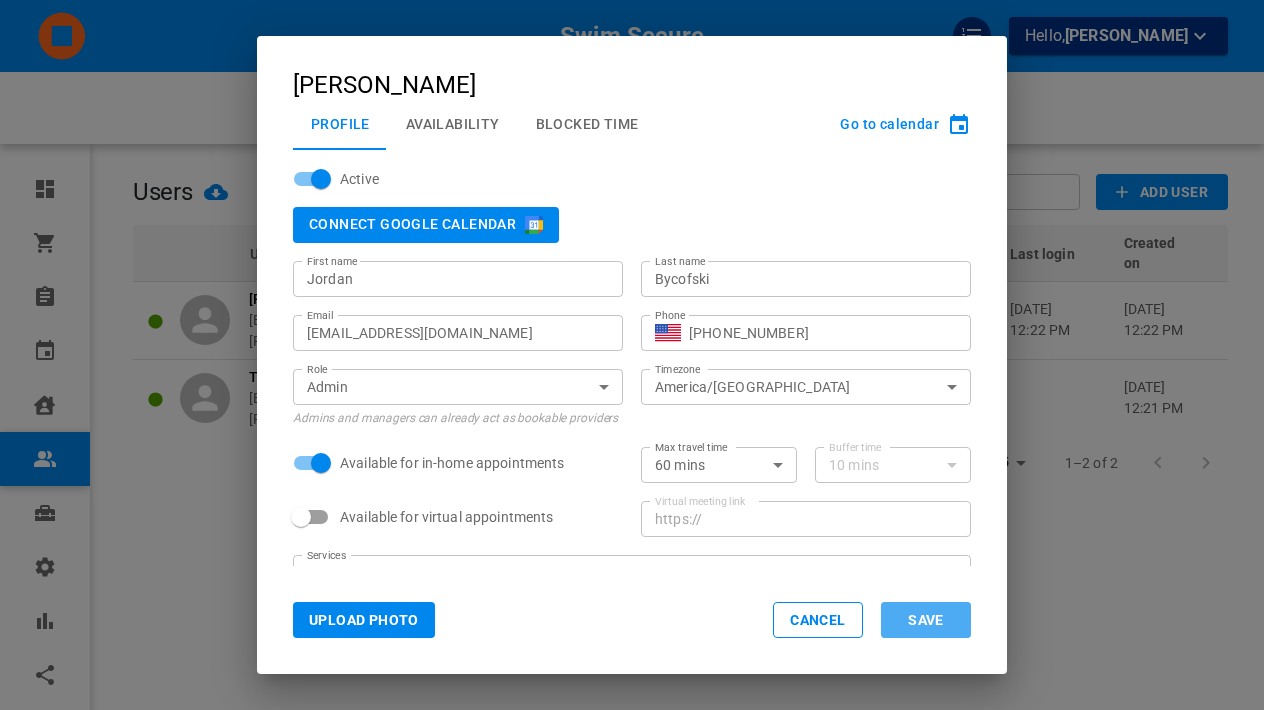 click on "Save" at bounding box center (926, 620) 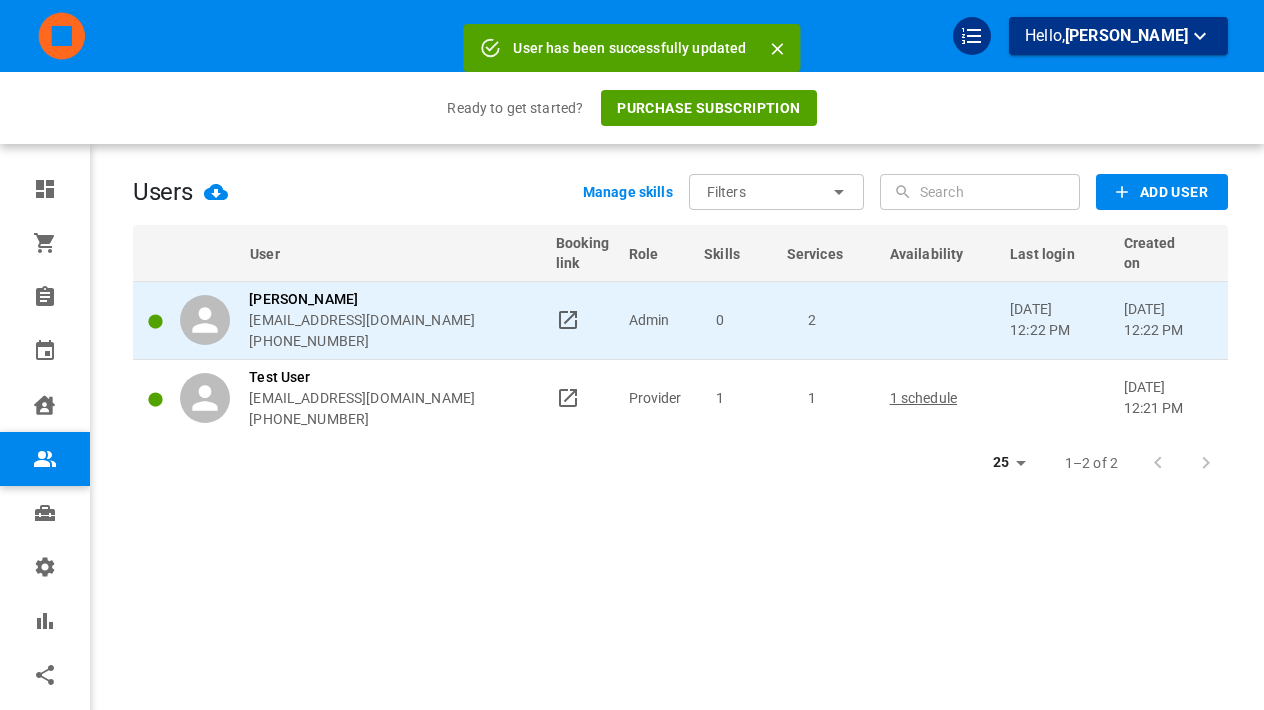 click on "[PERSON_NAME]" at bounding box center [362, 299] 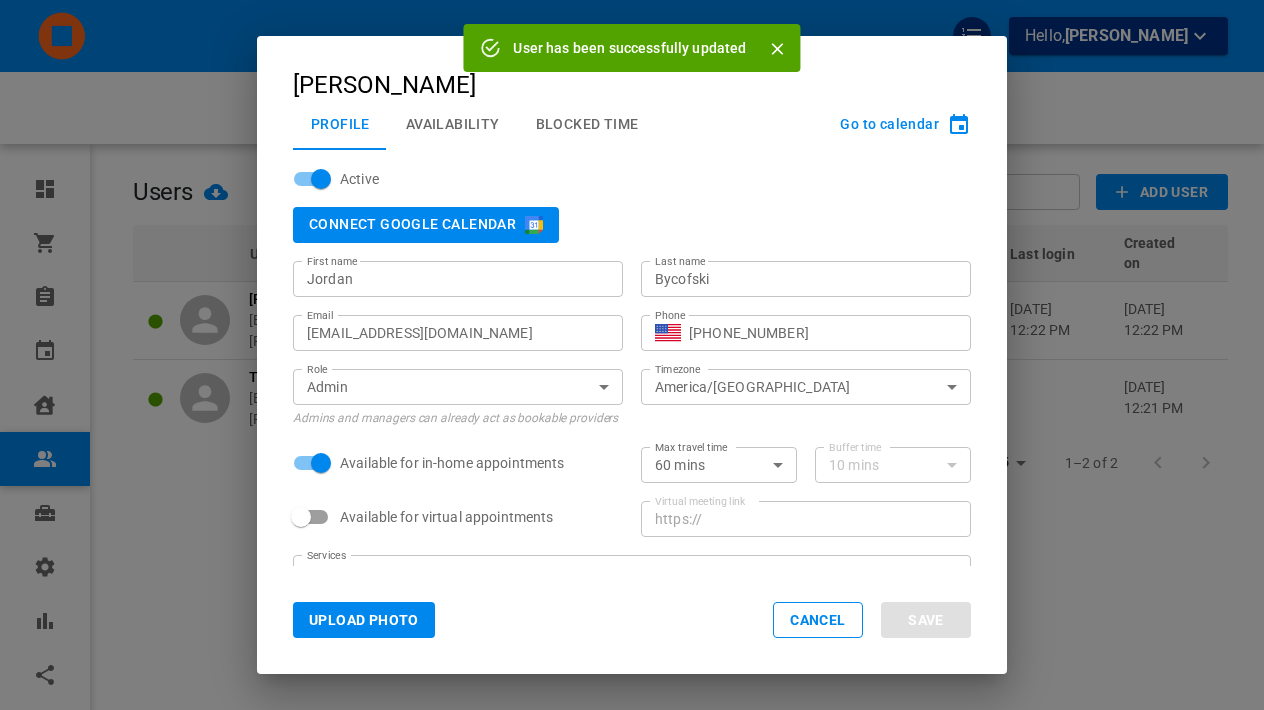 click on "Availability" at bounding box center (453, 124) 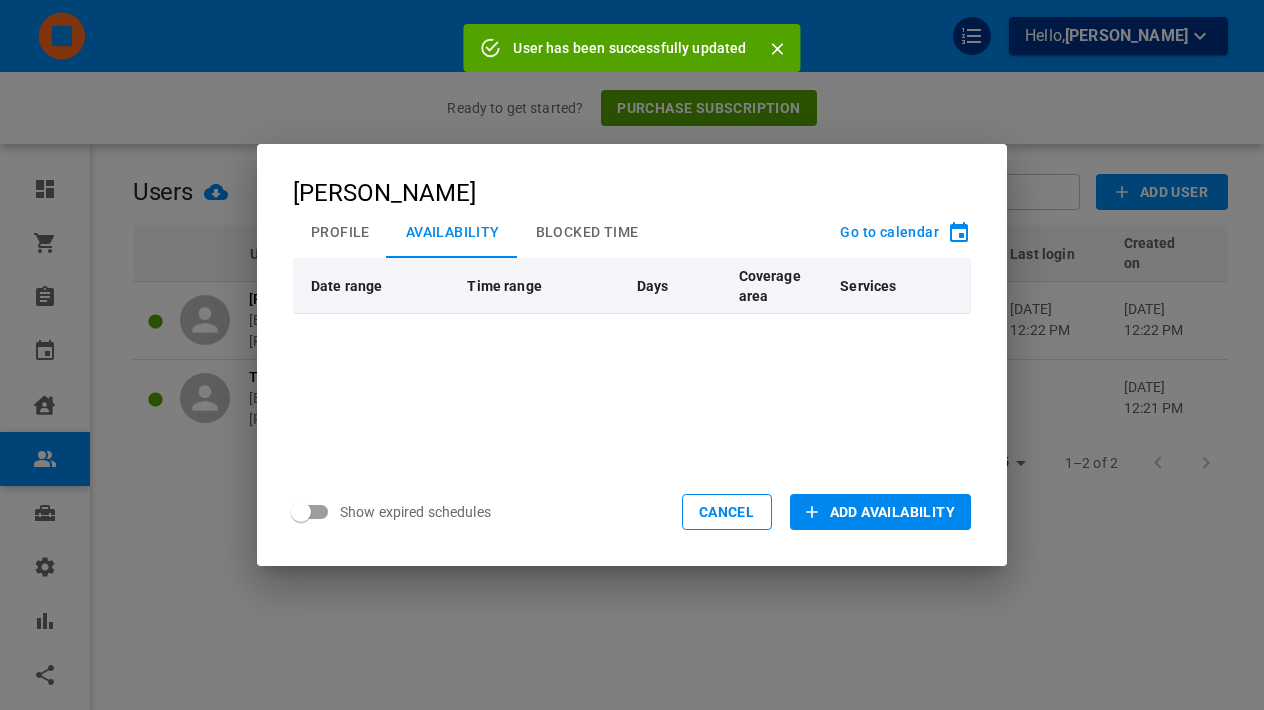 click on "Add Availability" at bounding box center [892, 512] 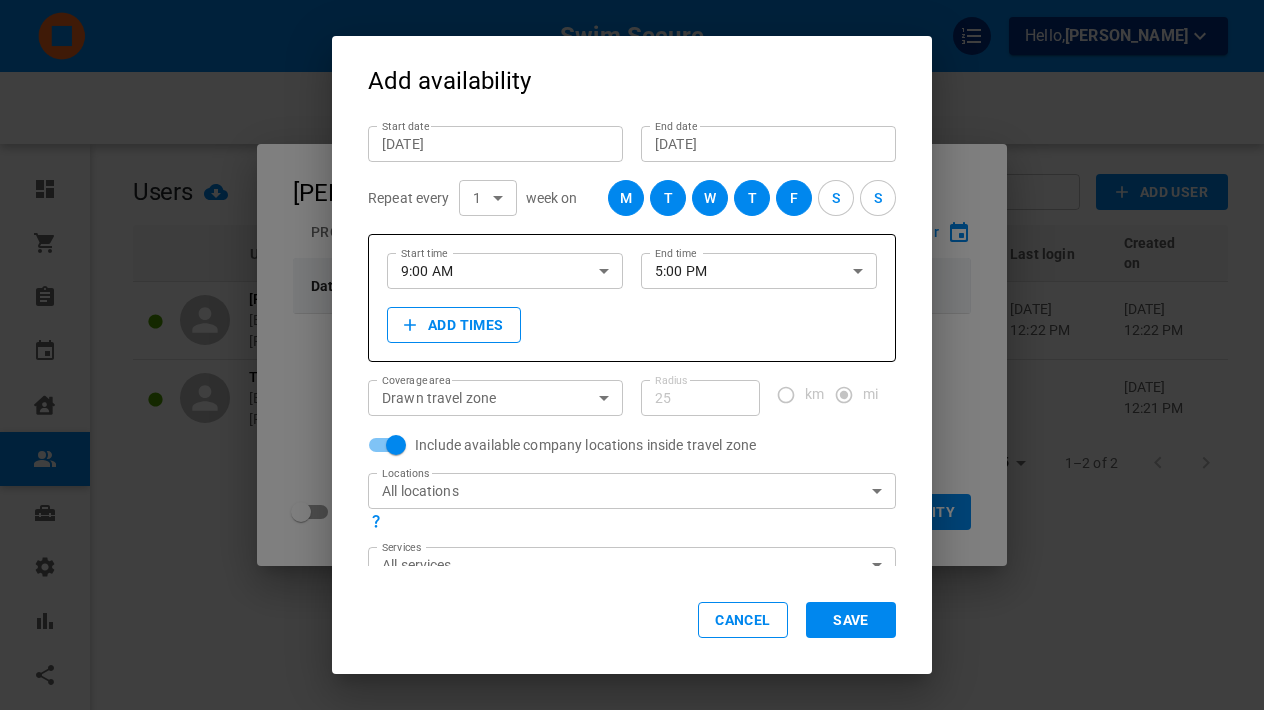 click on "S" at bounding box center (878, 198) 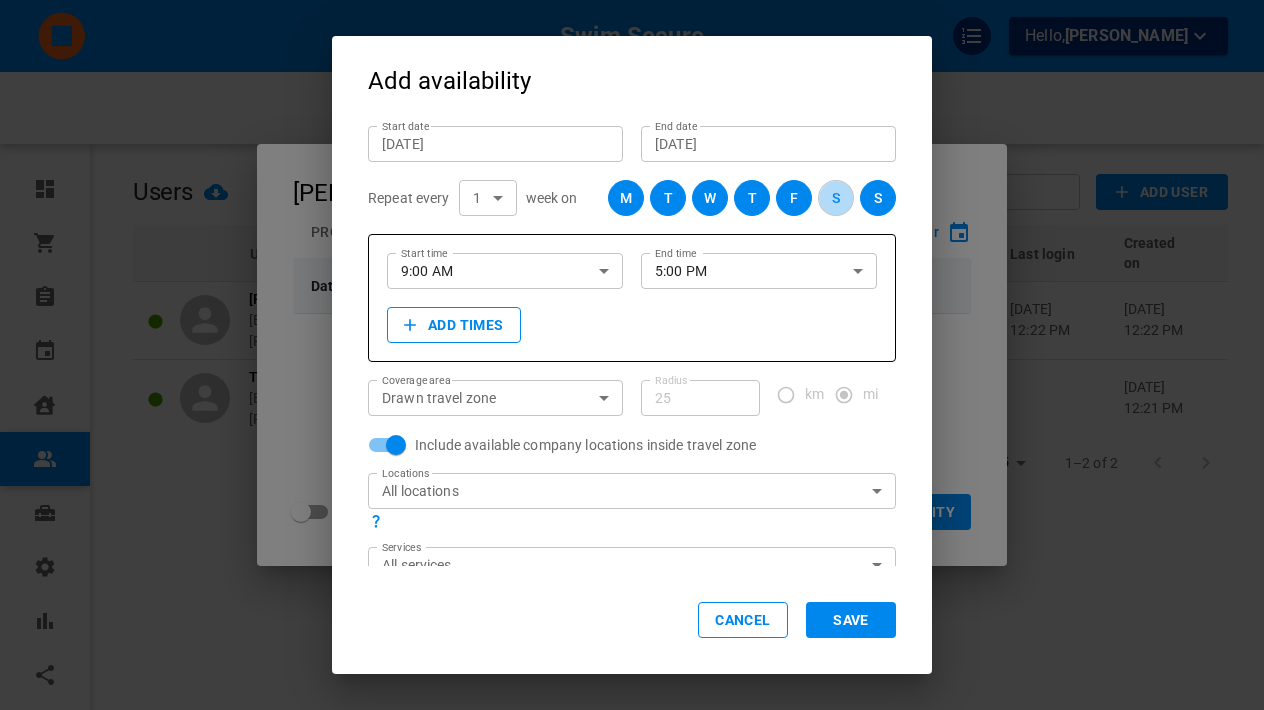 click on "S" at bounding box center (836, 198) 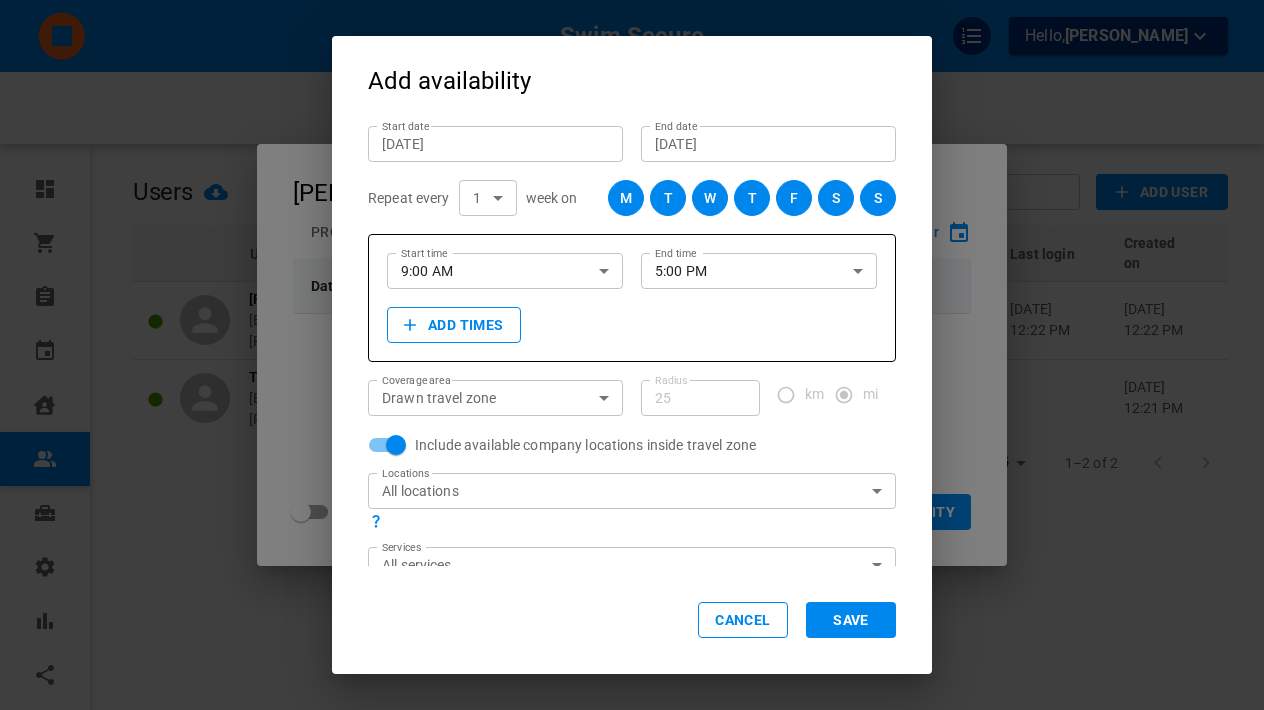 click on "F" at bounding box center [794, 198] 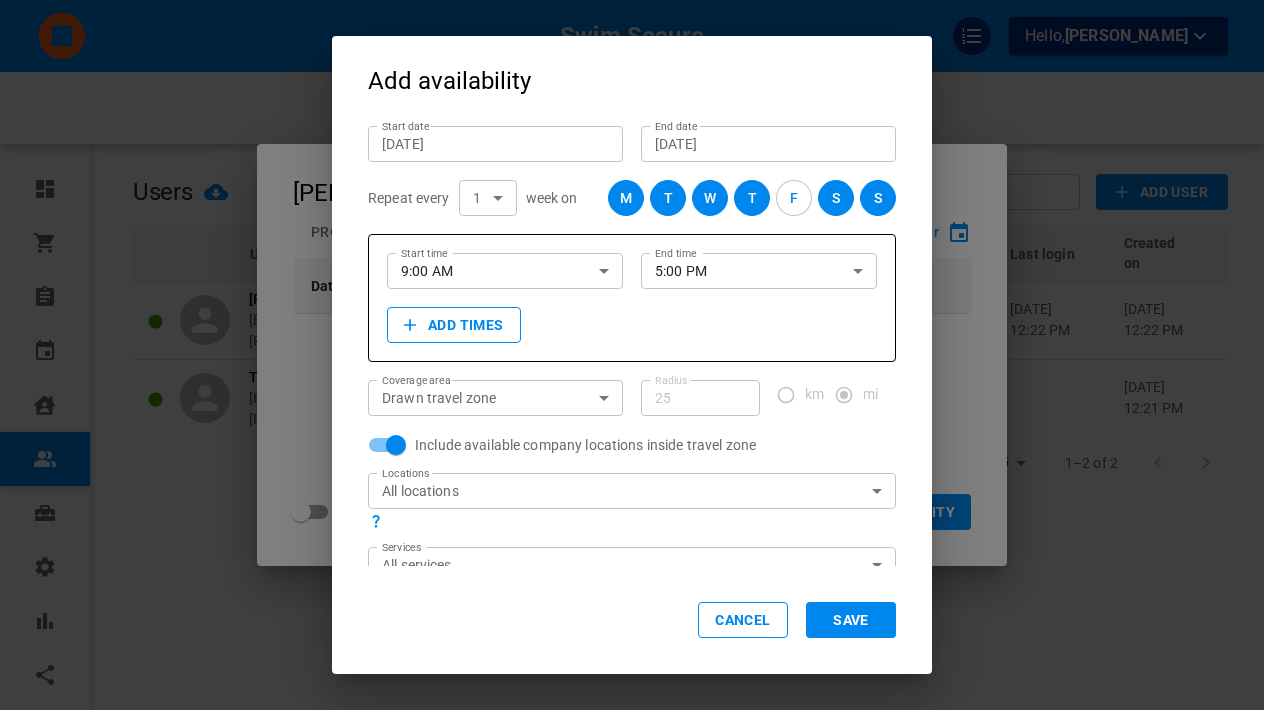 click on "T" at bounding box center [752, 198] 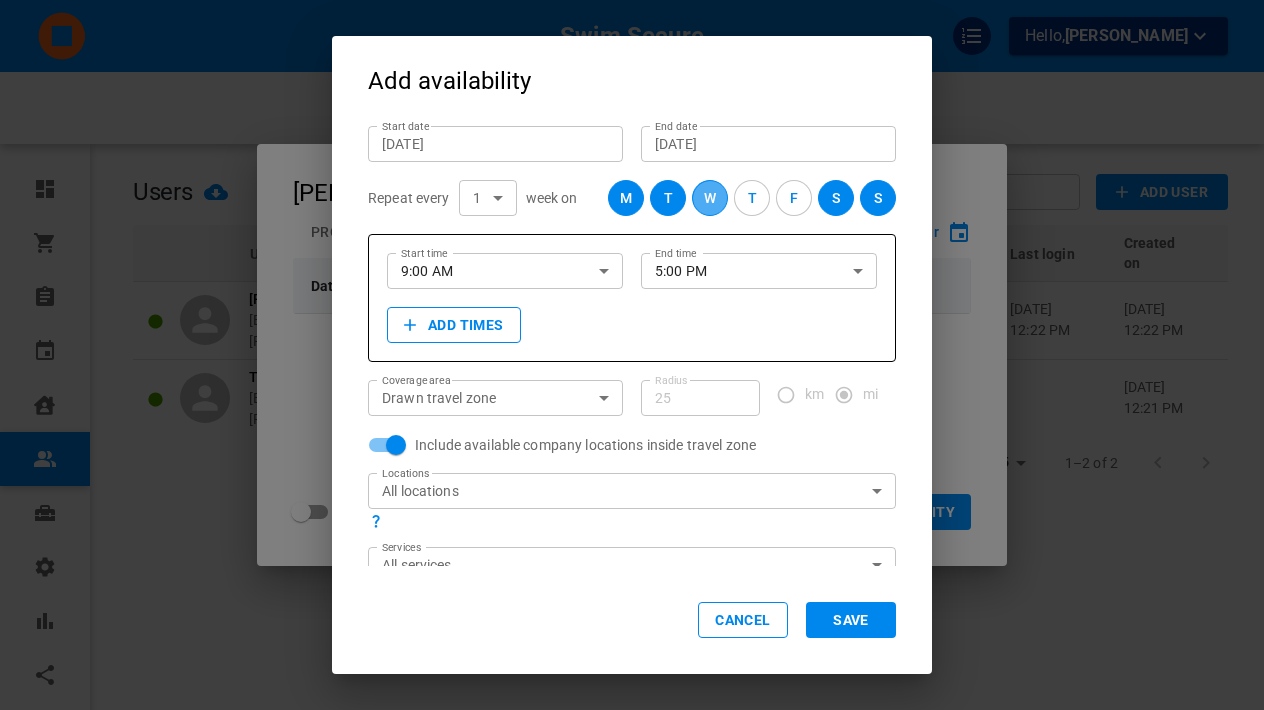 click on "W" at bounding box center (710, 198) 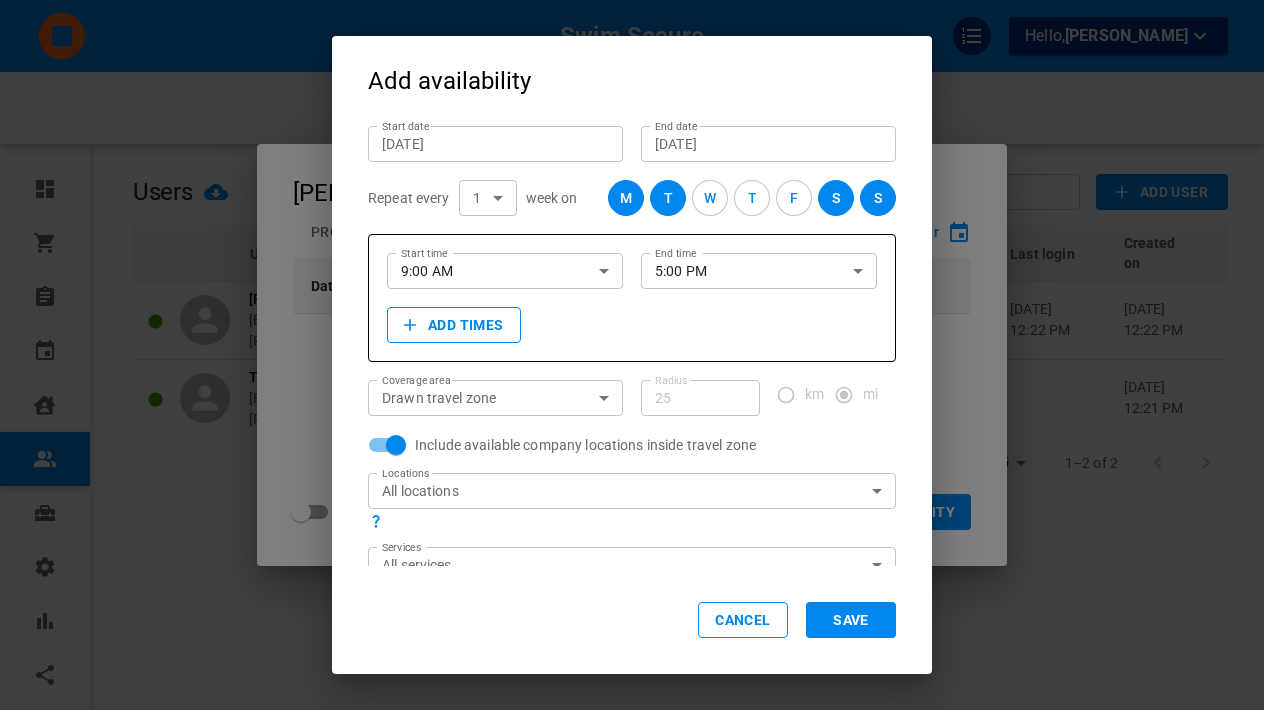 click on "T" at bounding box center [668, 198] 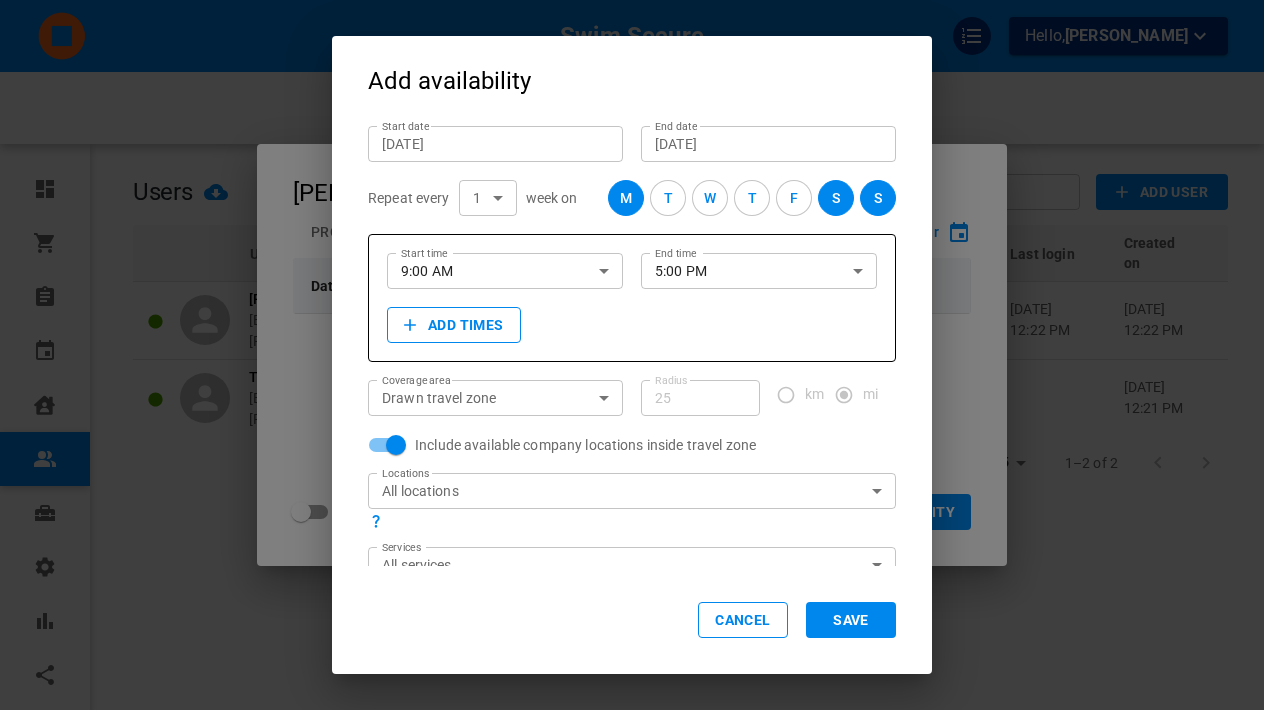click on "M" at bounding box center (626, 198) 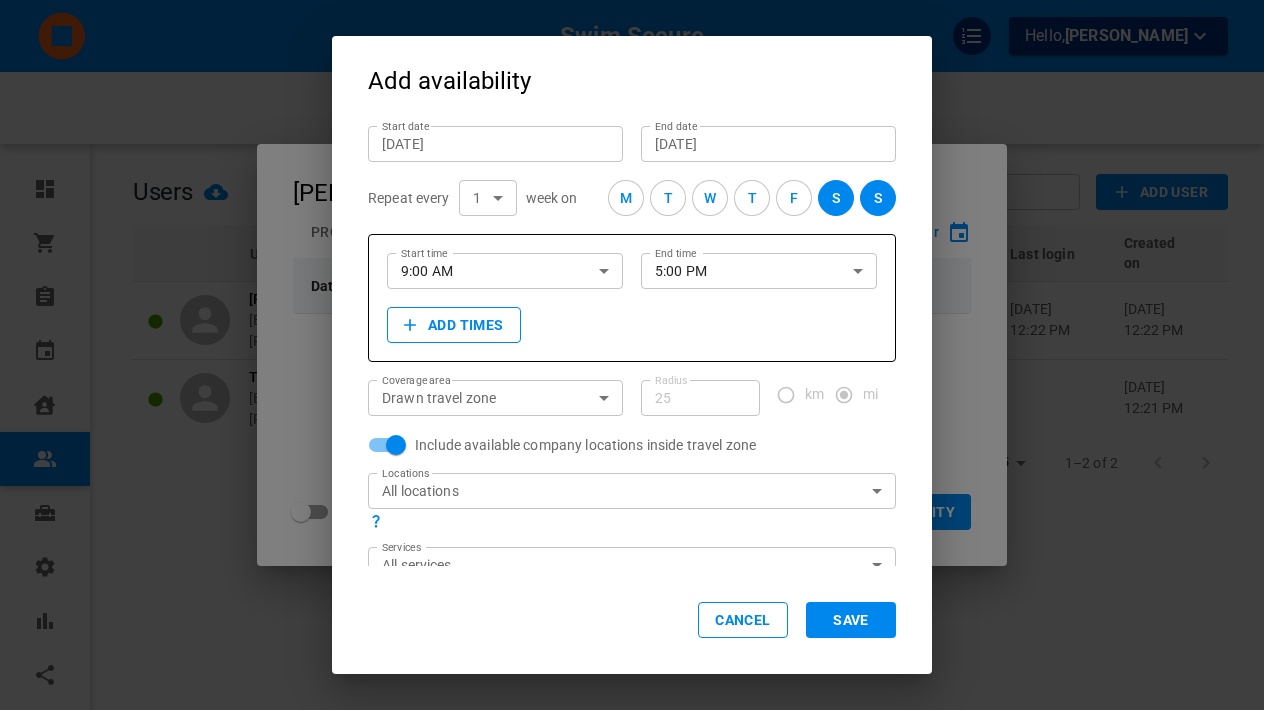 scroll, scrollTop: 141, scrollLeft: 0, axis: vertical 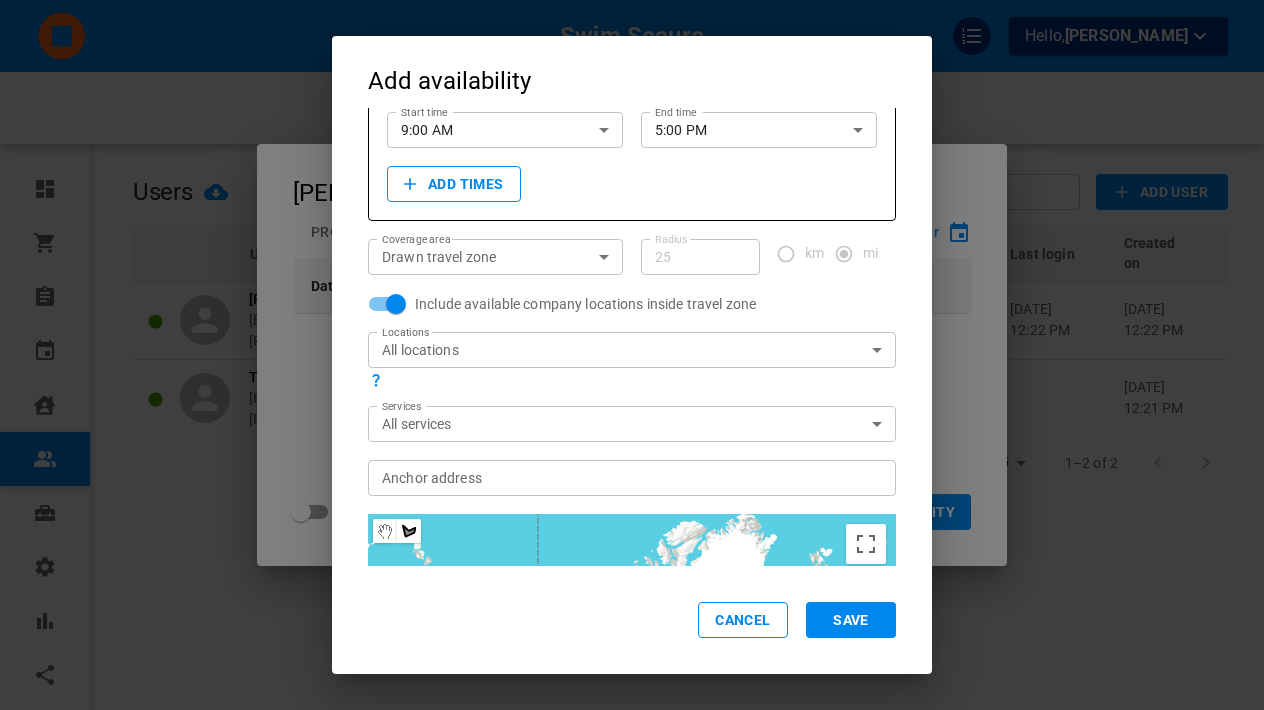 click on "Swim Secure Hello,  Jordan Bycofski Ready to get started? Purchase subscription Dashboard Orders Bookings Calendar Clients Users Services Settings Reports Integrations Online booking Users  Manage skills Filters ​ ​ ​ ​   Add User User Booking link Role Skills Services Availability Last login Created on Jordan Bycofski jordanbycofski@icloud.com +17347751126 Admin 0 2 Jul 13, 2025 12:22 pm Jul 13, 2025 12:22 pm Test User 654b48@a9d82c.com +12223334455 Provider 1 1 1 schedule Jul 13, 2025 12:21 pm 25 25 1–2 of 2 Profile My account Jordan Bycofski Profile Availability Blocked Time Go to calendar Date range Time range Days Coverage area Services Show expired schedules Cancel   Add Availability Add availability Start date Jul 13, 2025 Start date End date Jul 13, 2035 End date Repeat every 1 1 ​ week on M T W T F S S Start time 9:00 AM Start time End time 5:00 PM End time  Add times Coverage area Drawn travel zone DRAW_TRAVEL_REGION Coverage area Radius 25 Radius km mi Locations All locations Locations" at bounding box center (632, 416) 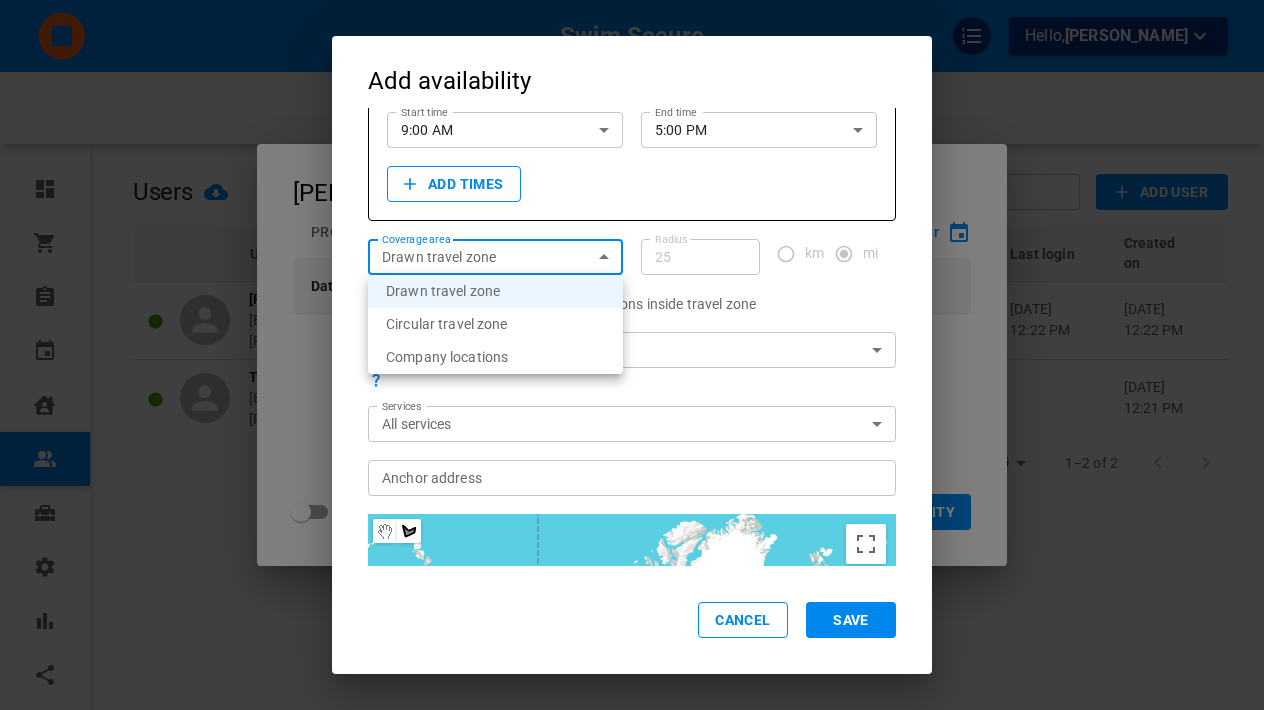 click on "Circular travel zone" at bounding box center (495, 324) 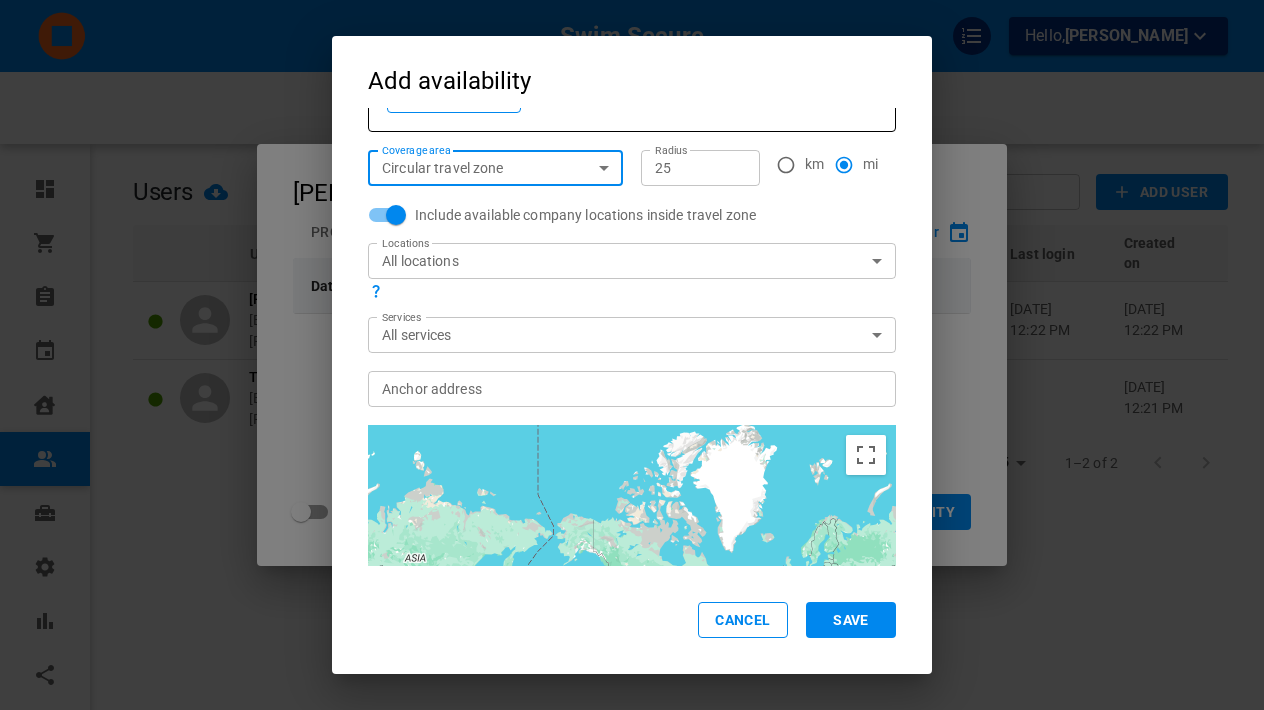 scroll, scrollTop: 253, scrollLeft: 0, axis: vertical 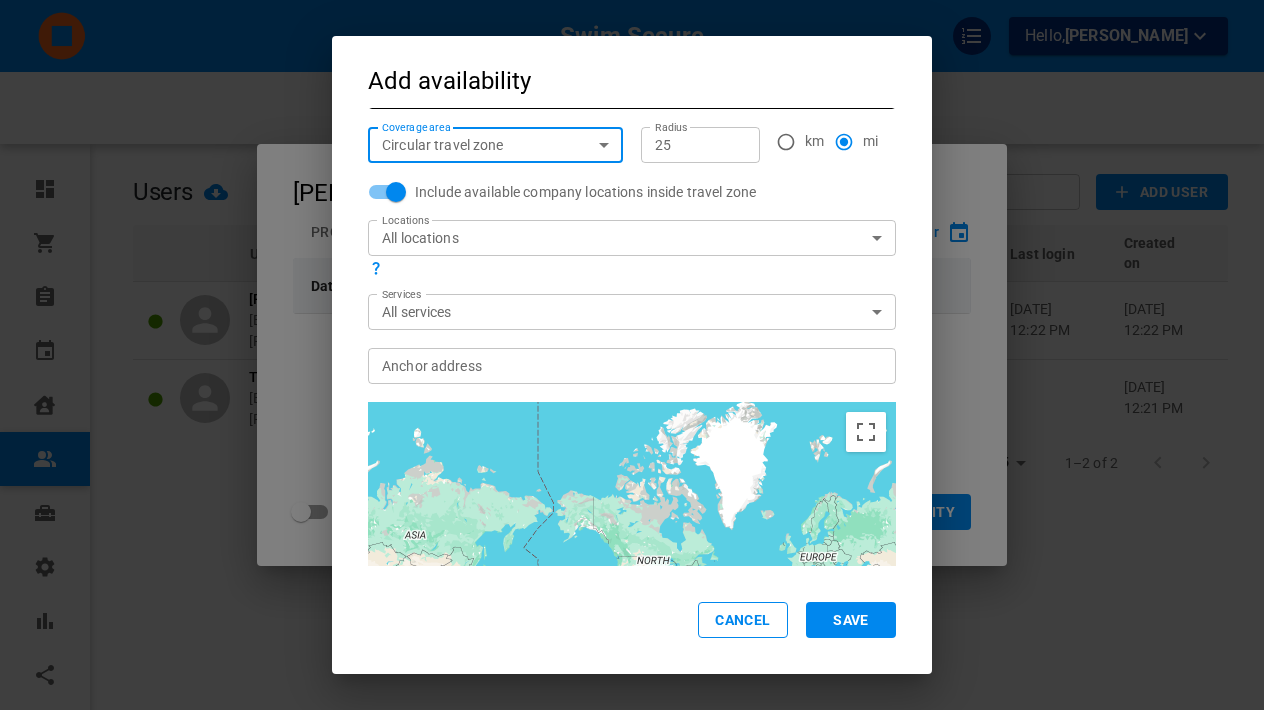 click on "Swim Secure Hello,  Jordan Bycofski Ready to get started? Purchase subscription Dashboard Orders Bookings Calendar Clients Users Services Settings Reports Integrations Online booking Users  Manage skills Filters ​ ​ ​ ​   Add User User Booking link Role Skills Services Availability Last login Created on Jordan Bycofski jordanbycofski@icloud.com +17347751126 Admin 0 2 Jul 13, 2025 12:22 pm Jul 13, 2025 12:22 pm Test User 654b48@a9d82c.com +12223334455 Provider 1 1 1 schedule Jul 13, 2025 12:21 pm 25 25 1–2 of 2 Profile My account Jordan Bycofski Profile Availability Blocked Time Go to calendar Date range Time range Days Coverage area Services Show expired schedules Cancel   Add Availability Add availability Start date Jul 13, 2025 Start date End date Jul 13, 2035 End date Repeat every 1 1 ​ week on M T W T F S S Start time 9:00 AM Start time End time 5:00 PM End time  Add times Coverage area Circular travel zone MAX_DISTANCE Coverage area Radius 25 Radius km mi Locations All locations Locations ←" at bounding box center (632, 416) 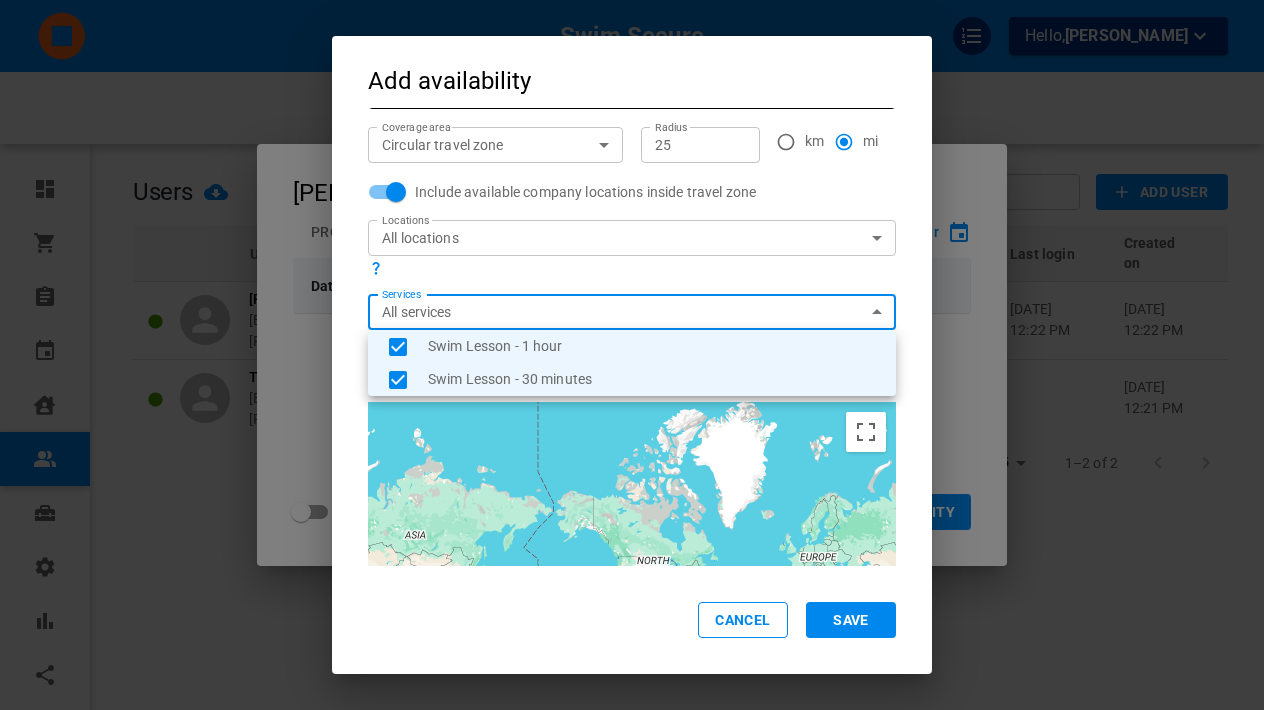 click at bounding box center (632, 355) 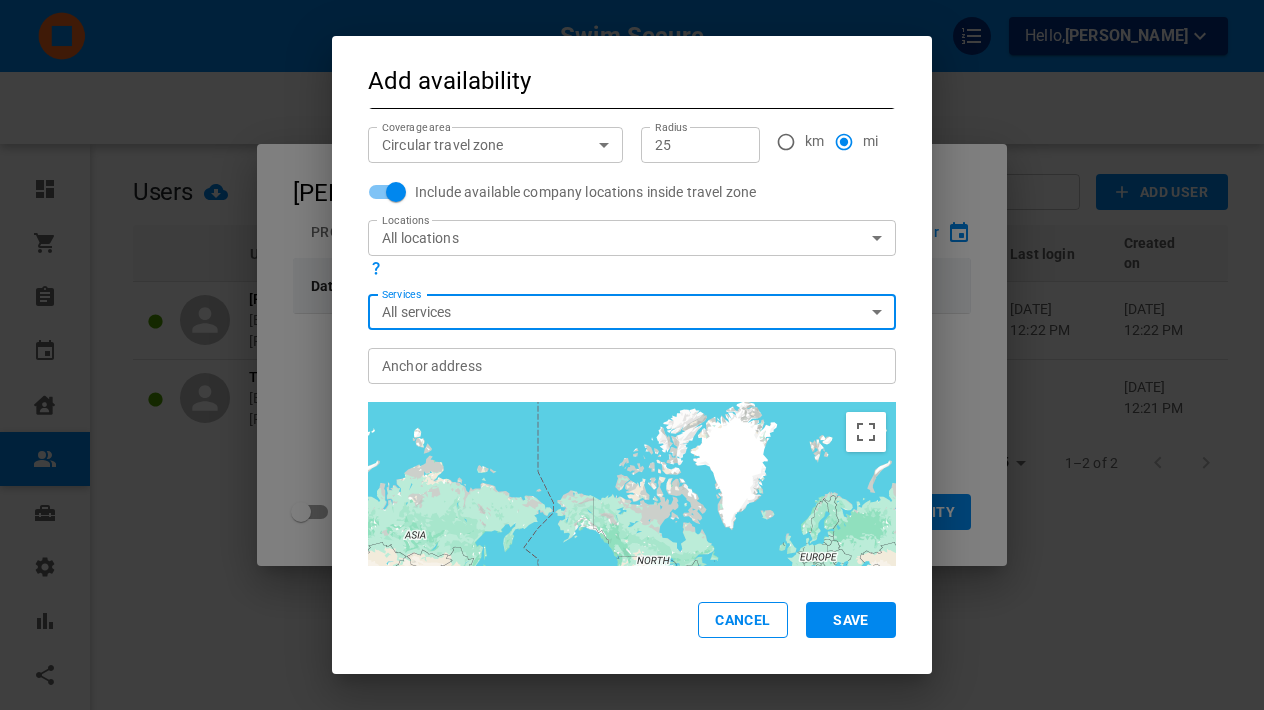 click on "Anchor address Anchor address" at bounding box center [631, 365] 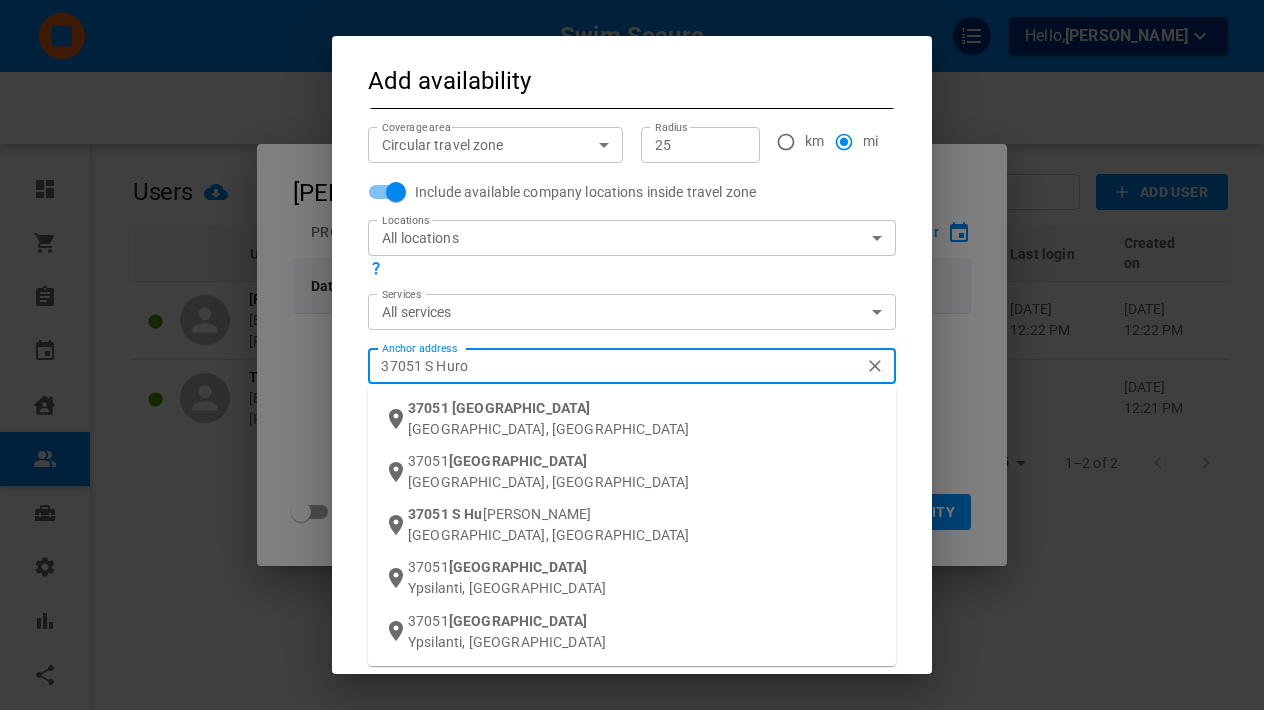 type on "37051 S Huron" 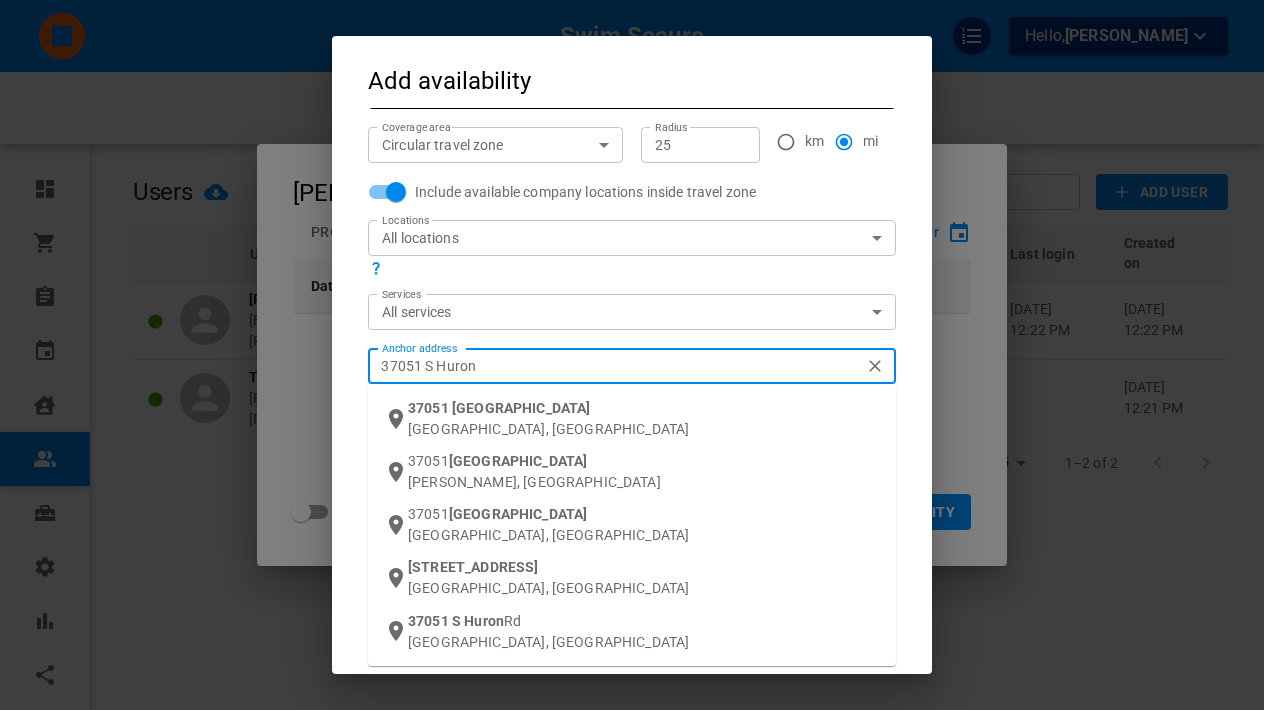 click on "New Boston, MI" at bounding box center [644, 429] 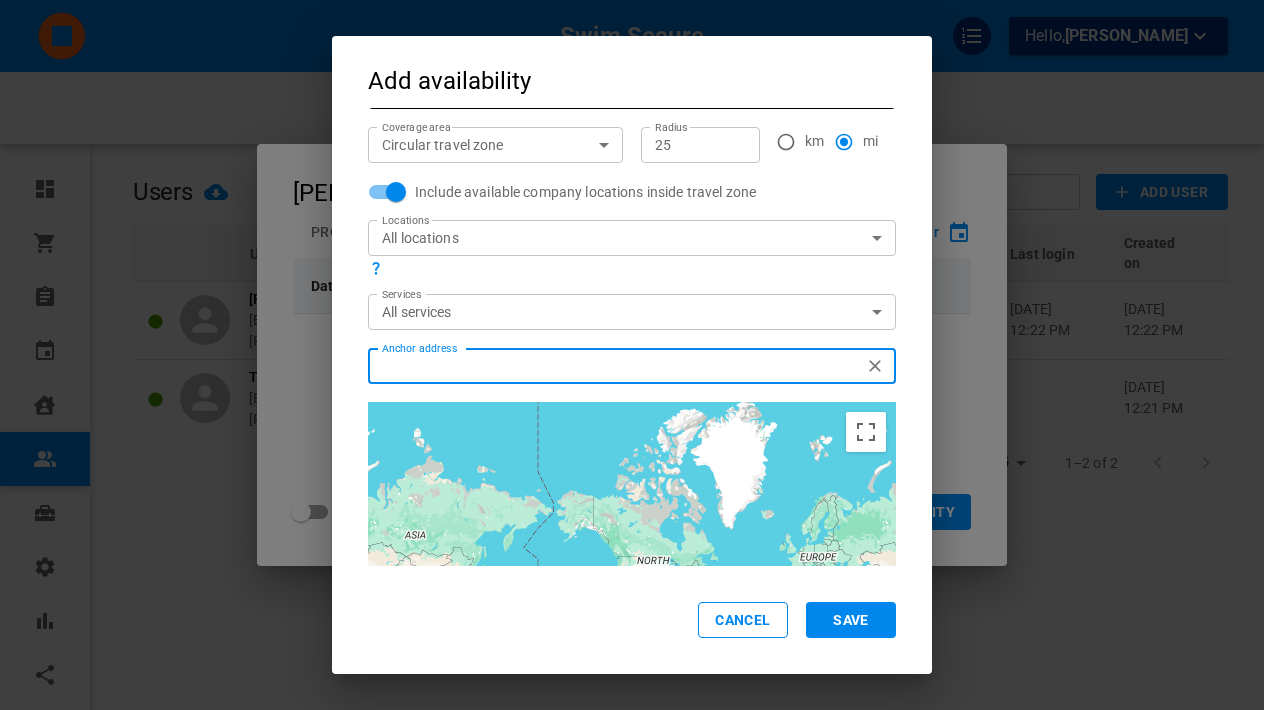 type on "37051 S Huron Rd, New Boston, MI 48164, USA" 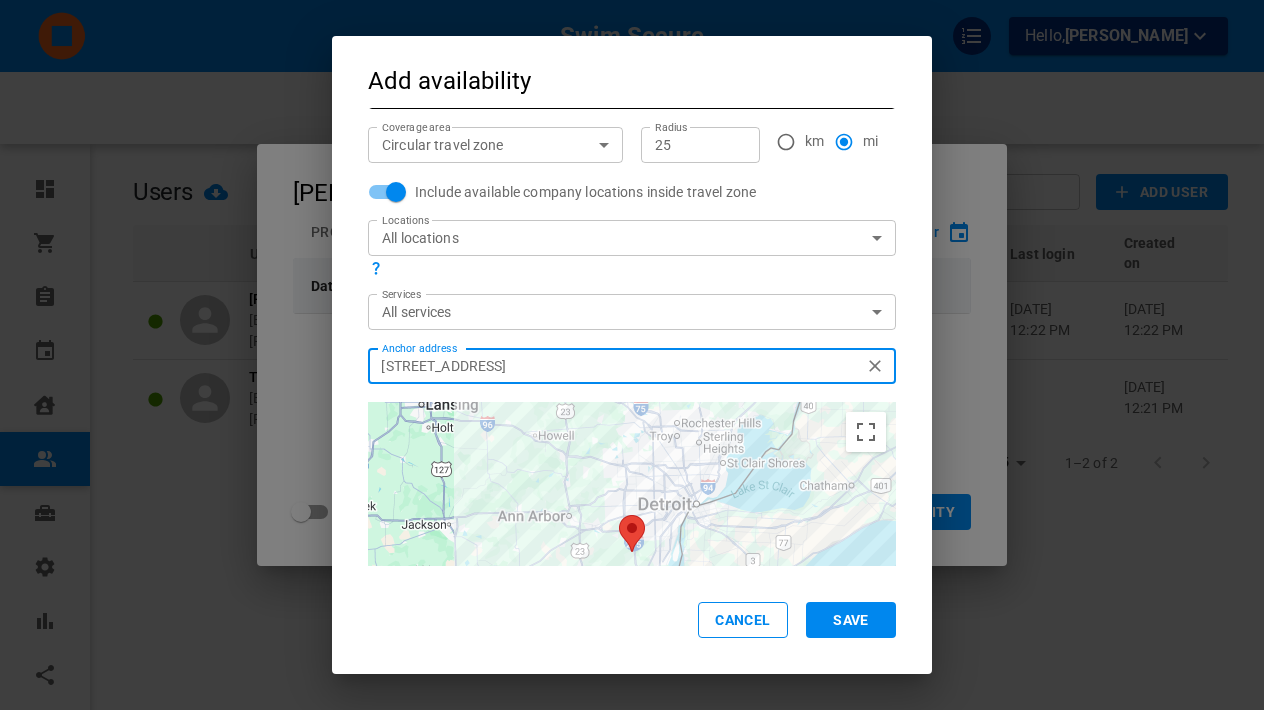 click on "Save" at bounding box center [851, 620] 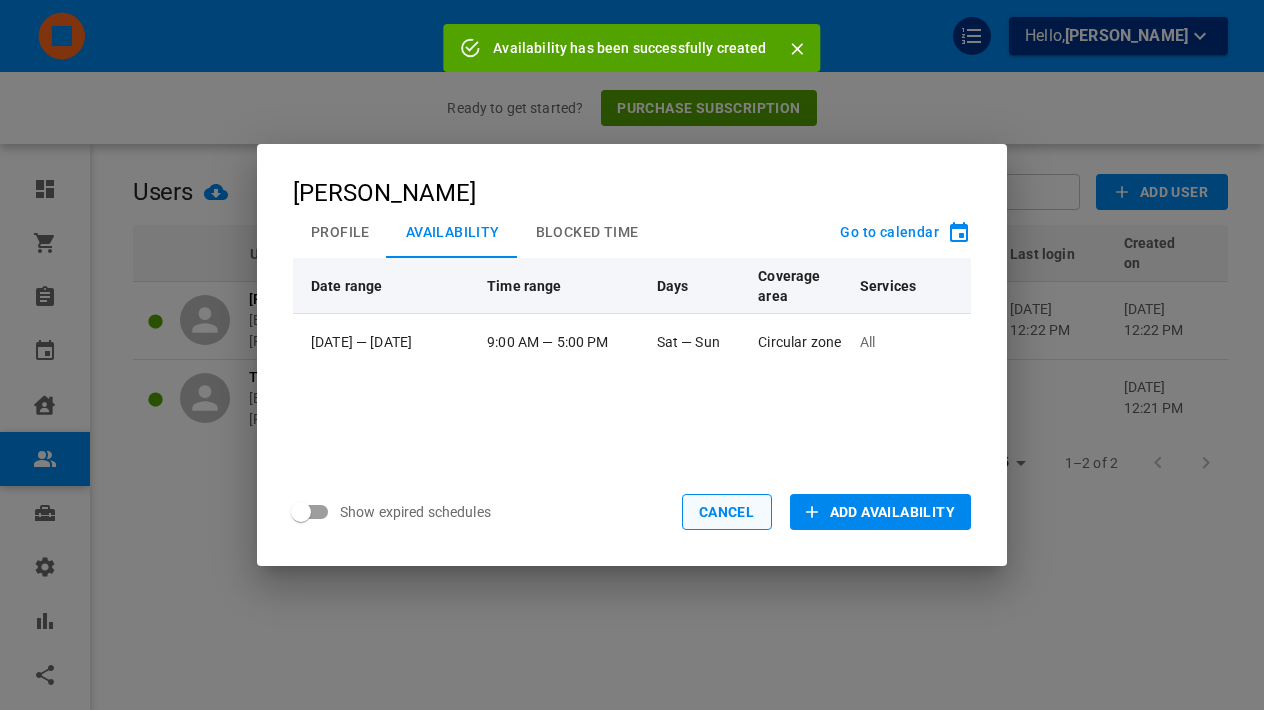 click on "Cancel" at bounding box center [727, 512] 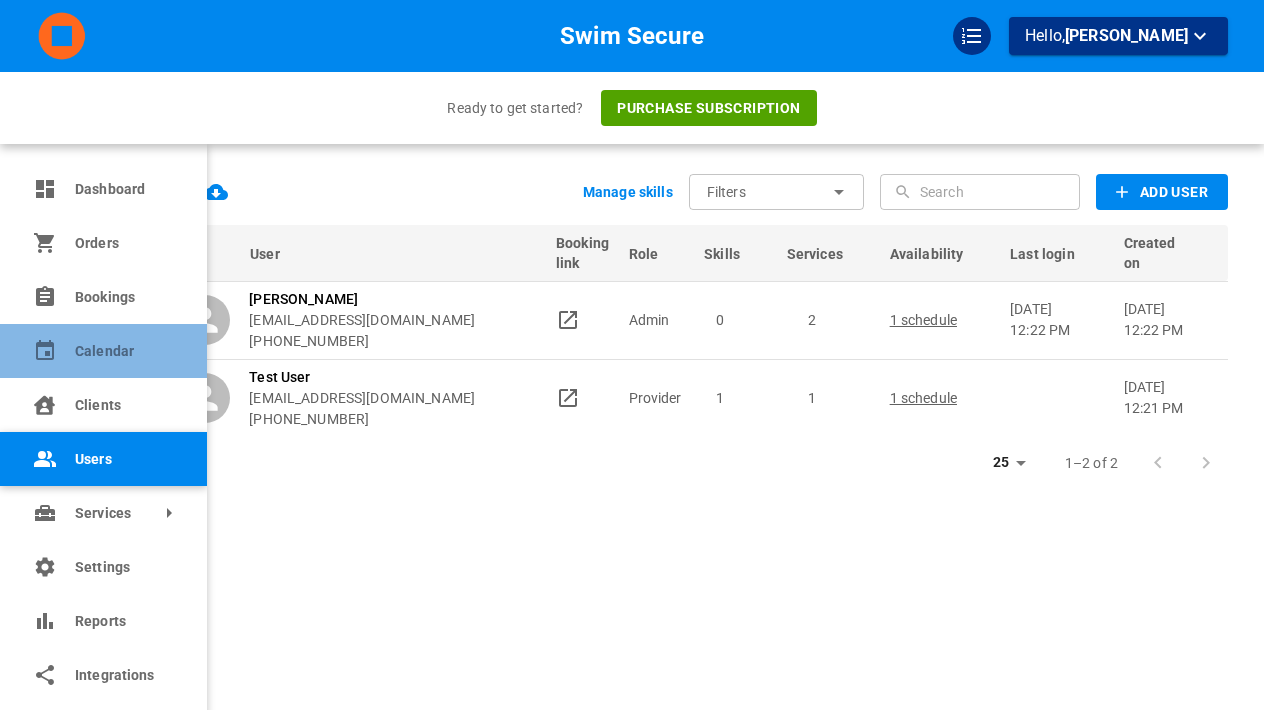 click on "Calendar" at bounding box center (103, 351) 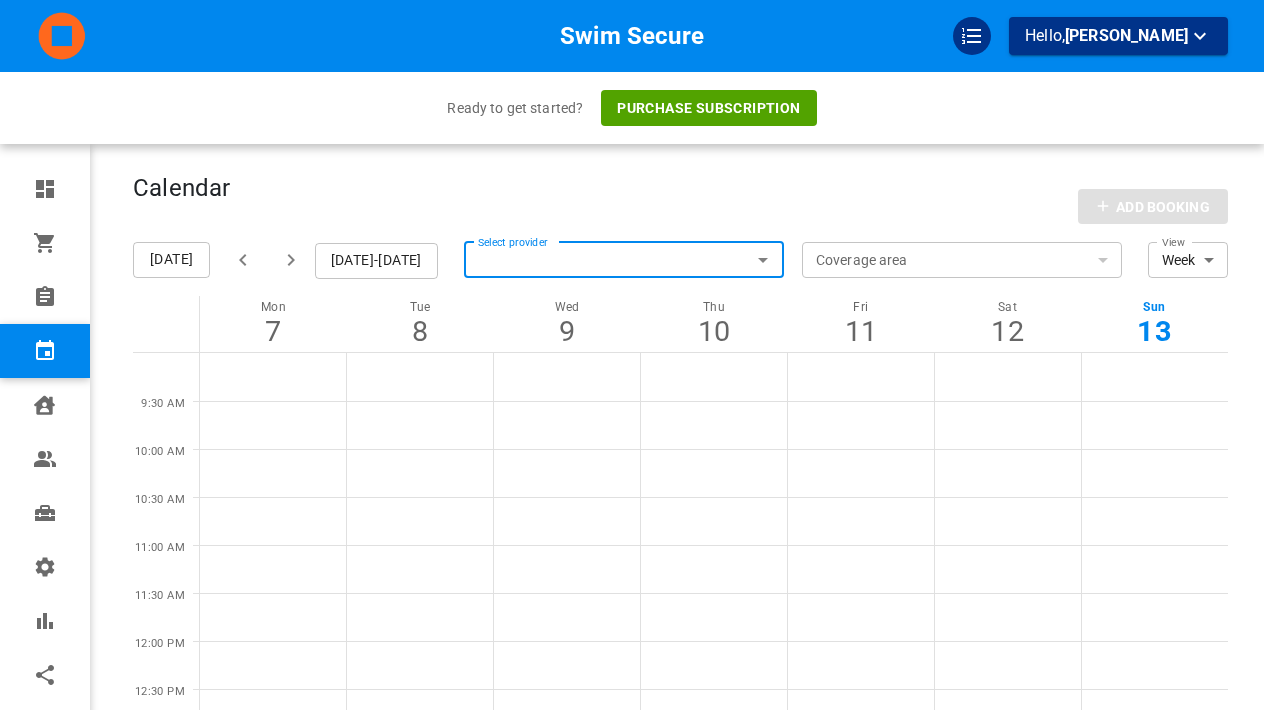 scroll, scrollTop: 0, scrollLeft: 0, axis: both 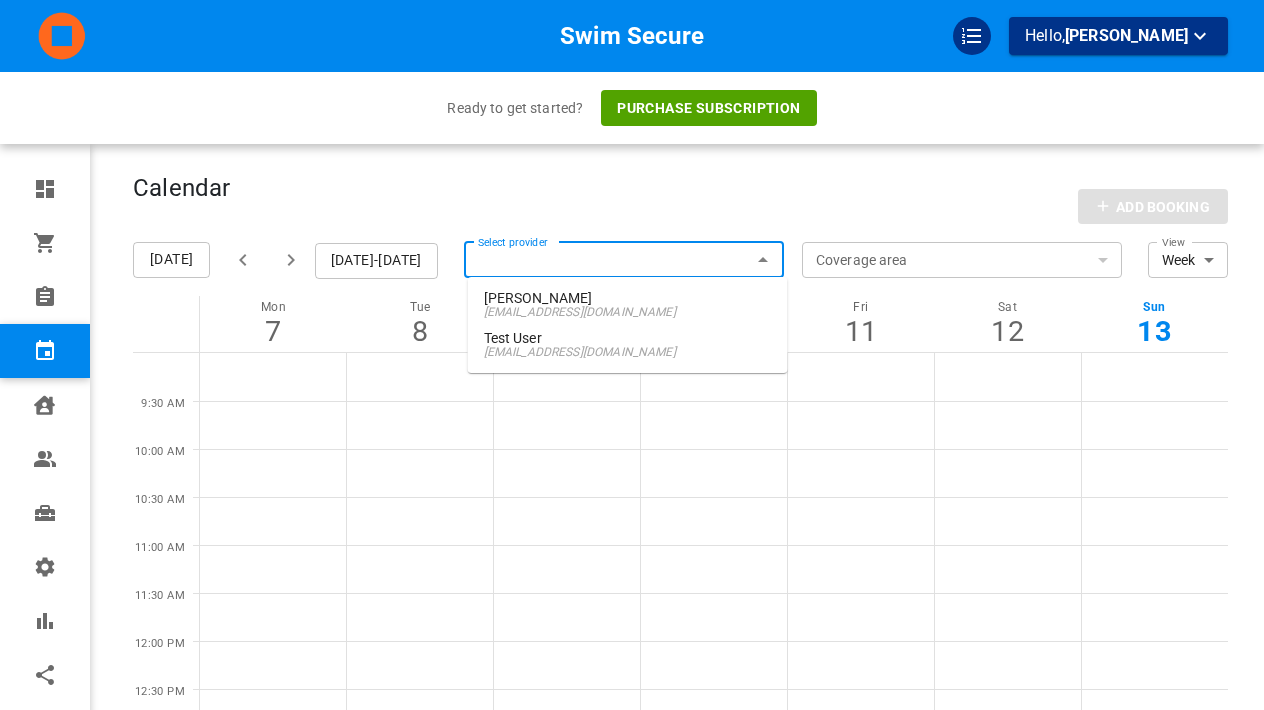 click on "[PERSON_NAME]" at bounding box center (628, 298) 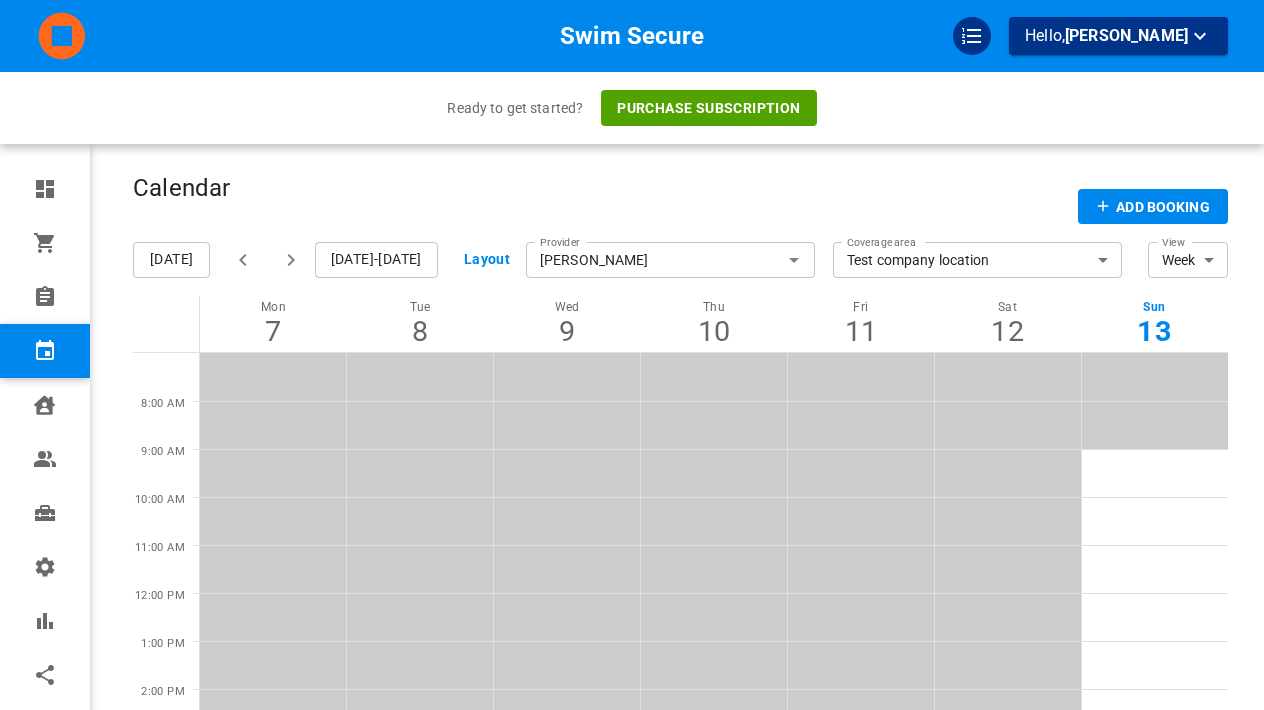 click 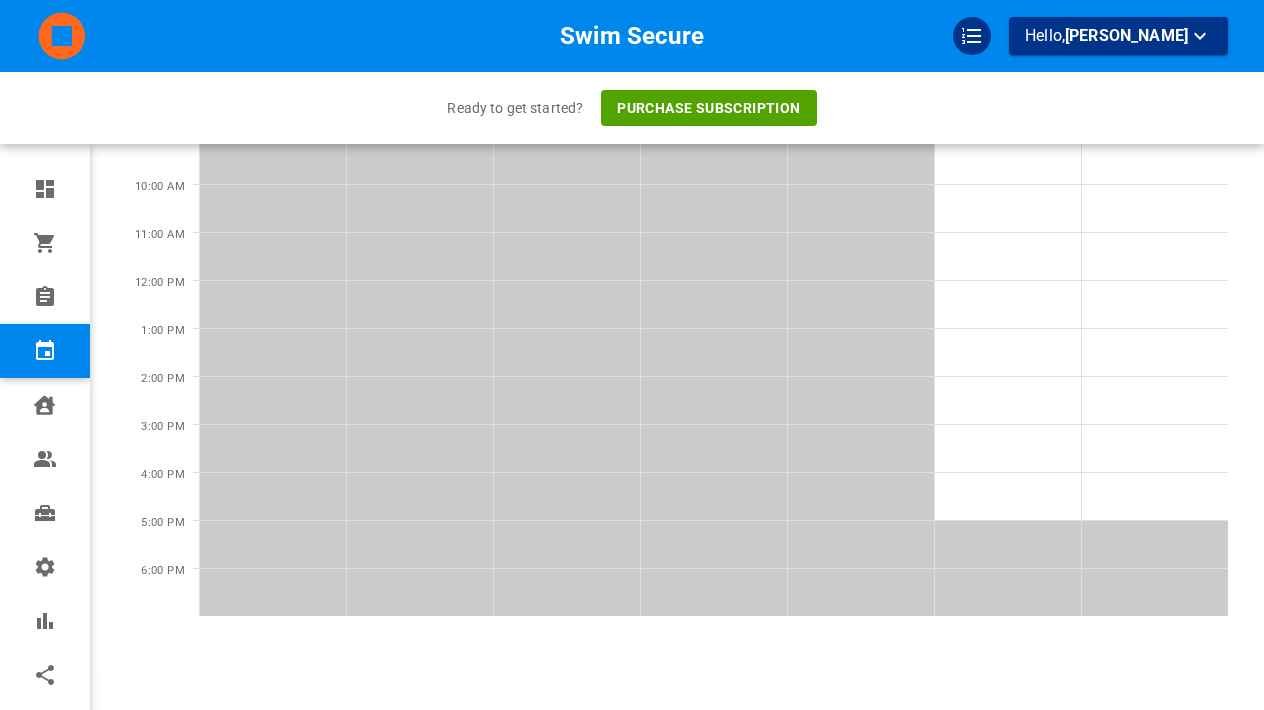 scroll, scrollTop: 311, scrollLeft: 0, axis: vertical 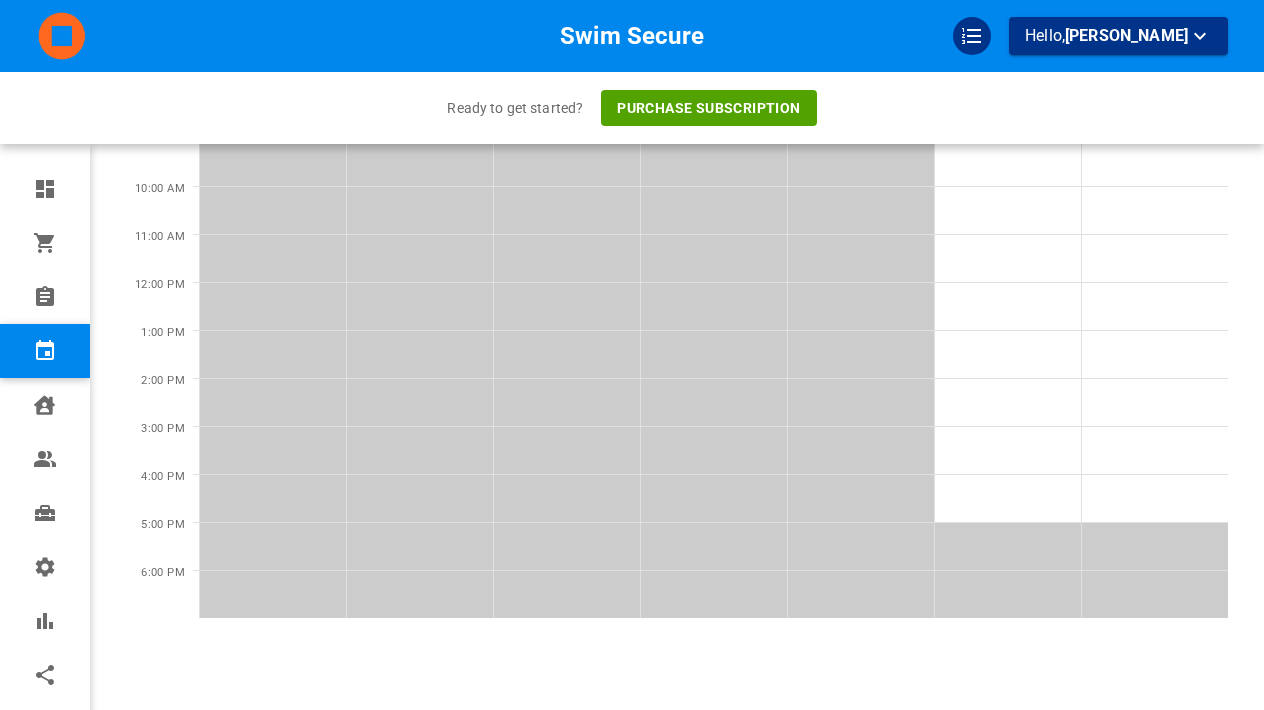 click at bounding box center (1007, 546) 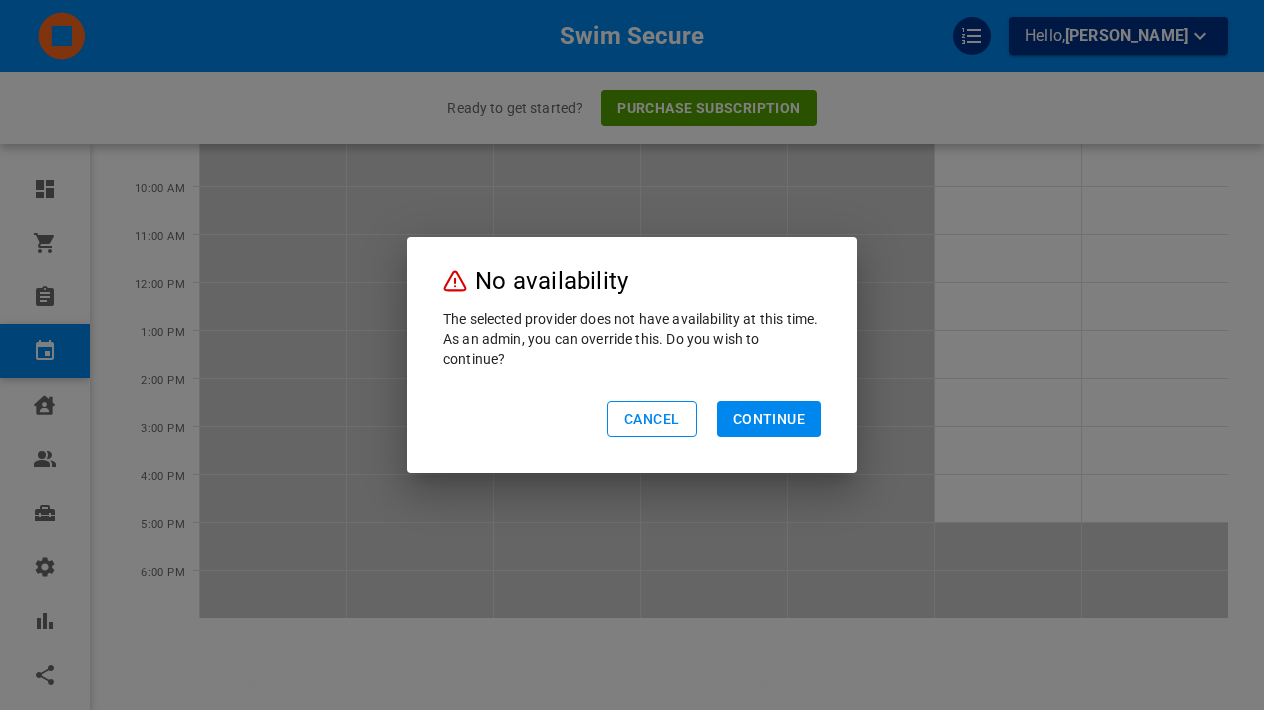 click on "Cancel" at bounding box center [651, 419] 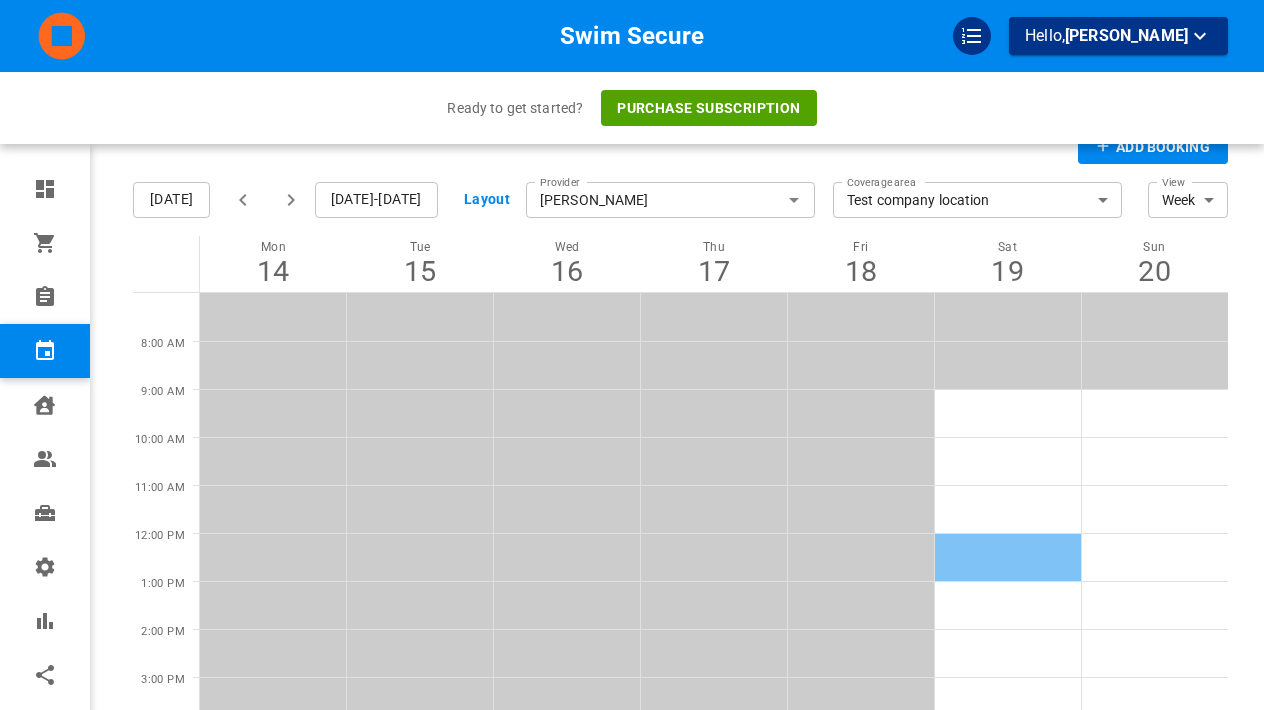 scroll, scrollTop: 17, scrollLeft: 0, axis: vertical 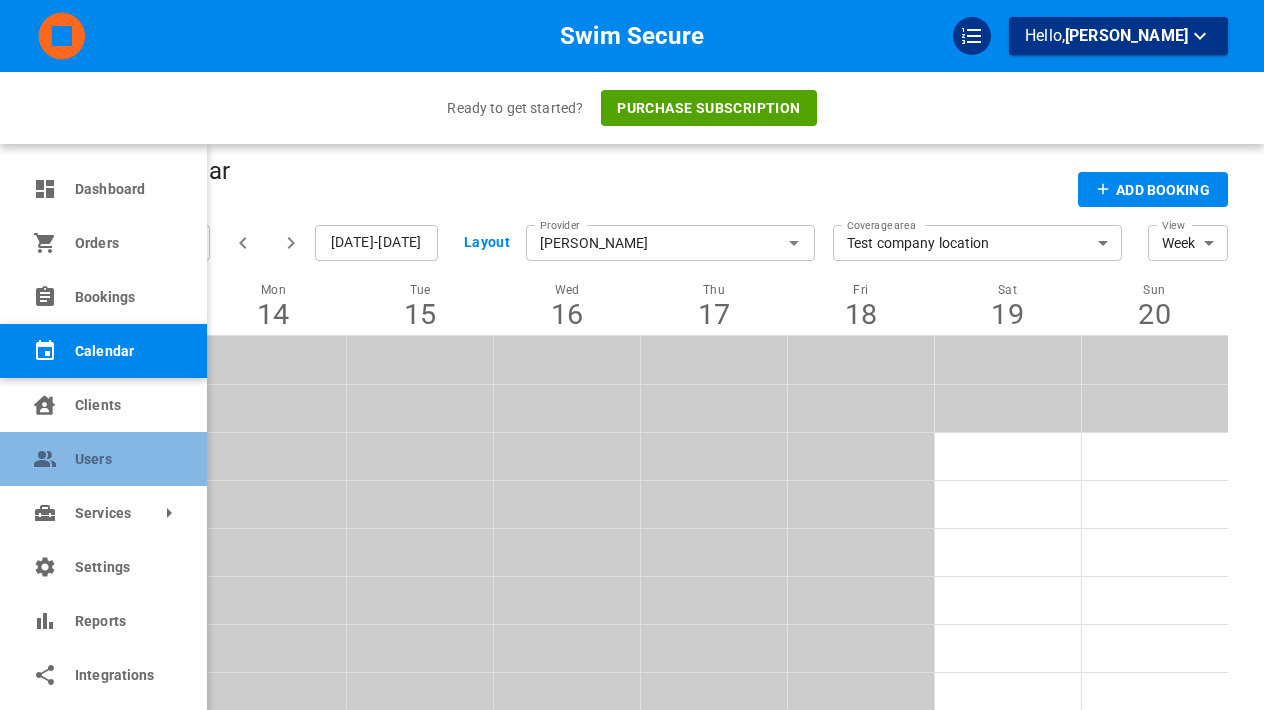 click on "Users" at bounding box center (123, 459) 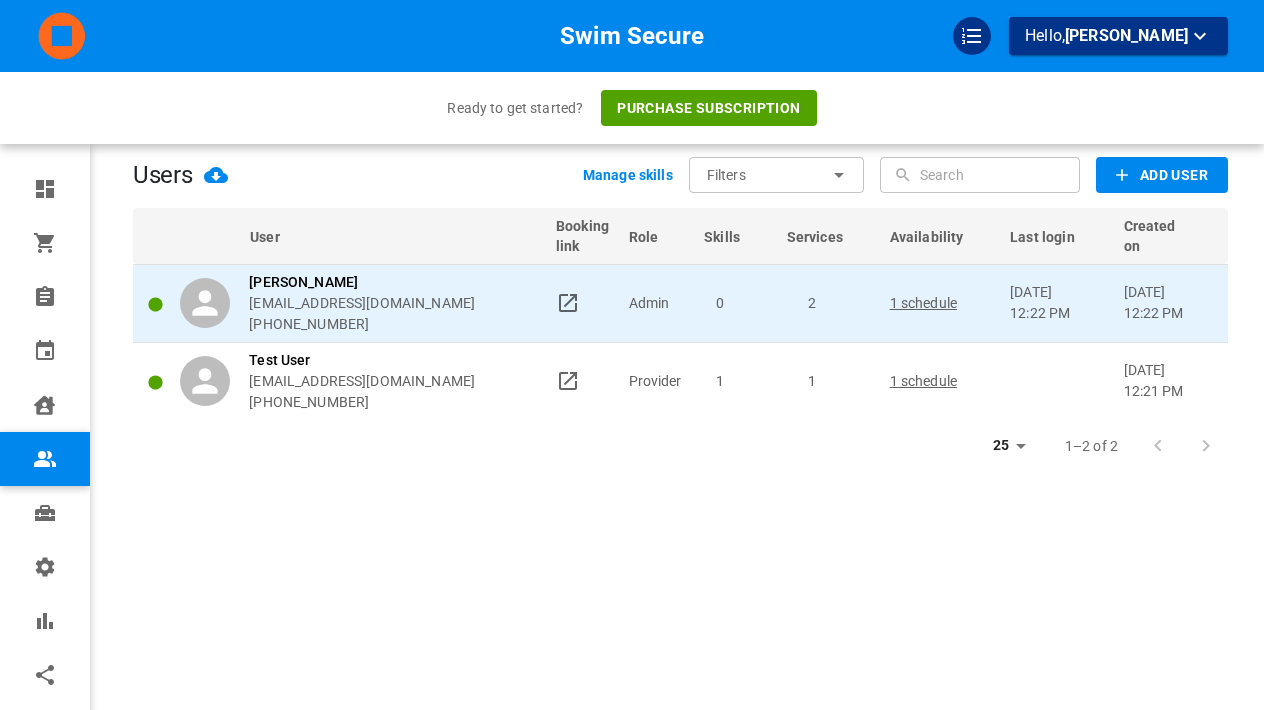click on "[PERSON_NAME]" at bounding box center (362, 282) 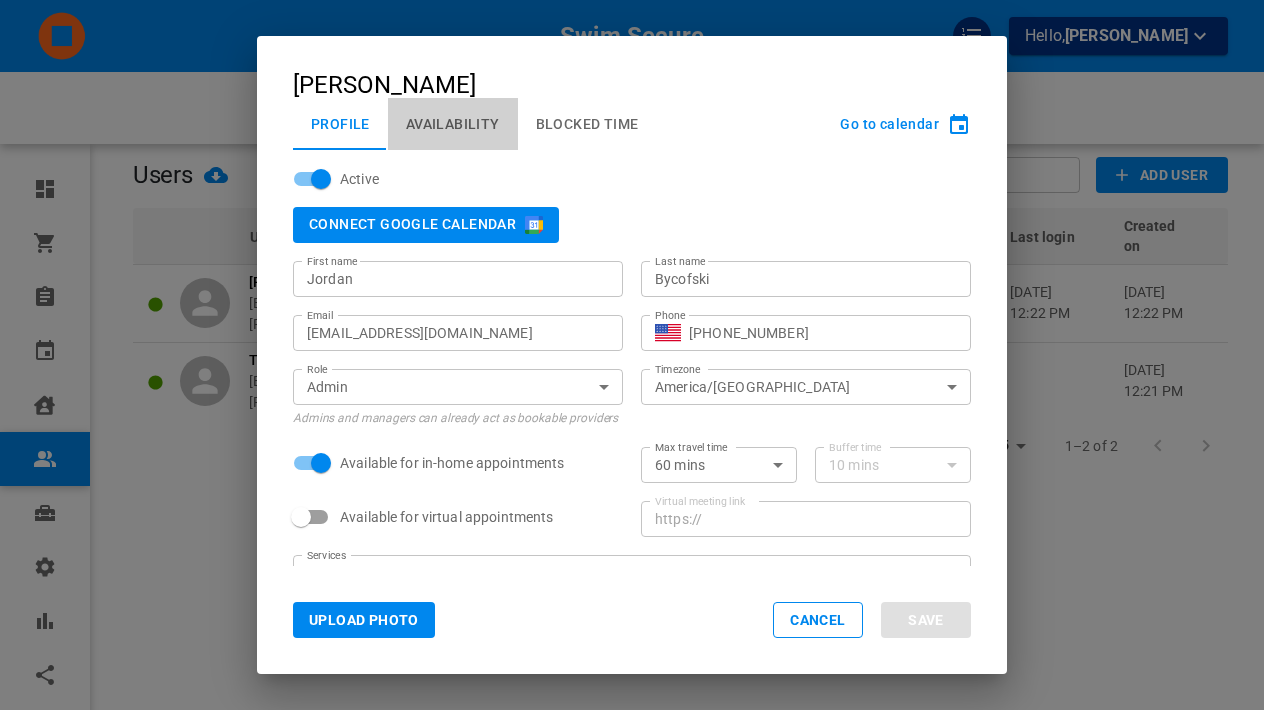 click on "Availability" at bounding box center [453, 124] 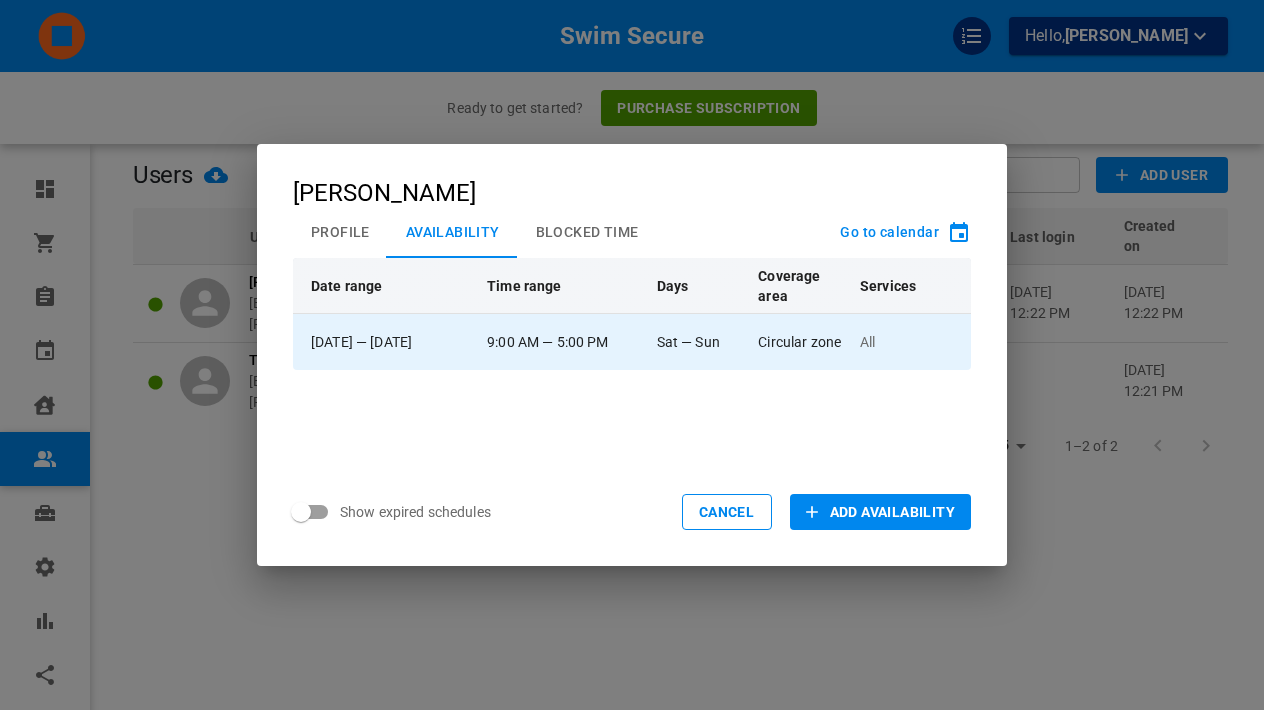 click on "9:00 AM — 5:00 PM" at bounding box center (563, 342) 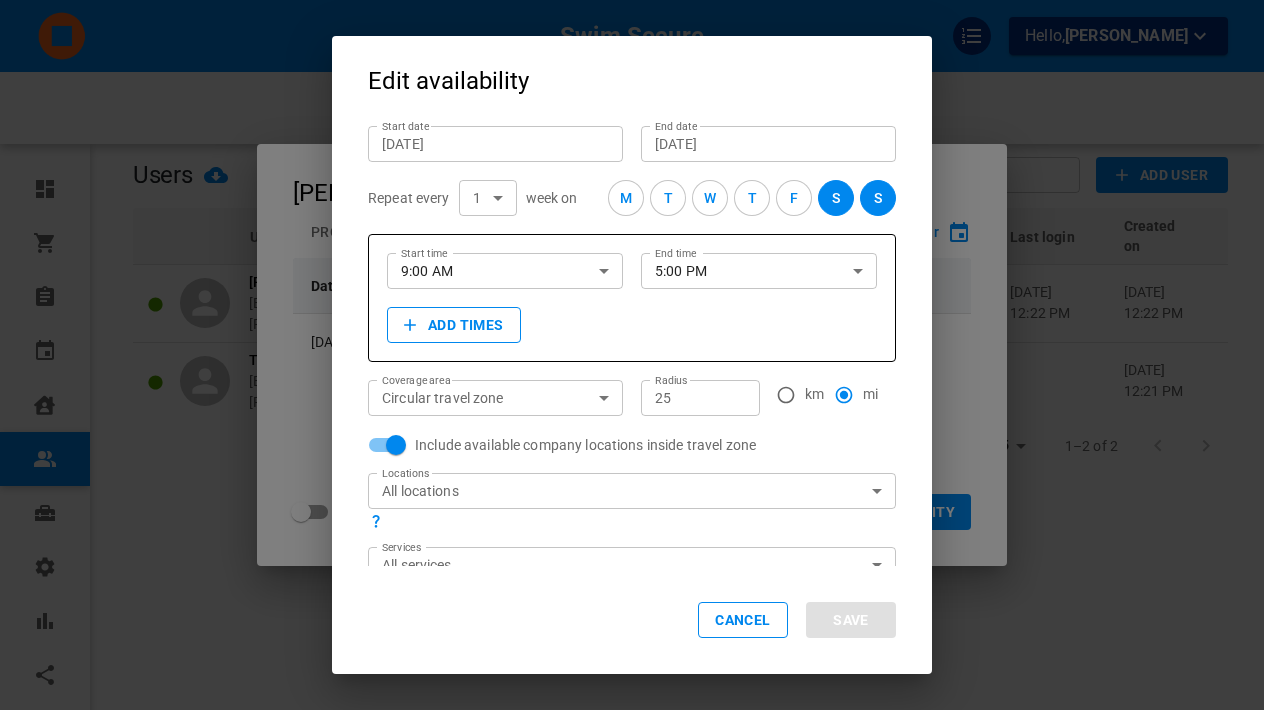 click on "5:00 PM" at bounding box center [737, 270] 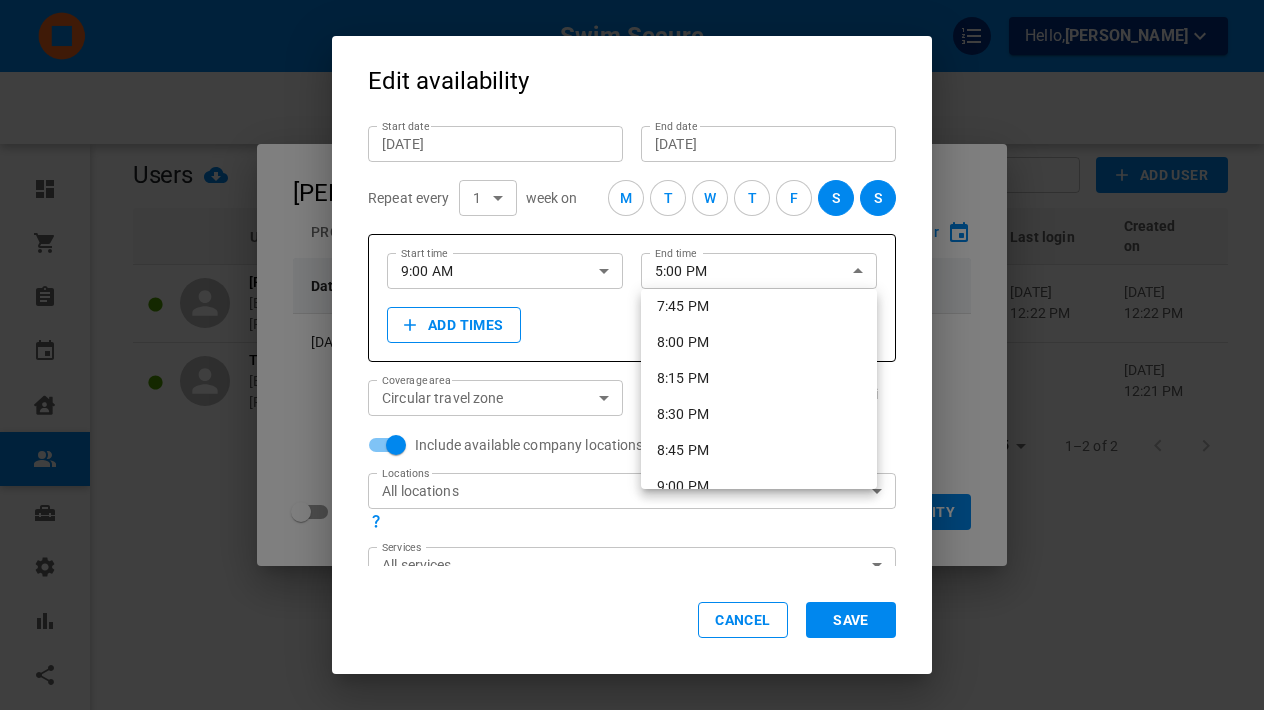 scroll, scrollTop: 2852, scrollLeft: 0, axis: vertical 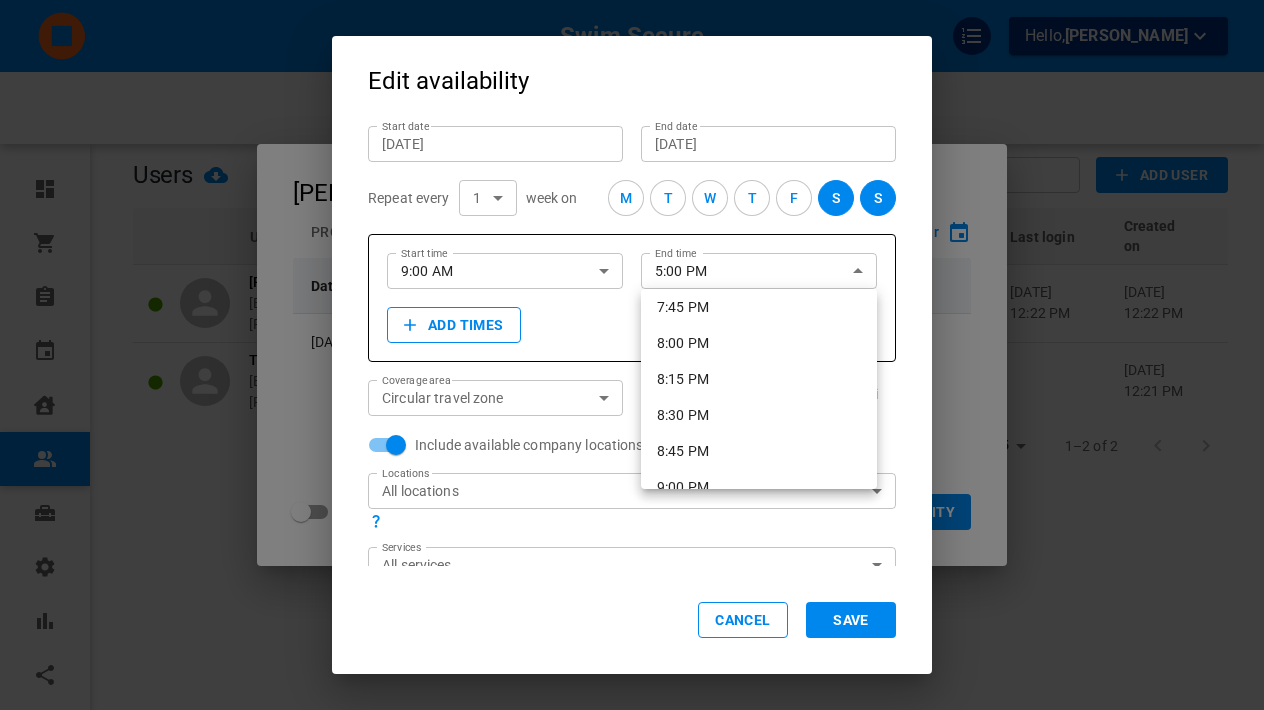 click on "8:00 PM" at bounding box center (759, 343) 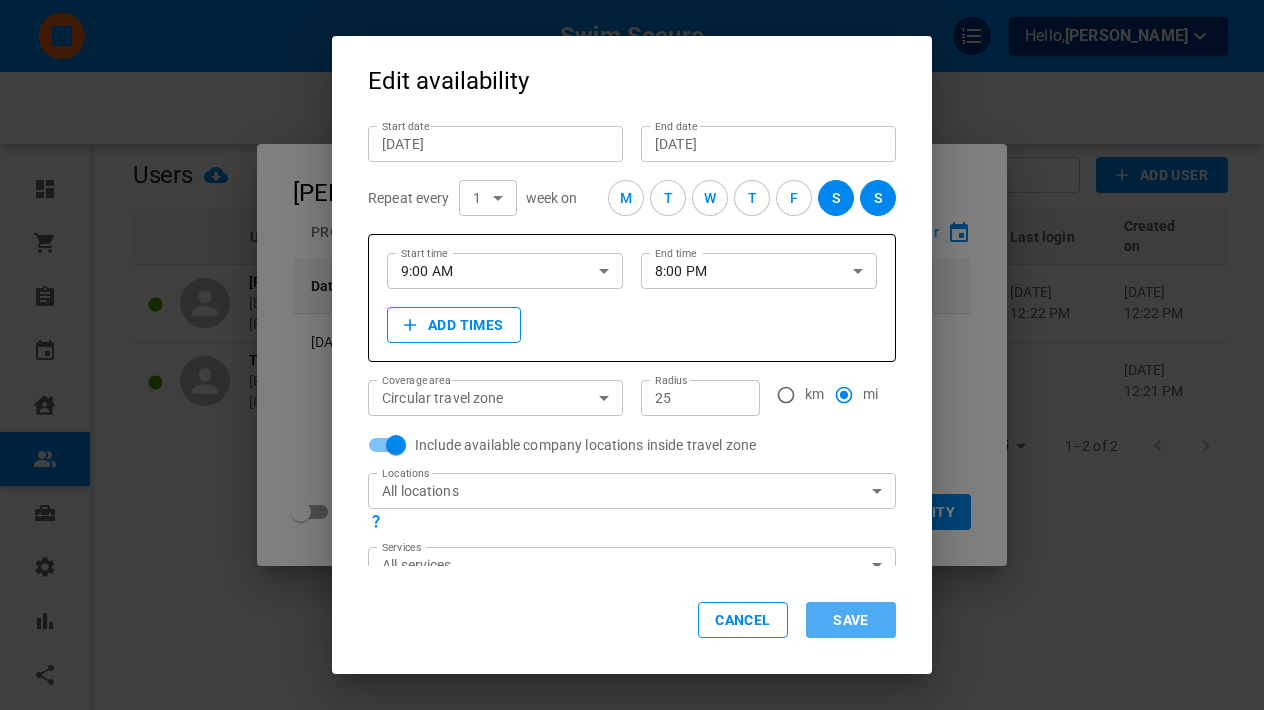 click on "Save" at bounding box center [851, 620] 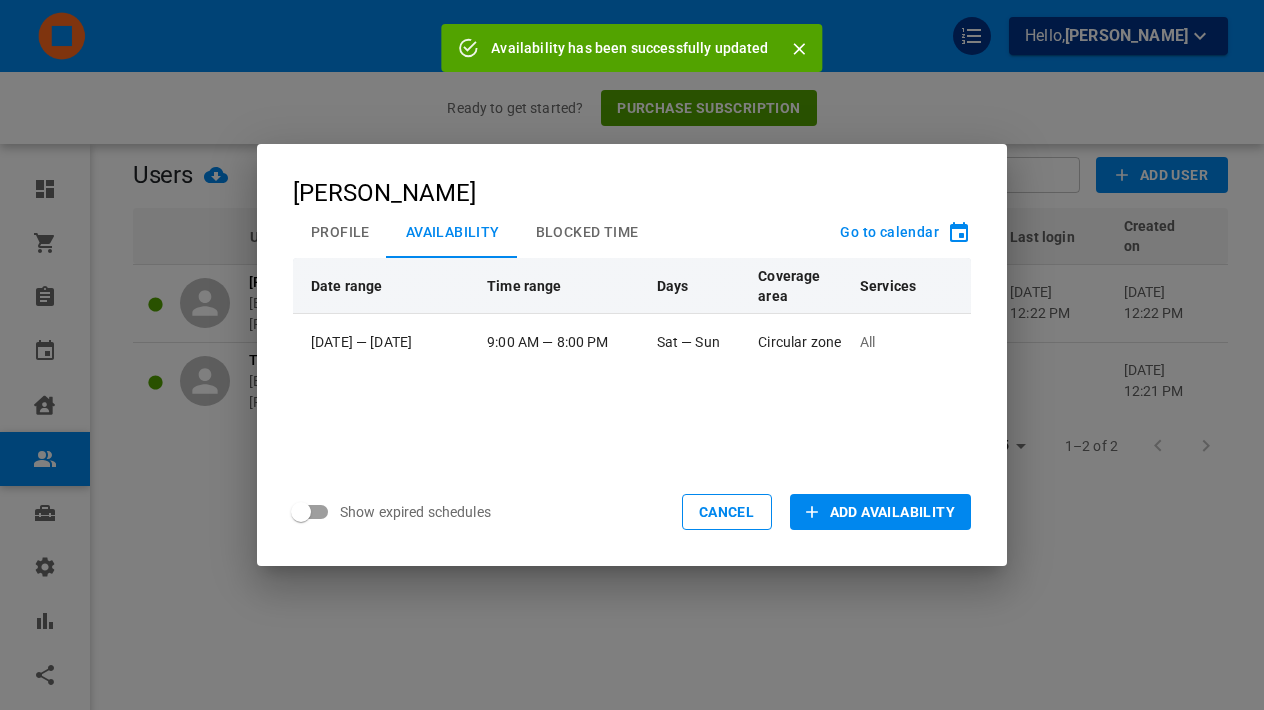 click on "Jordan Bycofski Profile Availability Blocked Time Go to calendar Date range Time range Days Coverage area Services Jul 13, 2025 — Jul 13, 2035 9:00 AM — 8:00 PM
Sat — Sun Circular zone All Show expired schedules Cancel   Add Availability" at bounding box center [632, 355] 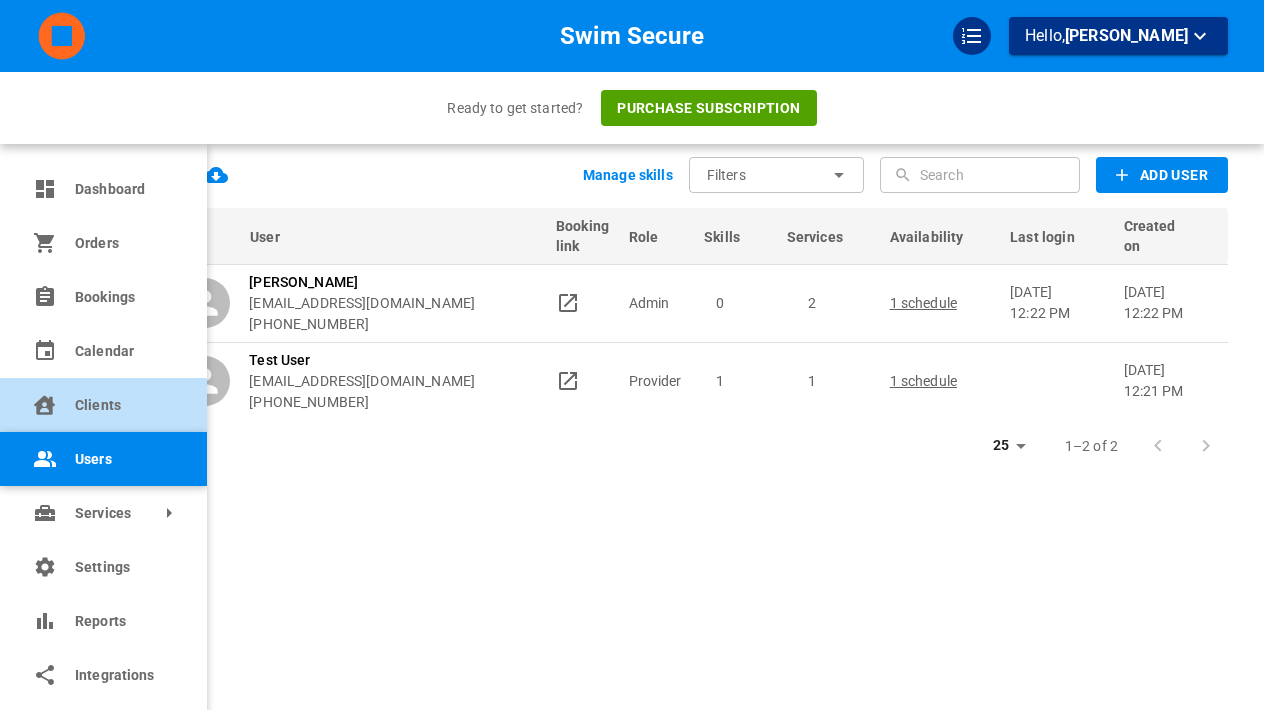 click on "Clients" at bounding box center [103, 405] 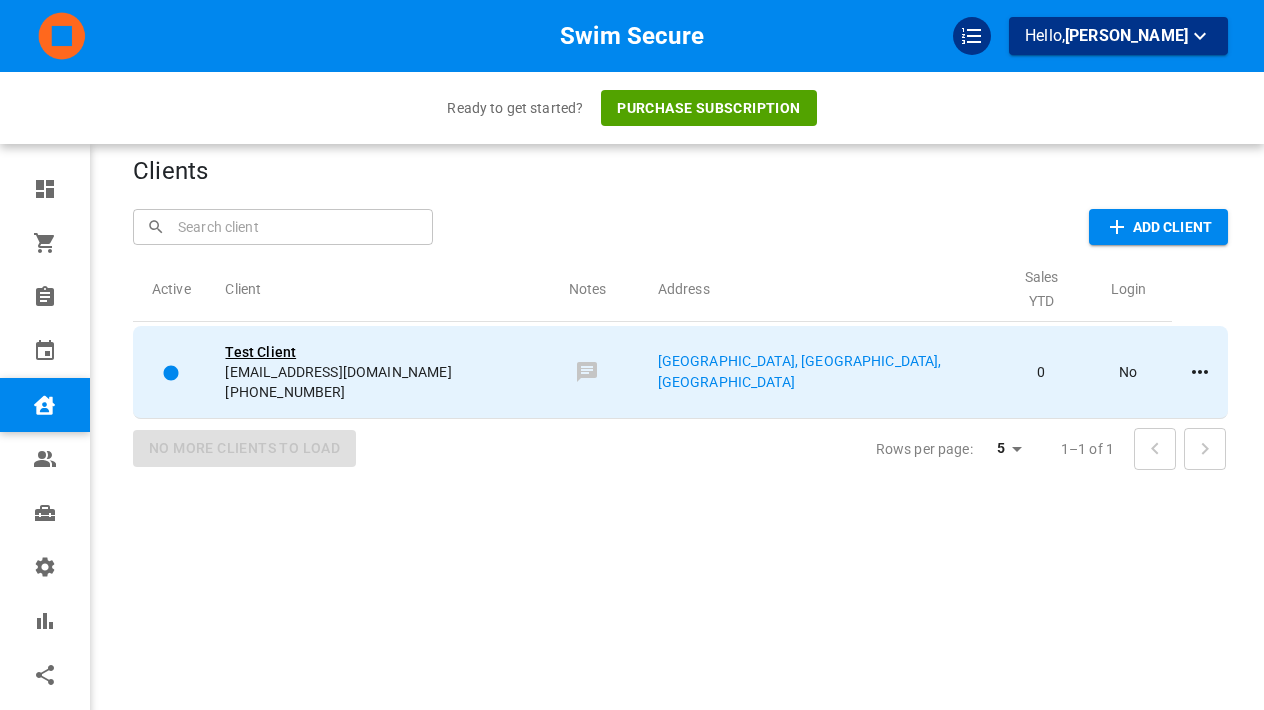 click on "Test Client" at bounding box center [260, 352] 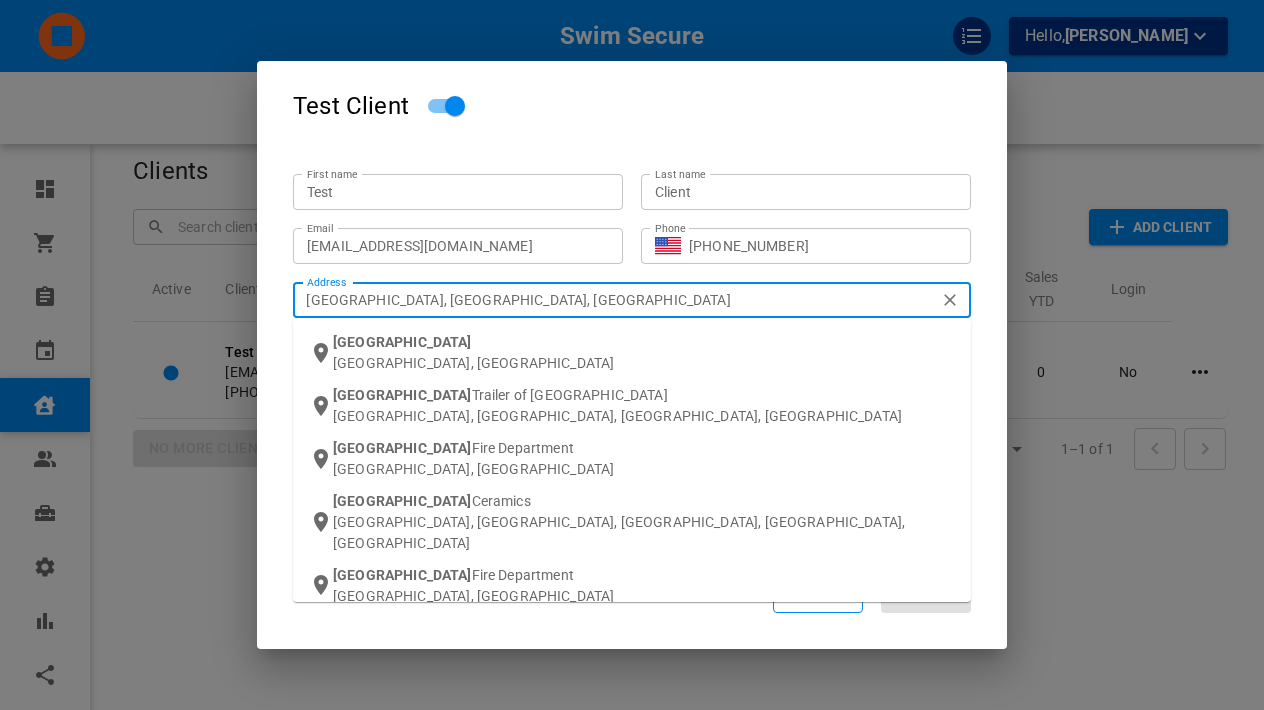 click on "[GEOGRAPHIC_DATA], [GEOGRAPHIC_DATA], [GEOGRAPHIC_DATA]" at bounding box center [631, 299] 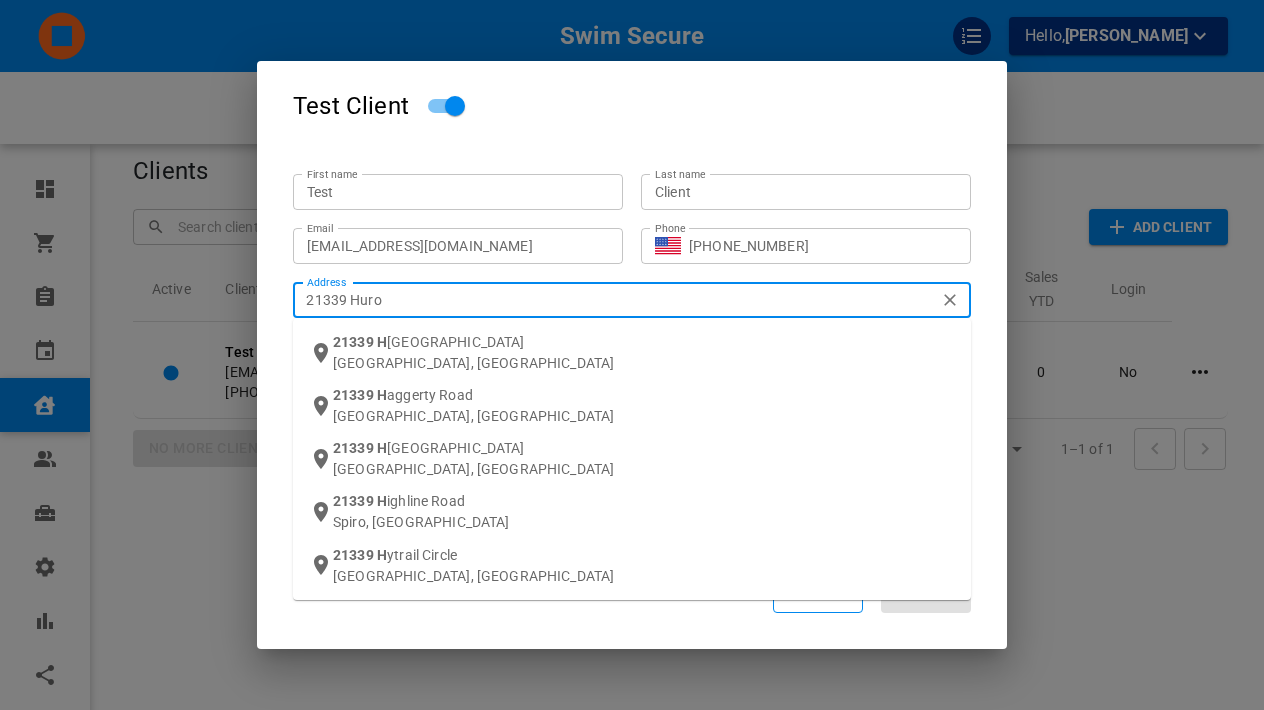 type on "21339 Huron" 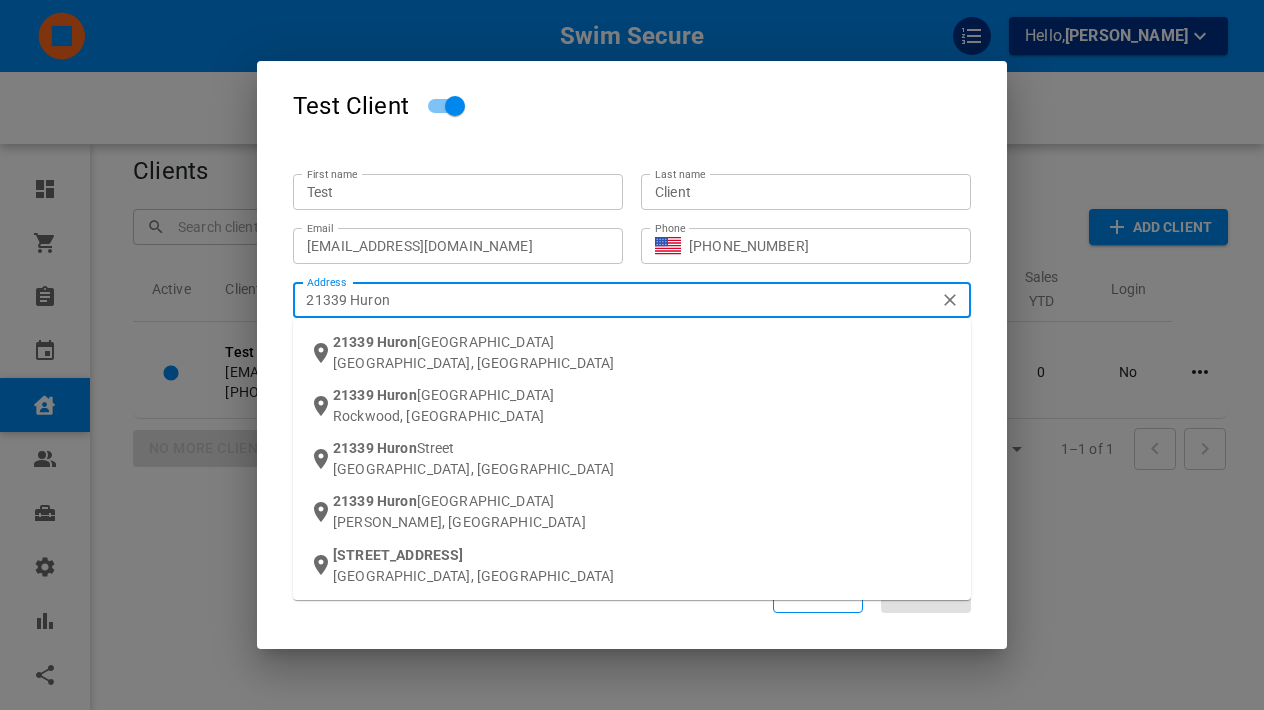 click on "21339   Huron  River Drive New Boston, MI" at bounding box center [644, 352] 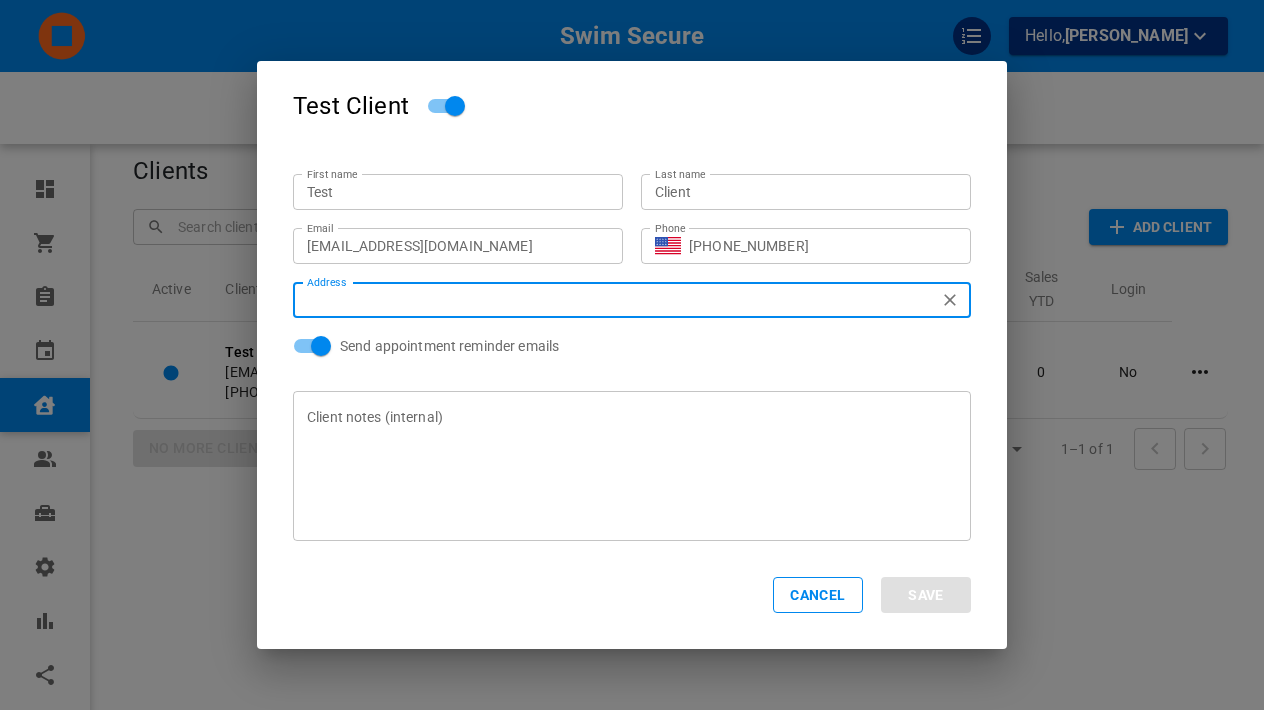 type on "[STREET_ADDRESS]" 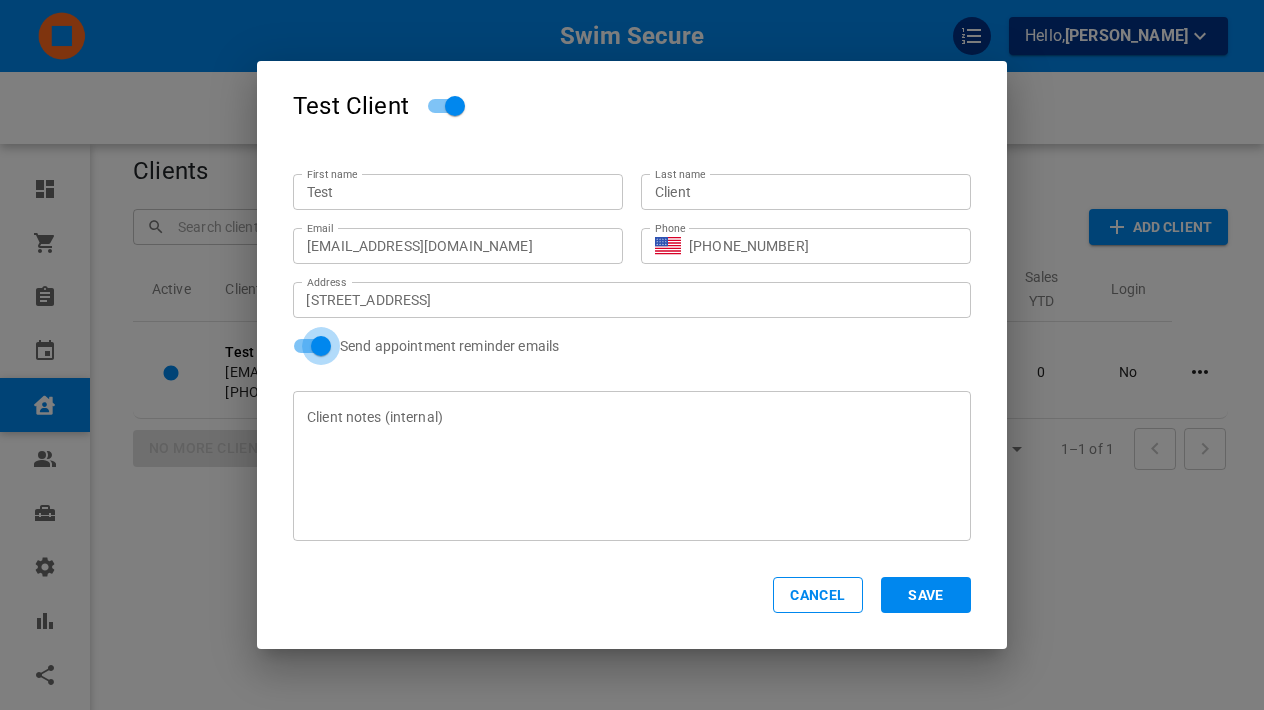 click on "Send appointment reminder emails" at bounding box center (321, 346) 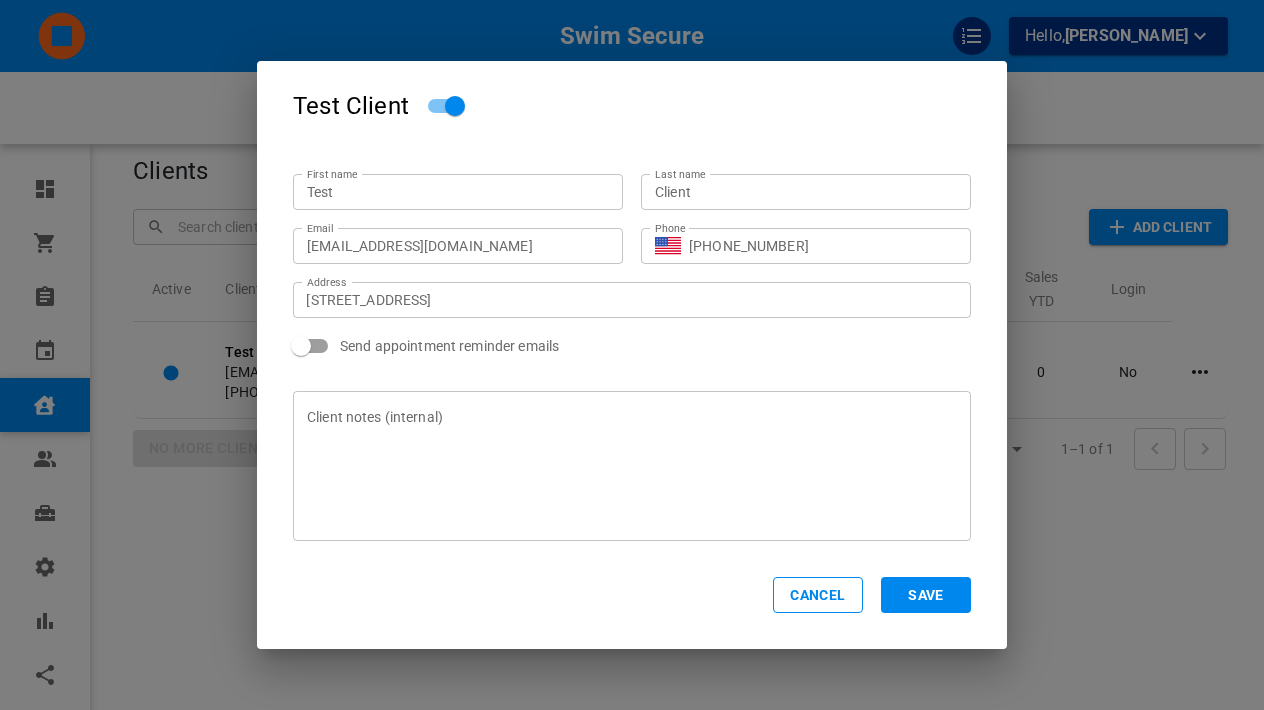 click on "Save" at bounding box center [926, 595] 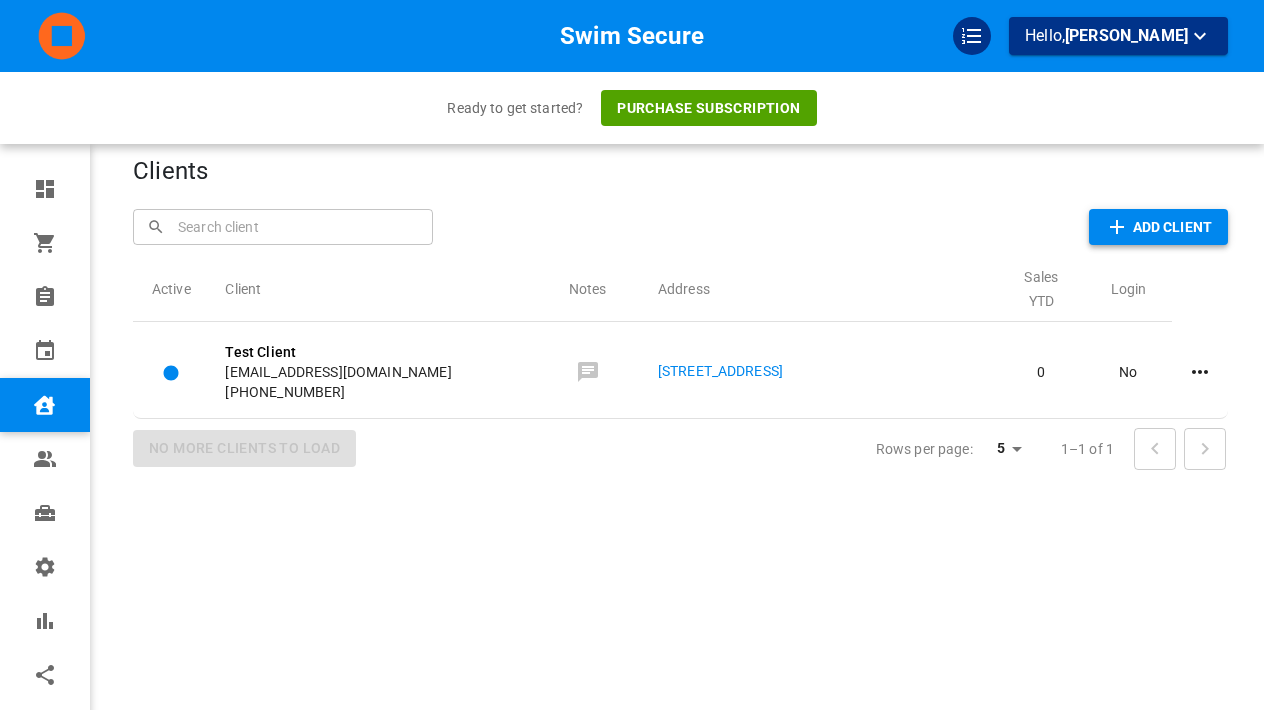 click 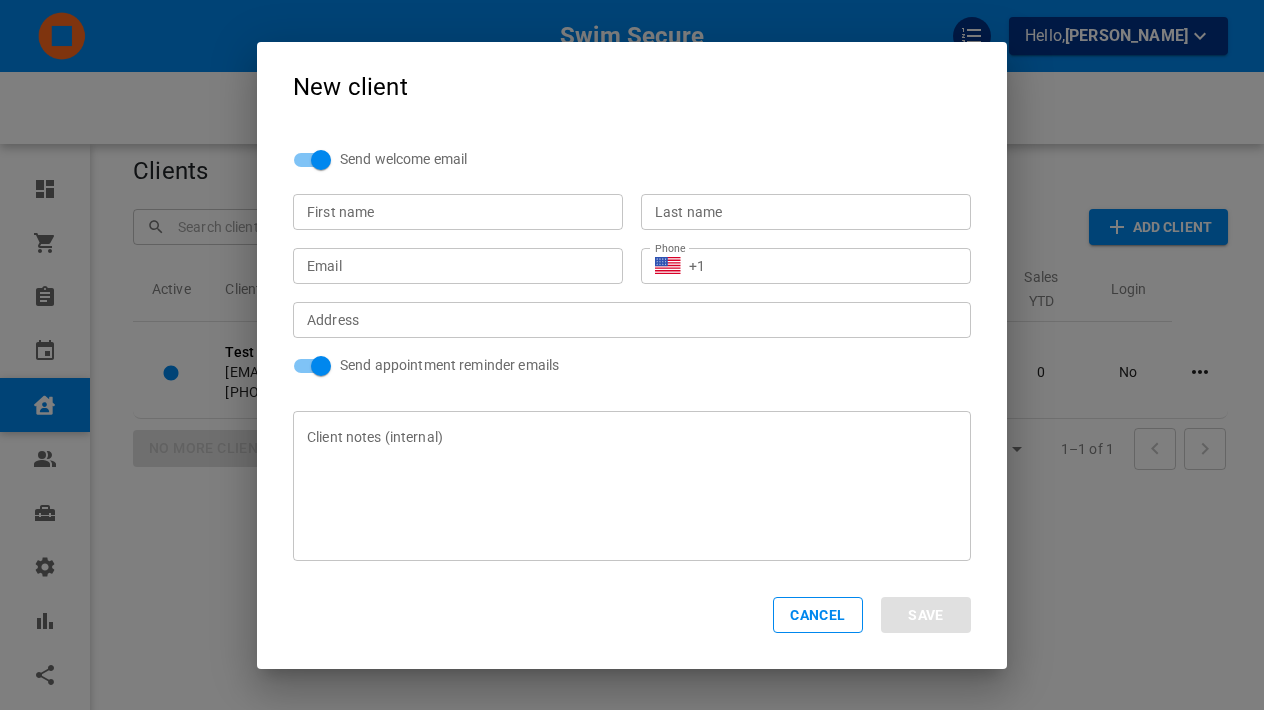 click on "Send welcome email" at bounding box center (321, 160) 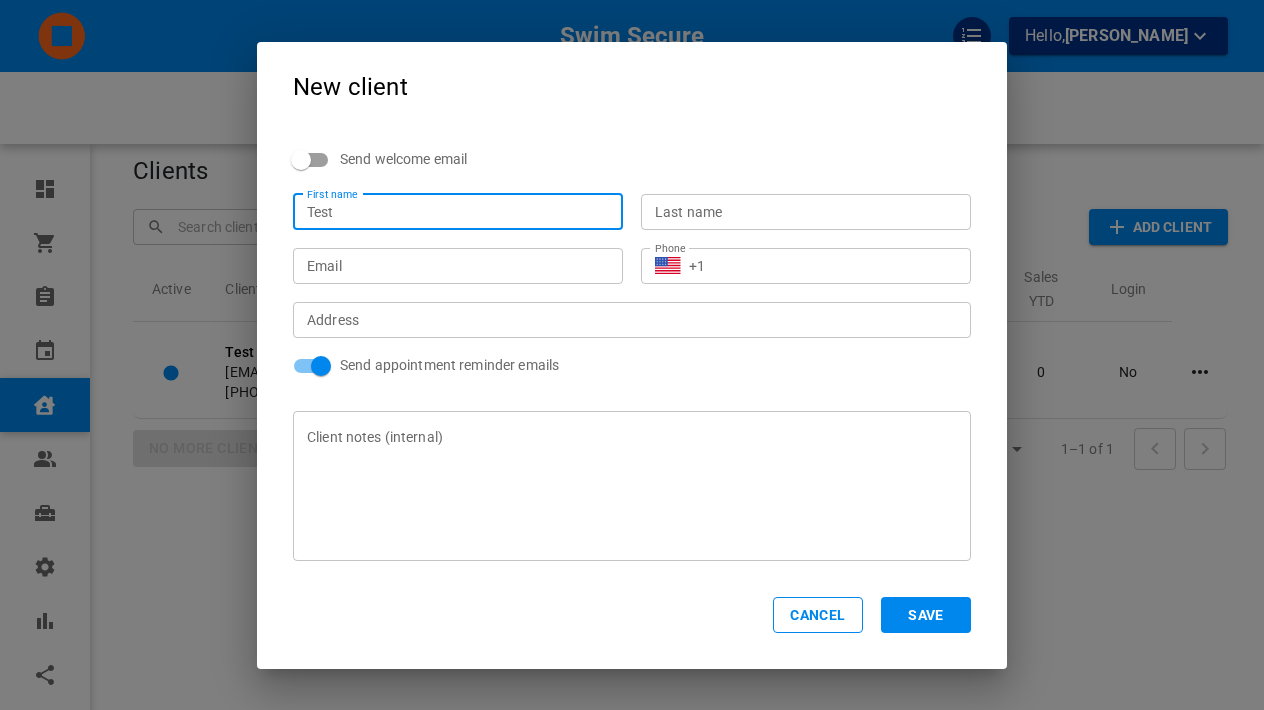 type on "Test" 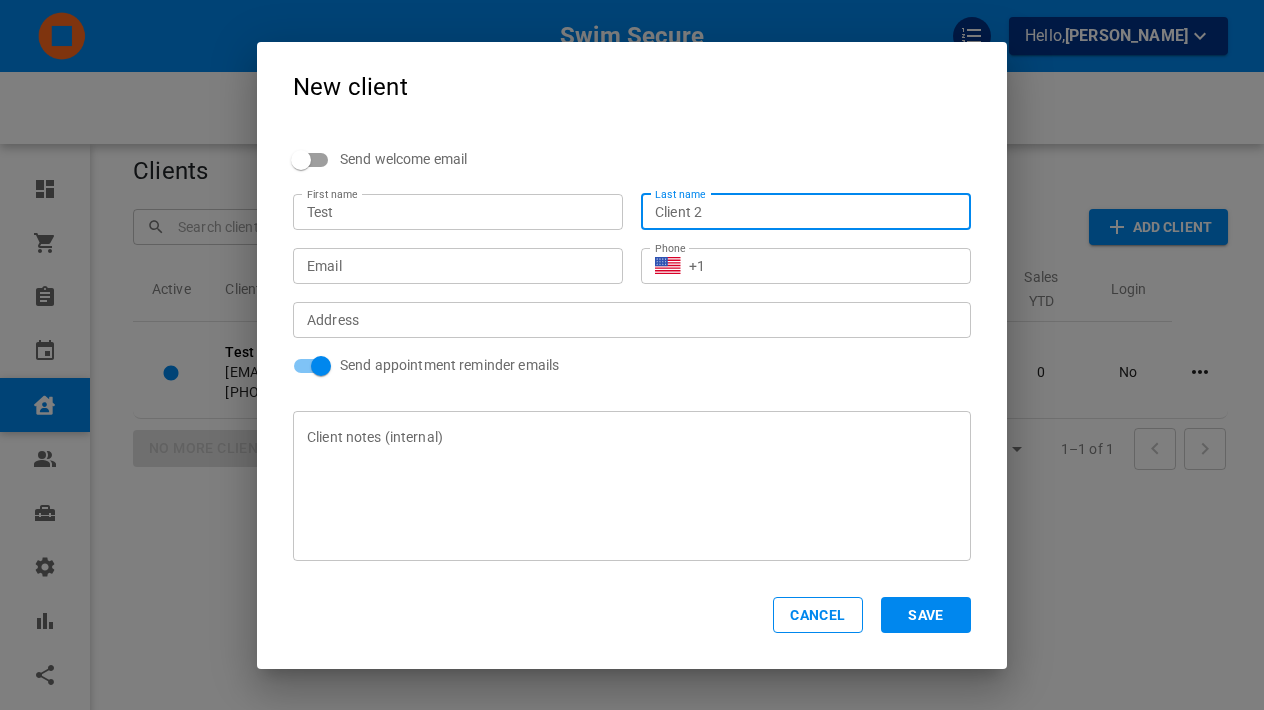 type on "Client 2" 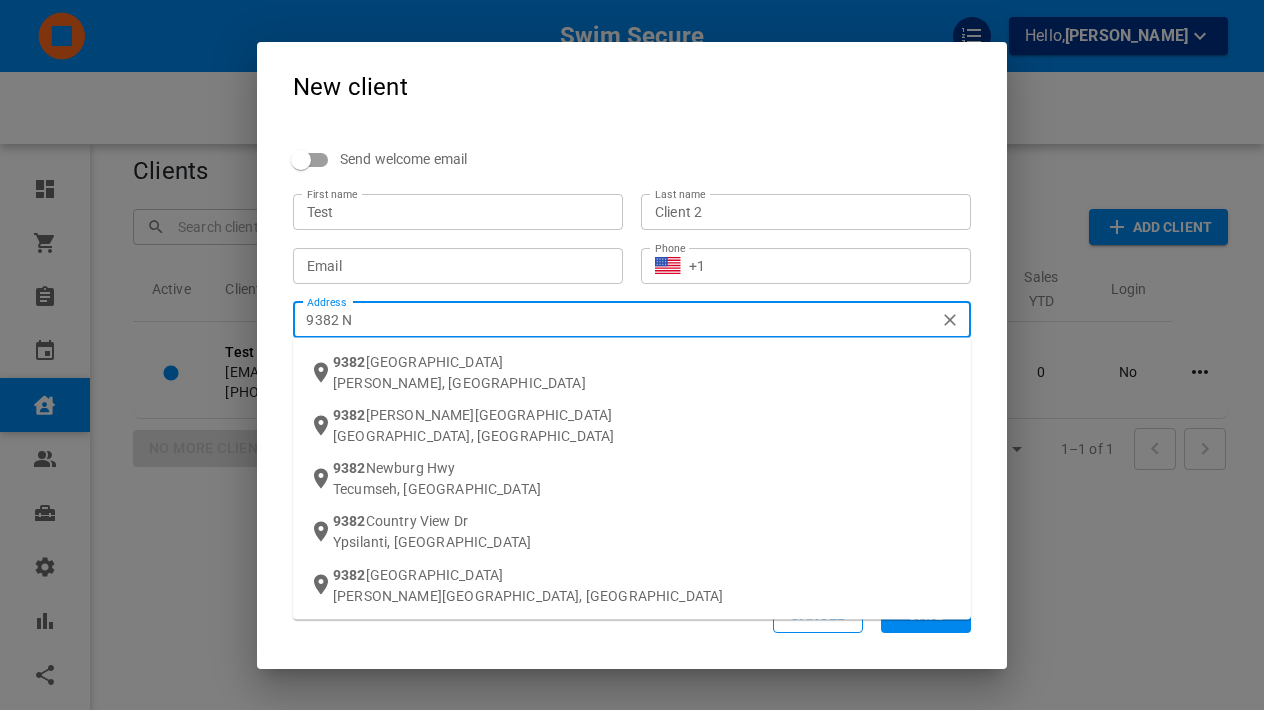 type on "9382 N" 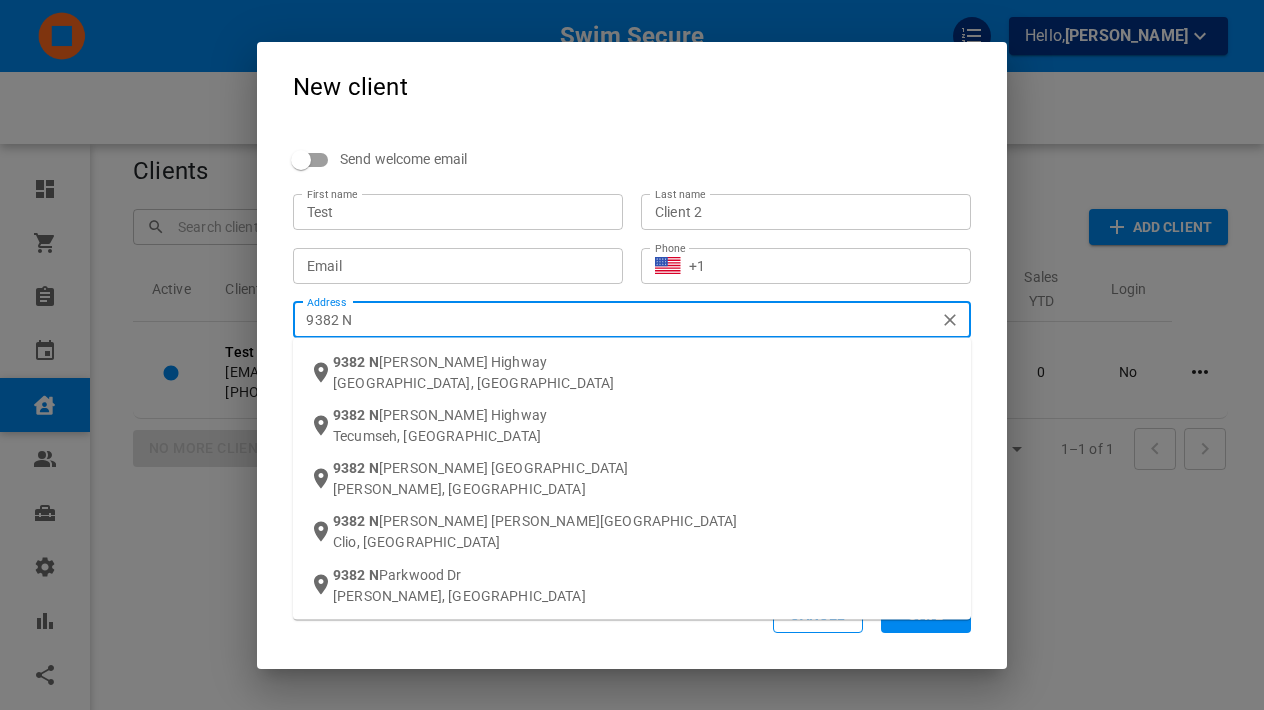 click on "orth Dixie Highway" at bounding box center (463, 362) 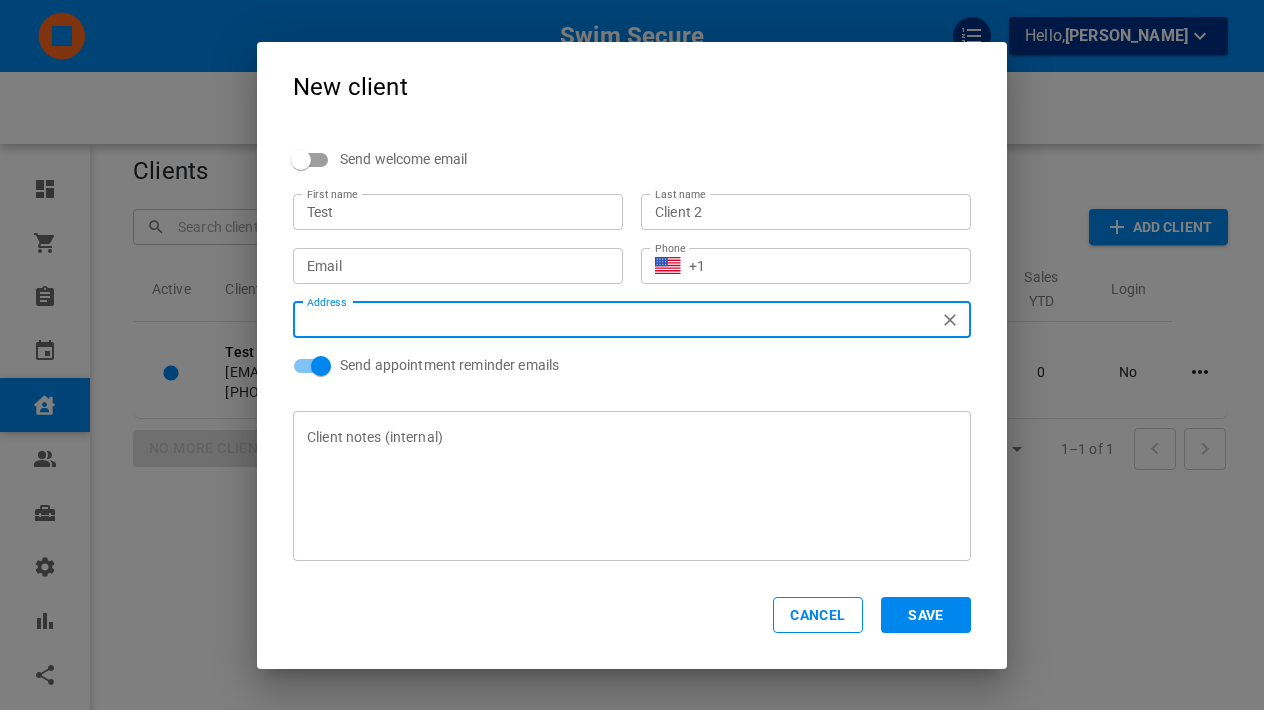 type on "[STREET_ADDRESS][PERSON_NAME]" 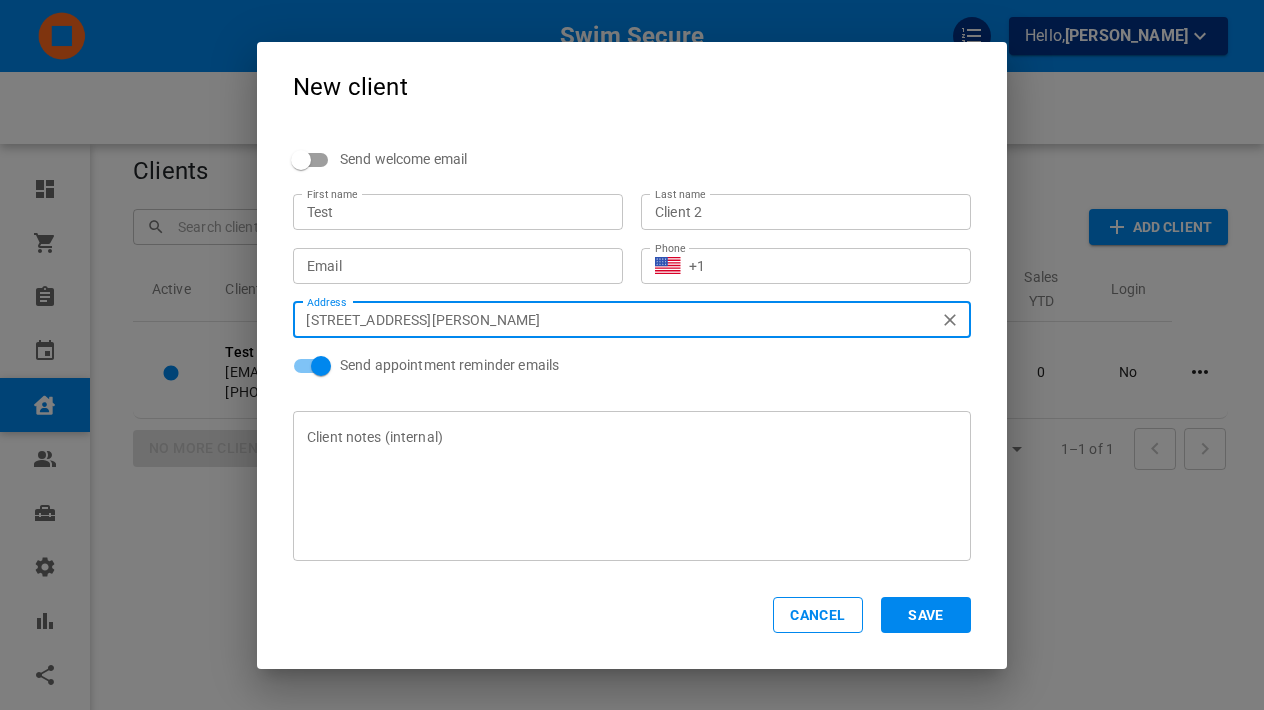 click on "Save" at bounding box center [926, 615] 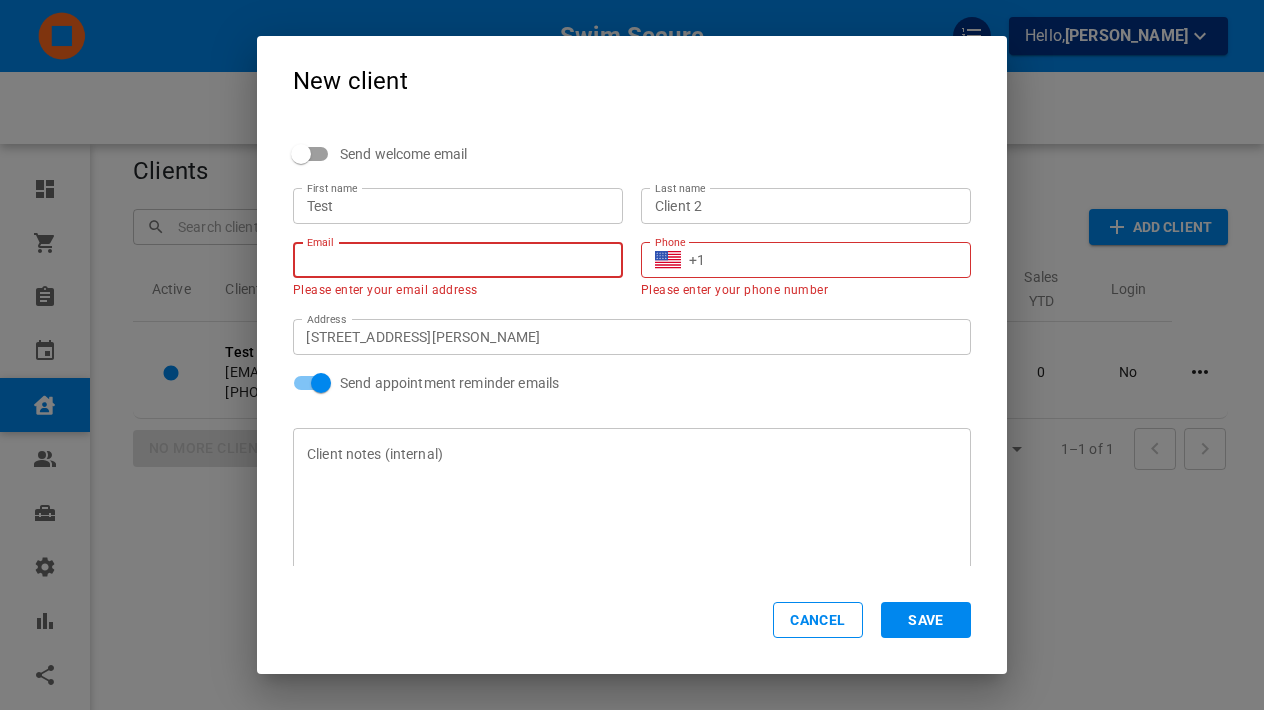 type on "[EMAIL_ADDRESS][DOMAIN_NAME]" 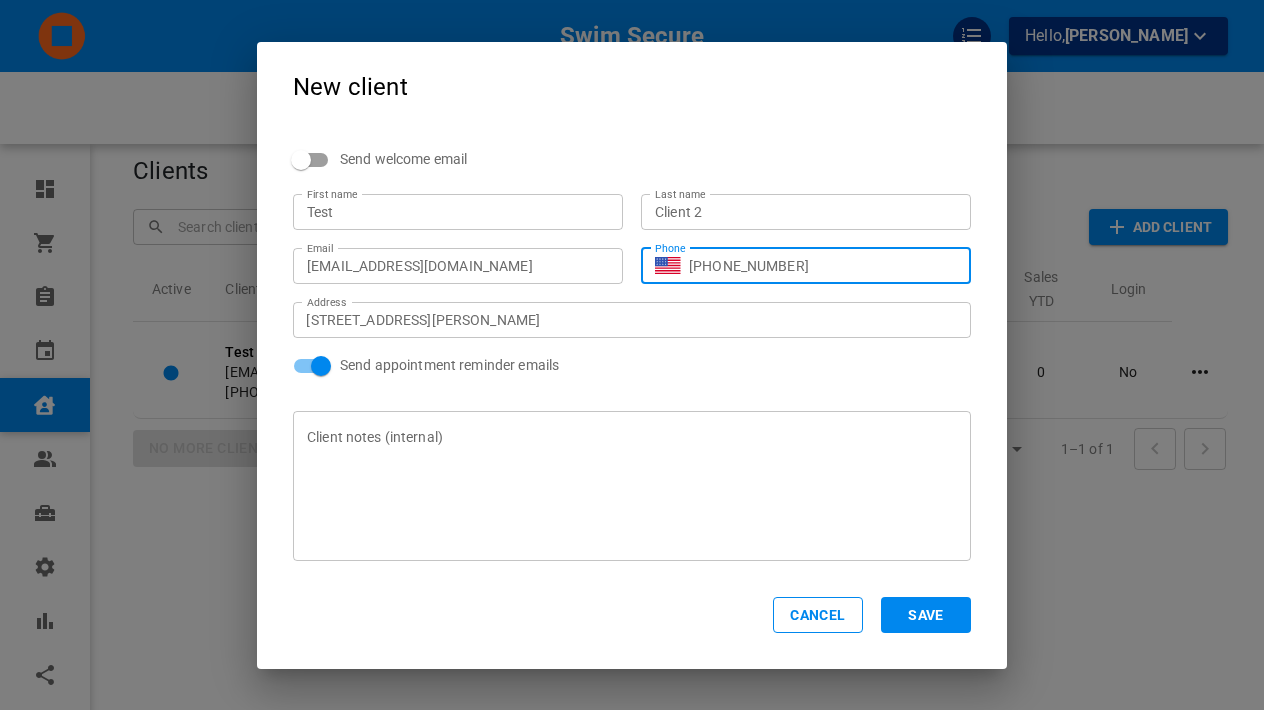 type on "[PHONE_NUMBER]" 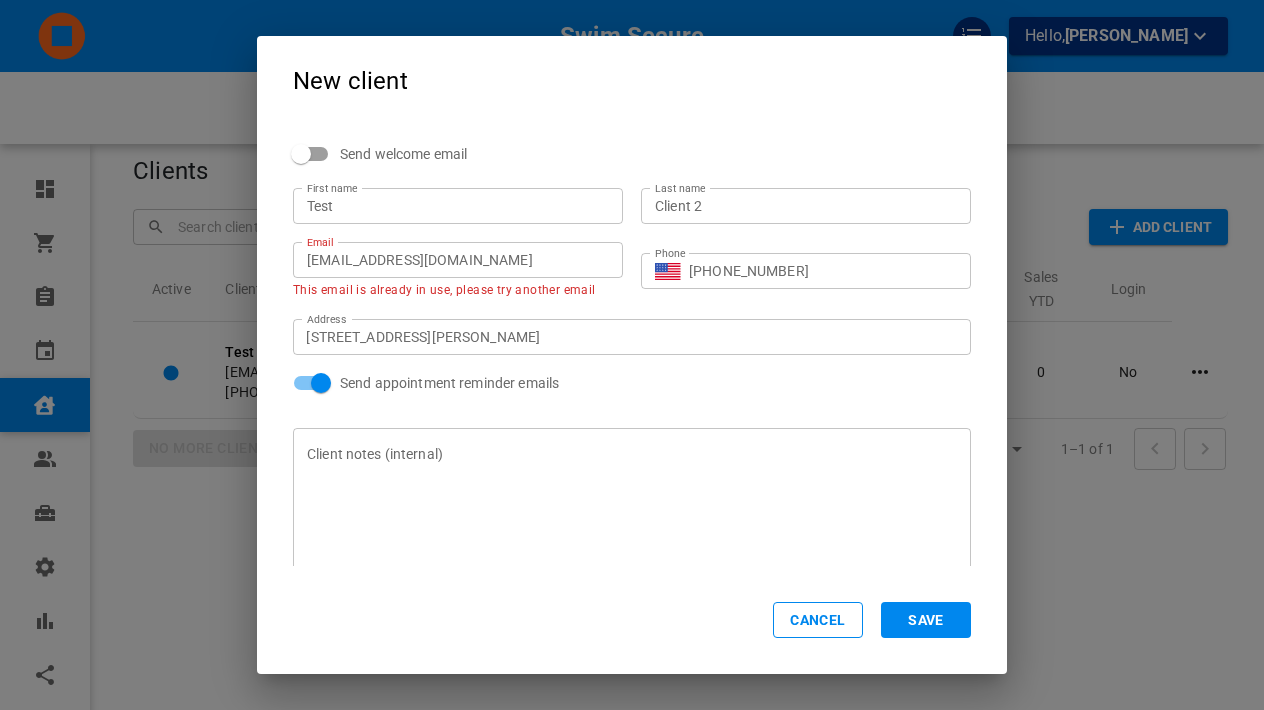 click on "[EMAIL_ADDRESS][DOMAIN_NAME]" at bounding box center (458, 260) 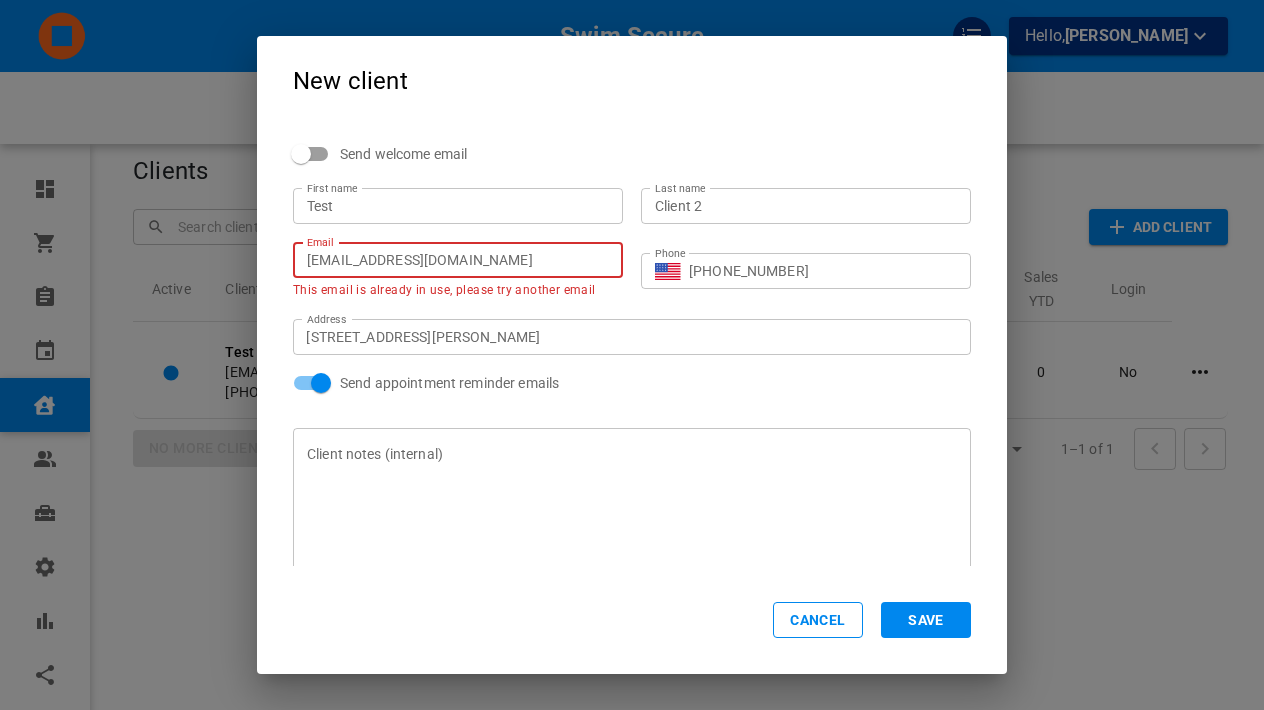 click on "[EMAIL_ADDRESS][DOMAIN_NAME]" at bounding box center [458, 260] 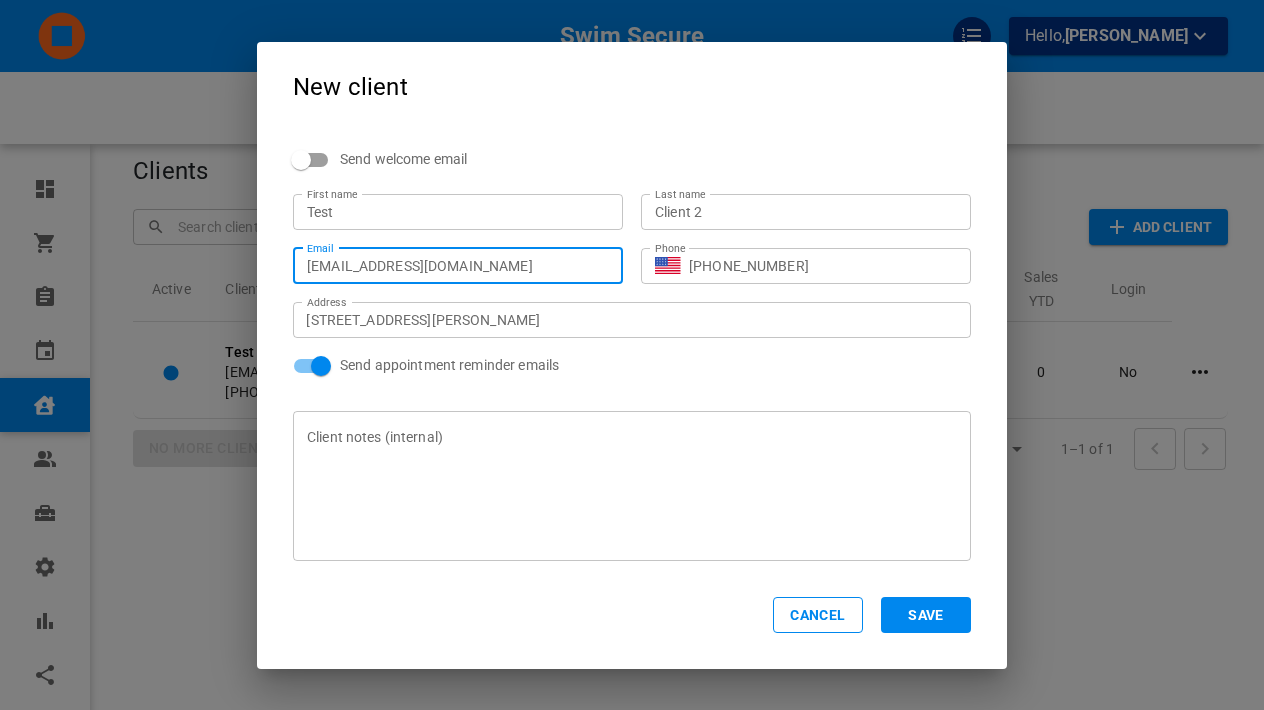 type on "[EMAIL_ADDRESS][DOMAIN_NAME]" 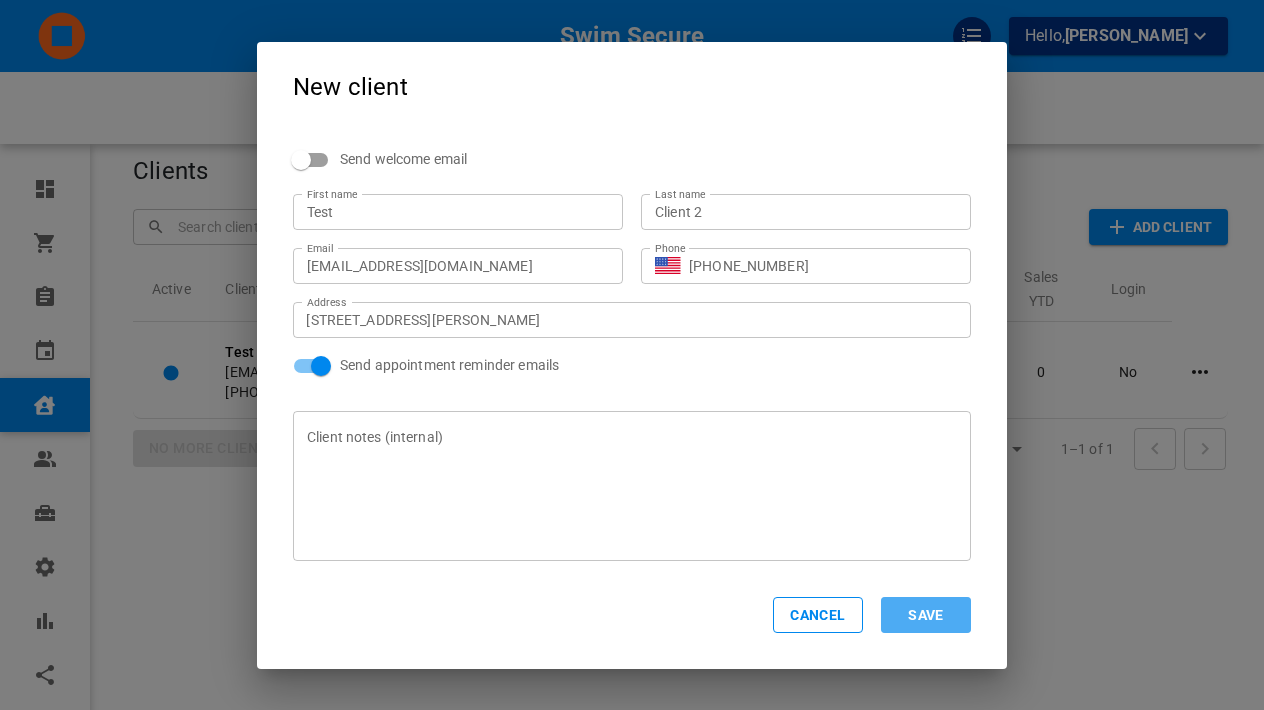 click on "Save" at bounding box center [926, 615] 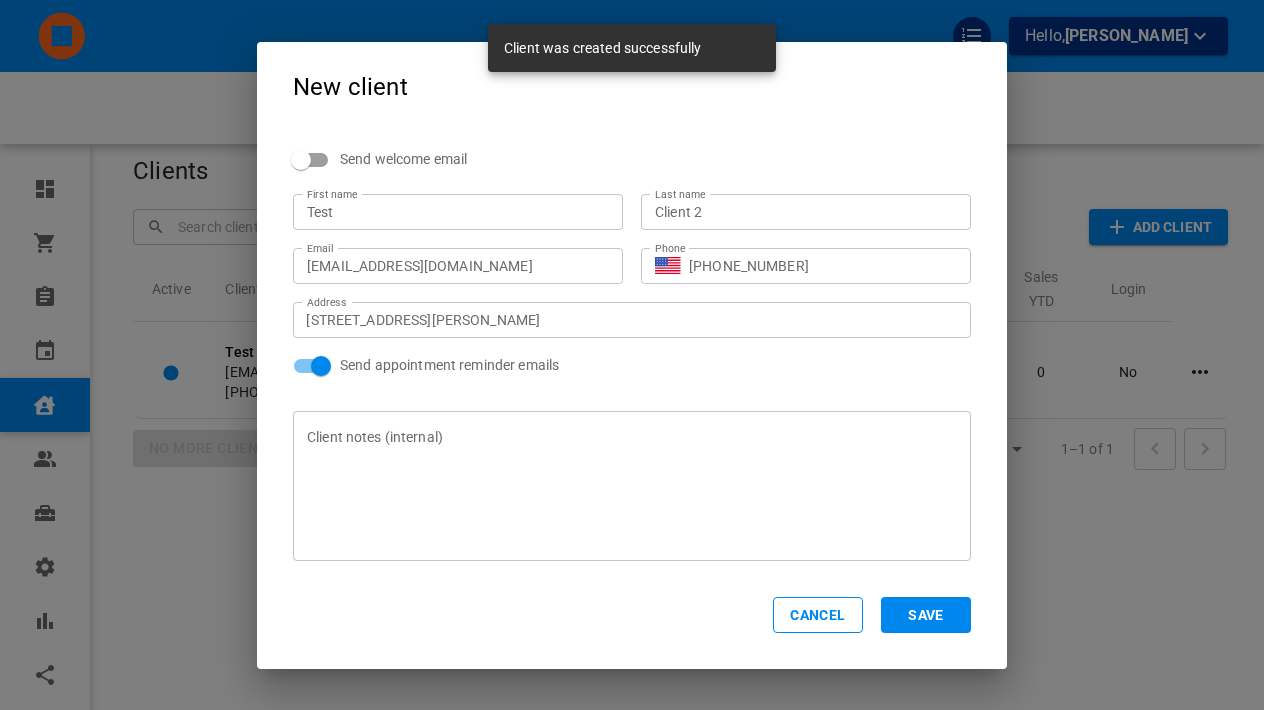 checkbox on "true" 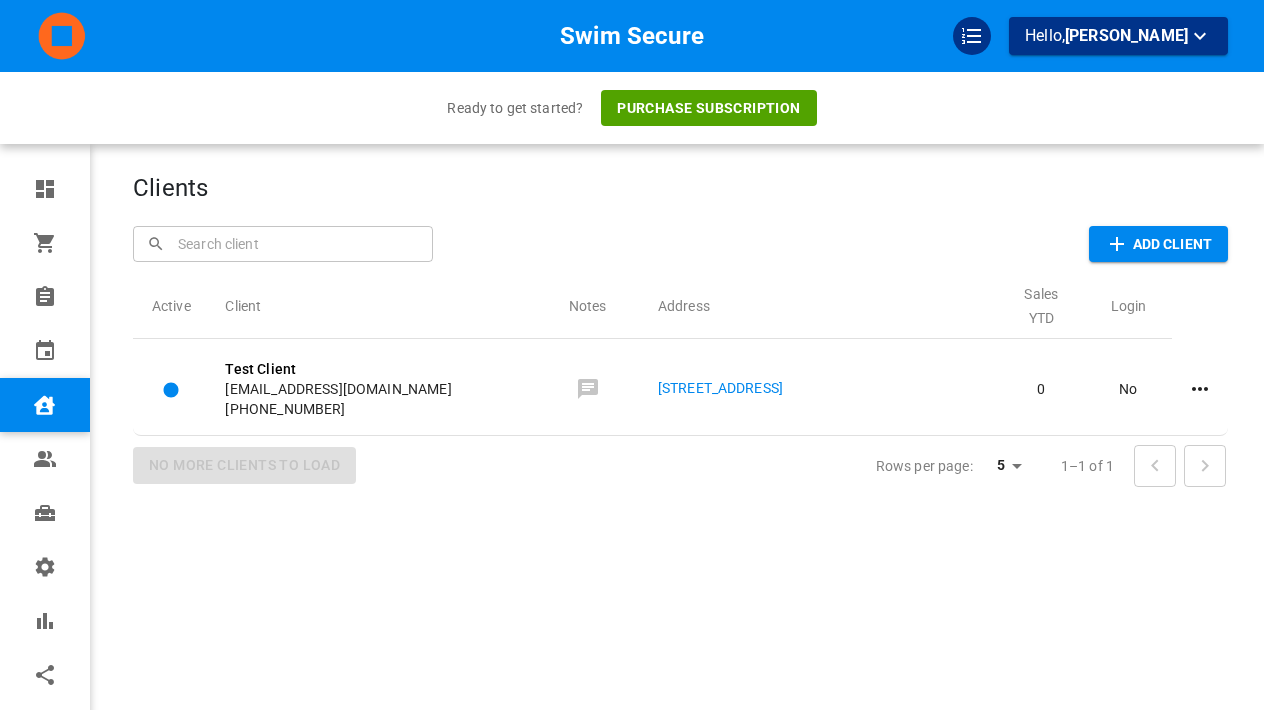 scroll, scrollTop: 0, scrollLeft: 0, axis: both 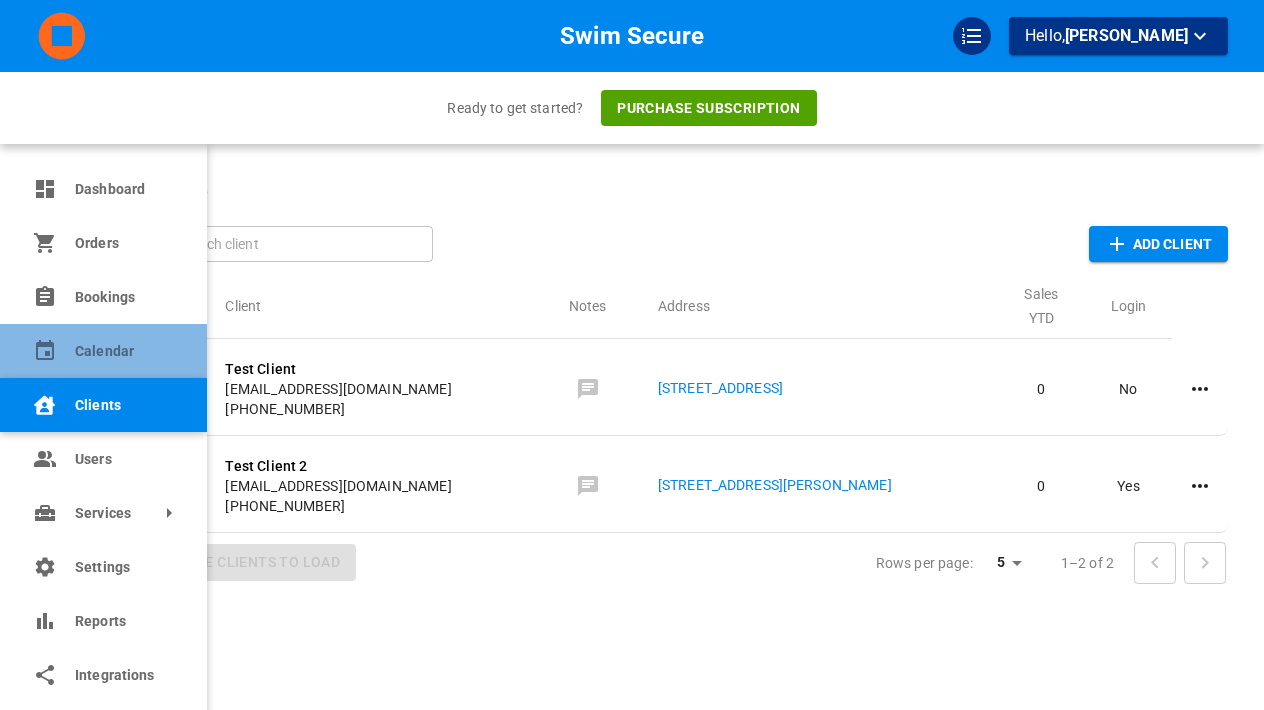 click on "Calendar" at bounding box center (103, 351) 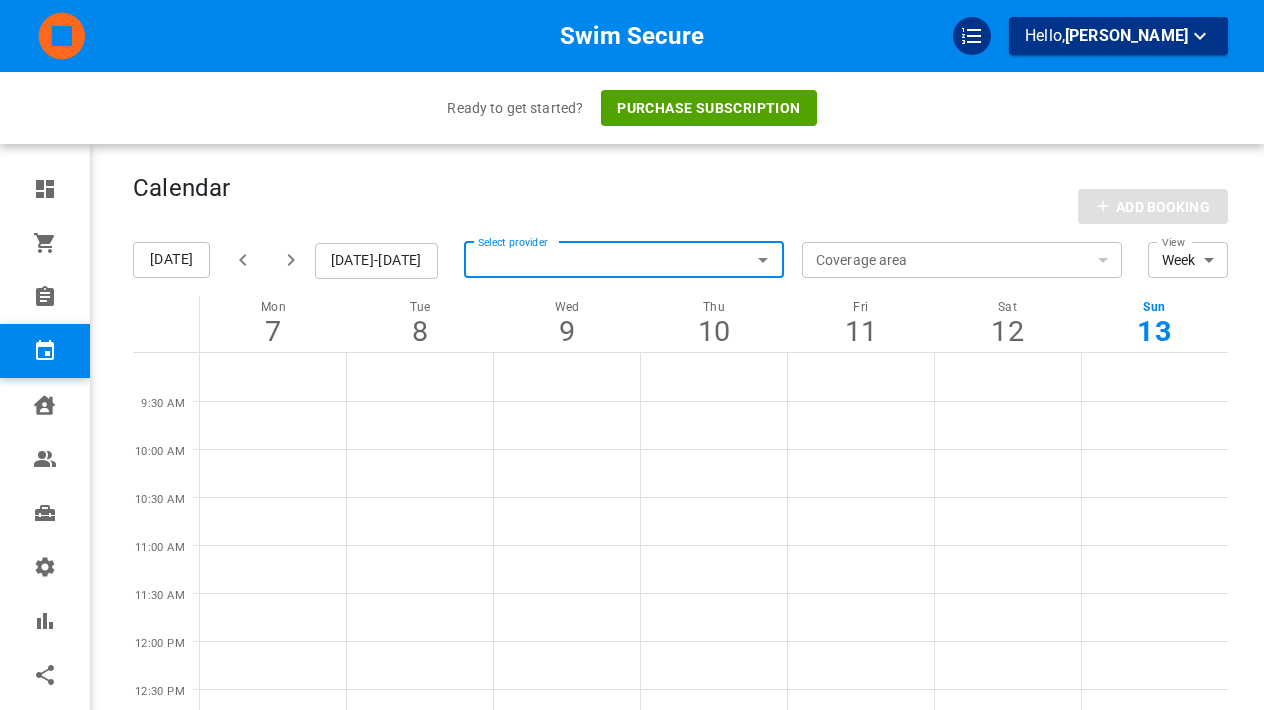 click 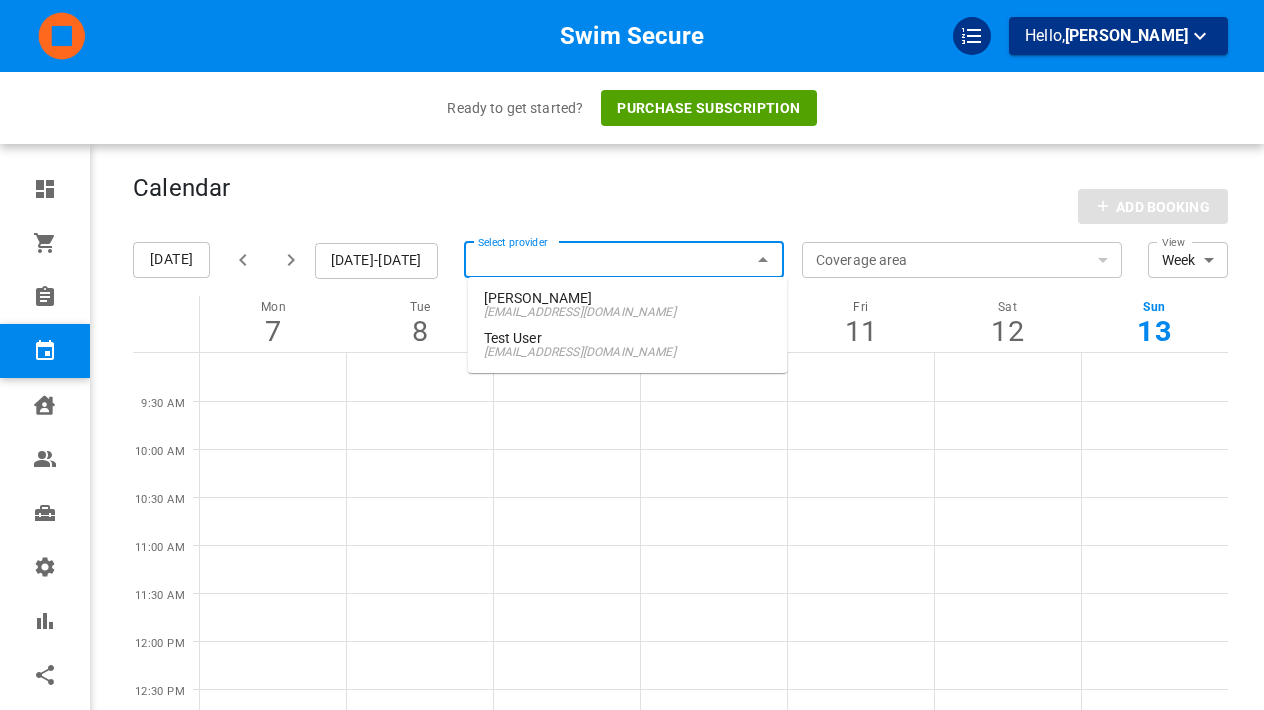 click on "[EMAIL_ADDRESS][DOMAIN_NAME]" at bounding box center (628, 312) 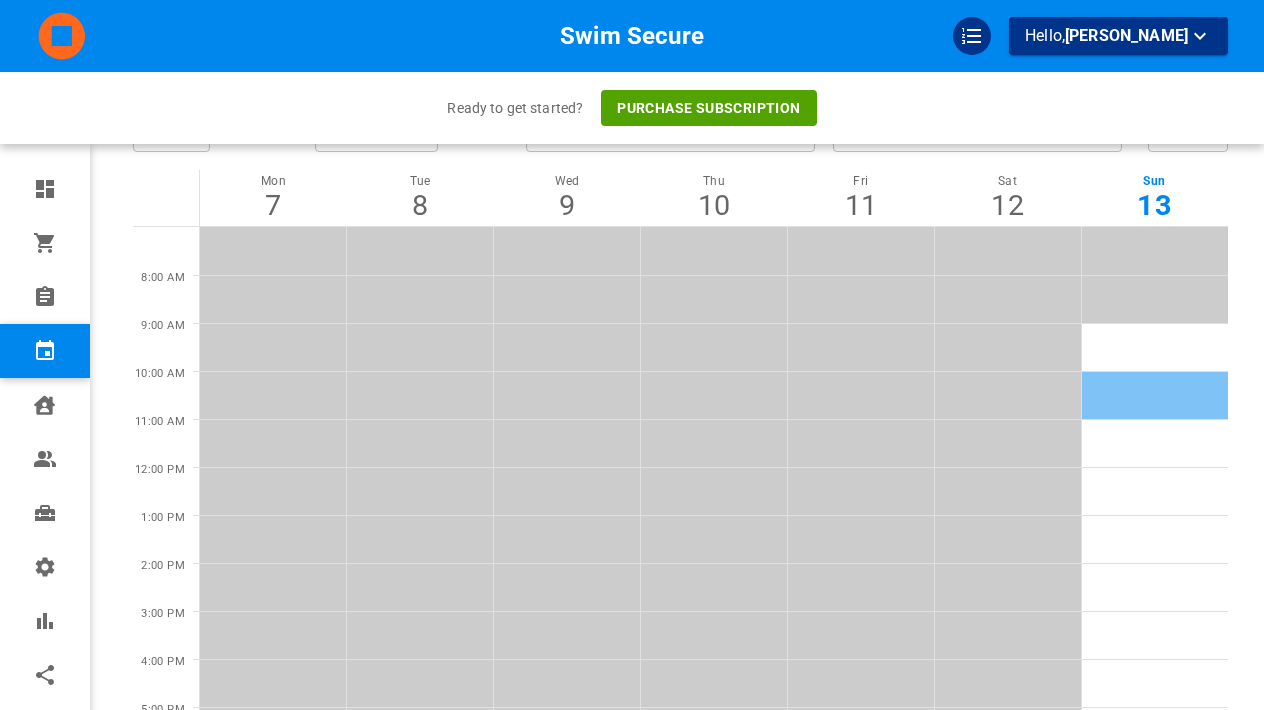 scroll, scrollTop: 129, scrollLeft: 0, axis: vertical 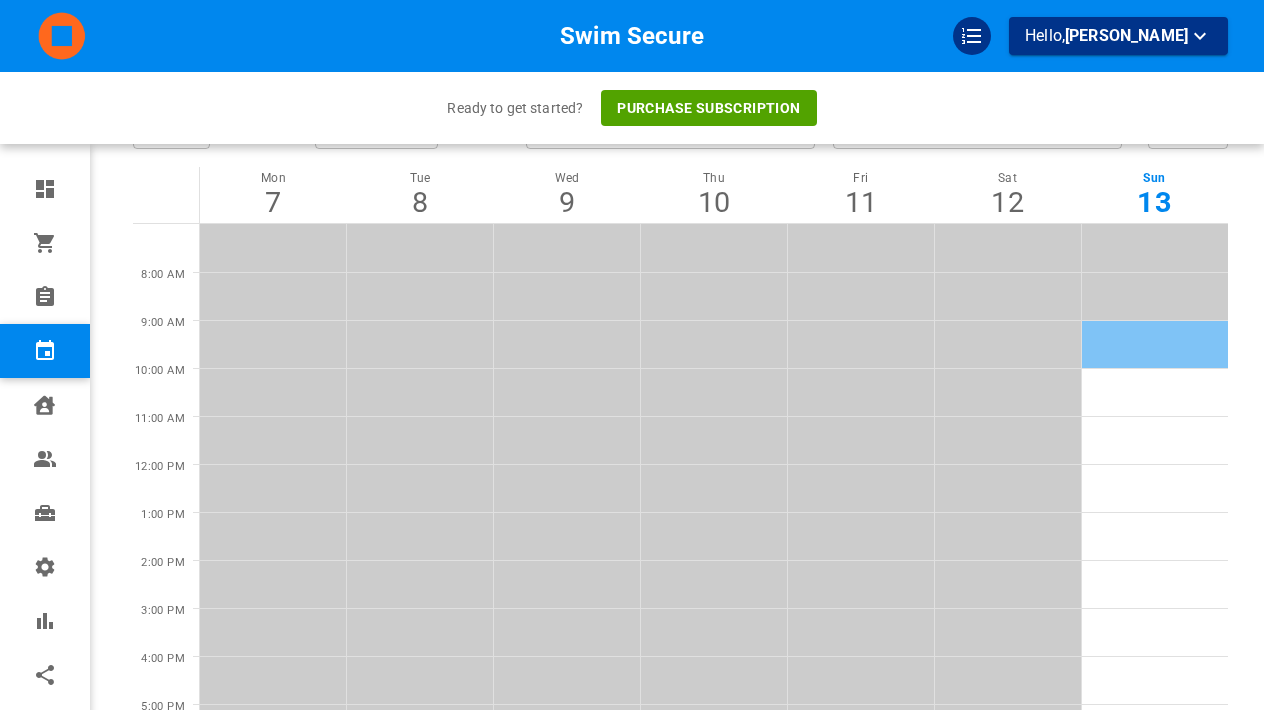 click at bounding box center (1154, 344) 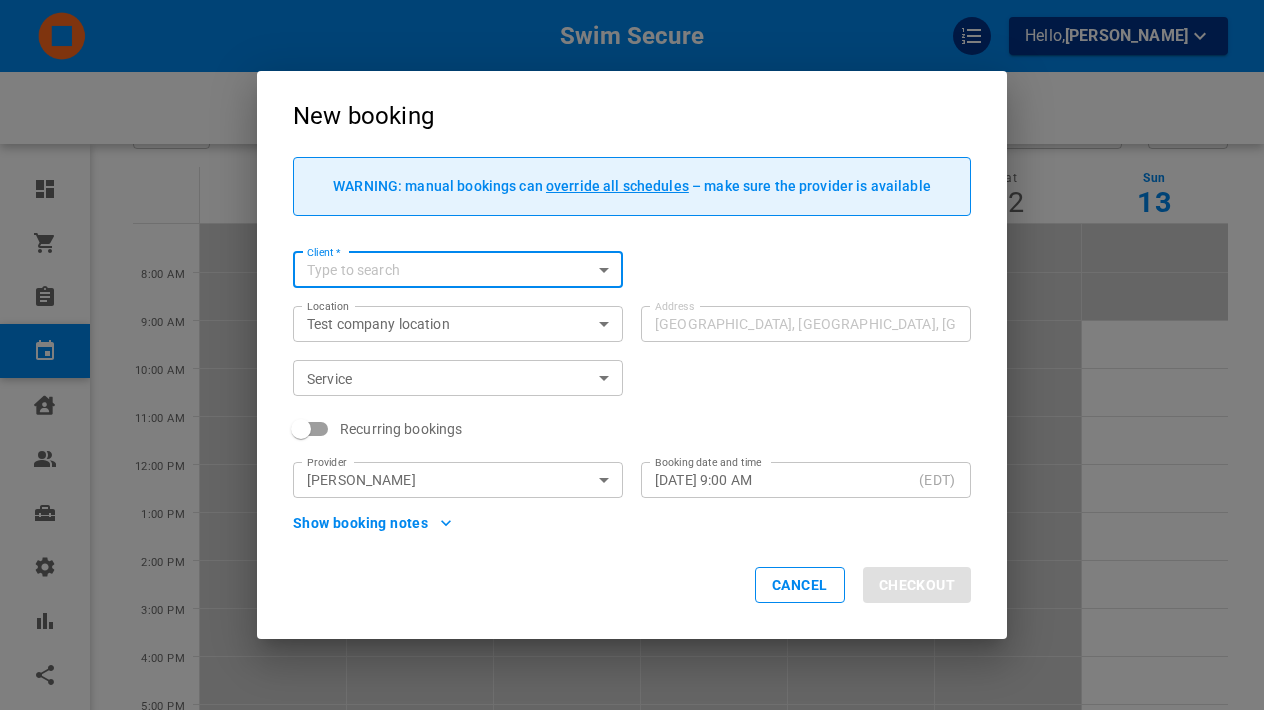 click on "Cancel" at bounding box center (800, 585) 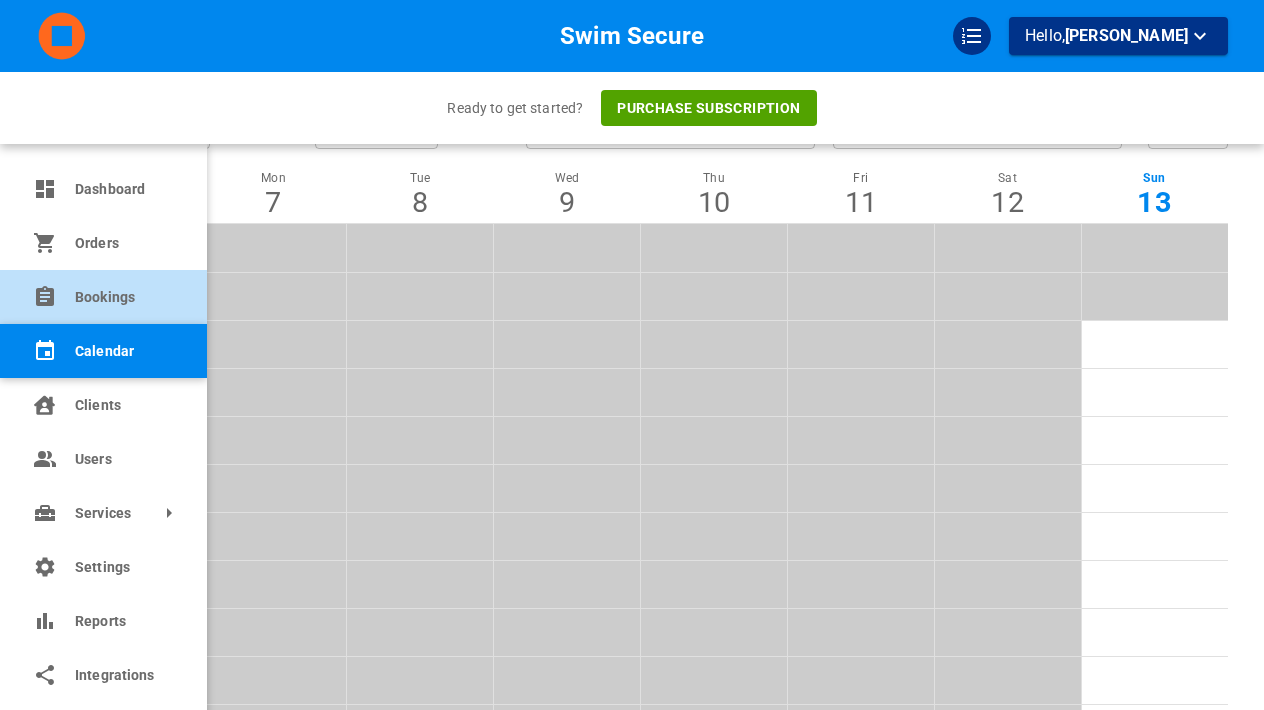 click on "Bookings" at bounding box center [103, 297] 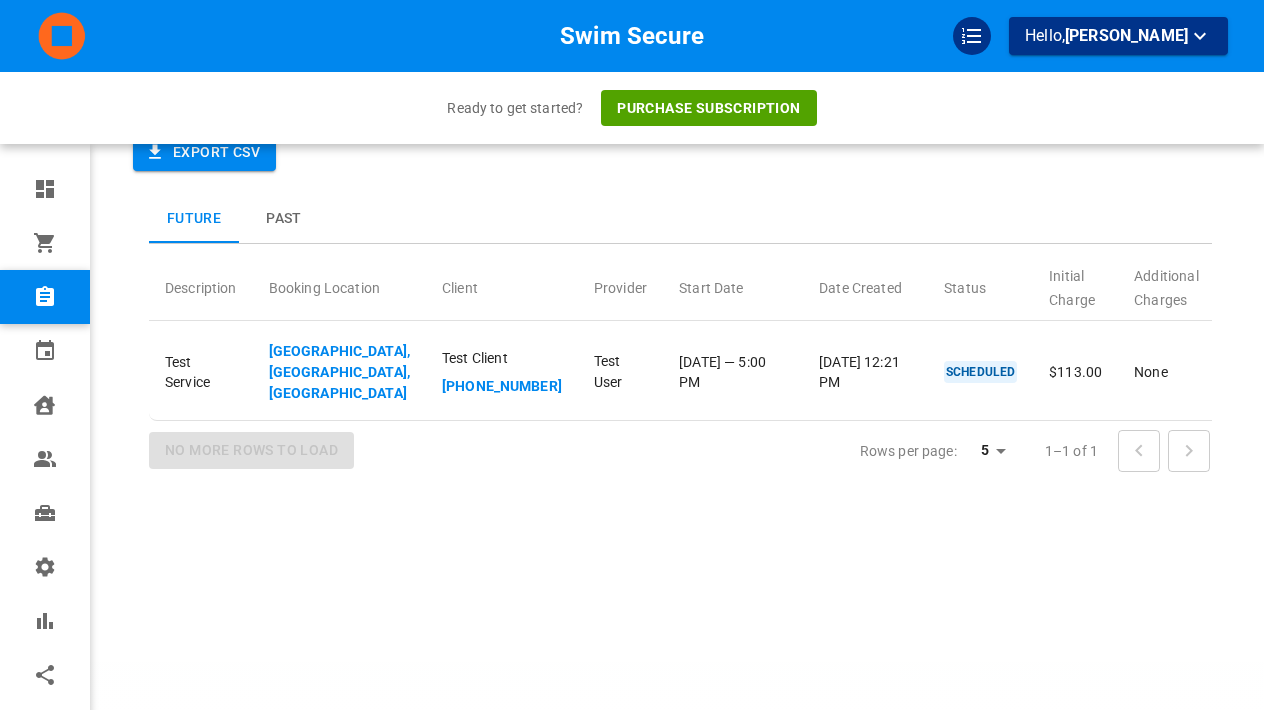 scroll, scrollTop: 115, scrollLeft: 0, axis: vertical 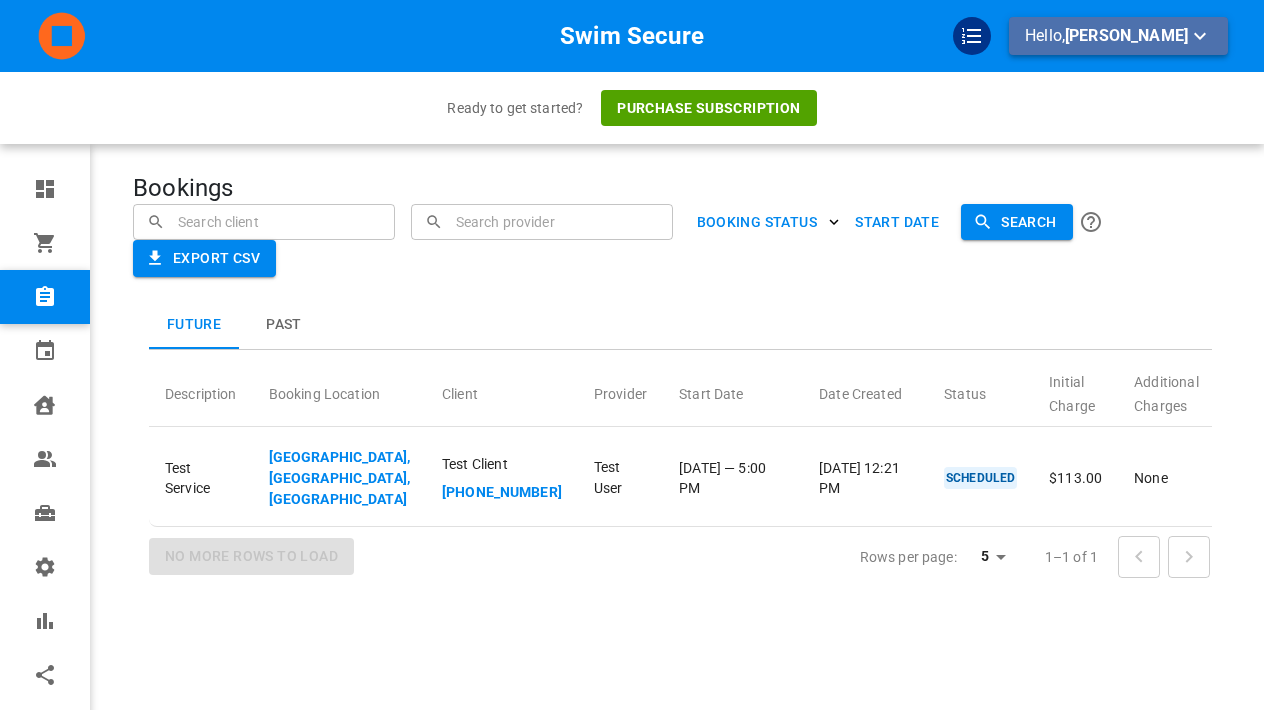 click on "Hello,  [PERSON_NAME]" at bounding box center [1118, 36] 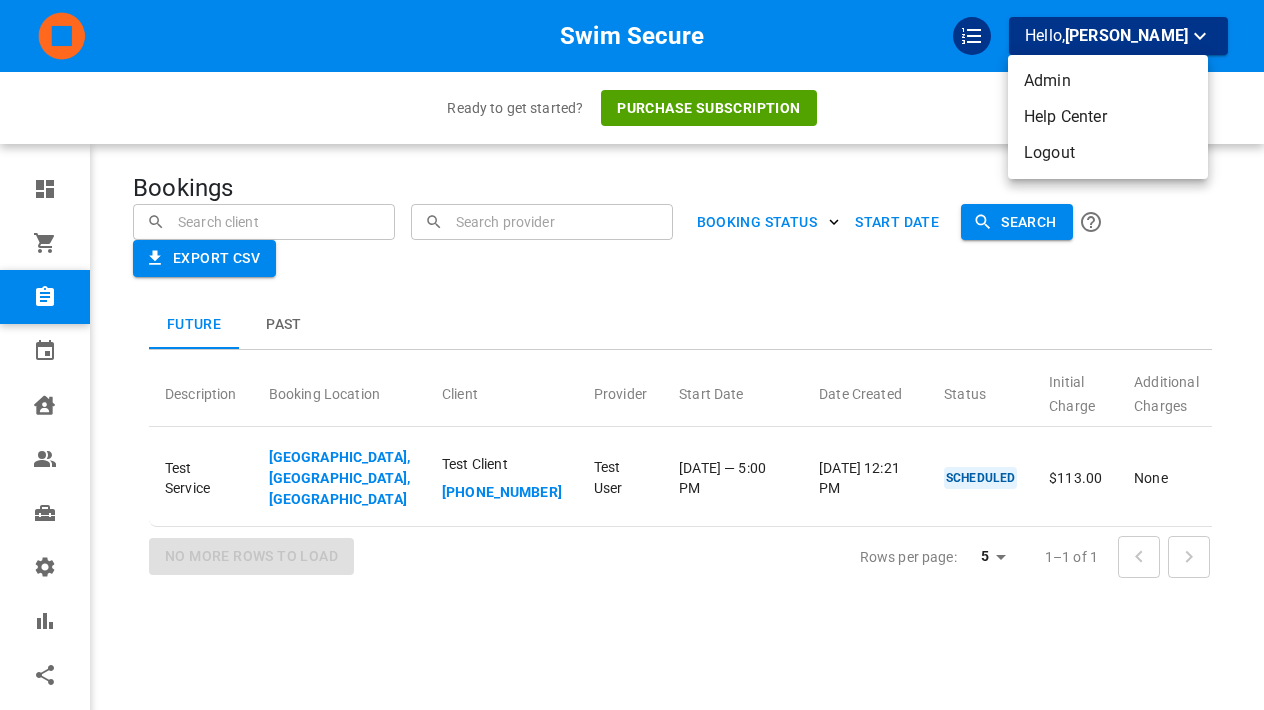 click at bounding box center [632, 355] 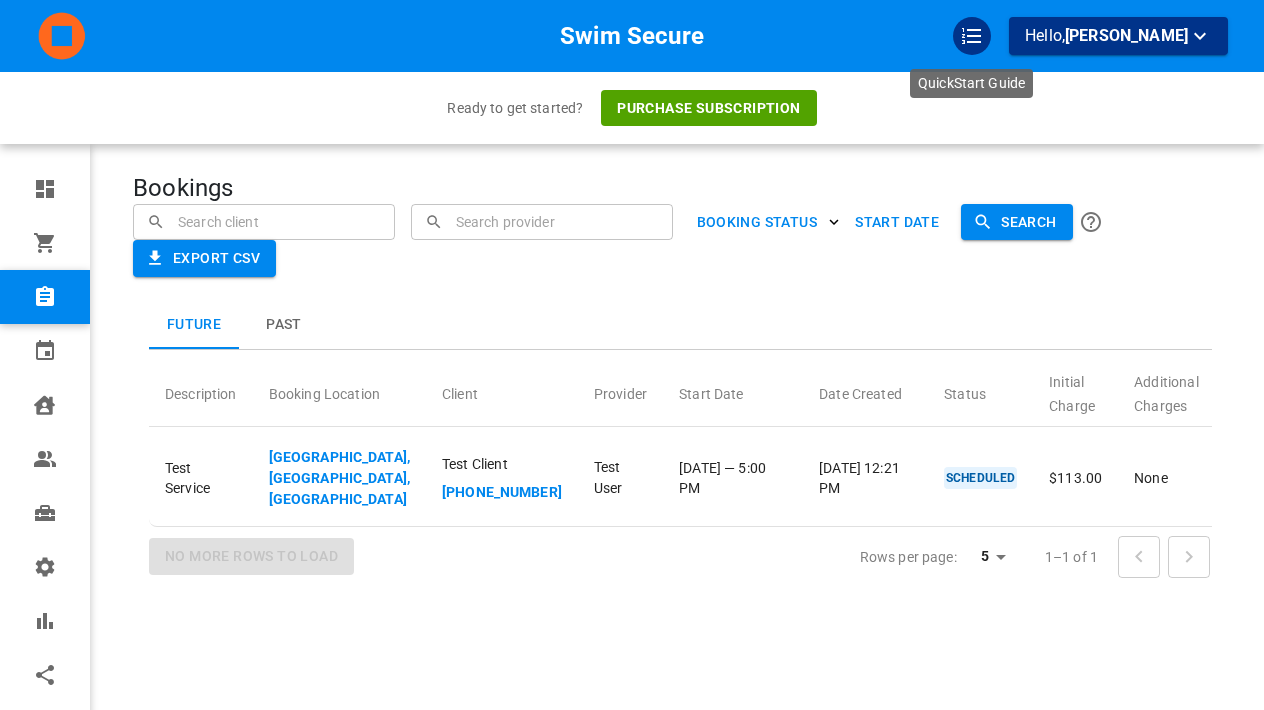 click 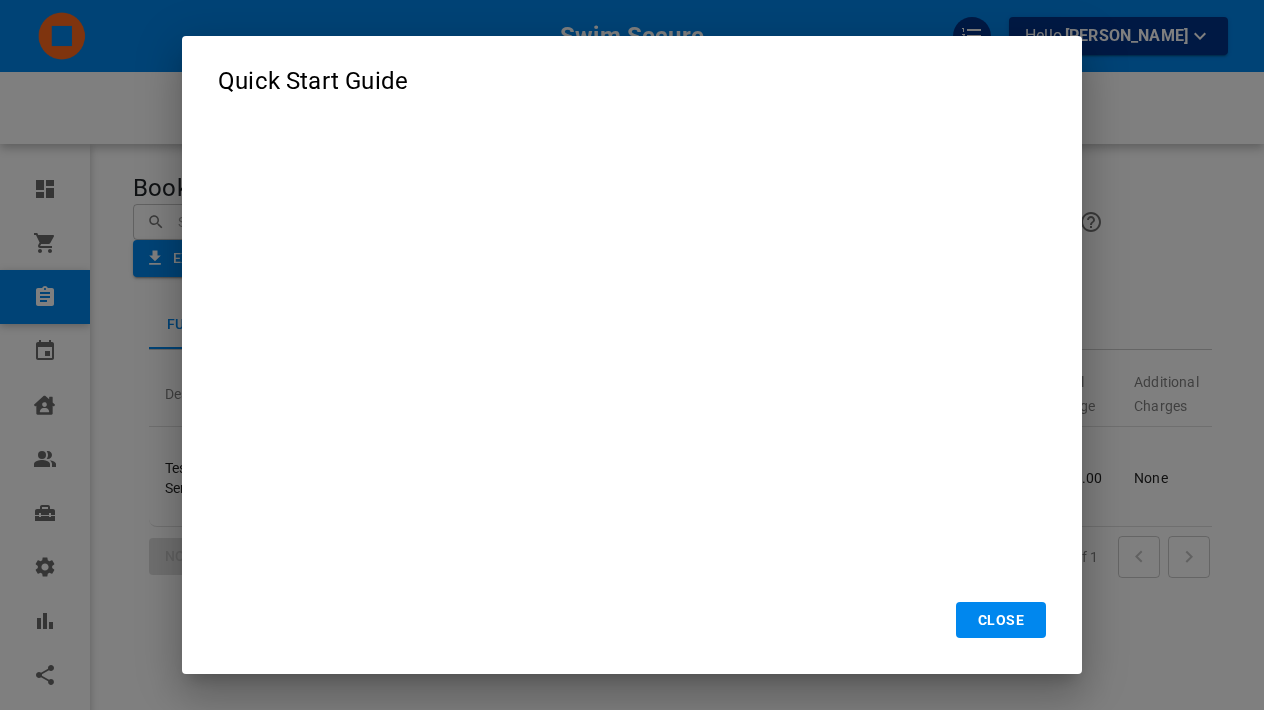 click on "CLOSE" at bounding box center (1001, 620) 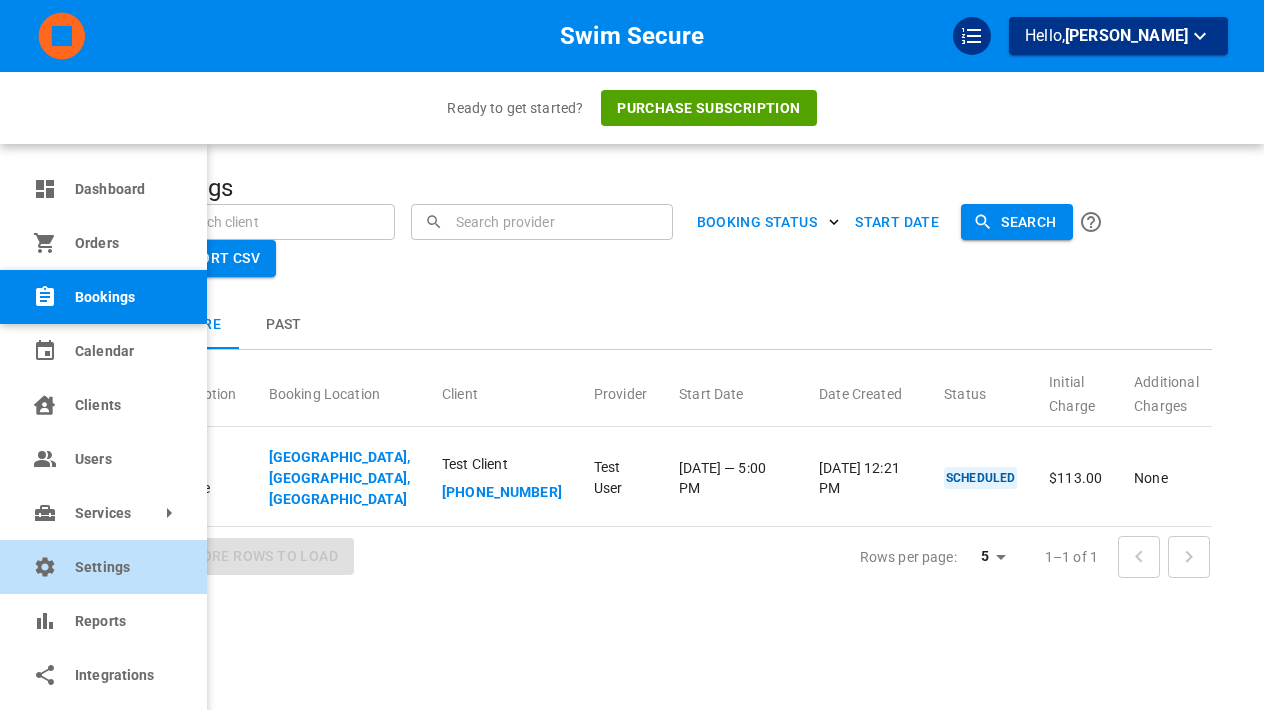 click on "Settings" at bounding box center [123, 567] 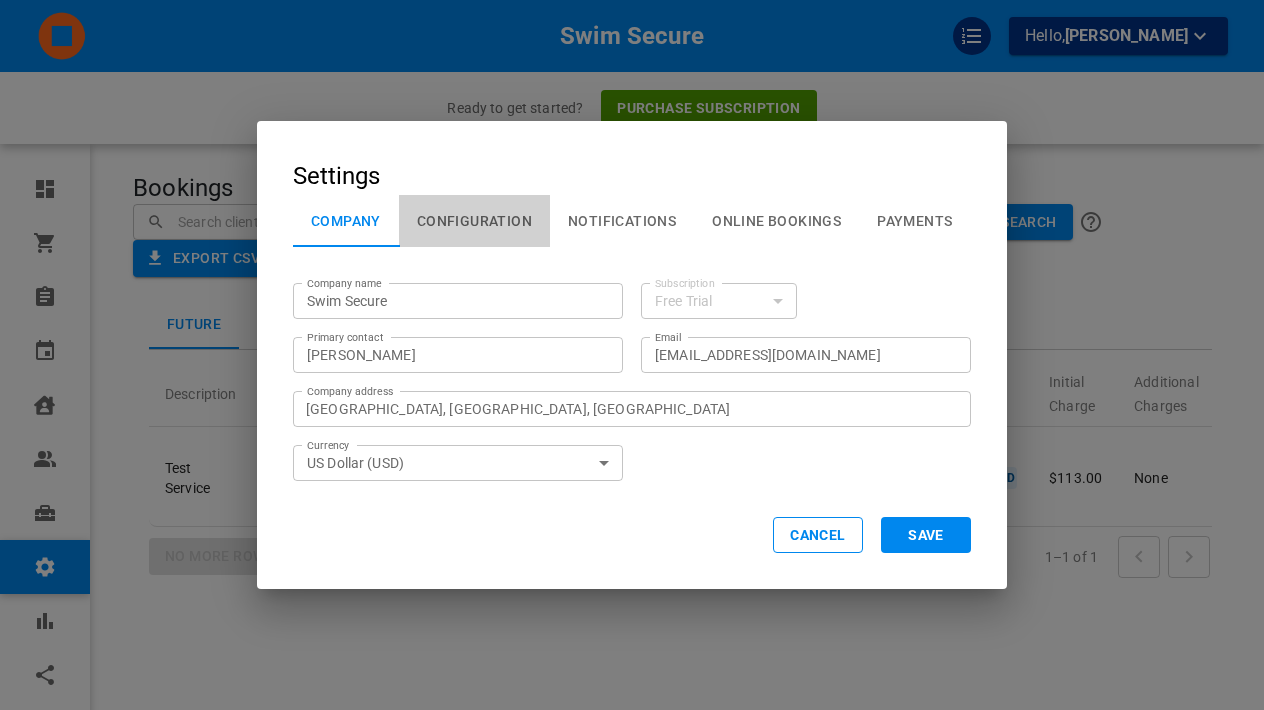 click on "Configuration" at bounding box center (474, 221) 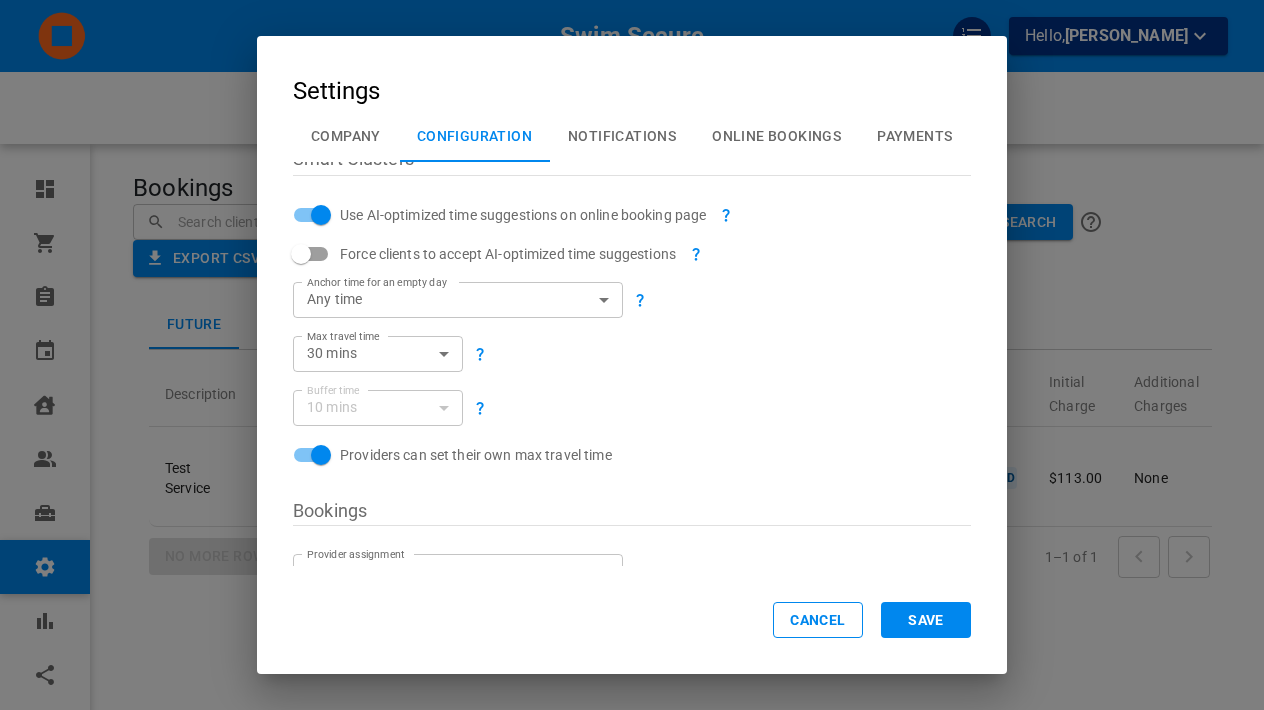 scroll, scrollTop: 44, scrollLeft: 0, axis: vertical 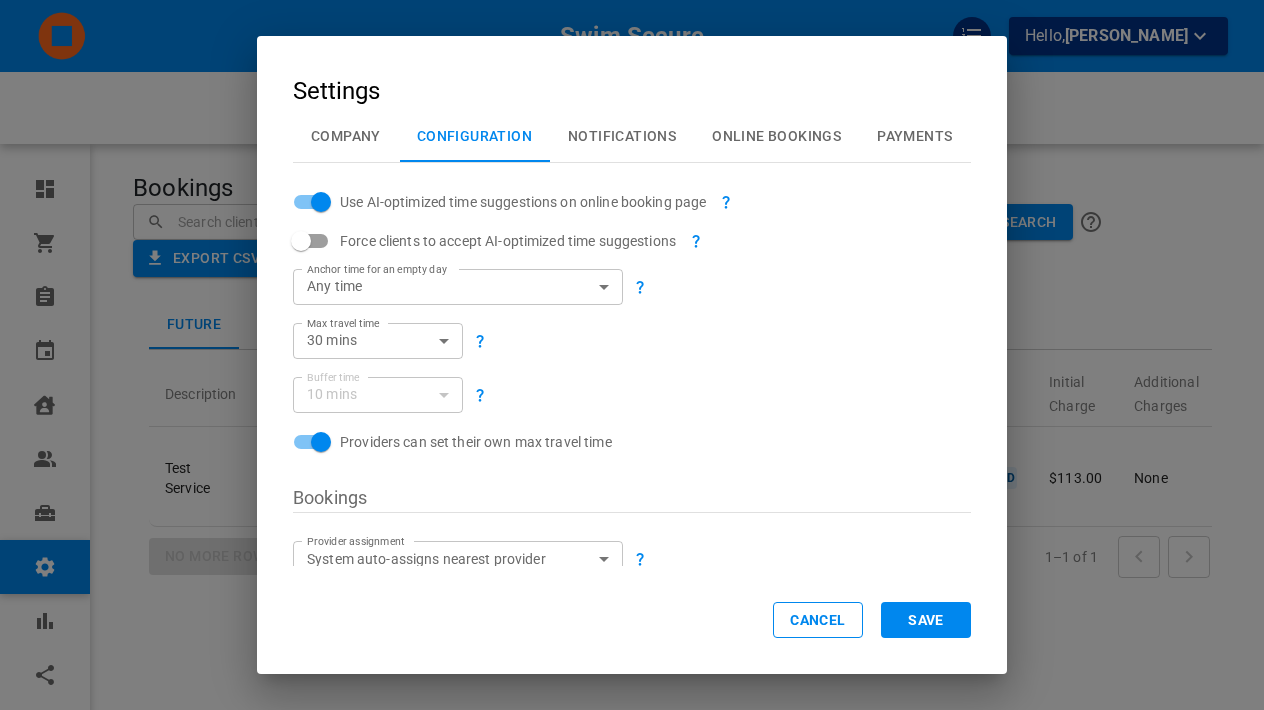click on "10 mins" at bounding box center [378, 394] 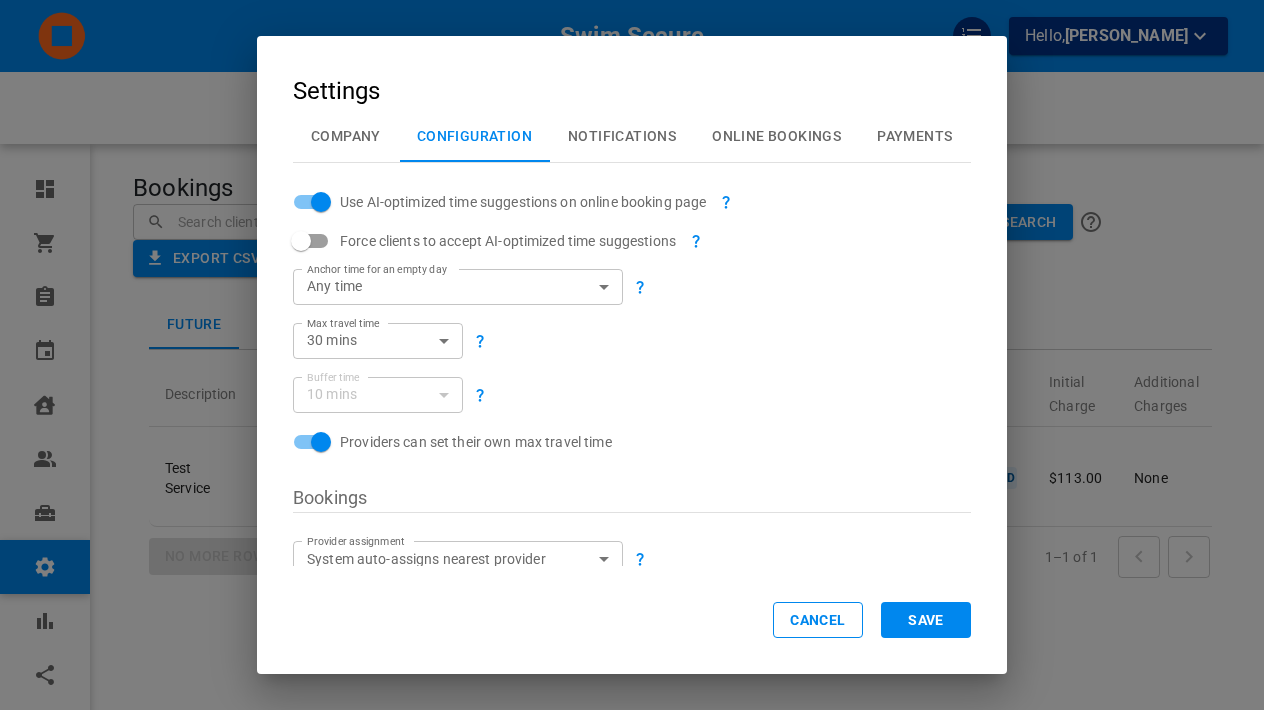 click on "Any time ANY_TIME Anchor time for an empty day" at bounding box center (458, 287) 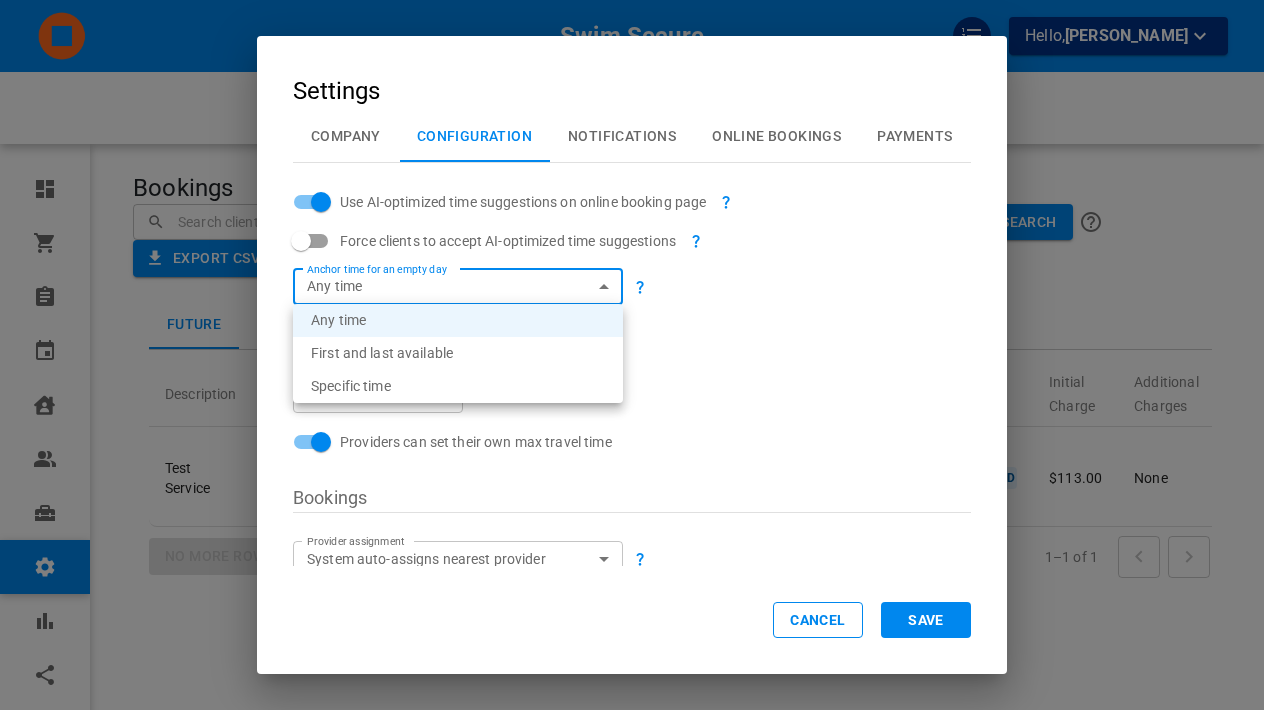 click on "Swim Secure Hello,  Jordan Bycofski Ready to get started? Purchase subscription Dashboard Orders Bookings Calendar Clients Users Services Settings Reports Integrations Online booking Bookings ​ ​ ​ ​ BOOKING STATUS Start Date Search Export CSV Future Past Description Booking Location Client Provider Start Date Date Created Status Initial Charge Additional Charges Ratings Notes Actions Test Service New Boston, Huron Township, MI 48164, USA Test Client +12223334455 Test User Sun, Jul 20 — 5:00 PM  2025-07-13 12:21 PM SCHEDULED $113.00 None No Rating(s) No More Rows To Load Rows per page: 5 5 1–1 of 1 Profile My account Settings Company Configuration Notifications Online Bookings Payments Smart Clusters Use AI-optimized time suggestions on online booking page Force clients to accept AI-optimized time suggestions Anchor time for an empty day Any time ANY_TIME Anchor time for an empty day Max travel time 30 mins 30 Max travel time Buffer time 10 mins 10 Buffer time Bookings Provider assignment true" at bounding box center (632, 416) 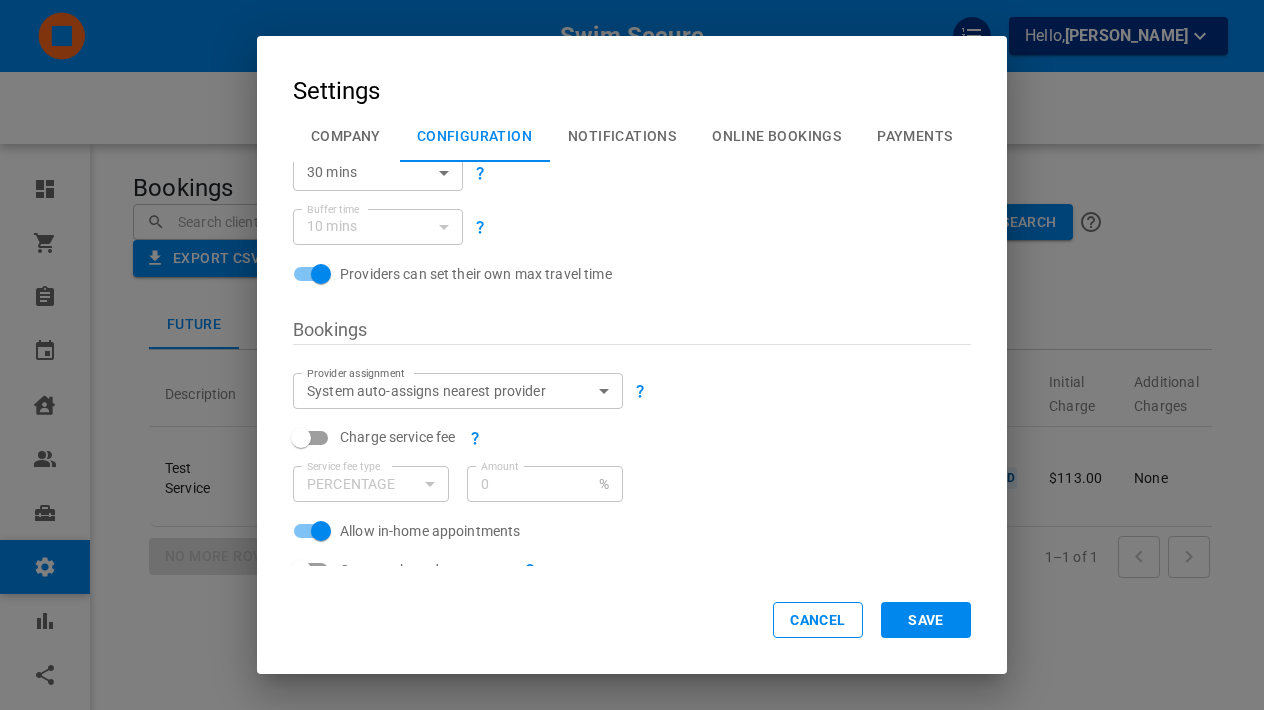 scroll, scrollTop: 213, scrollLeft: 0, axis: vertical 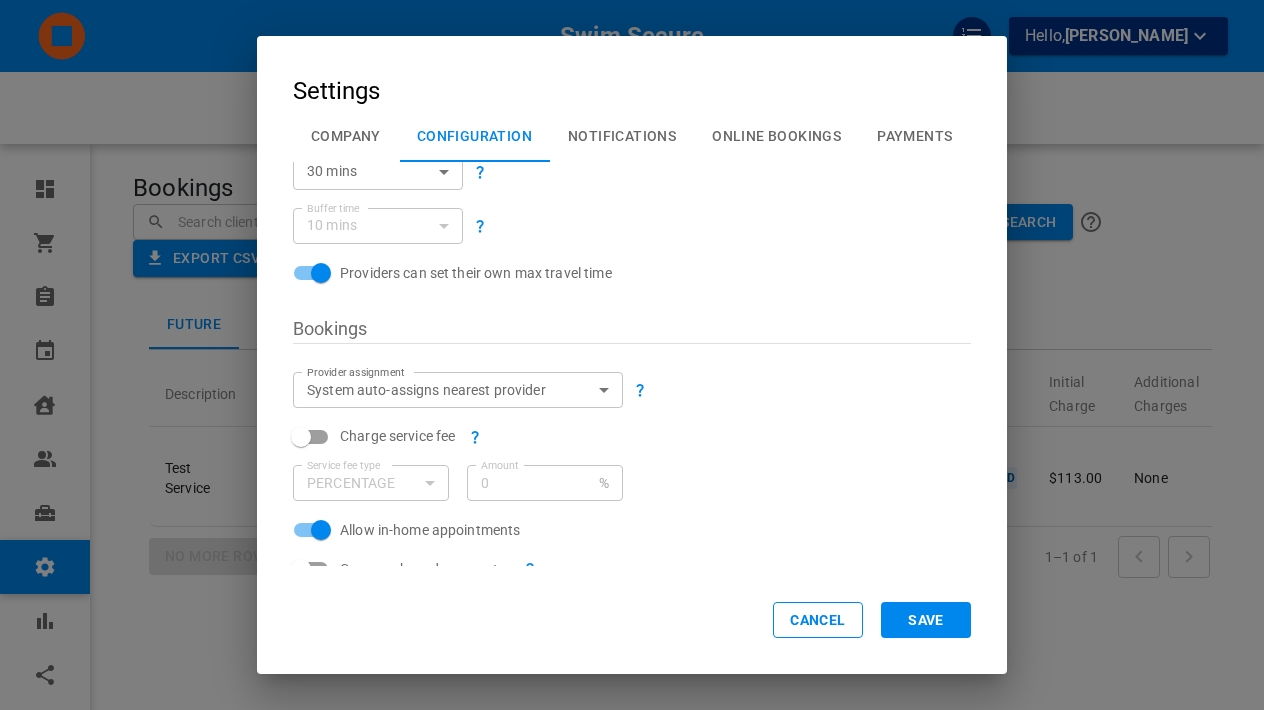 click on "Swim Secure Hello,  Jordan Bycofski Ready to get started? Purchase subscription Dashboard Orders Bookings Calendar Clients Users Services Settings Reports Integrations Online booking Bookings ​ ​ ​ ​ BOOKING STATUS Start Date Search Export CSV Future Past Description Booking Location Client Provider Start Date Date Created Status Initial Charge Additional Charges Ratings Notes Actions Test Service New Boston, Huron Township, MI 48164, USA Test Client +12223334455 Test User Sun, Jul 20 — 5:00 PM  2025-07-13 12:21 PM SCHEDULED $113.00 None No Rating(s) No More Rows To Load Rows per page: 5 5 1–1 of 1 Profile My account Settings Company Configuration Notifications Online Bookings Payments Smart Clusters Use AI-optimized time suggestions on online booking page Force clients to accept AI-optimized time suggestions Anchor time for an empty day Any time ANY_TIME Anchor time for an empty day Max travel time 30 mins 30 Max travel time Buffer time 10 mins 10 Buffer time Bookings Provider assignment true" at bounding box center (632, 416) 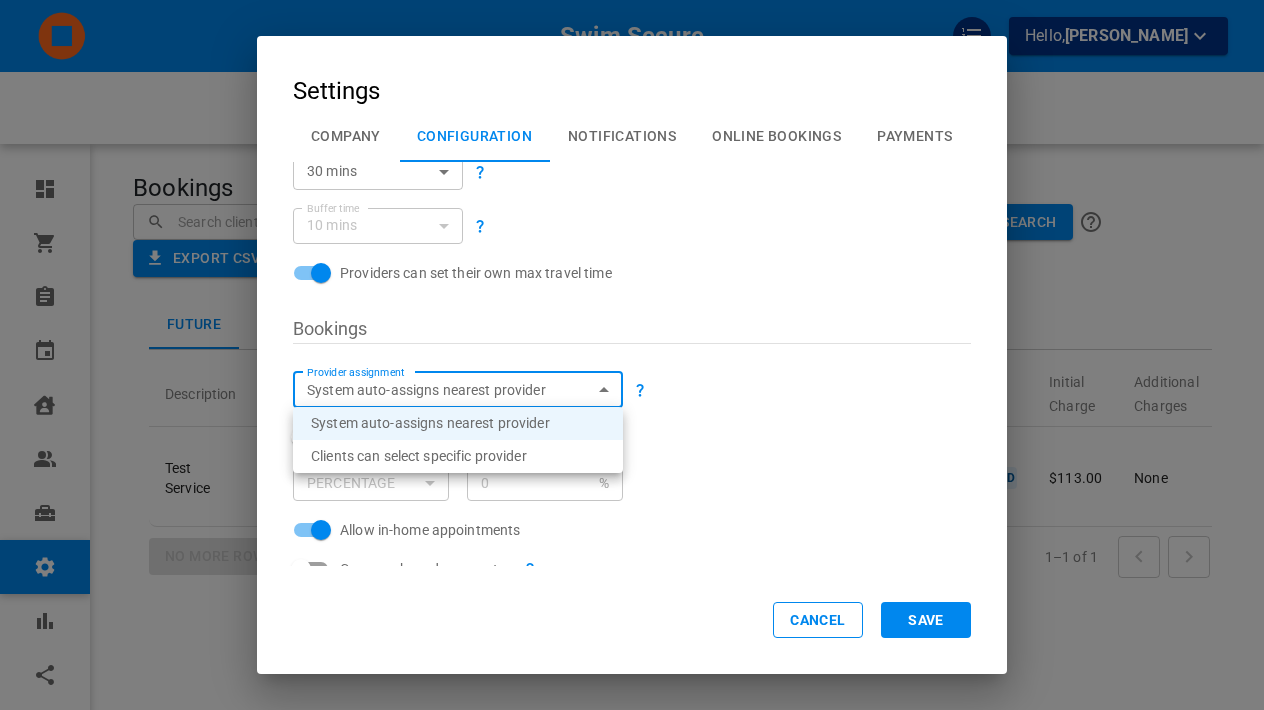 click on "Clients can select specific provider" at bounding box center [458, 456] 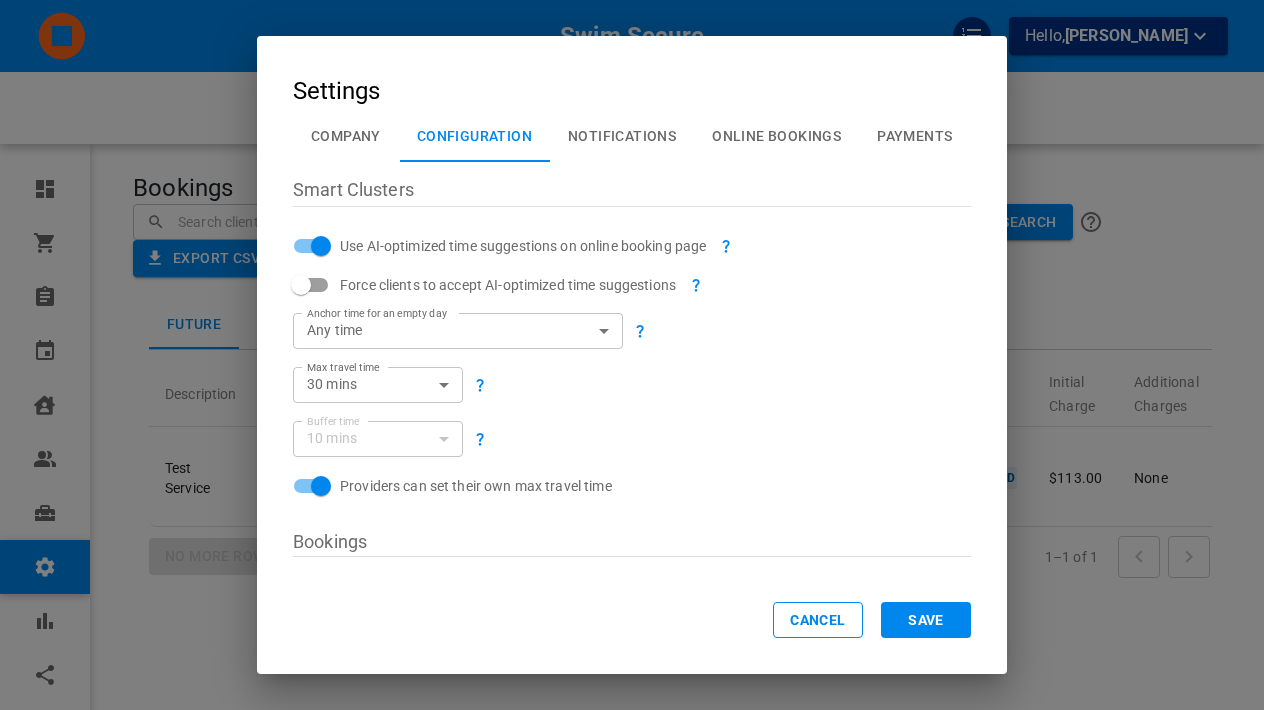 scroll, scrollTop: 0, scrollLeft: 0, axis: both 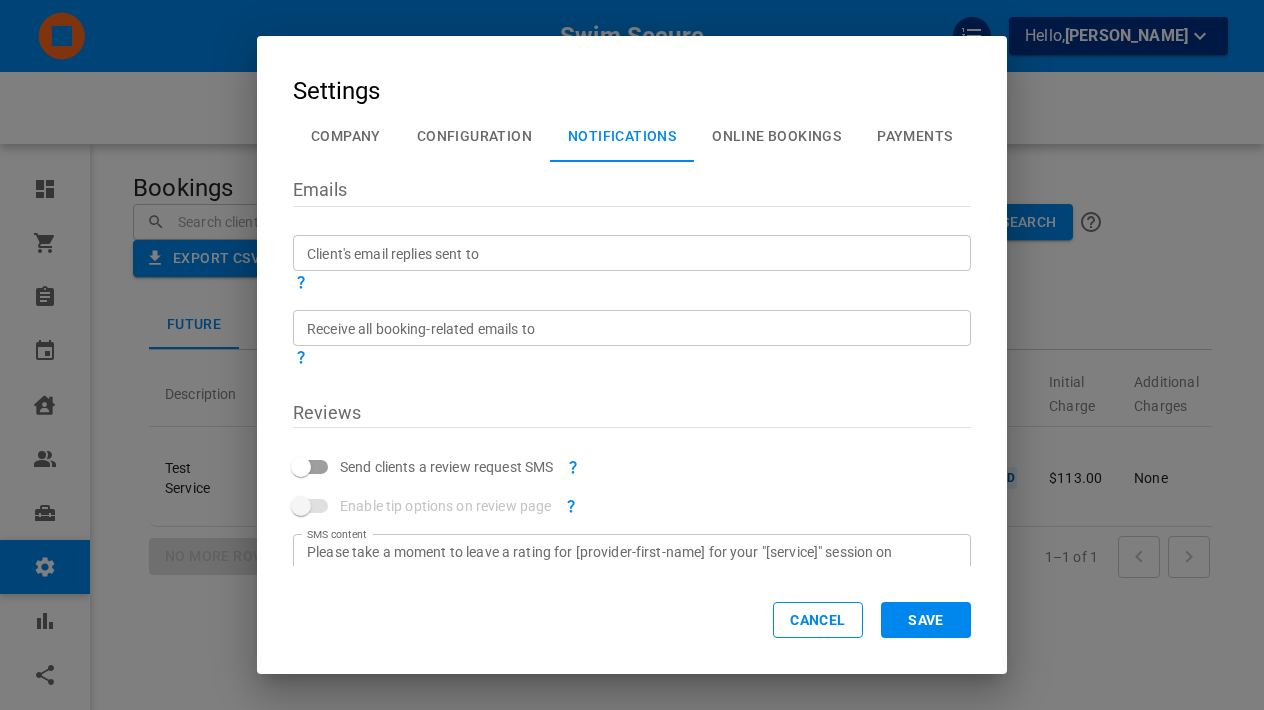 click on "Online Bookings" at bounding box center (776, 136) 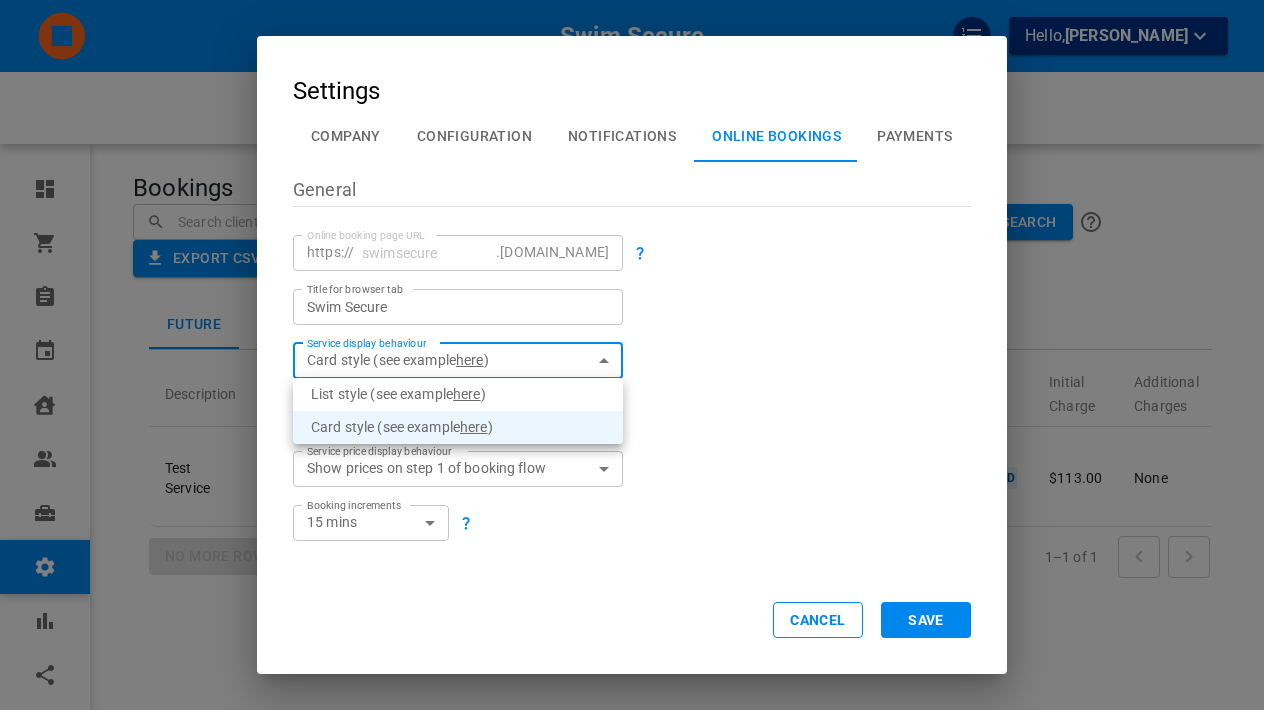 click on "Swim Secure Hello,  Jordan Bycofski Ready to get started? Purchase subscription Dashboard Orders Bookings Calendar Clients Users Services Settings Reports Integrations Online booking Bookings ​ ​ ​ ​ BOOKING STATUS Start Date Search Export CSV Future Past Description Booking Location Client Provider Start Date Date Created Status Initial Charge Additional Charges Ratings Notes Actions Test Service New Boston, Huron Township, MI 48164, USA Test Client +12223334455 Test User Sun, Jul 20 — 5:00 PM  2025-07-13 12:21 PM SCHEDULED $113.00 None No Rating(s) No More Rows To Load Rows per page: 5 5 1–1 of 1 Profile My account Settings Company Configuration Notifications Online Bookings Payments General Online booking page URL ​ https:// swimsecure .gomarketbox.com Online booking page URL Title for browser tab Swim Secure Title for browser tab Service display behaviour Card style (see example  here ) CARD Service display behaviour Service category display behaviour All categories open ALLOPEN true 15 ​" at bounding box center [632, 416] 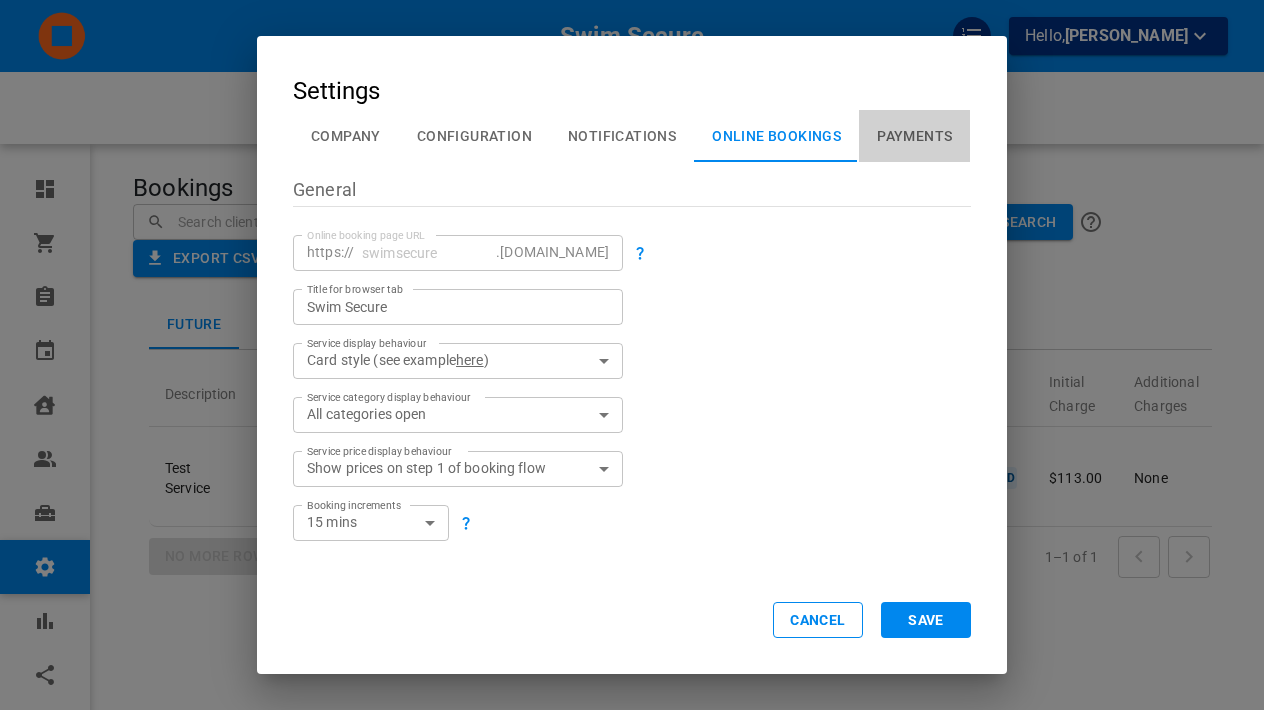 click on "Payments" at bounding box center (914, 136) 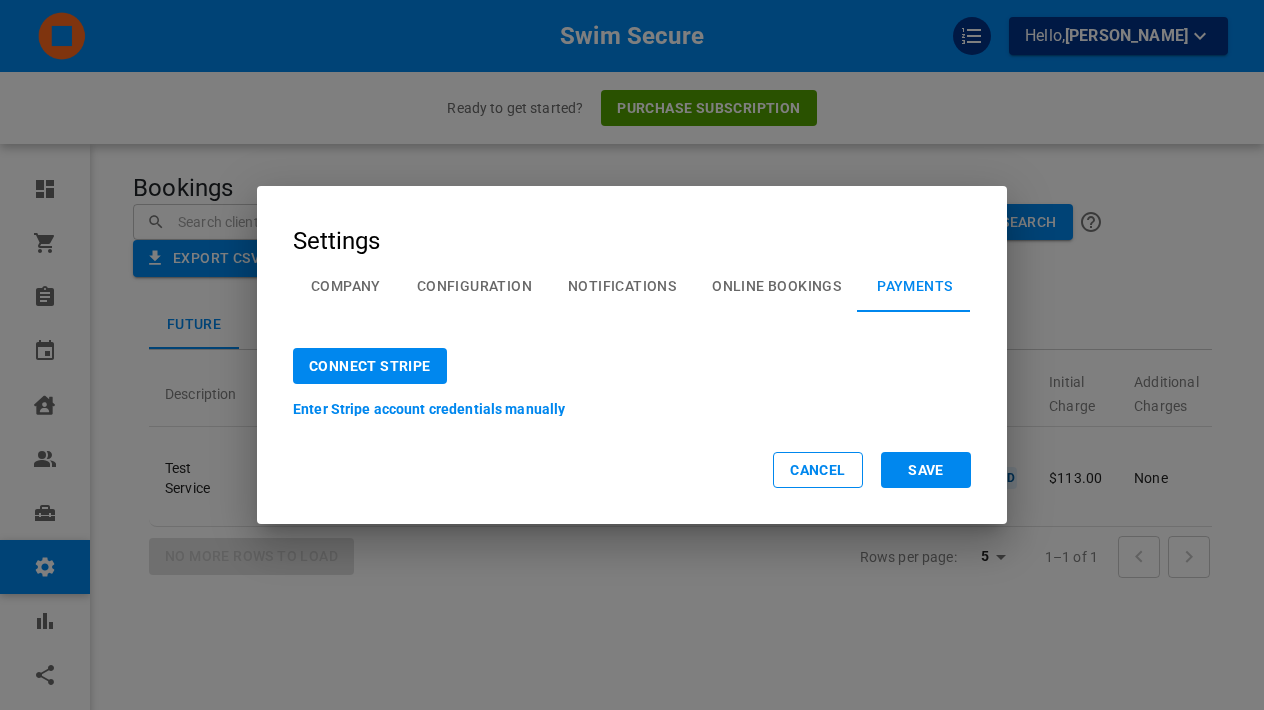 click on "Company" at bounding box center [346, 286] 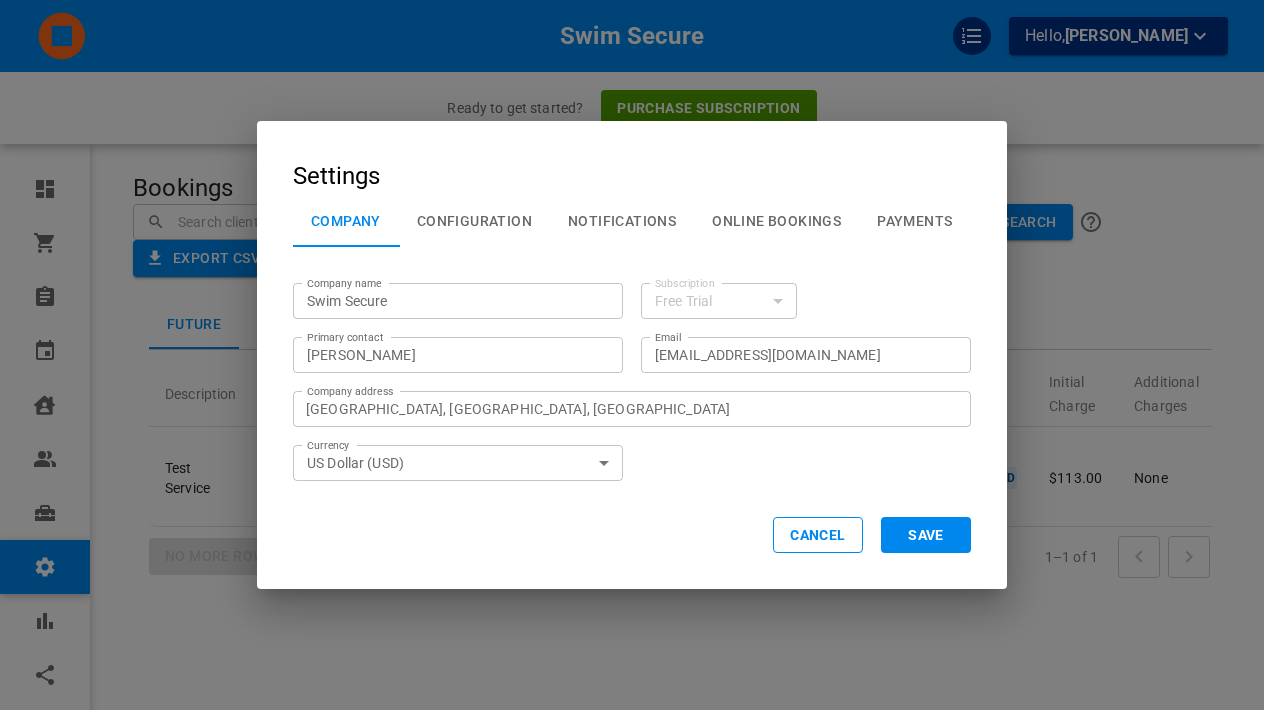 click on "Configuration" at bounding box center (474, 221) 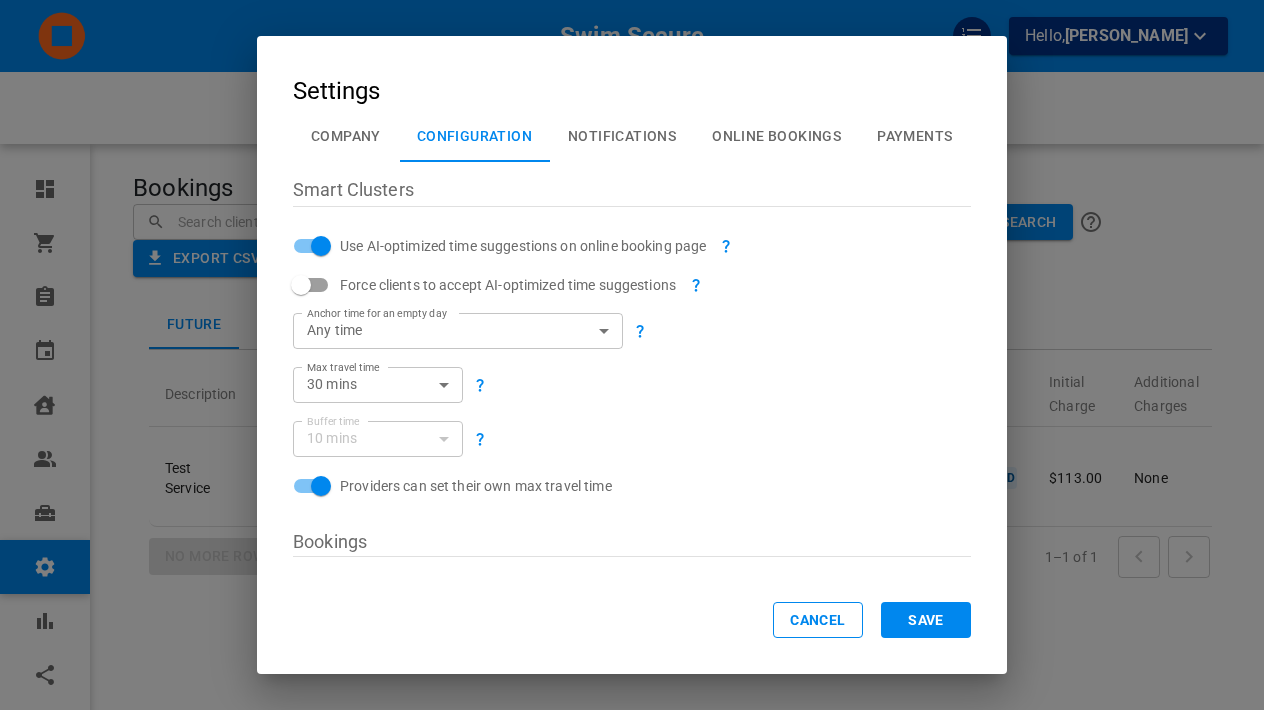 click 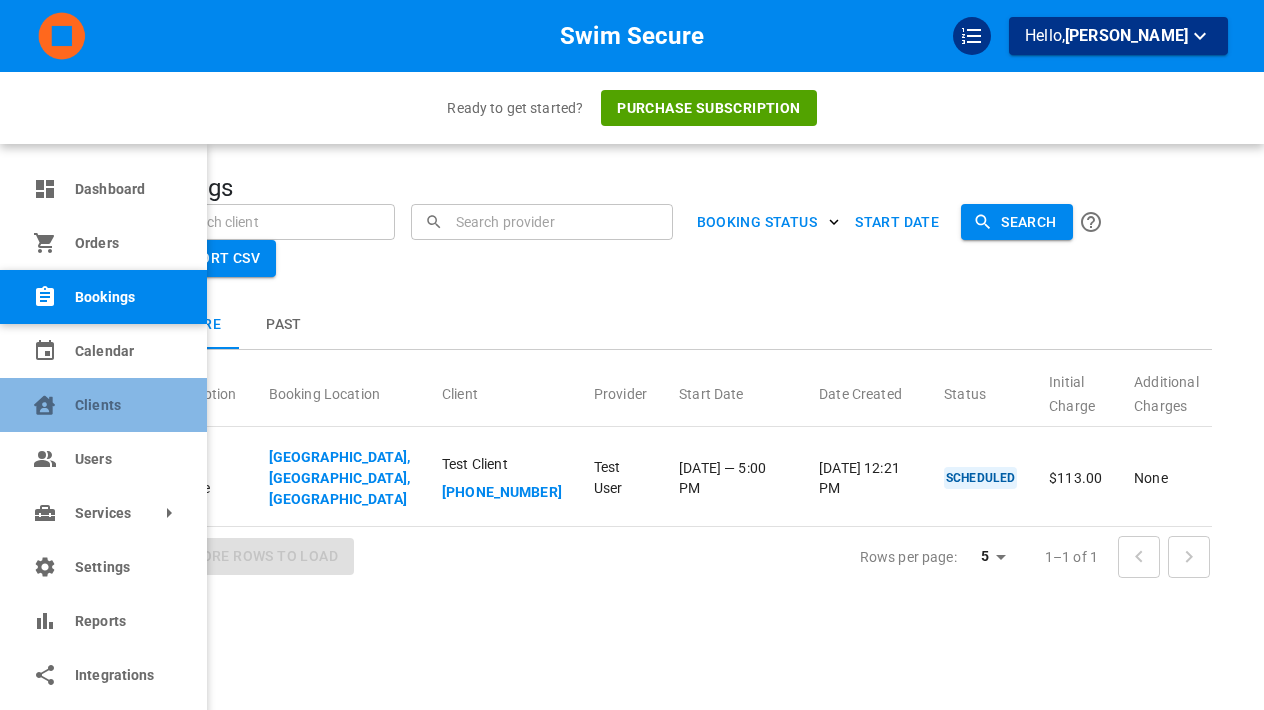 click on "Clients" at bounding box center (123, 405) 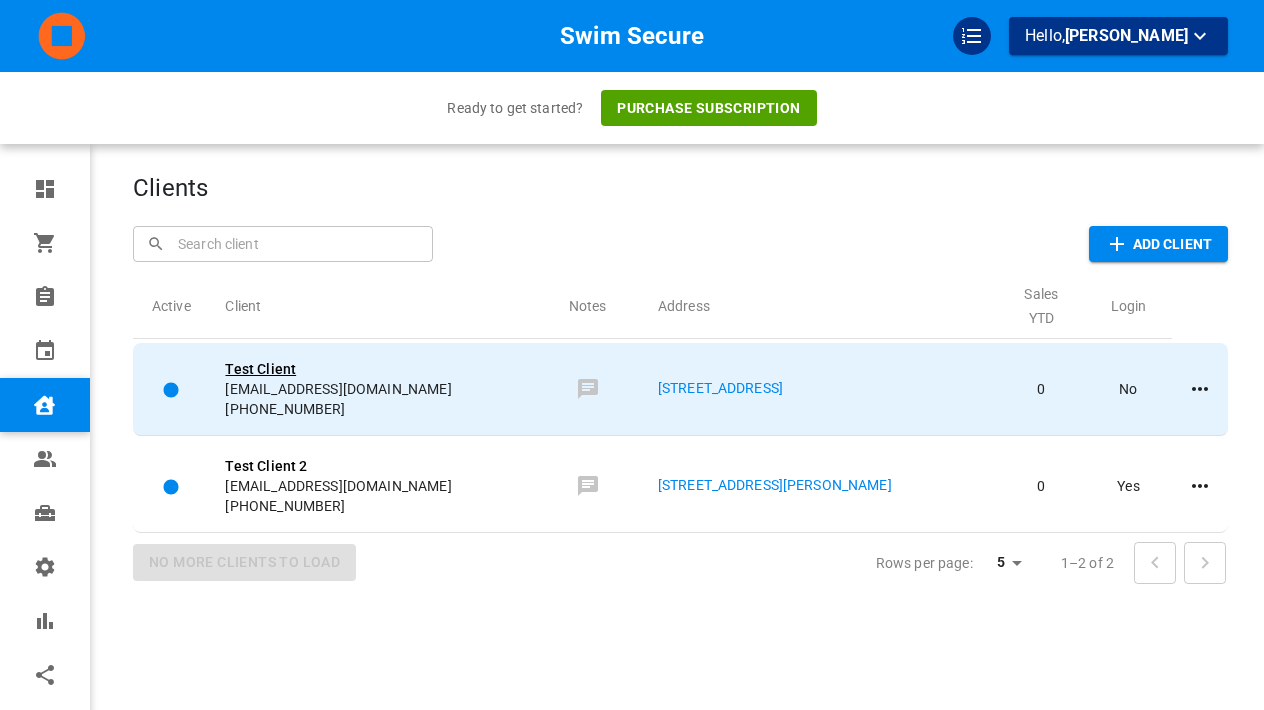 click on "Test Client" at bounding box center [260, 369] 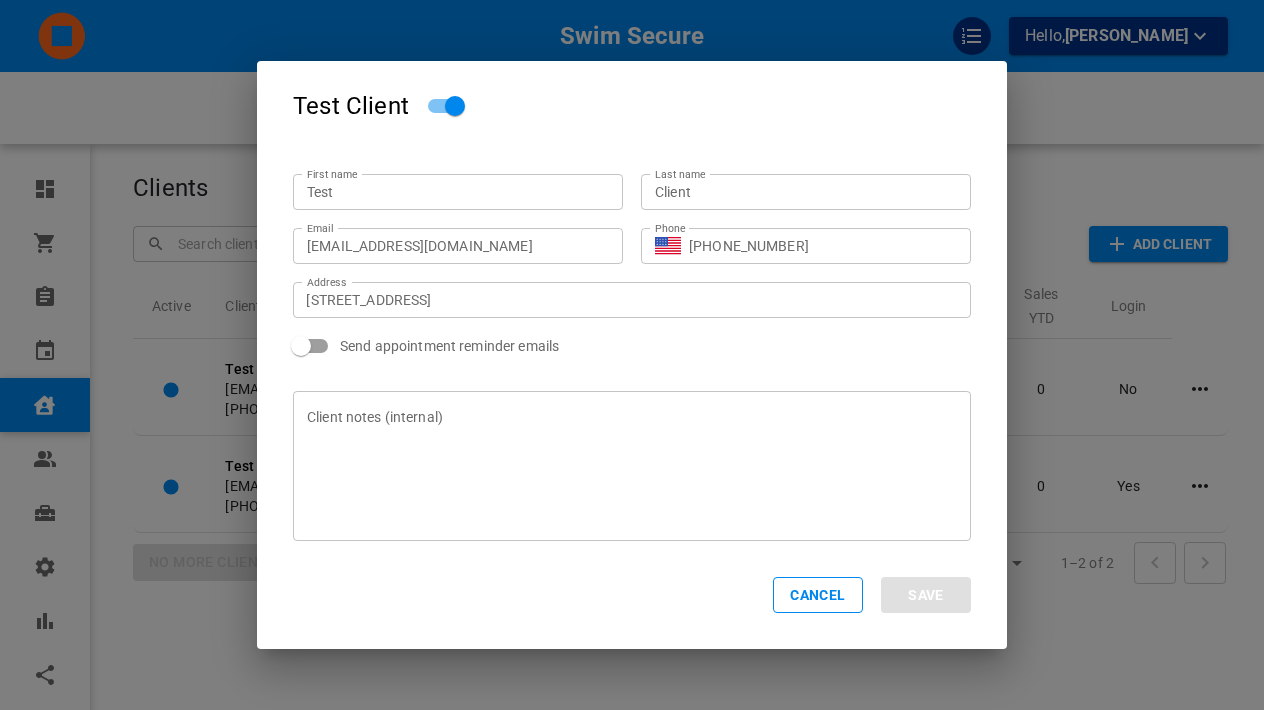 click on "Cancel Save" at bounding box center [632, 595] 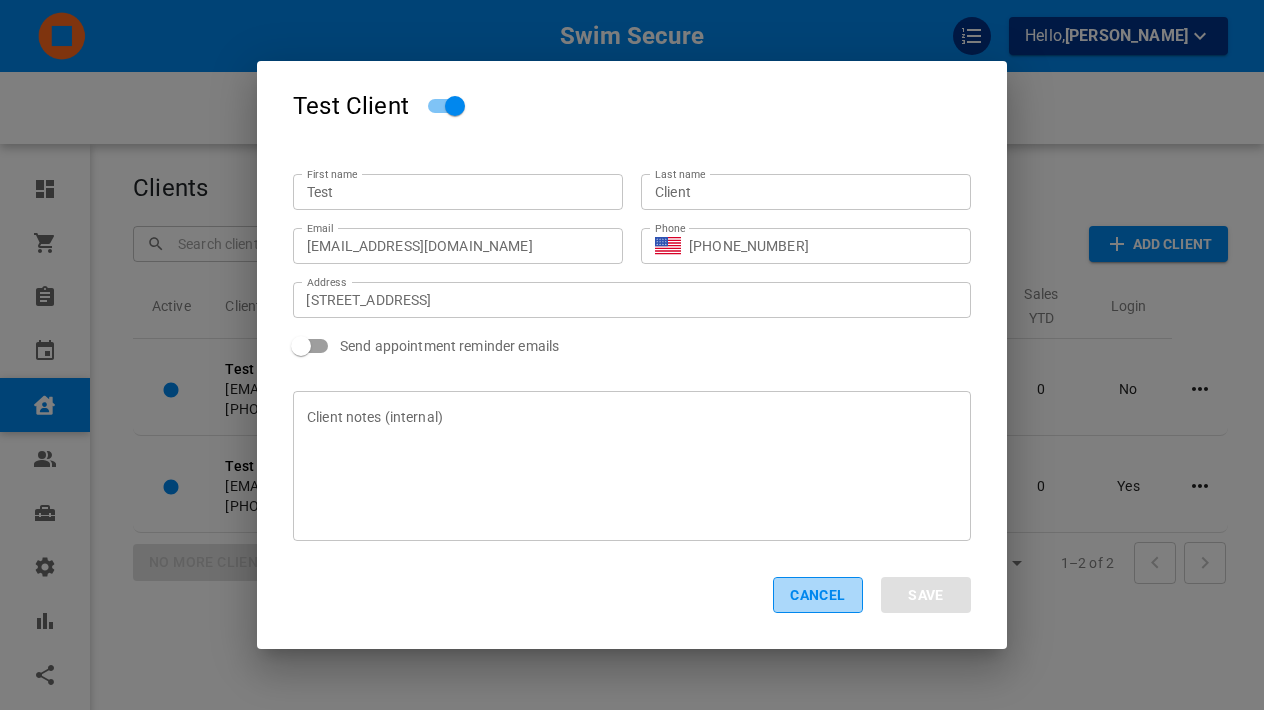 click on "Cancel" at bounding box center [818, 595] 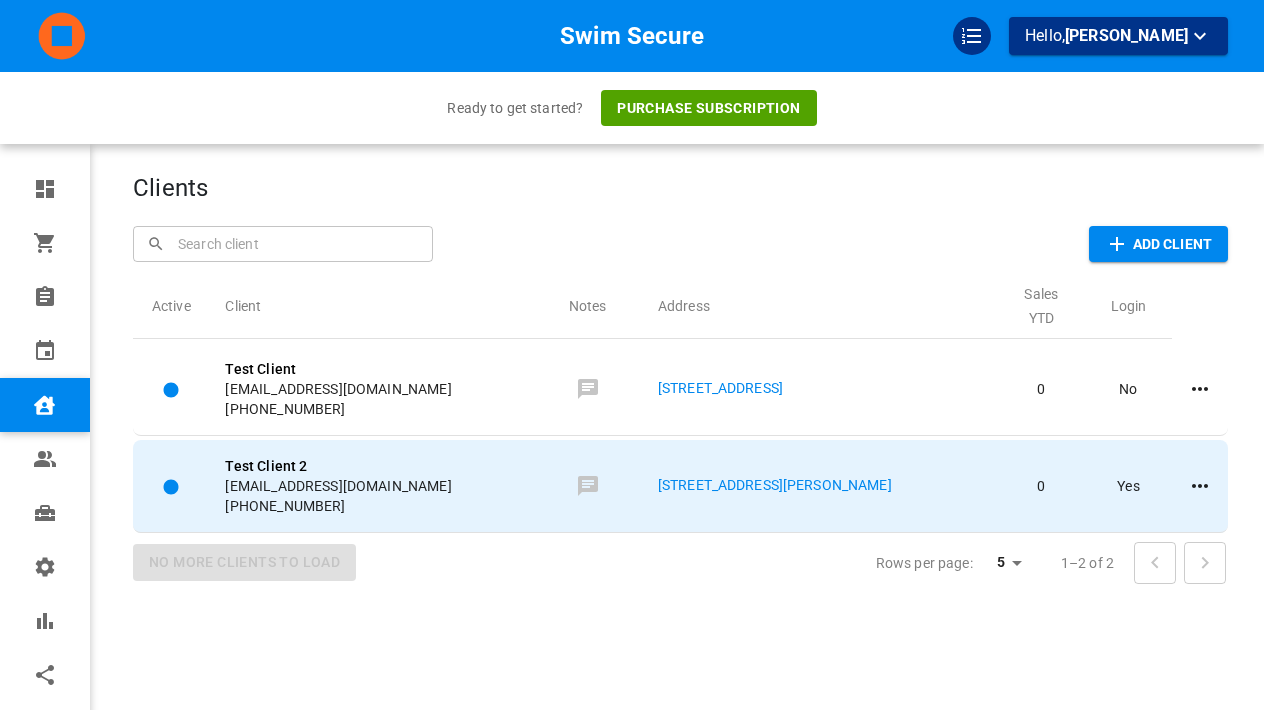 click on "Test Client 2 bycofskj@umich.edu +17347751126" at bounding box center (371, 486) 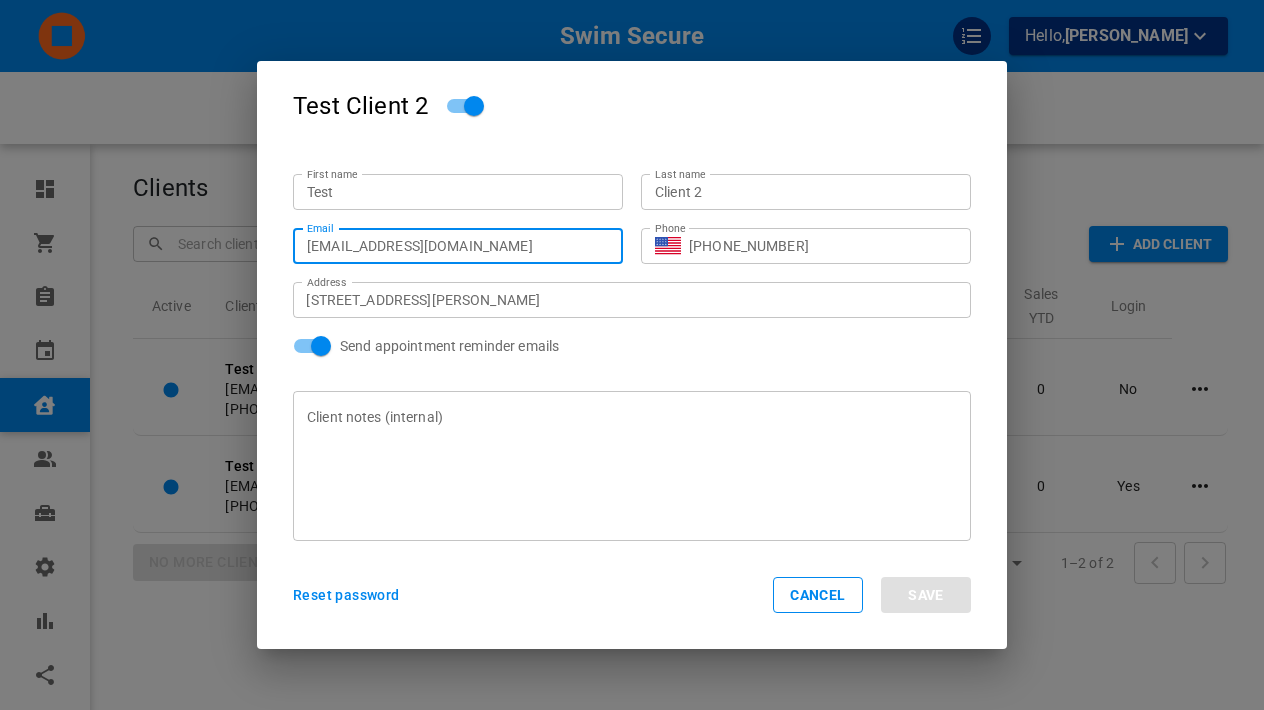 click on "[EMAIL_ADDRESS][DOMAIN_NAME]" at bounding box center [458, 246] 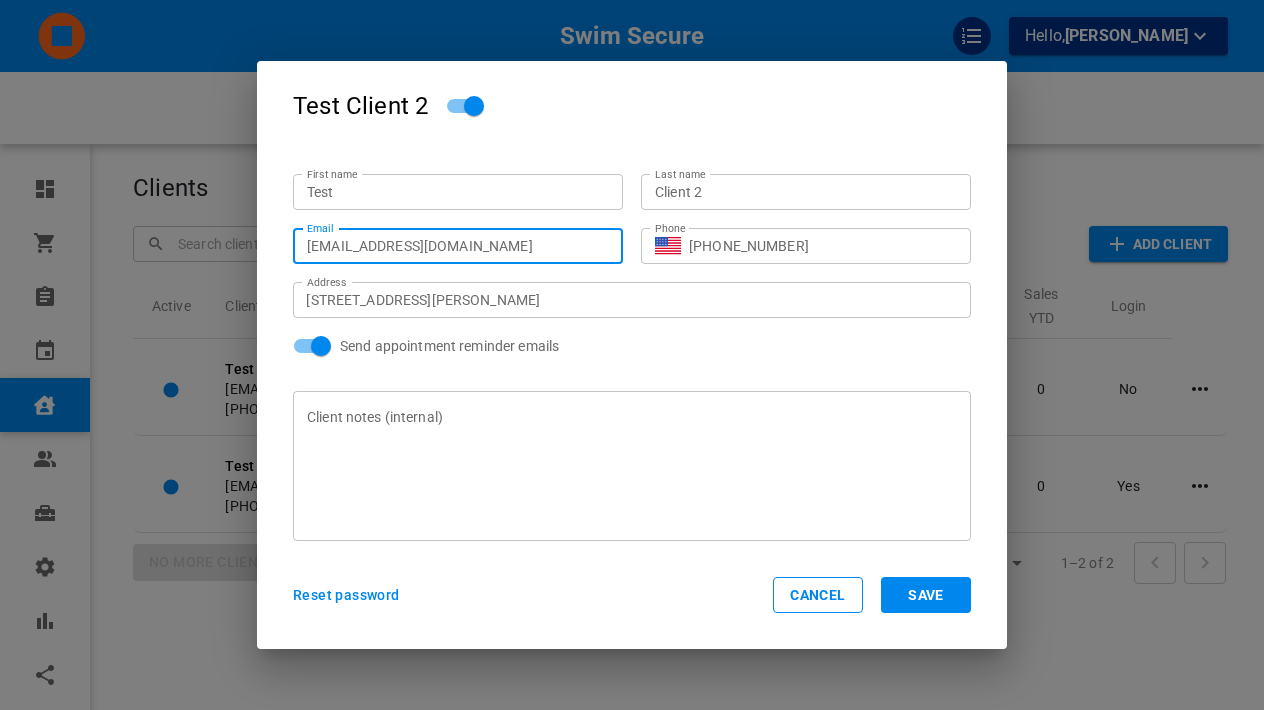 type on "[EMAIL_ADDRESS][DOMAIN_NAME]" 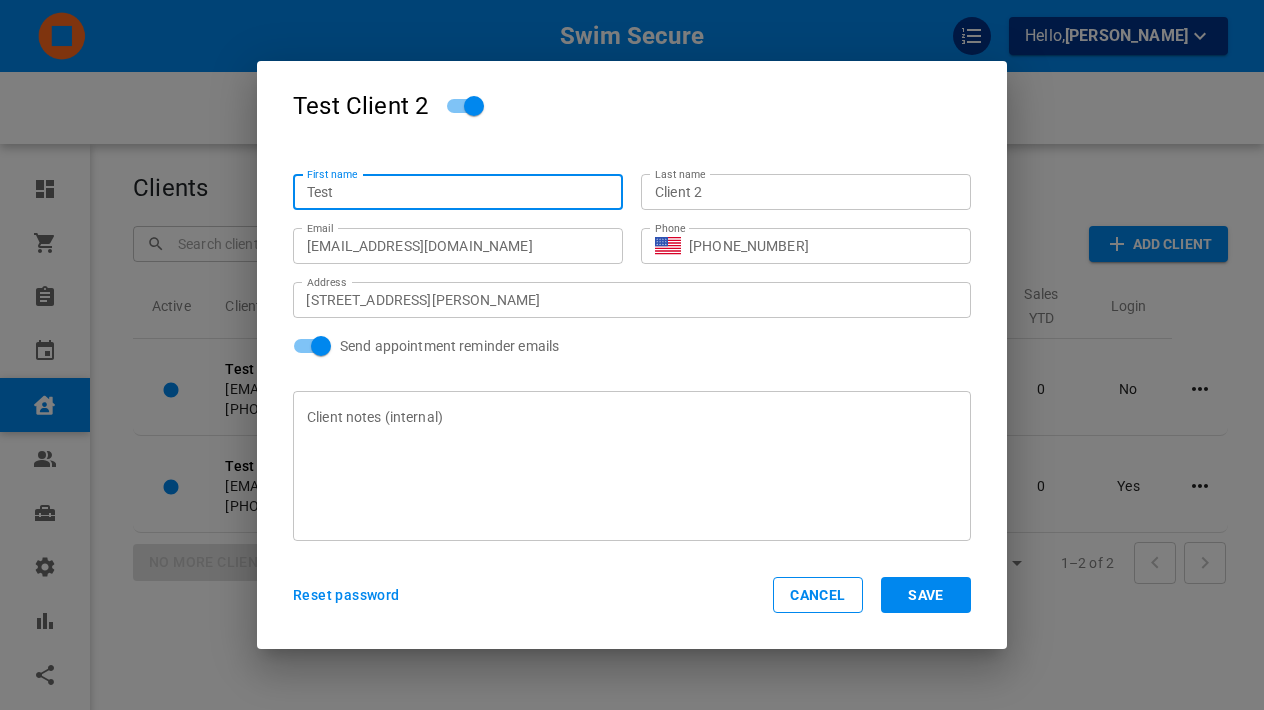 click on "Test" at bounding box center (458, 192) 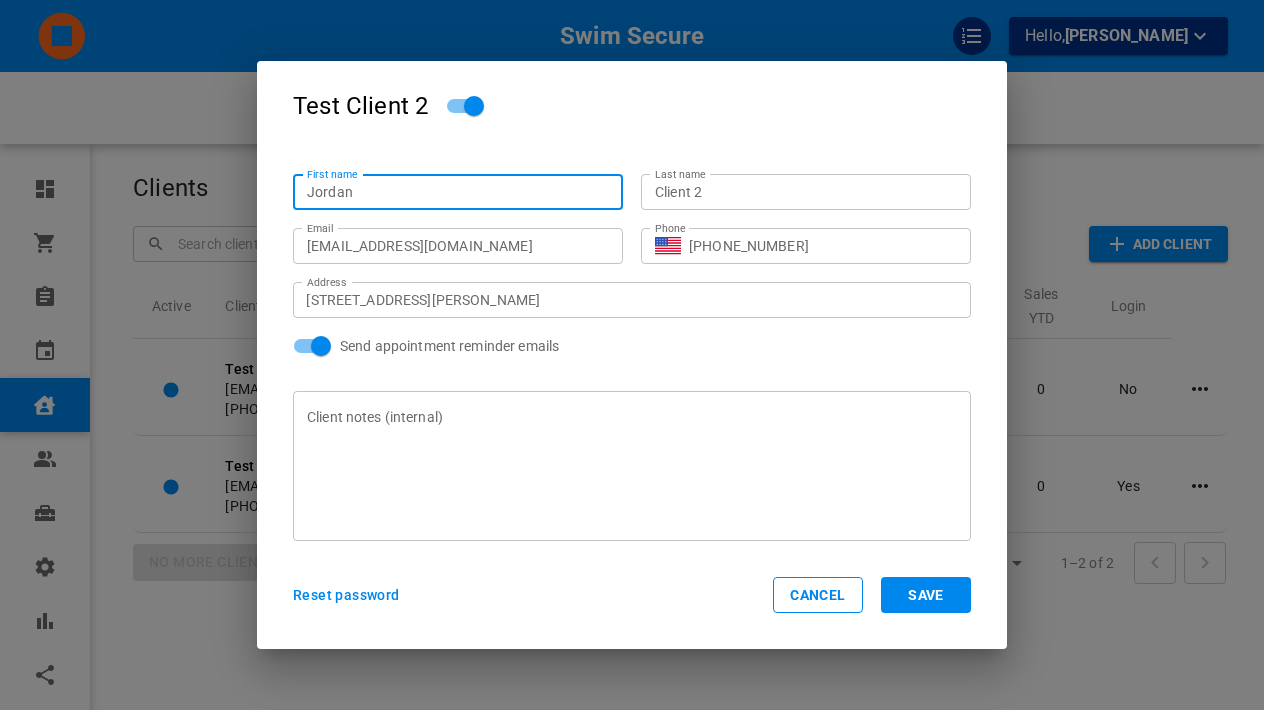 type on "Jordan" 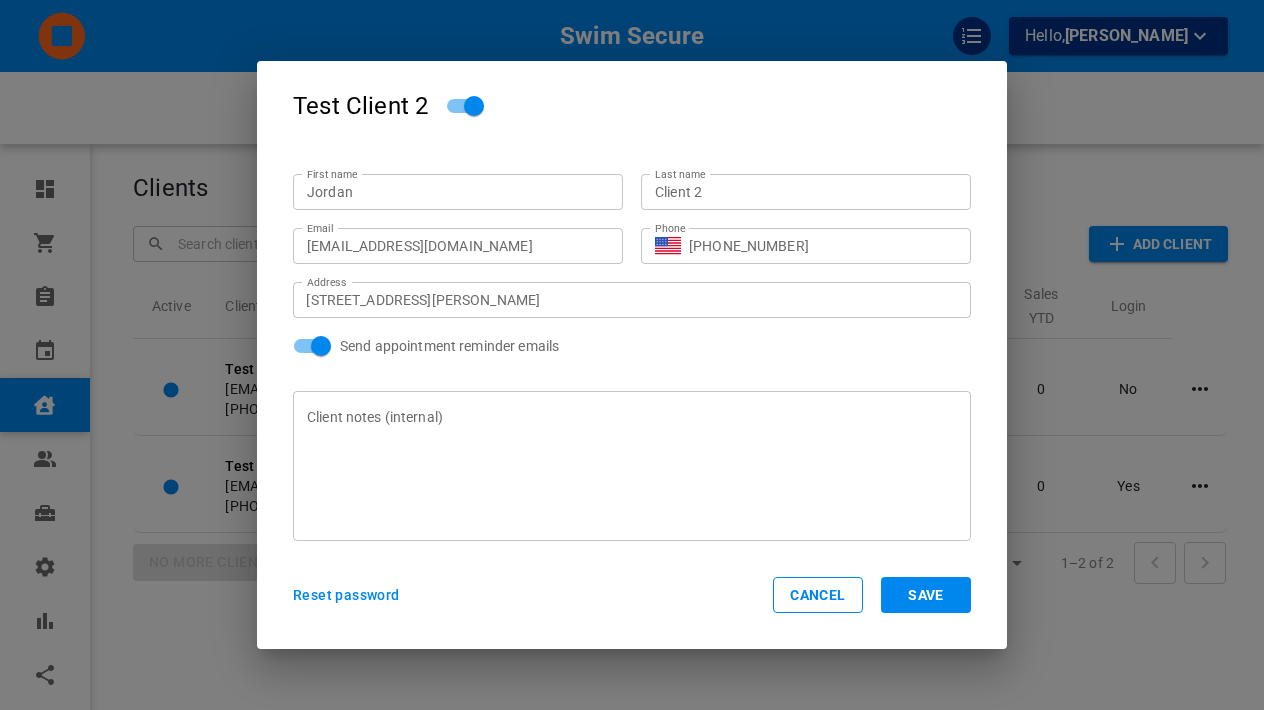 click on "Send appointment reminder emails" at bounding box center (620, 346) 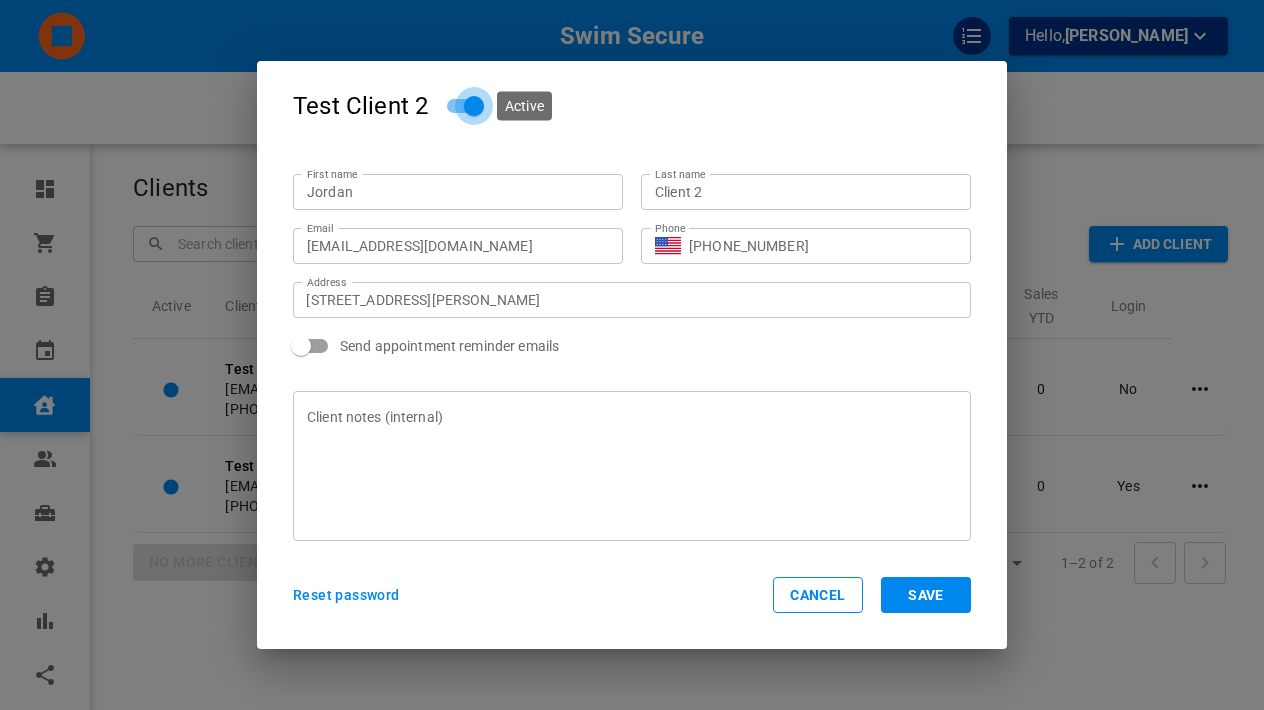 click at bounding box center (474, 106) 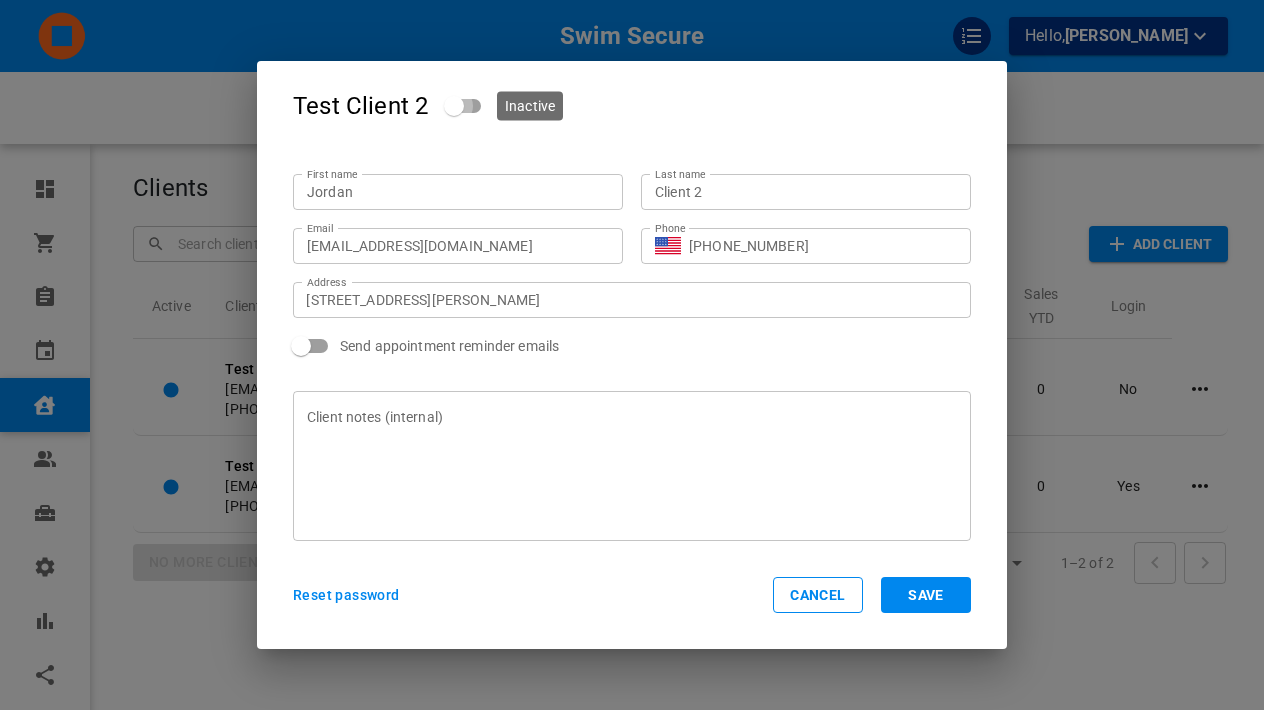 click at bounding box center (454, 106) 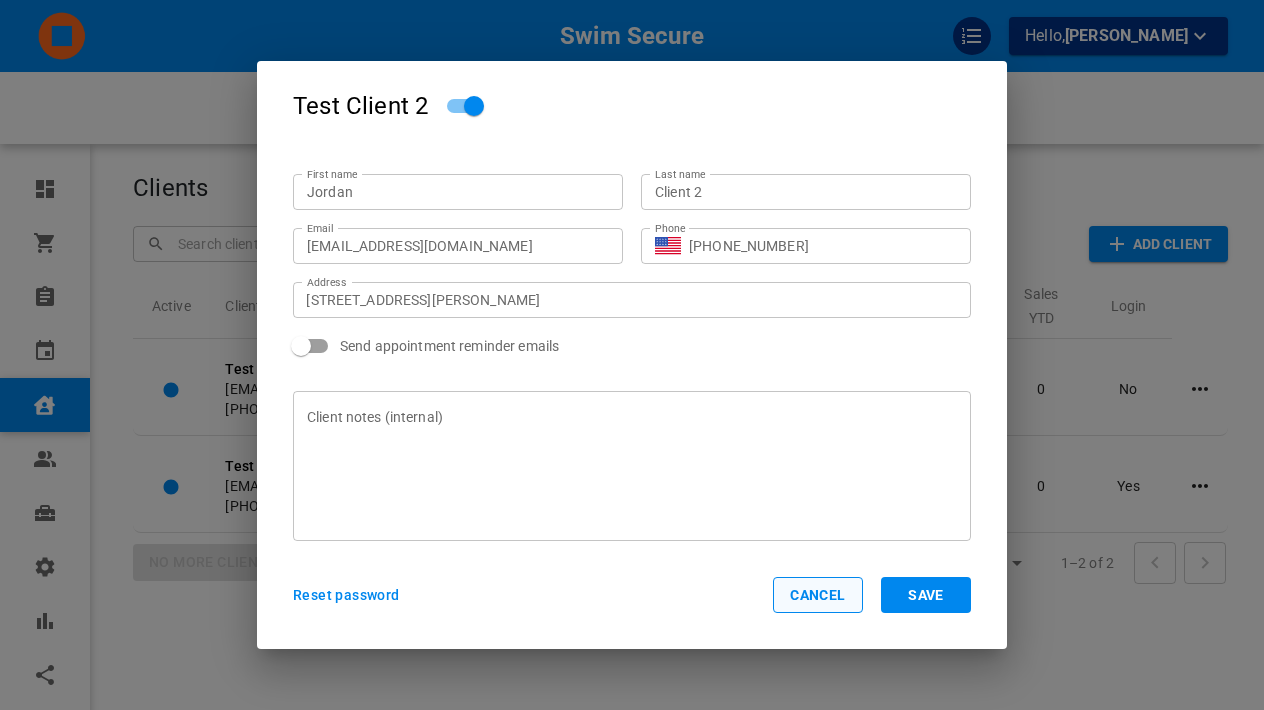 click on "Cancel" at bounding box center (818, 595) 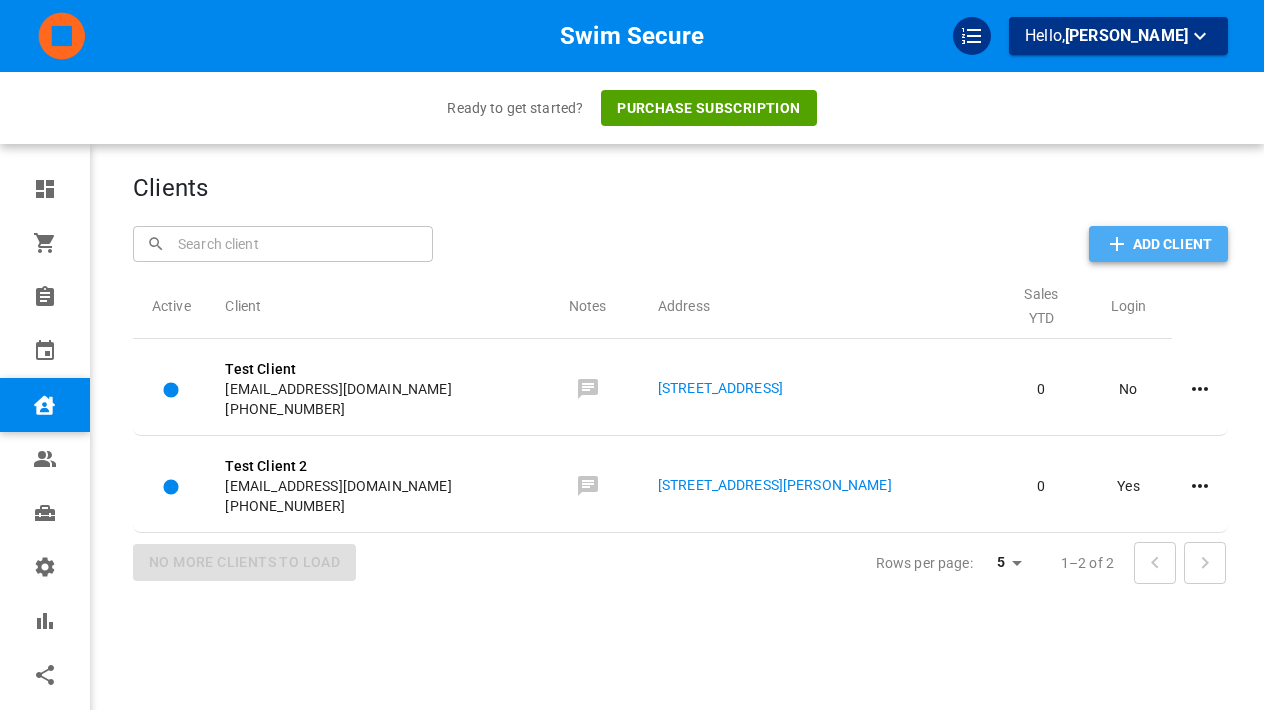 click on "Add Client" at bounding box center [1172, 244] 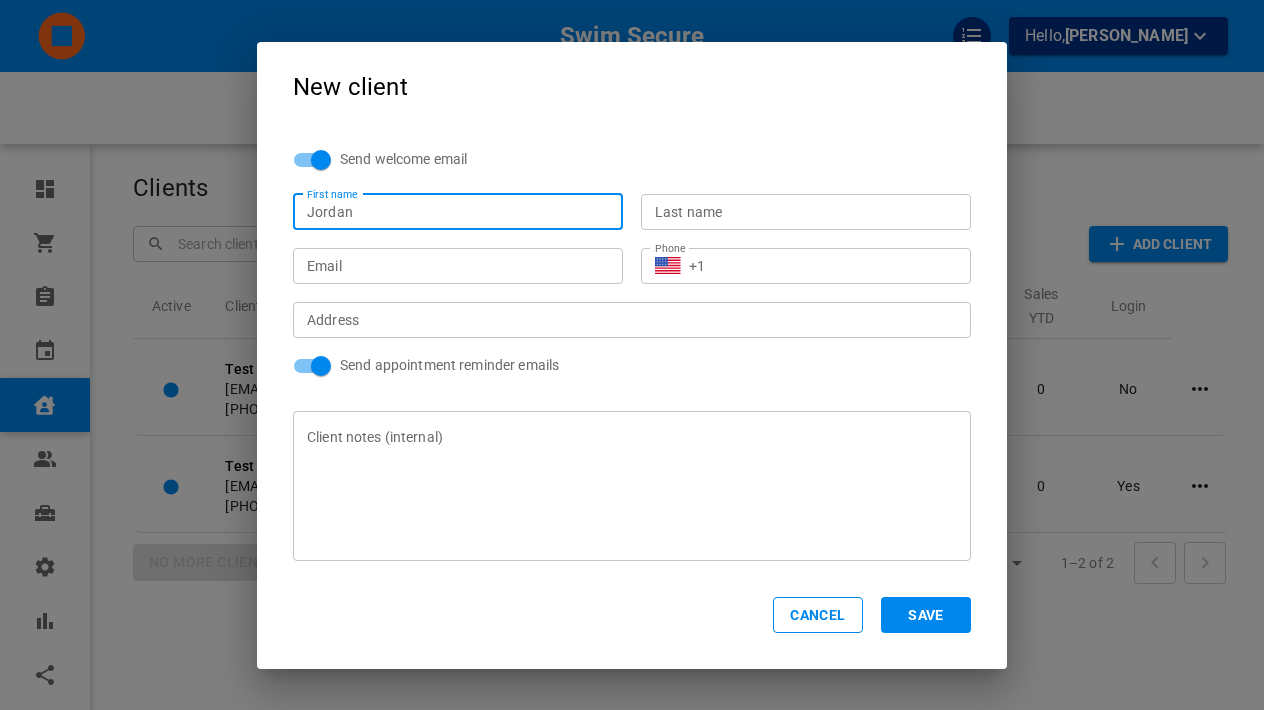 type on "Jordan" 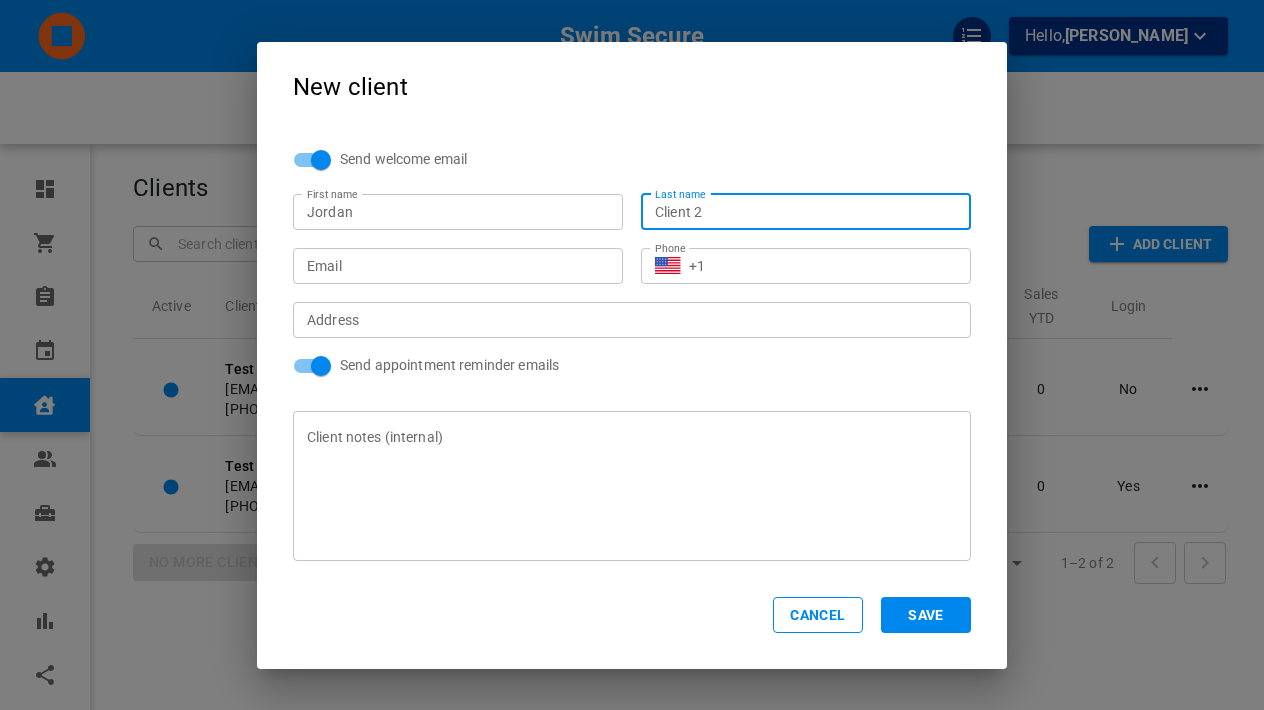 type on "Client 2" 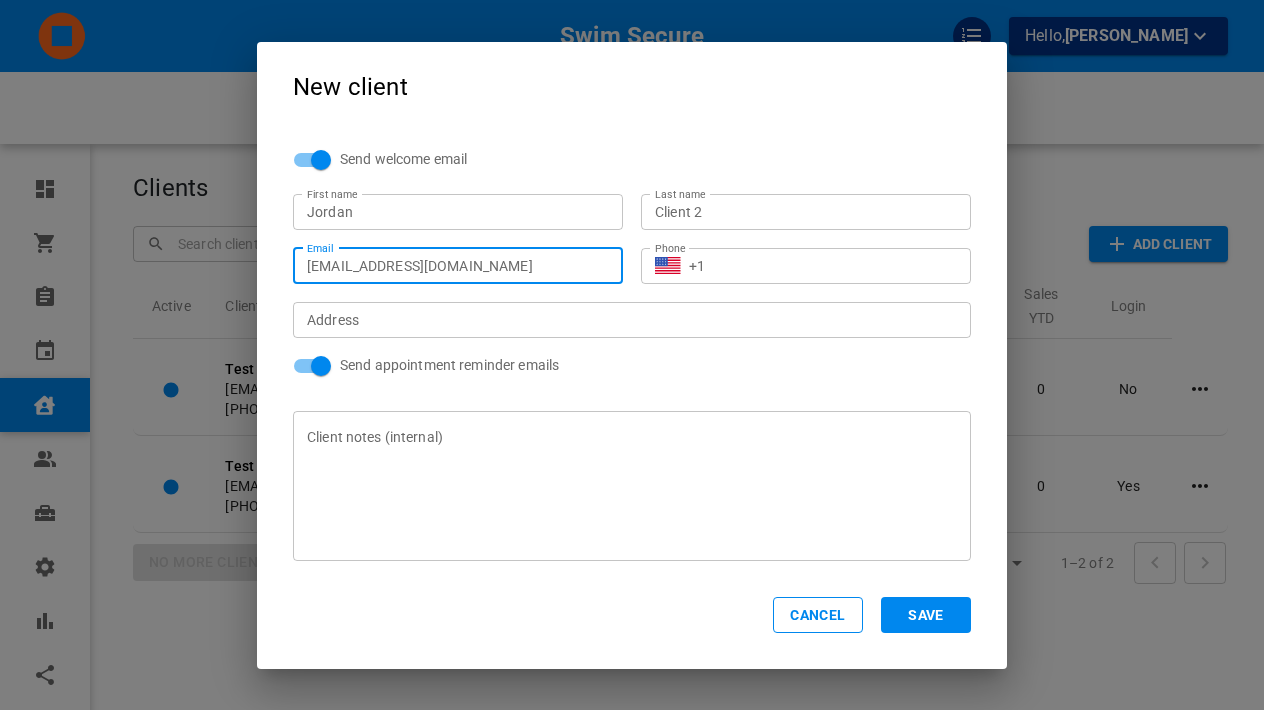 type on "[EMAIL_ADDRESS][DOMAIN_NAME]" 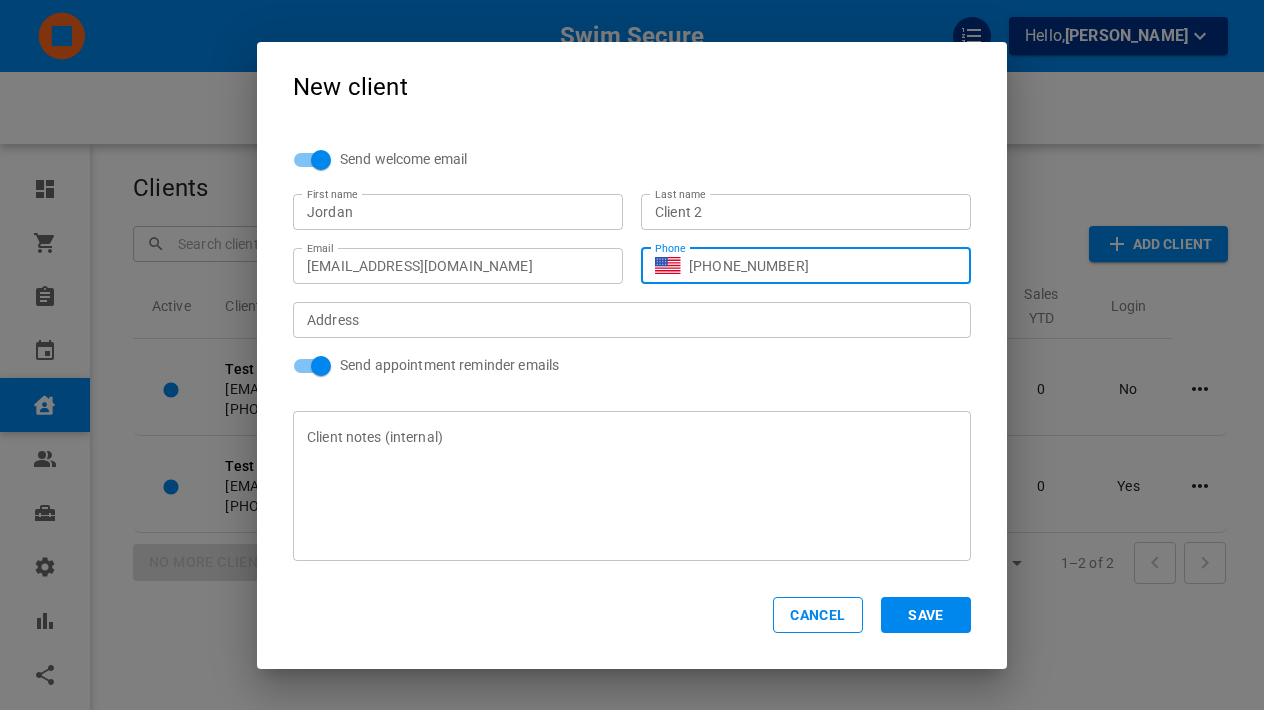 type on "[PHONE_NUMBER]" 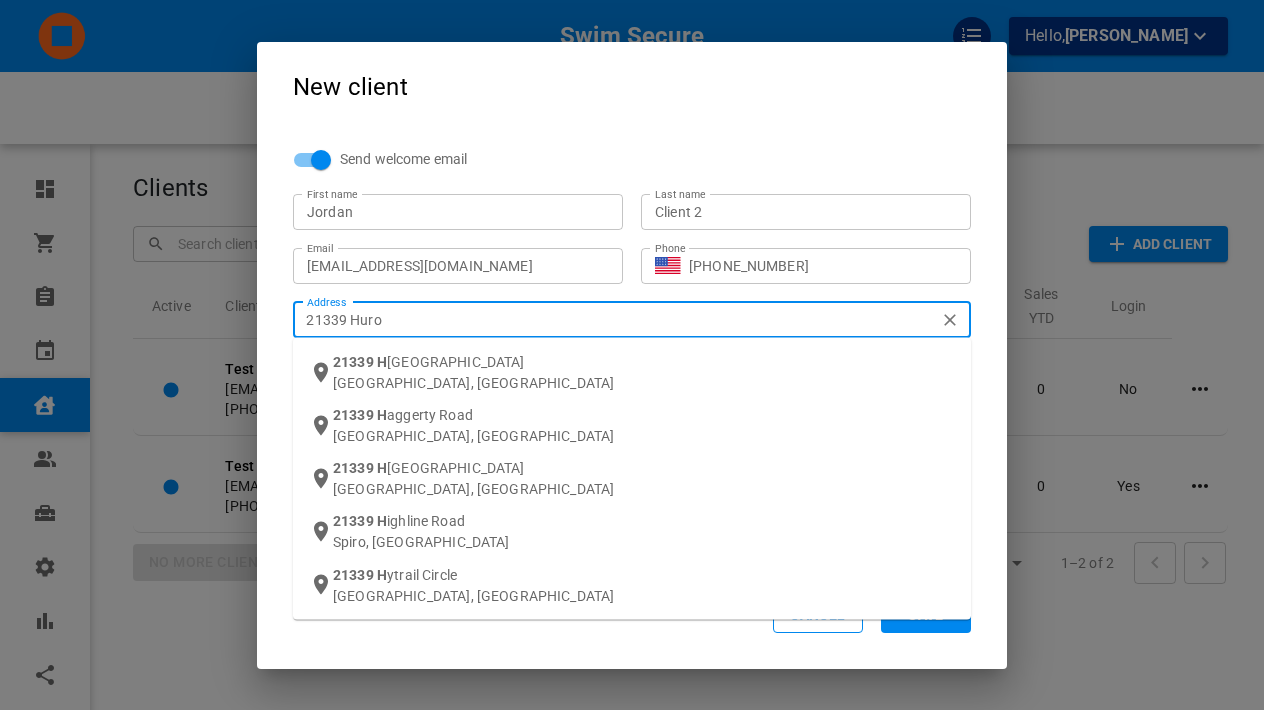 type on "21339 Huron" 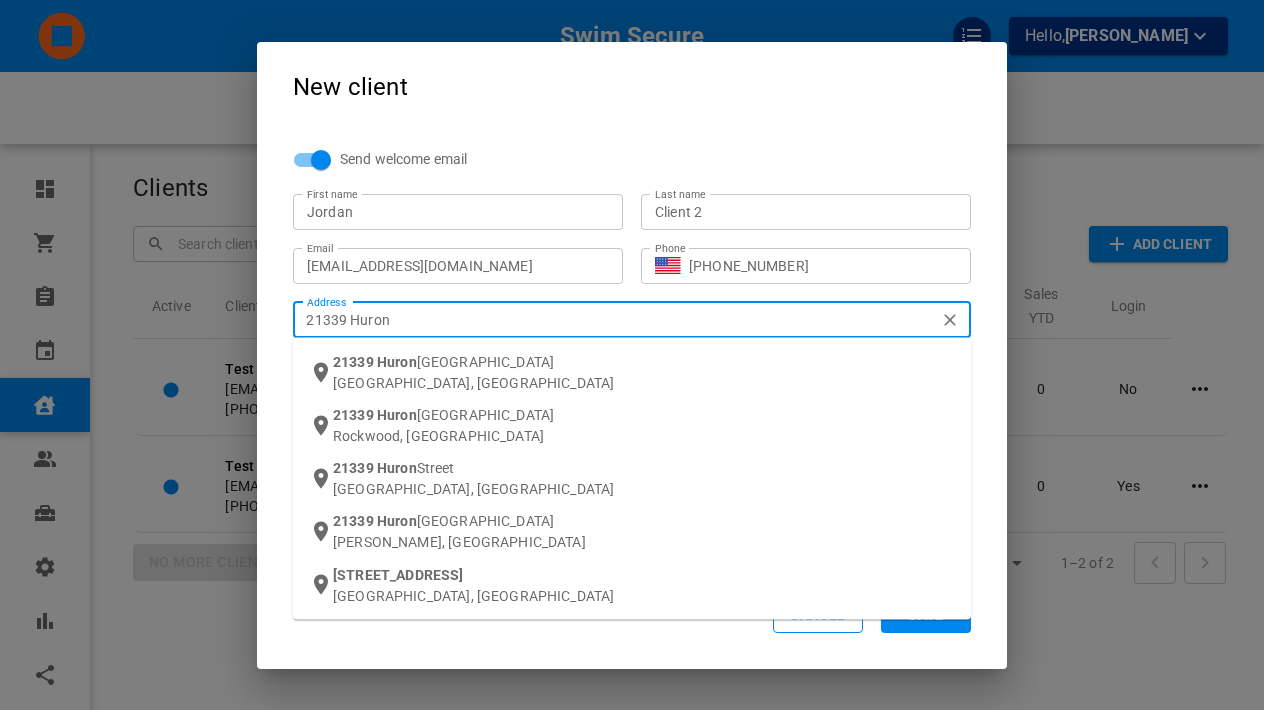click on "21339 Huron" at bounding box center [631, 319] 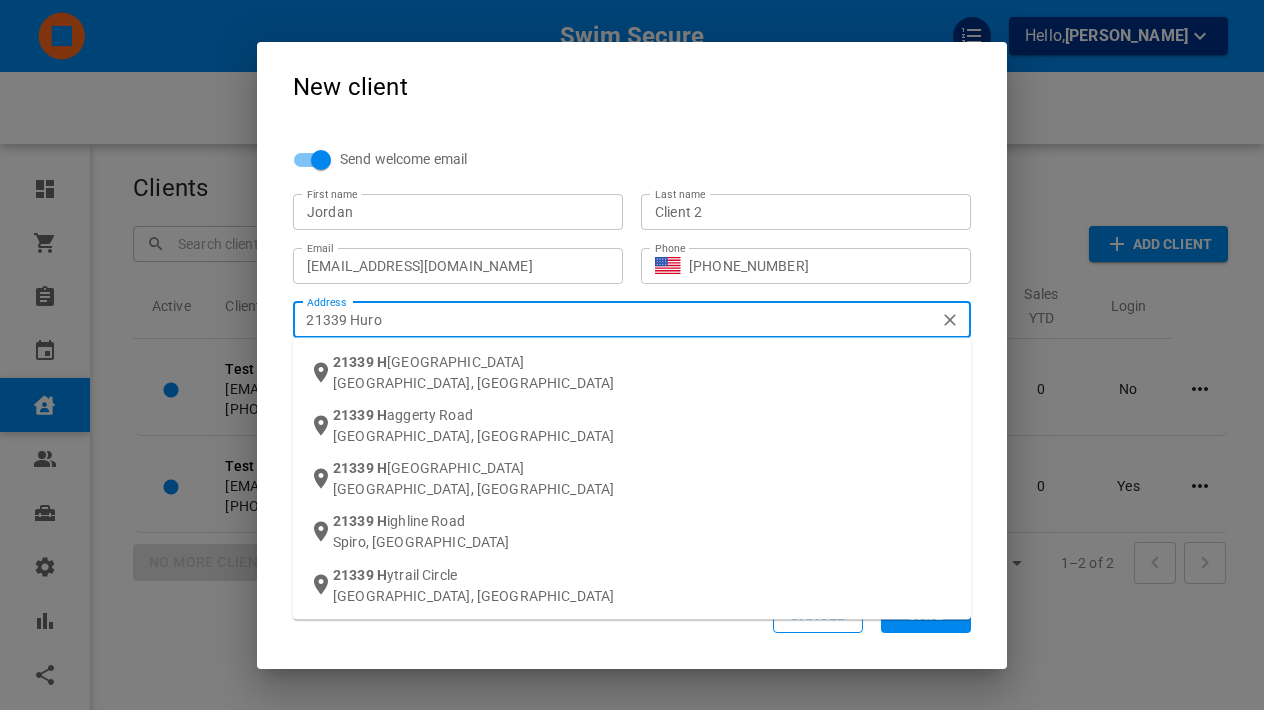 type on "21339 Huron" 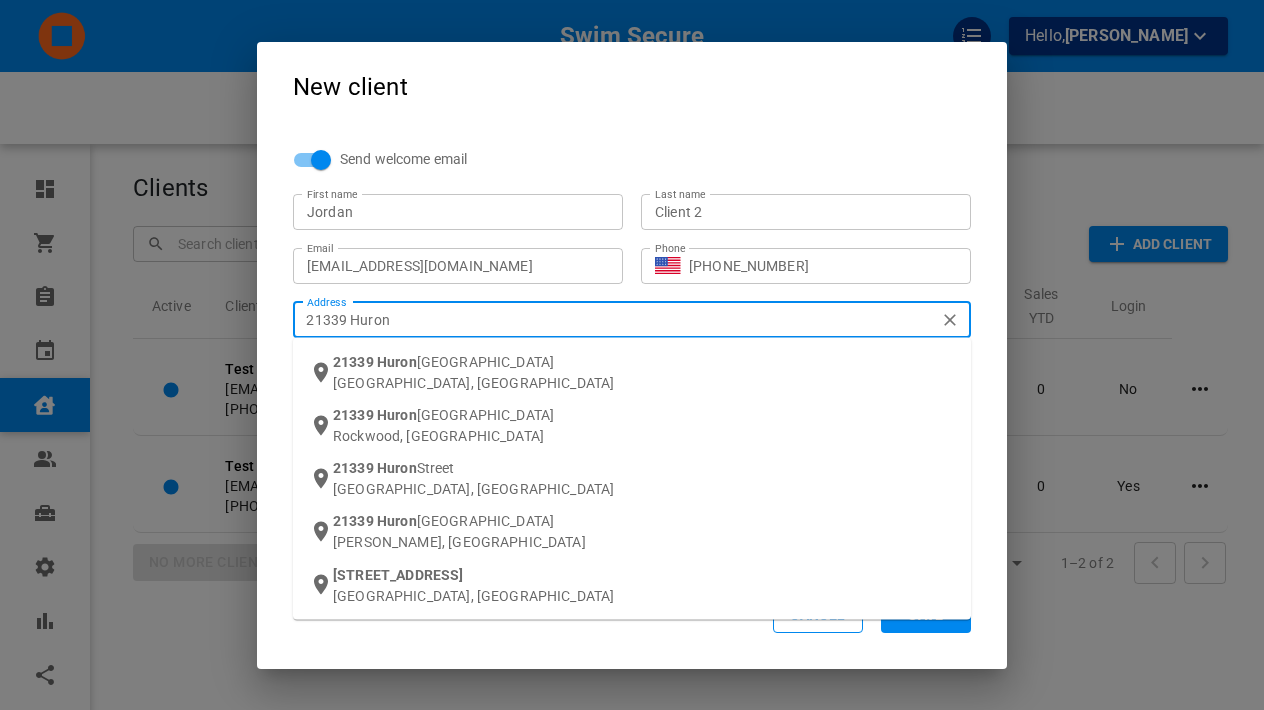 click on "21339   Huron  River Drive New Boston, MI" at bounding box center [644, 372] 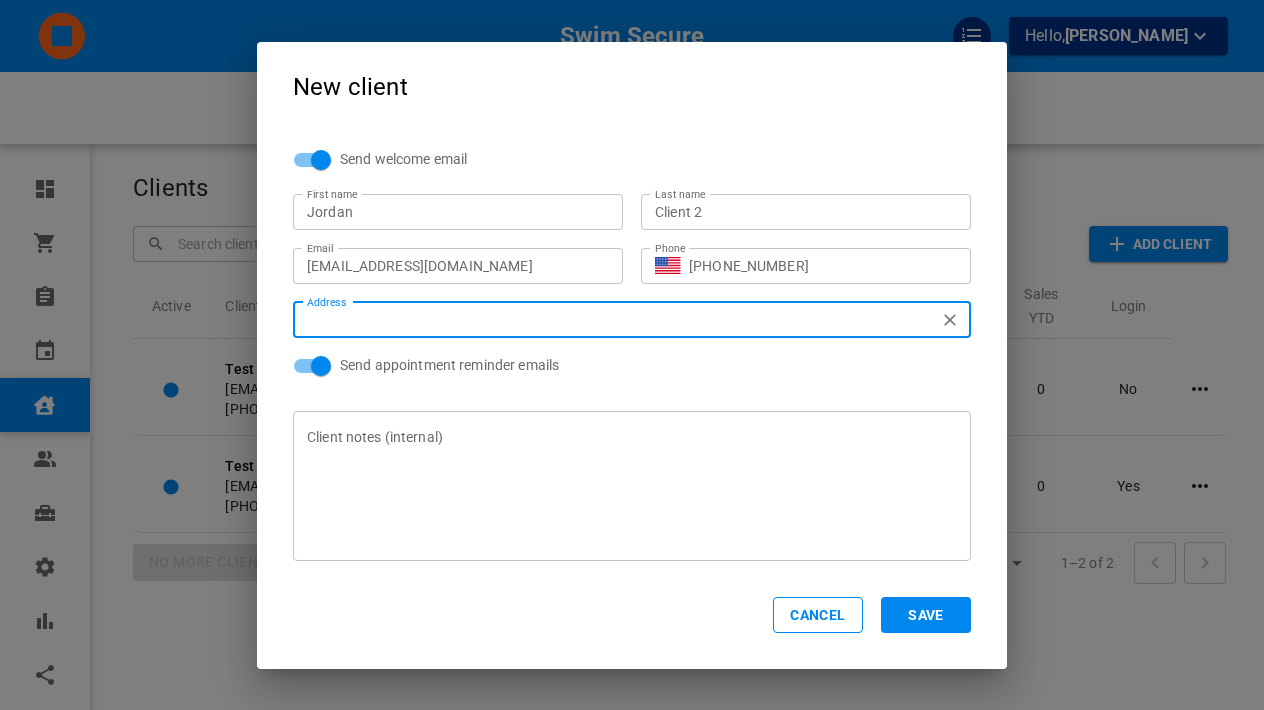 type on "[STREET_ADDRESS]" 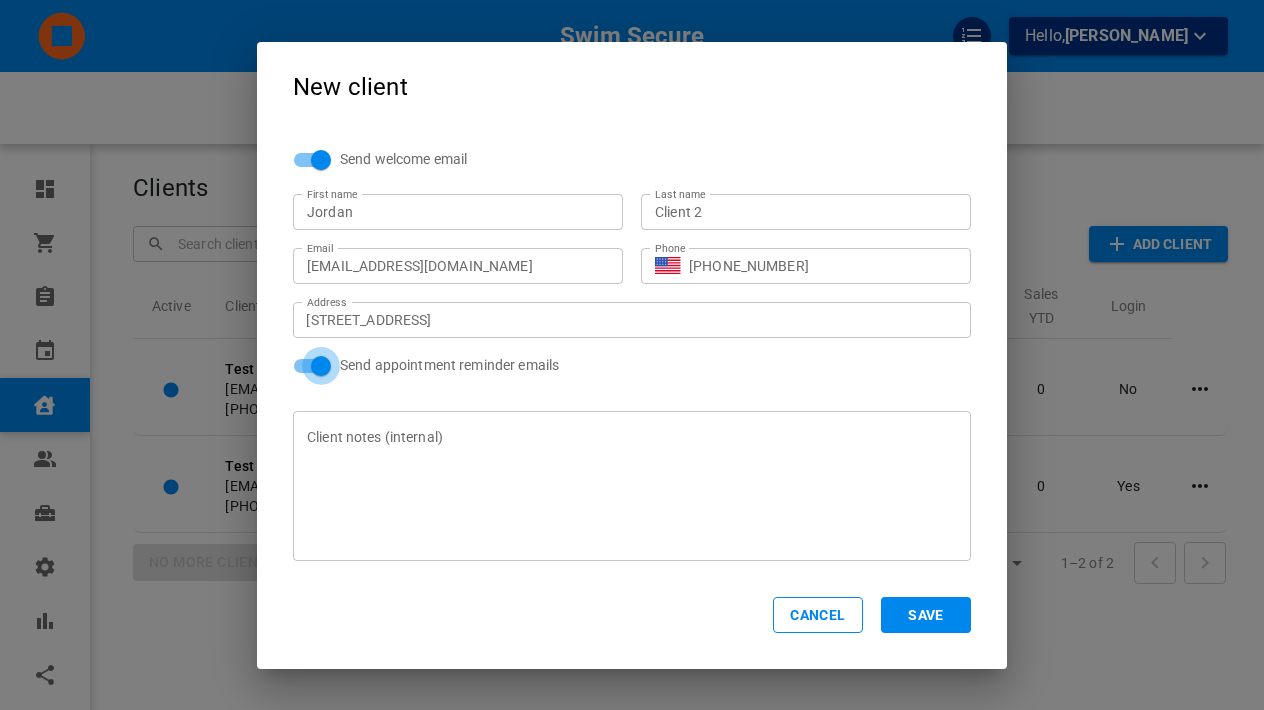 click on "Send appointment reminder emails" at bounding box center [321, 366] 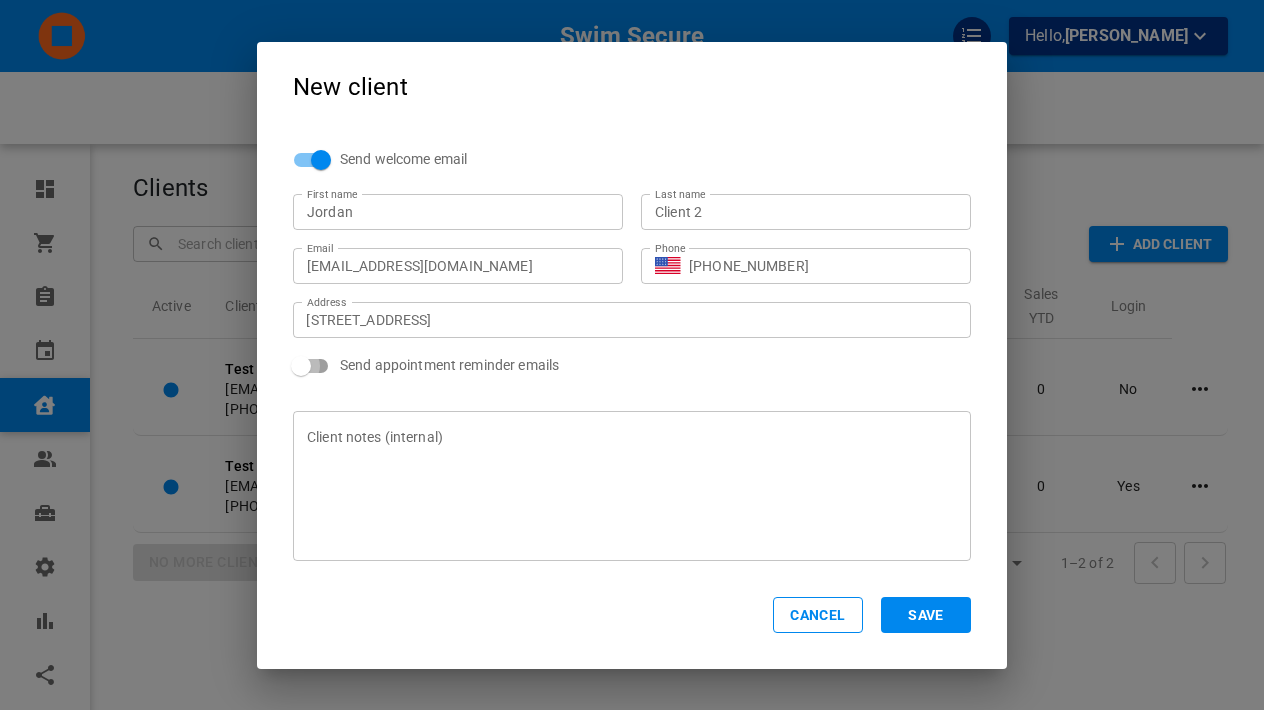 click on "Send appointment reminder emails" at bounding box center (301, 366) 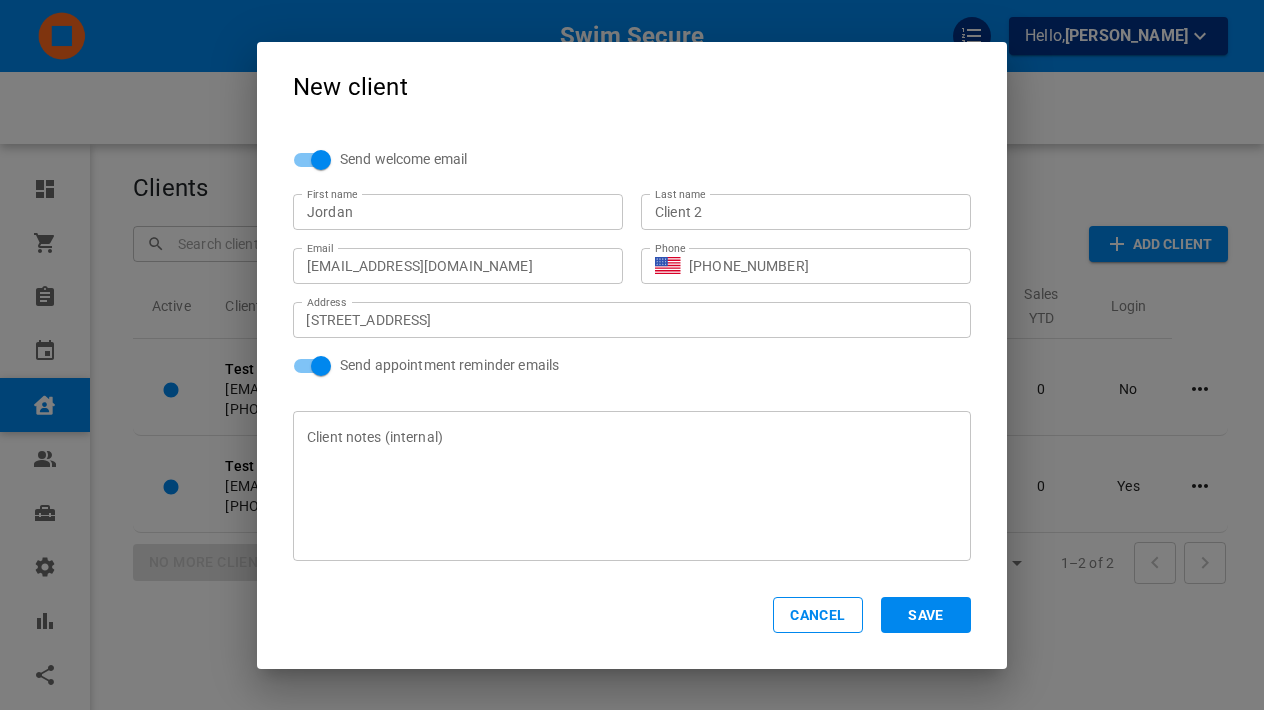 click on "Save" at bounding box center [926, 615] 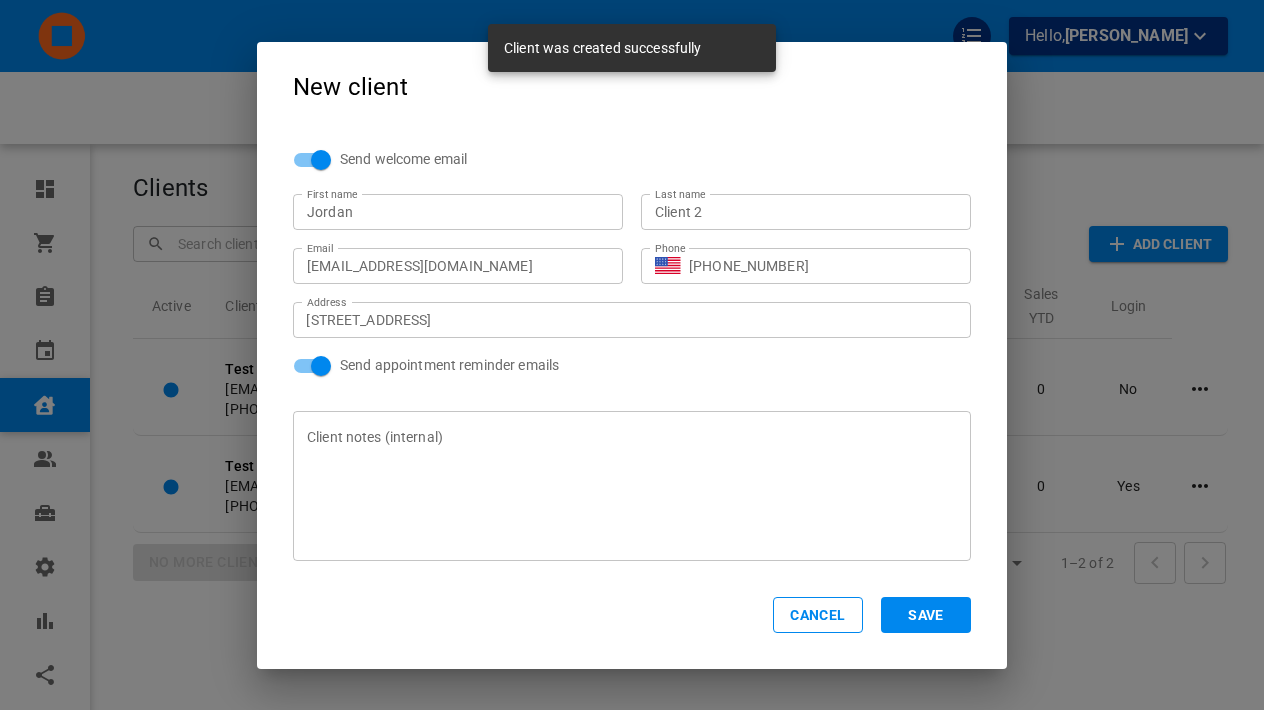 type 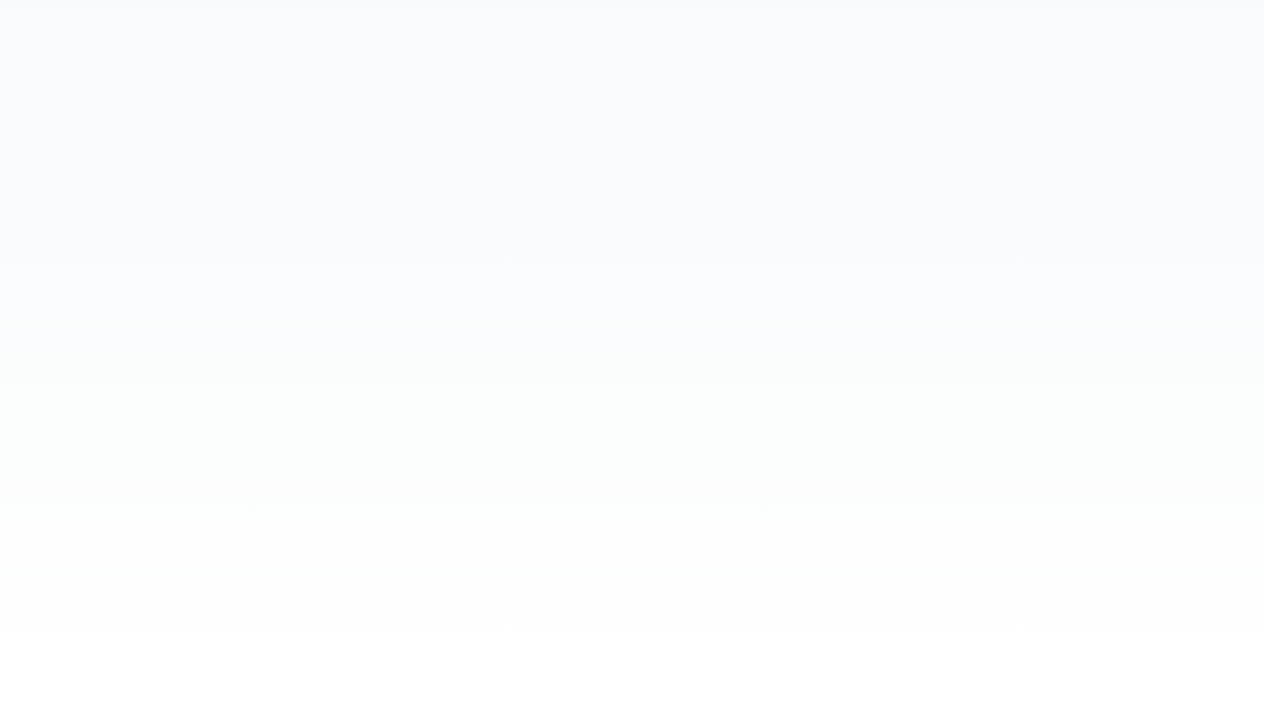 scroll, scrollTop: 0, scrollLeft: 0, axis: both 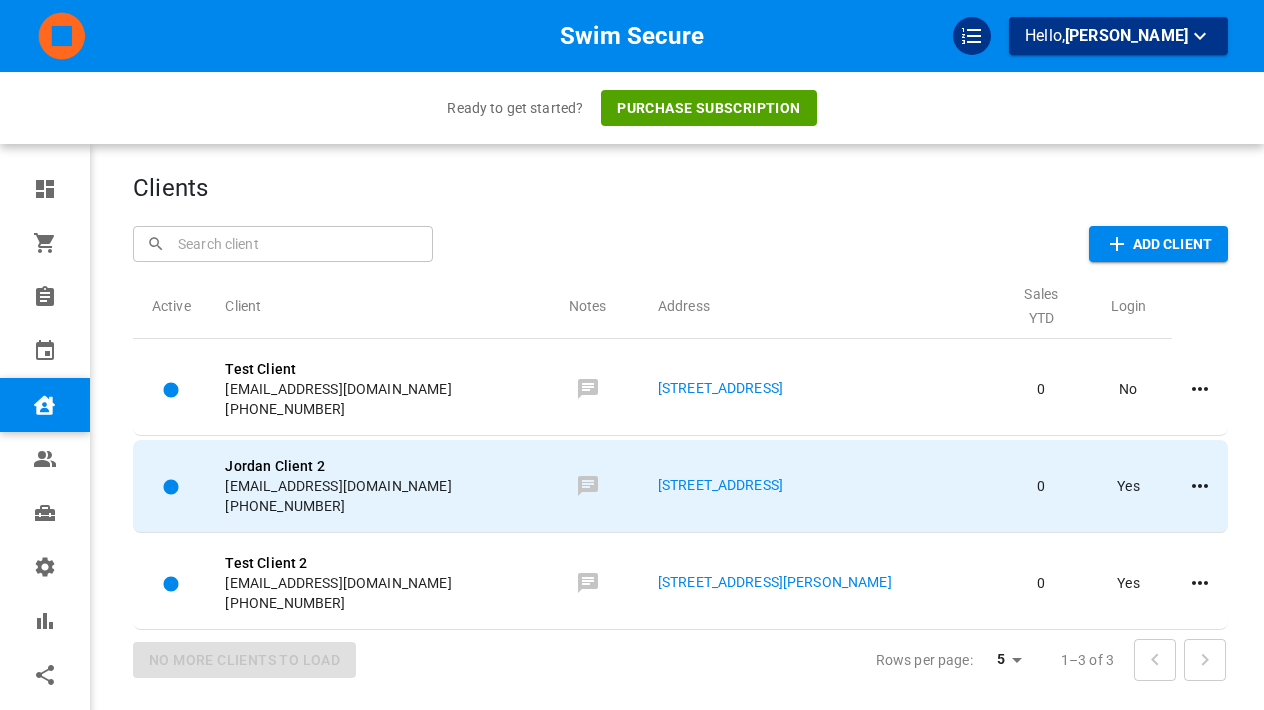 click 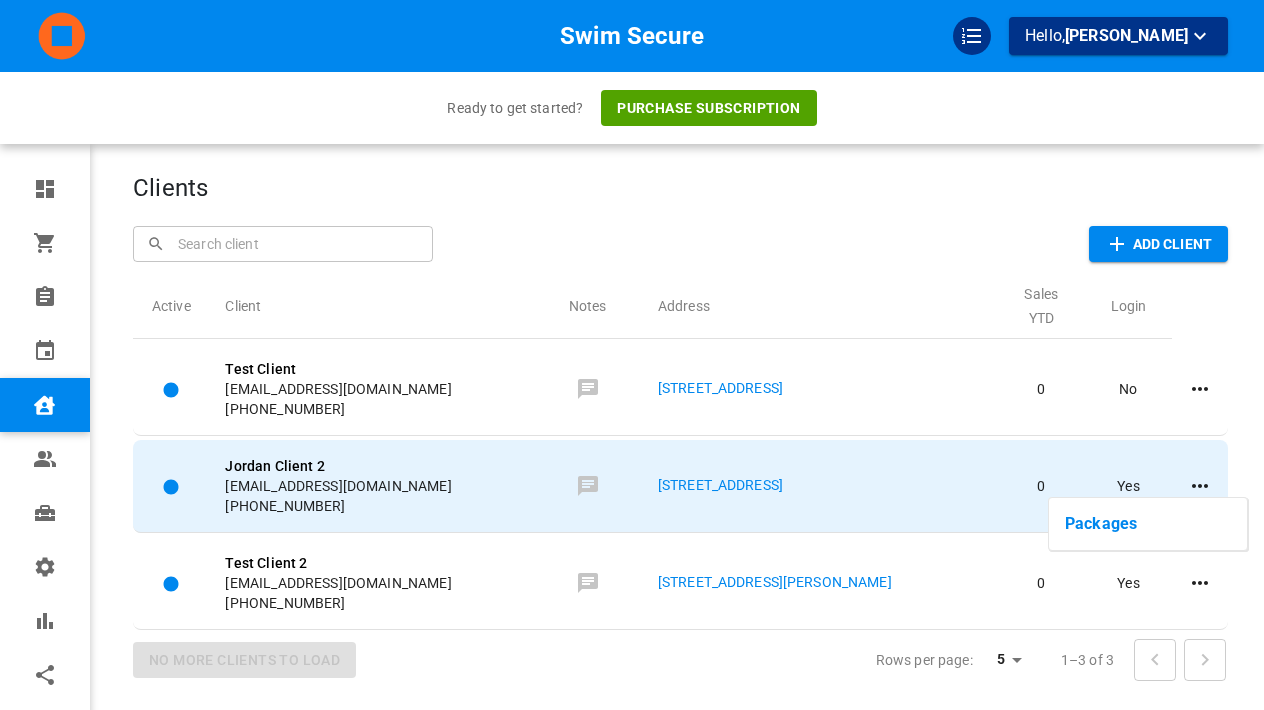 click at bounding box center [632, 355] 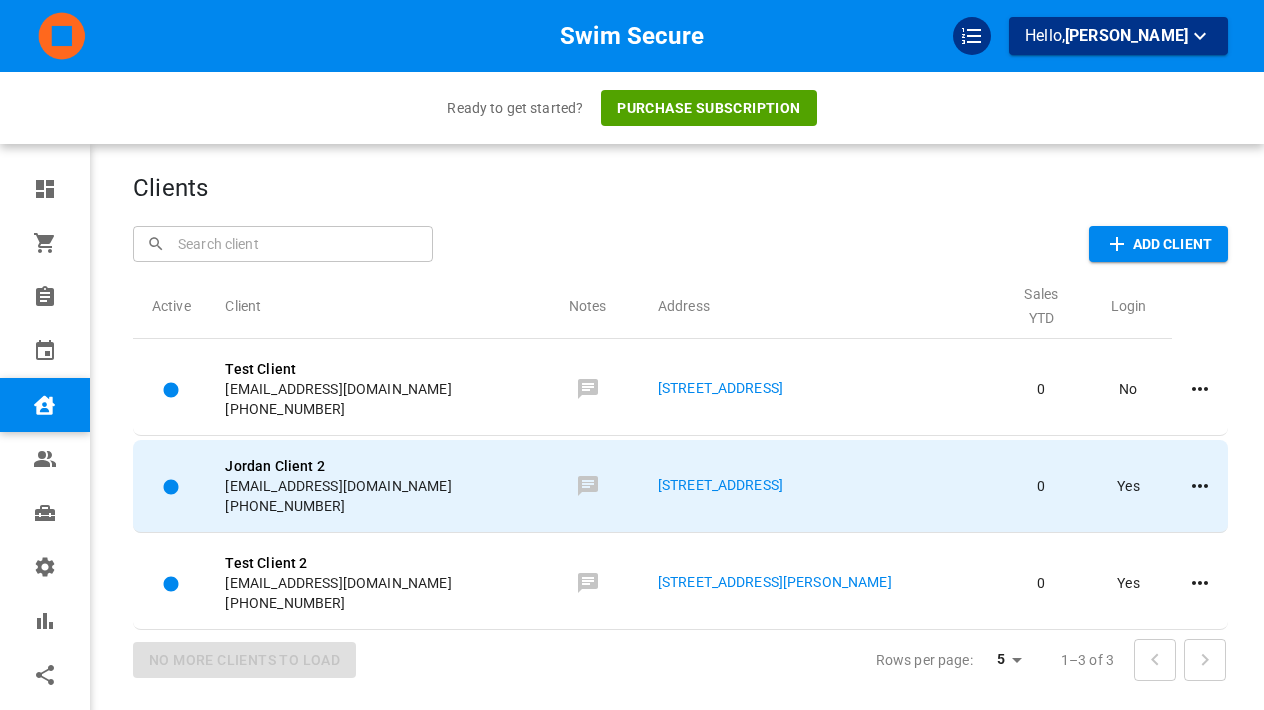 click on "Jordan Client 2 [EMAIL_ADDRESS][DOMAIN_NAME] [PHONE_NUMBER]" at bounding box center [371, 486] 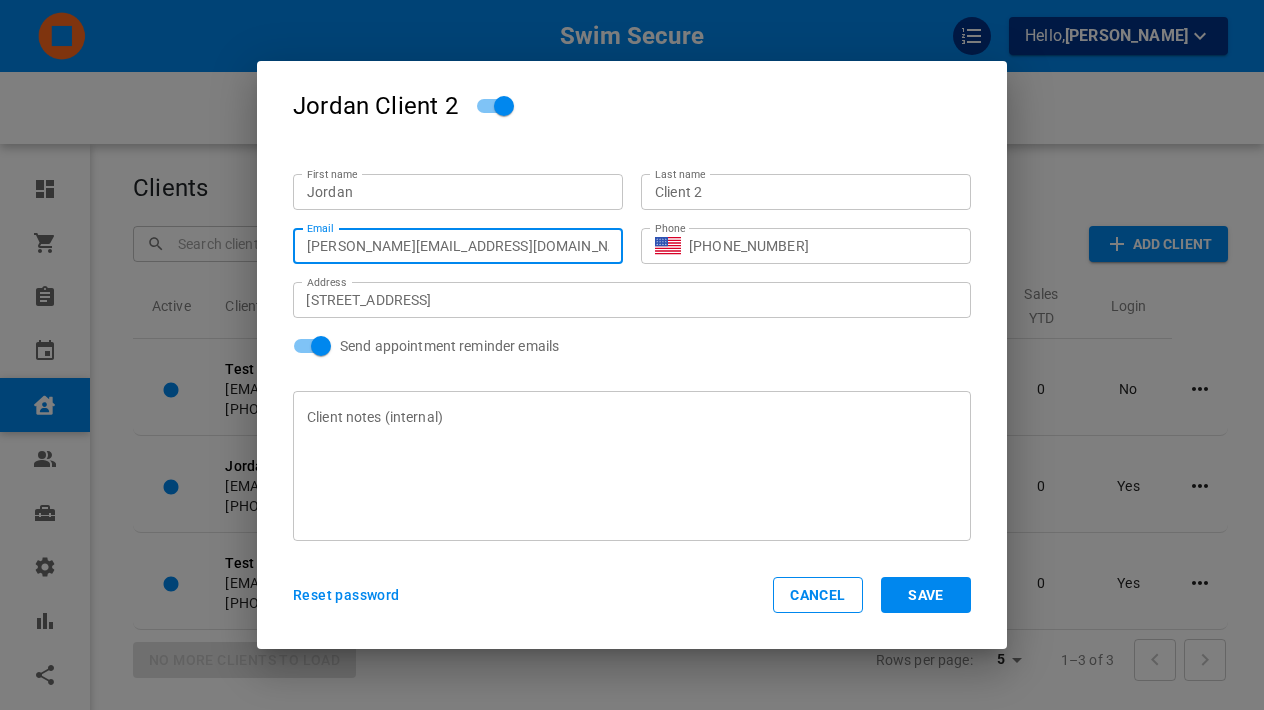 type on "[PERSON_NAME][EMAIL_ADDRESS][DOMAIN_NAME]" 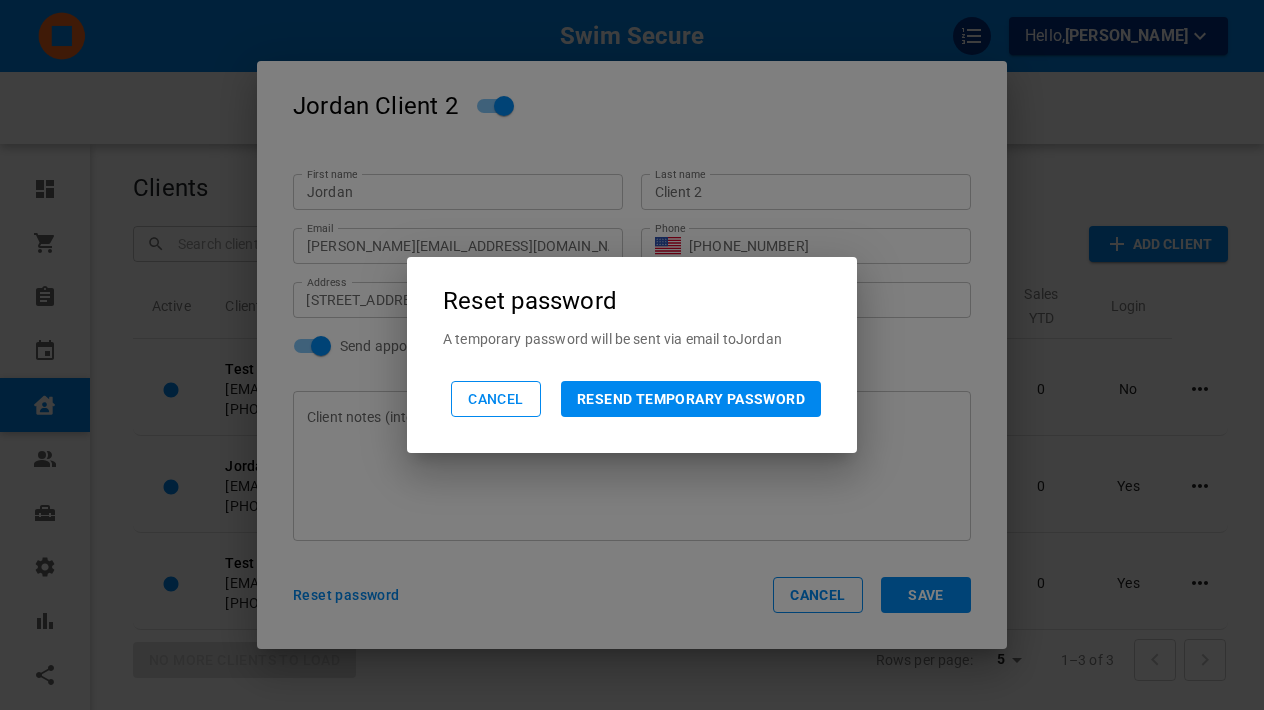 click on "Resend Temporary Password" at bounding box center [691, 399] 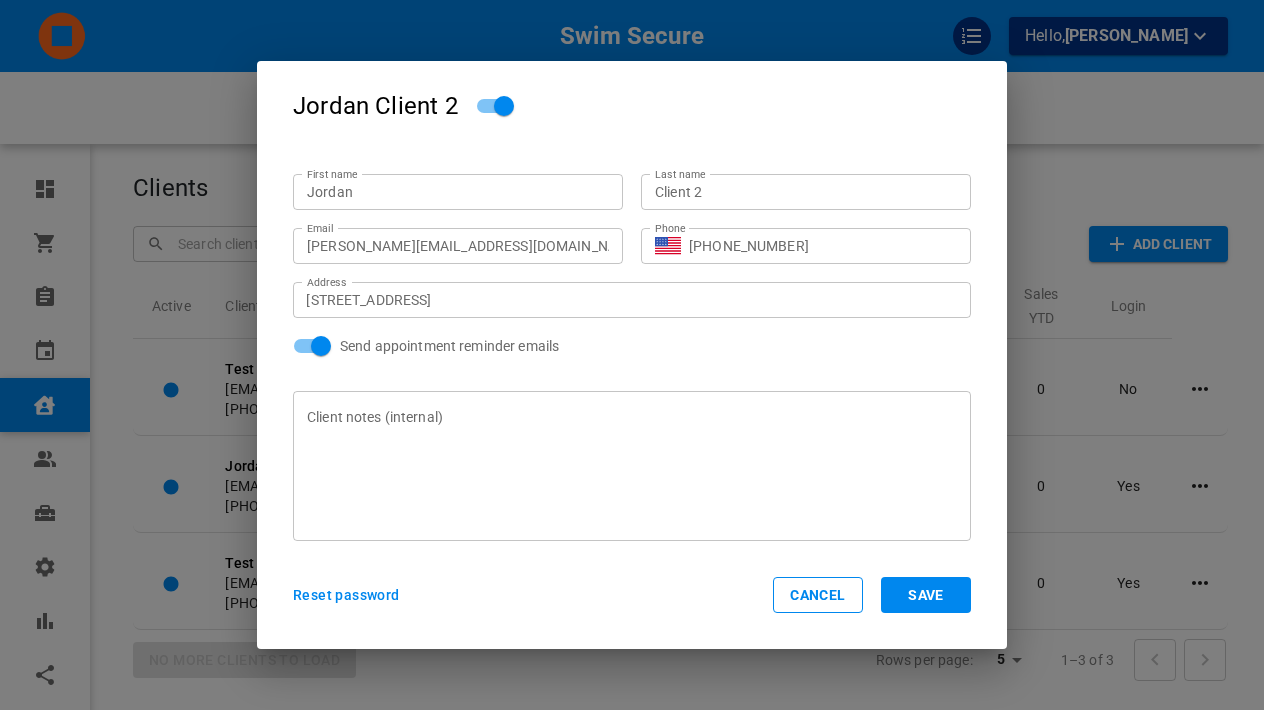 click on "Save" at bounding box center [926, 595] 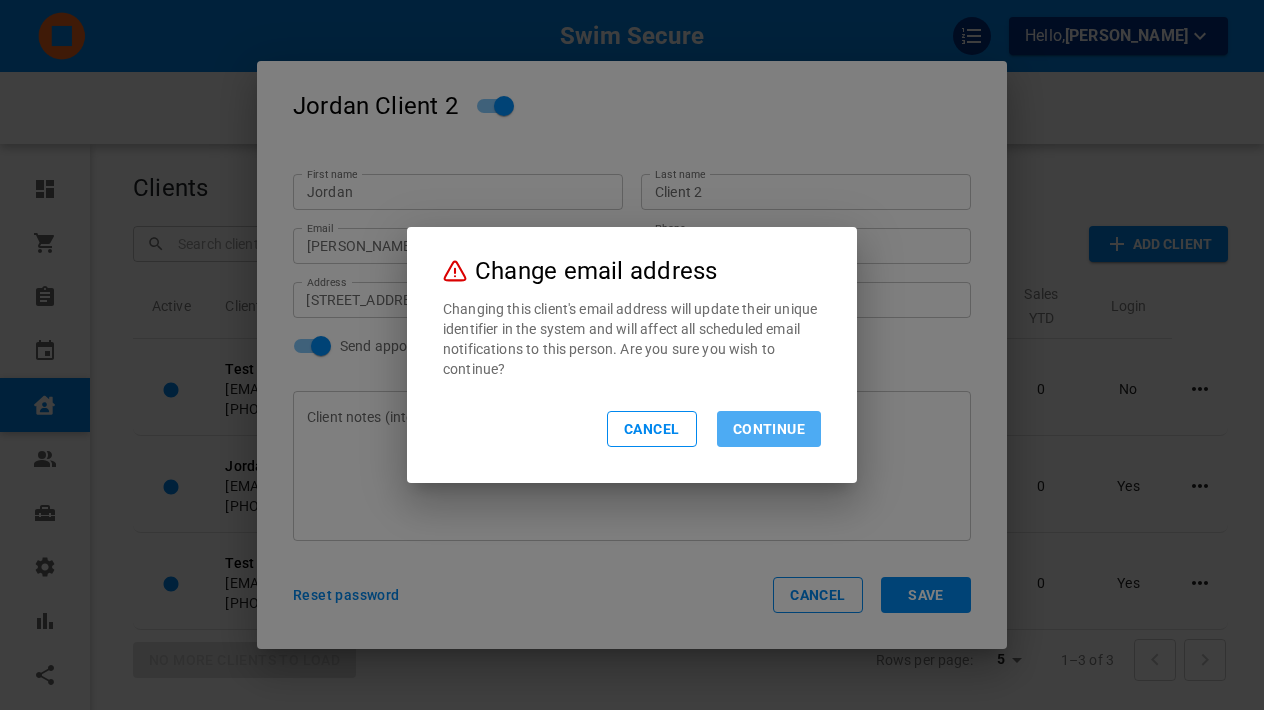 click on "Continue" at bounding box center (769, 429) 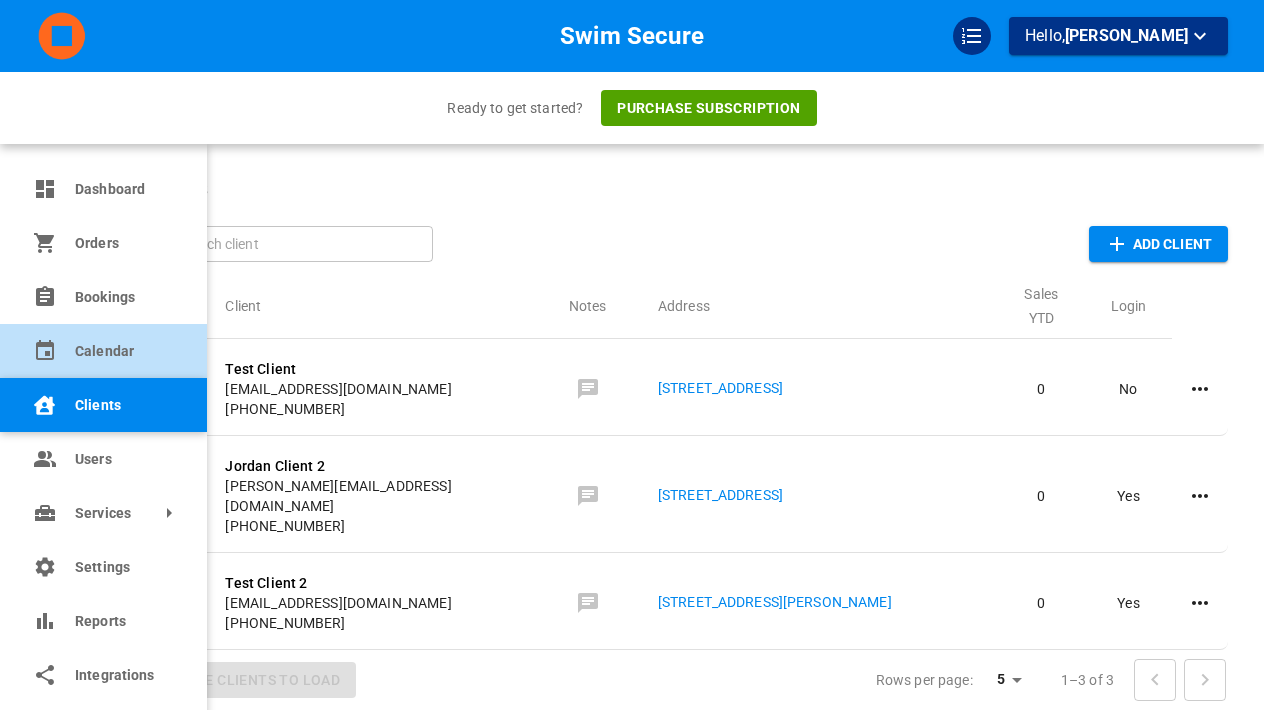 click on "Calendar" at bounding box center [103, 351] 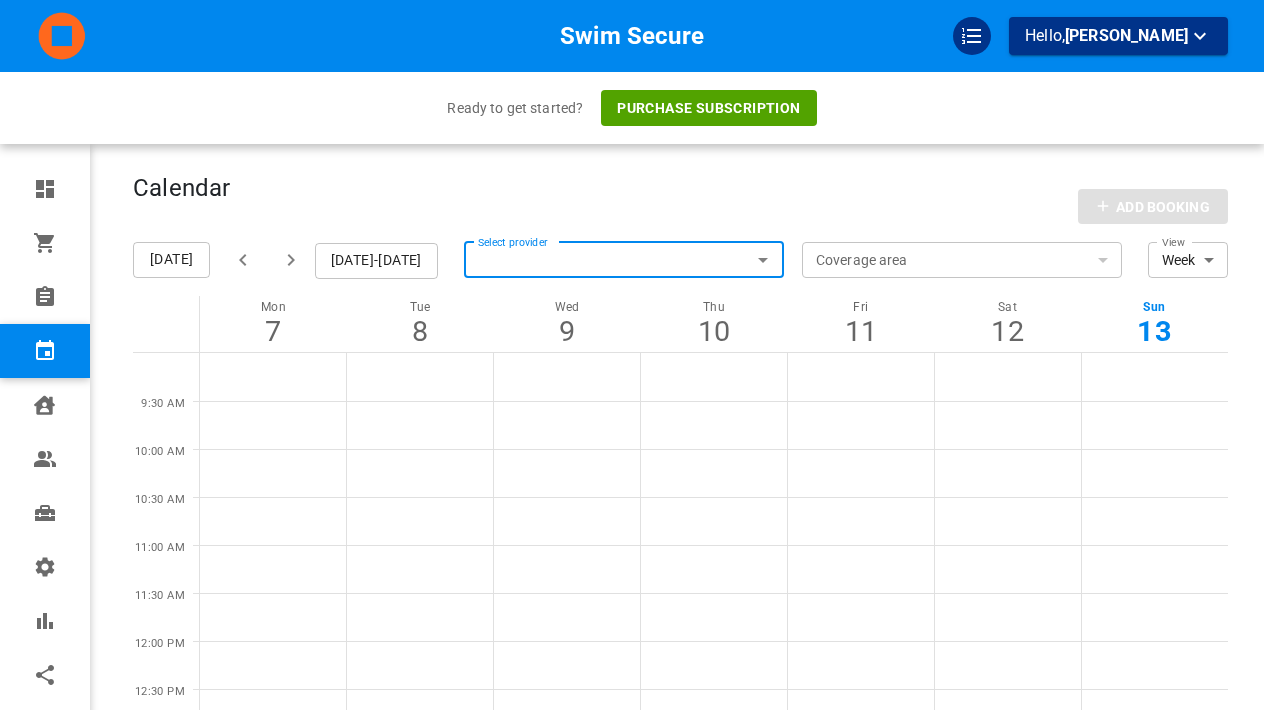 click 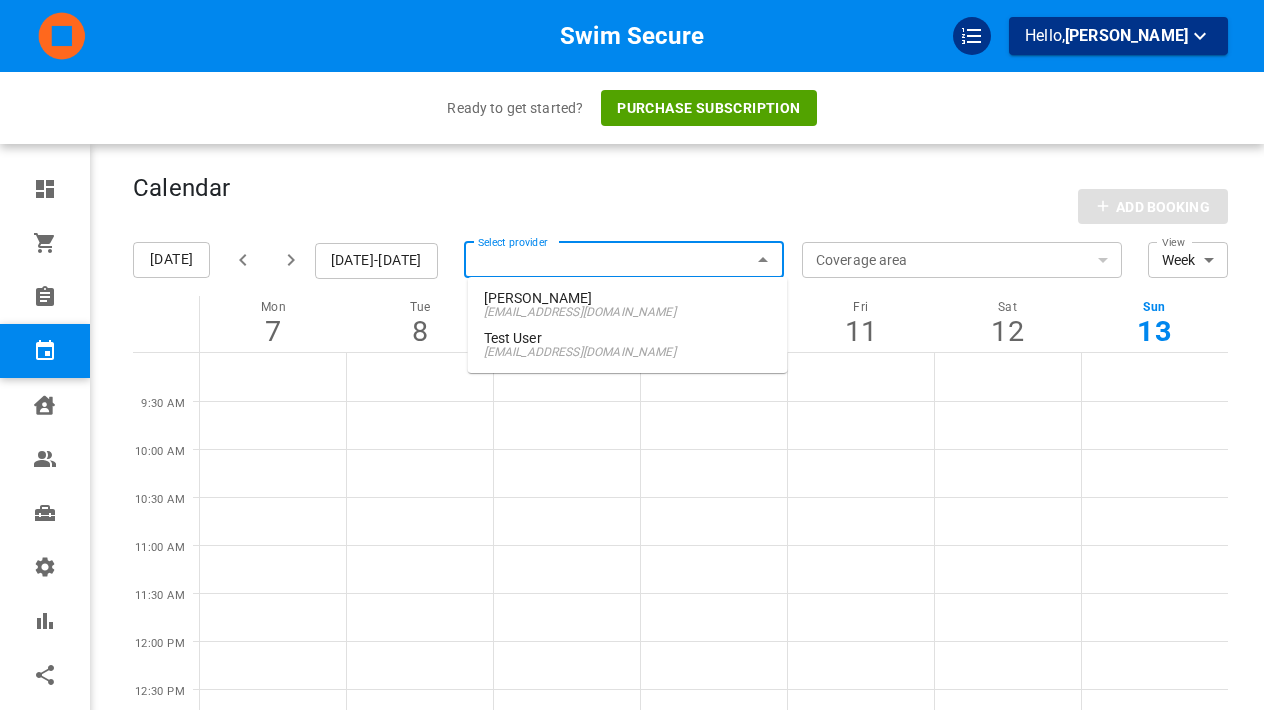 click on "[EMAIL_ADDRESS][DOMAIN_NAME]" at bounding box center [628, 312] 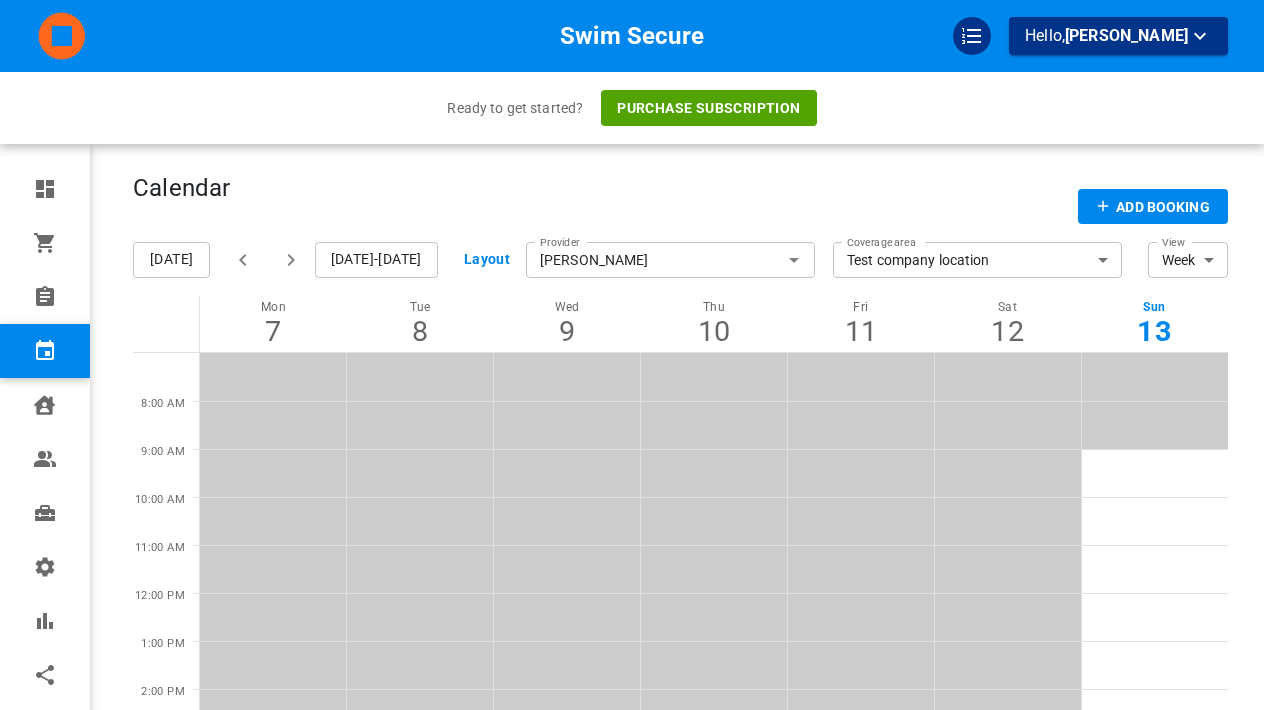 click 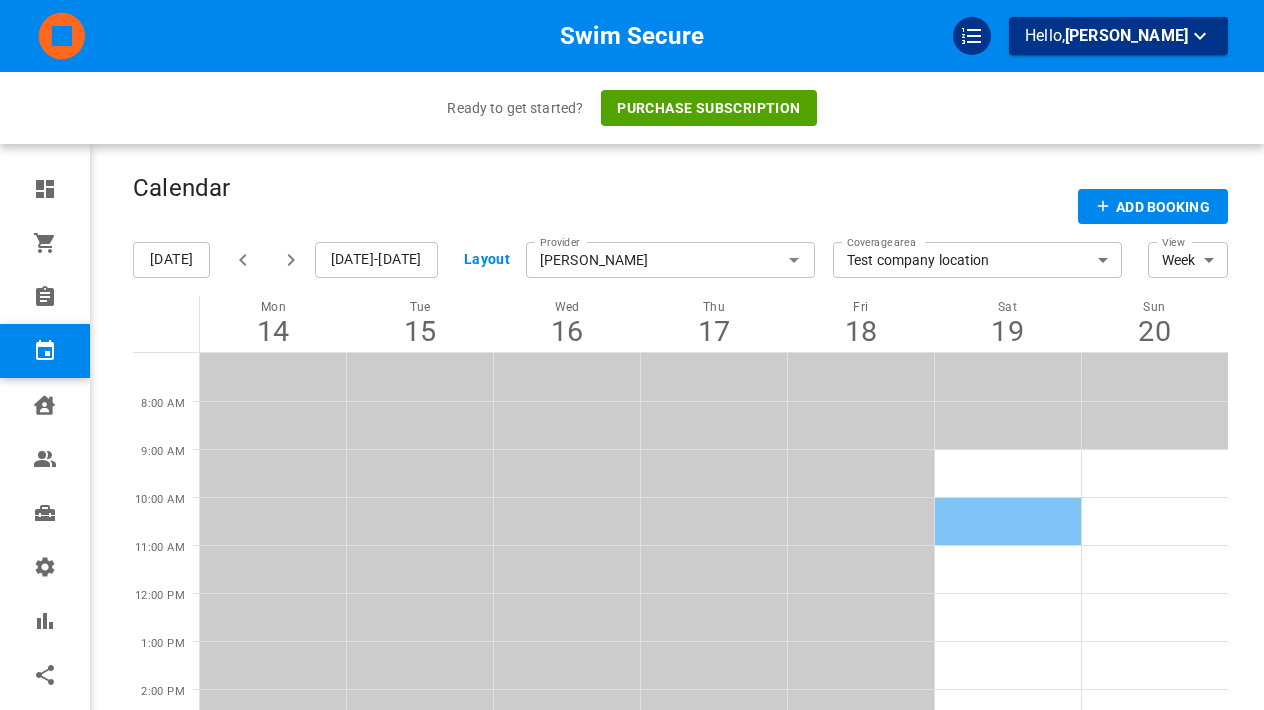 click at bounding box center [1007, 521] 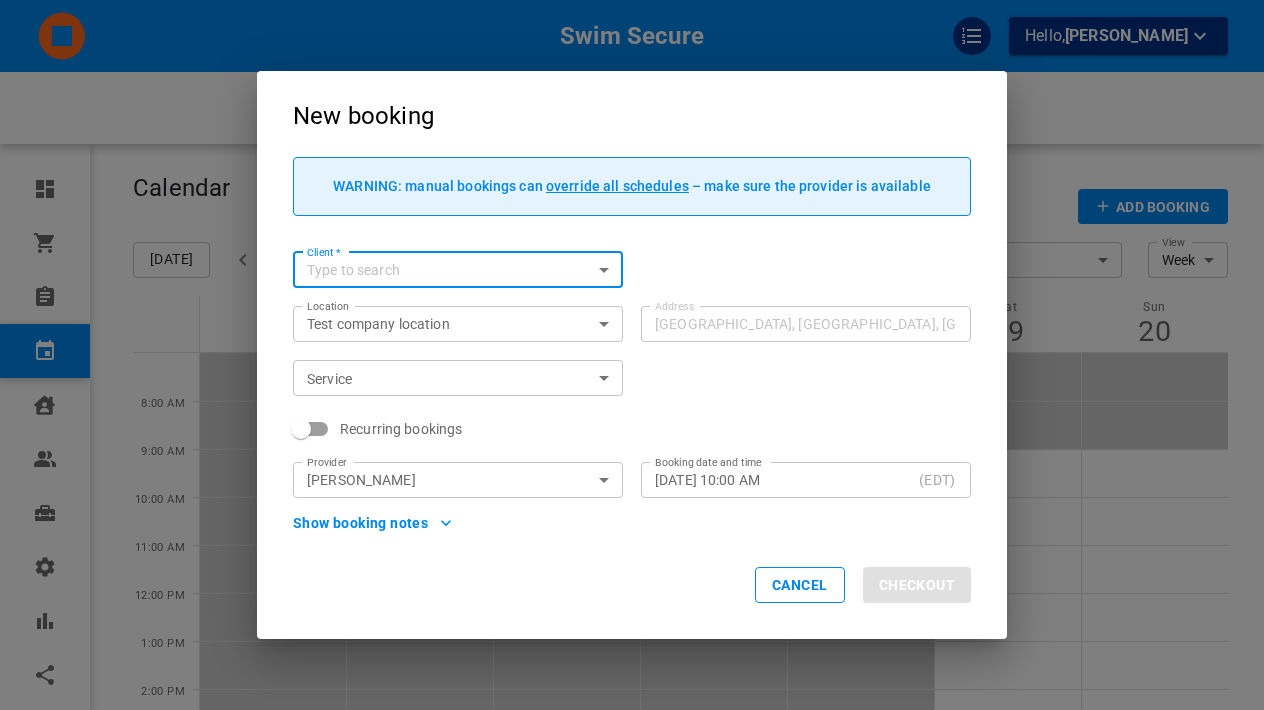 click 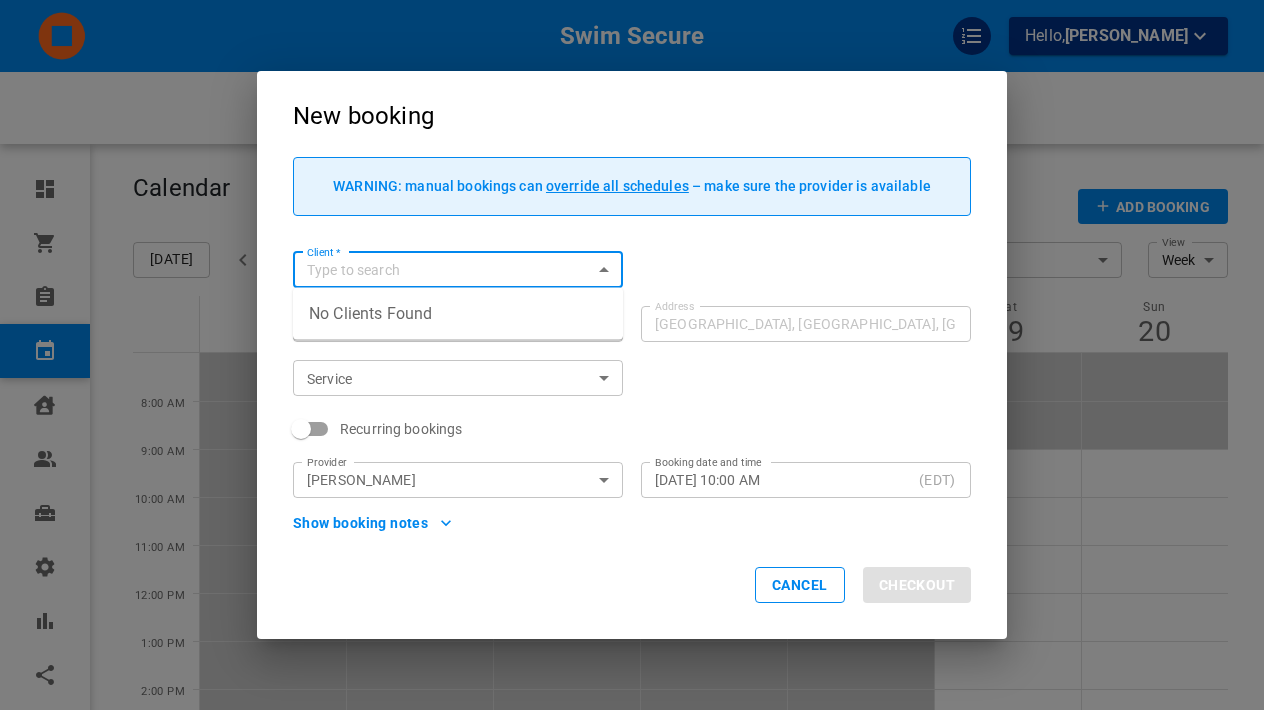 click 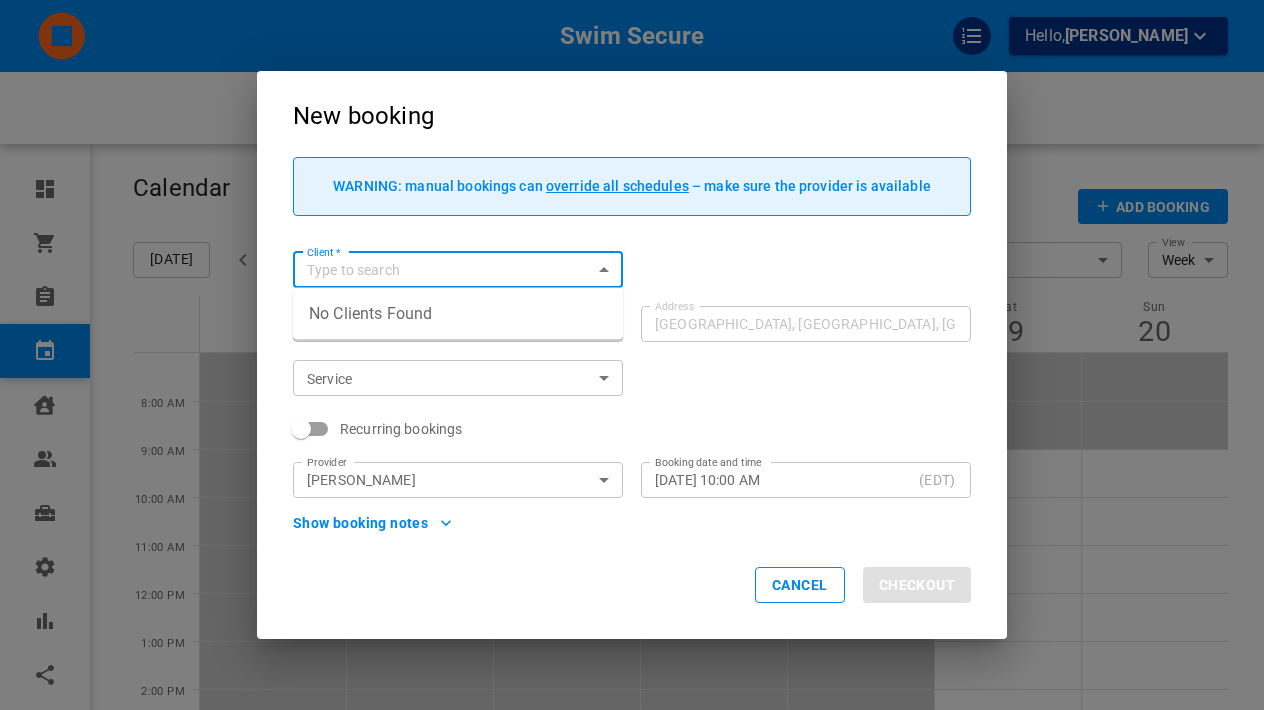 click on "Client   *" at bounding box center [441, 270] 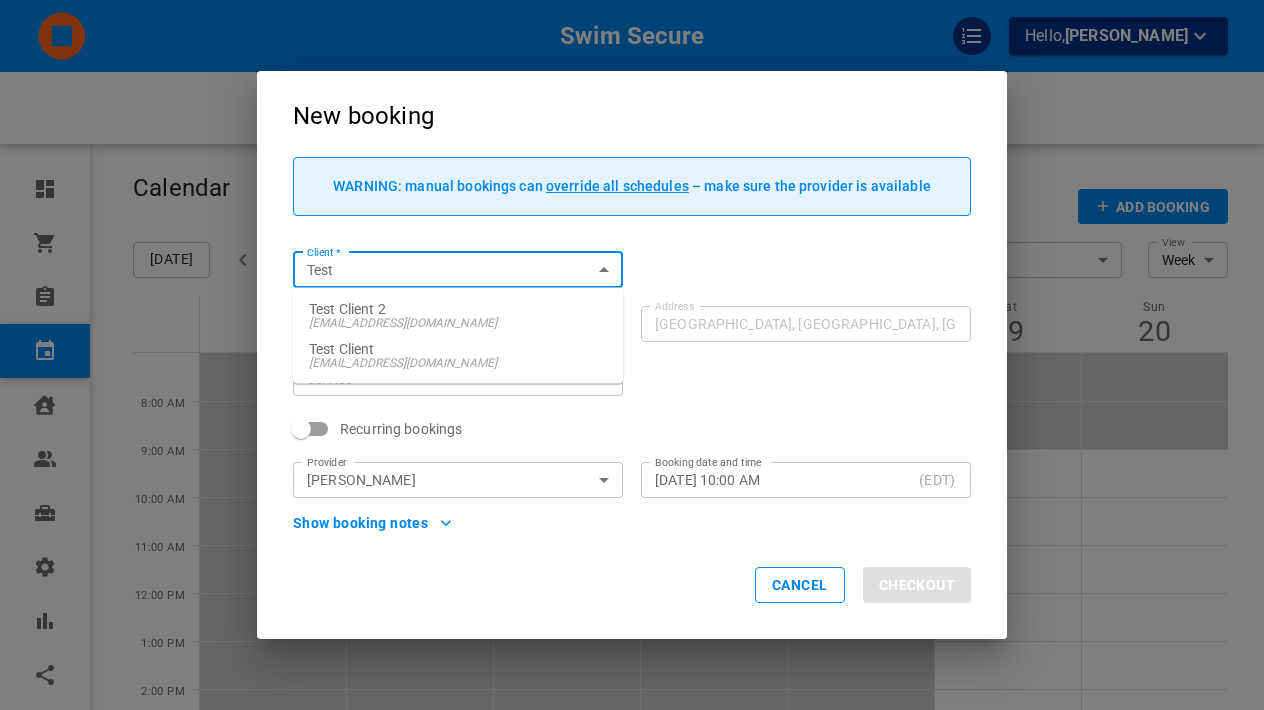 click on "Test Client 2" at bounding box center [458, 309] 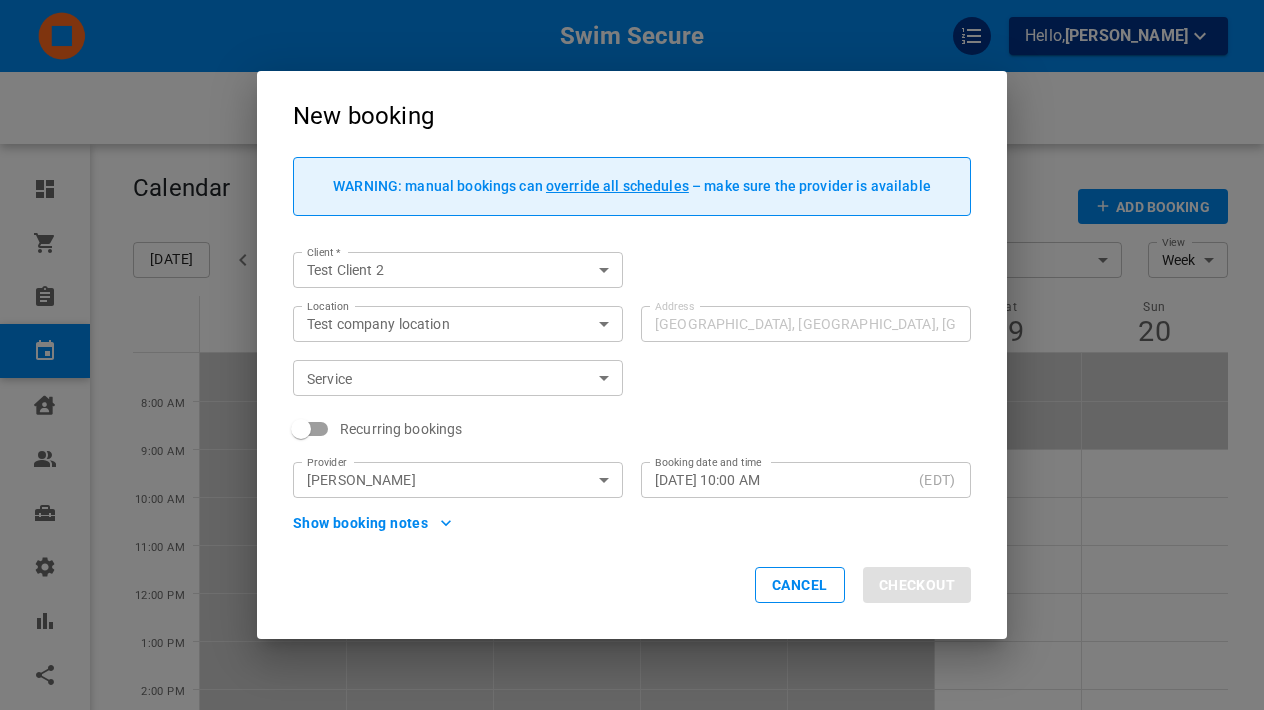 click on "Test company location b21c07be-fd6b-48d8-bba5-76b3a6c7769d Location" at bounding box center (458, 324) 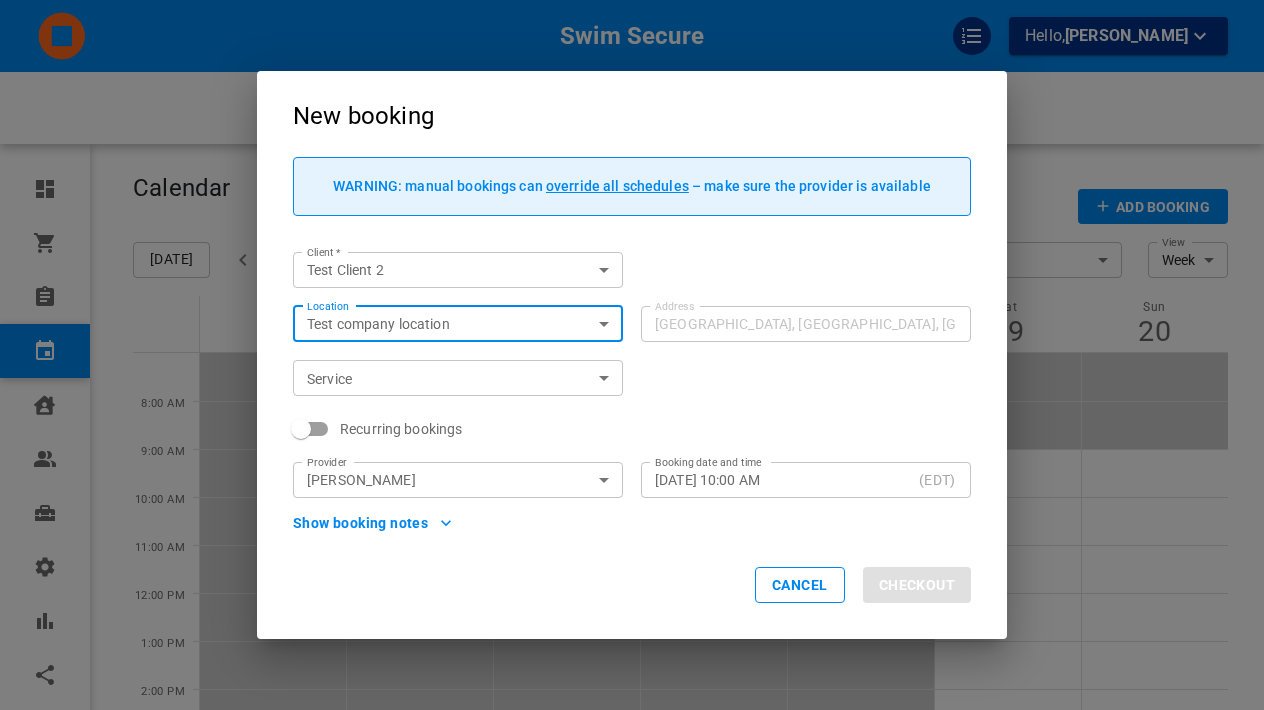 click on "Swim Secure Hello,  [PERSON_NAME] Ready to get started? Purchase subscription Dashboard Orders Bookings Calendar Clients Users Services Settings Reports Integrations Online booking Calendar Add Booking [DATE] [DATE]-[DATE] Layout Provider [PERSON_NAME] Provider Coverage area Test company location b21c07be-fd6b-48d8-bba5-76b3a6c7769d Coverage area View Week Week View Add Booking Mon 14 Tue 15 Wed 16 Thu 17 Fri 18 Sat 19 Sun 20 8:00 AM 9:00 AM 10:00 AM 11:00 AM 12:00 PM 1:00 PM 2:00 PM 3:00 PM 4:00 PM 5:00 PM 6:00 PM Profile My account New booking  WARNING: manual bookings can   override all schedules   – make sure the provider is available Client   * Test Client 2 Client   * Location Test company location b21c07be-fd6b-48d8-bba5-76b3a6c7769d Location Address [GEOGRAPHIC_DATA], [GEOGRAPHIC_DATA] Address Service ​ Service Recurring bookings Provider [PERSON_NAME] Provider Booking date and time [DATE] 10:00 AM (EDT) Booking date and time Show booking notes Cancel Checkout" at bounding box center [632, 527] 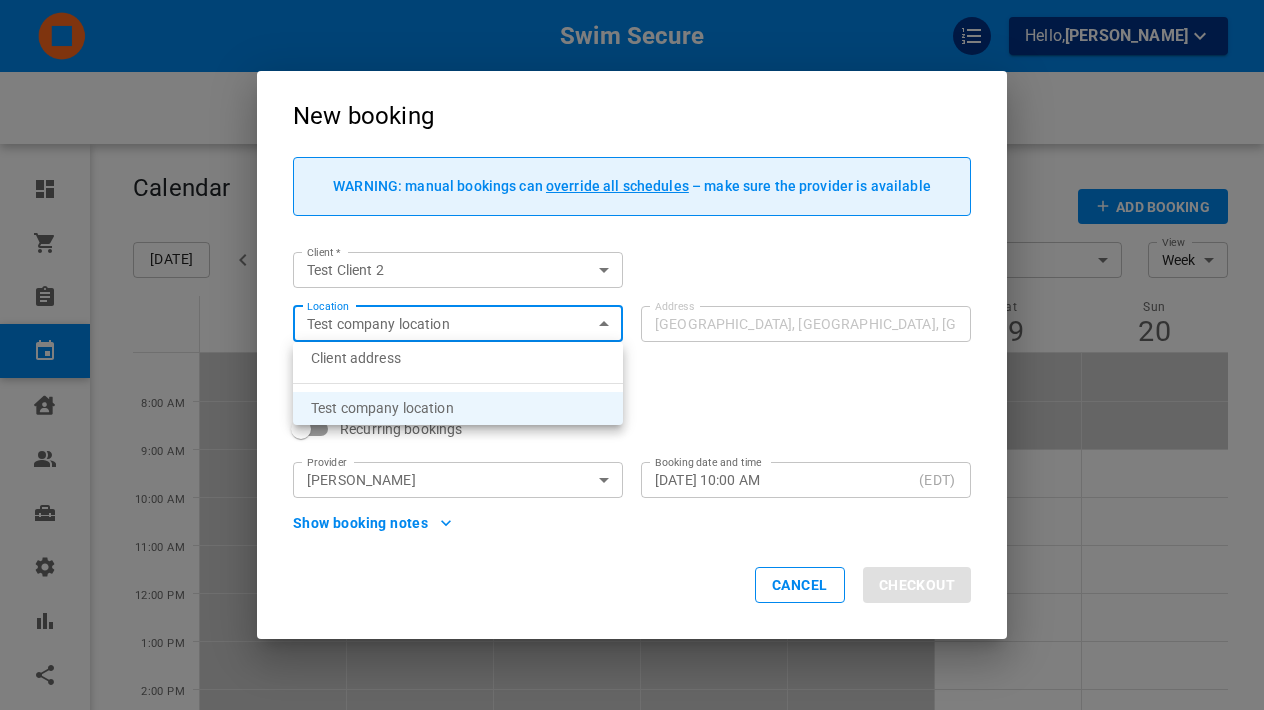 click at bounding box center [632, 355] 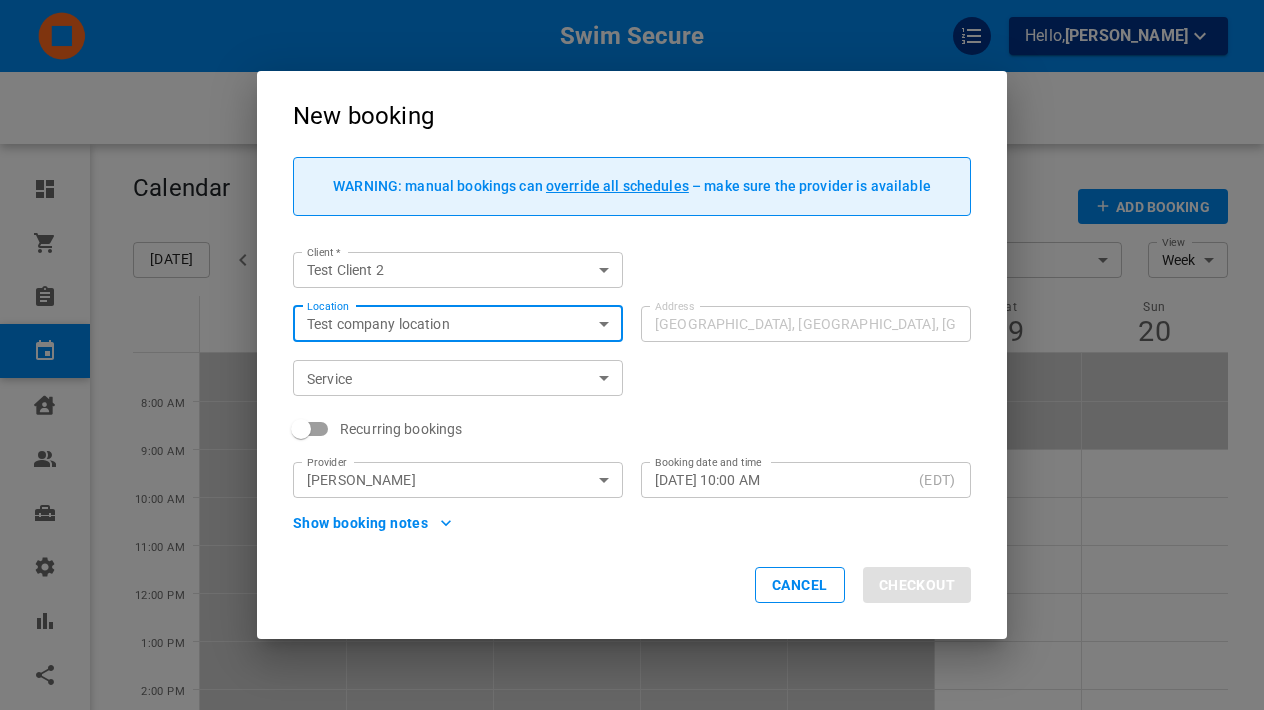 click at bounding box center [632, 355] 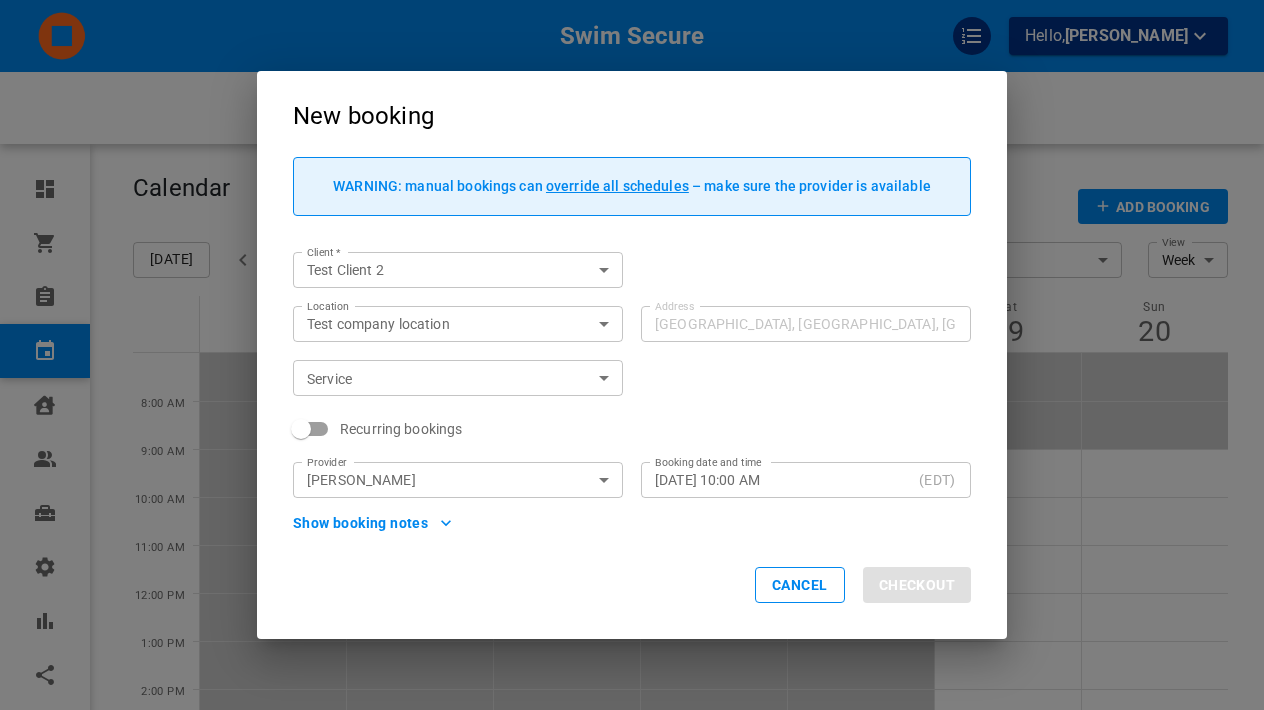 click on "Swim Secure Hello,  [PERSON_NAME] Ready to get started? Purchase subscription Dashboard Orders Bookings Calendar Clients Users Services Settings Reports Integrations Online booking Calendar Add Booking [DATE] [DATE]-[DATE] Layout Provider [PERSON_NAME] Provider Coverage area Test company location b21c07be-fd6b-48d8-bba5-76b3a6c7769d Coverage area View Week Week View Add Booking Mon 14 Tue 15 Wed 16 Thu 17 Fri 18 Sat 19 Sun 20 8:00 AM 9:00 AM 10:00 AM 11:00 AM 12:00 PM 1:00 PM 2:00 PM 3:00 PM 4:00 PM 5:00 PM 6:00 PM Profile My account New booking  WARNING: manual bookings can   override all schedules   – make sure the provider is available Client   * Test Client 2 Client   * Location Test company location b21c07be-fd6b-48d8-bba5-76b3a6c7769d Location Address [GEOGRAPHIC_DATA], [GEOGRAPHIC_DATA] Address Service ​ Service Recurring bookings Provider [PERSON_NAME] Provider Booking date and time [DATE] 10:00 AM (EDT) Booking date and time Show booking notes Cancel Checkout" at bounding box center [632, 527] 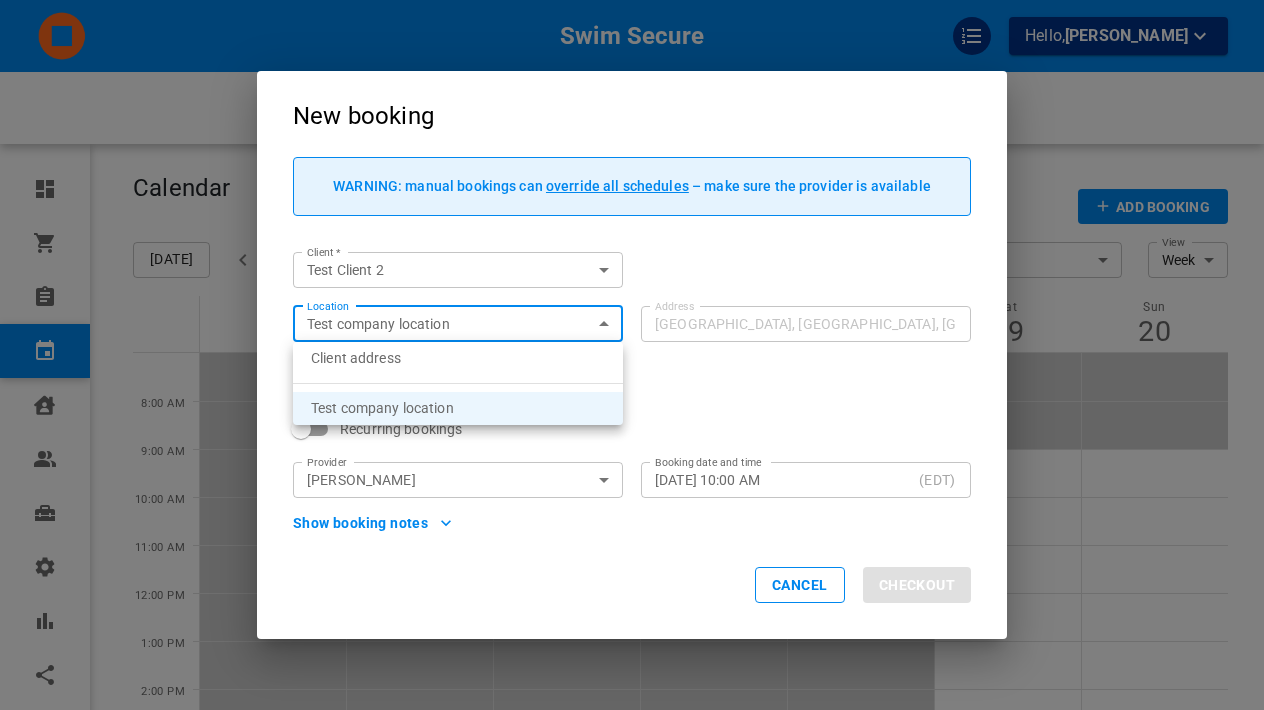 click on "Client address" at bounding box center [458, 358] 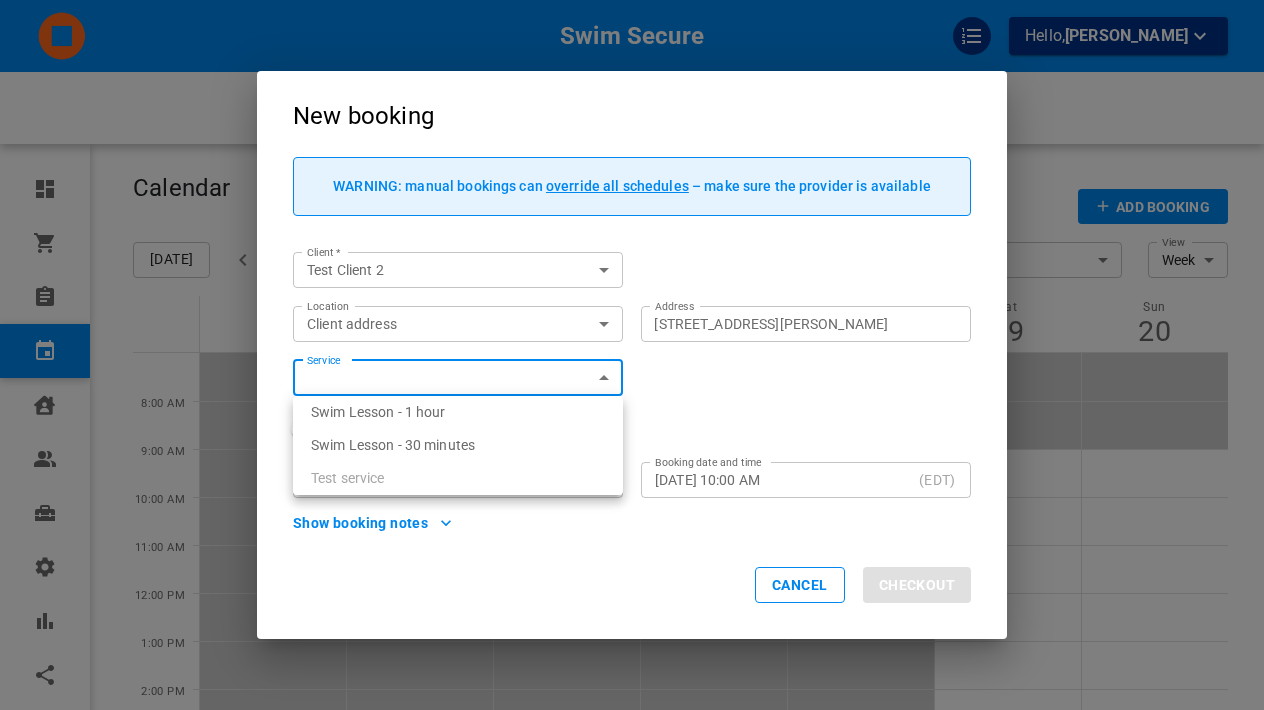 click on "Swim Secure Hello,  [PERSON_NAME] Ready to get started? Purchase subscription Dashboard Orders Bookings Calendar Clients Users Services Settings Reports Integrations Online booking Calendar Add Booking [DATE] [DATE]-[DATE] Layout Provider [PERSON_NAME] Provider Coverage area Test company location b21c07be-fd6b-48d8-bba5-76b3a6c7769d Coverage area View Week Week View Add Booking Mon 14 Tue 15 Wed 16 Thu 17 Fri 18 Sat 19 Sun 20 8:00 AM 9:00 AM 10:00 AM 11:00 AM 12:00 PM 1:00 PM 2:00 PM 3:00 PM 4:00 PM 5:00 PM 6:00 PM Profile My account New booking  WARNING: manual bookings can   override all schedules   – make sure the provider is available Client   * Test Client 2 Client   * Location Client address customerLocation Location Address [STREET_ADDRESS][PERSON_NAME] Address Service ​ Service Recurring bookings Provider [PERSON_NAME] Provider Booking date and time [DATE] 10:00 AM (EDT) Booking date and time Show booking notes Cancel Checkout Swim Lesson - 1 hour  Test service" at bounding box center [632, 527] 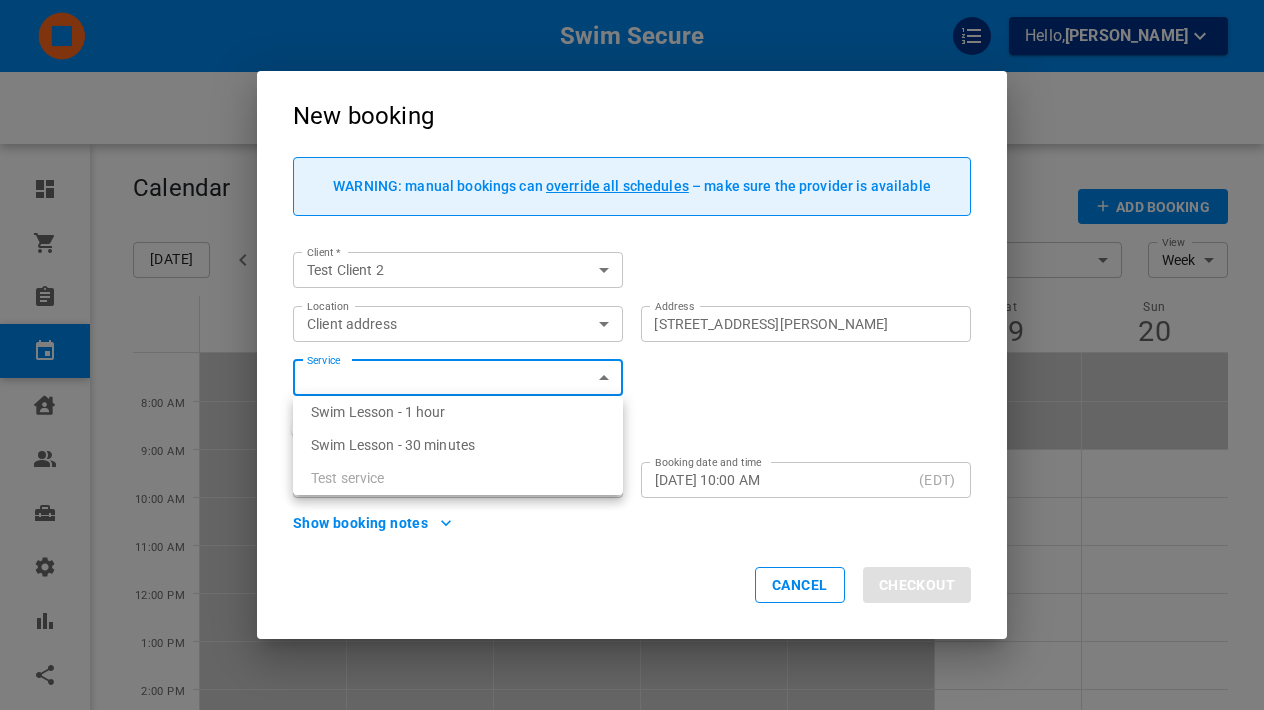 click on "Swim Lesson - 1 hour" at bounding box center (458, 412) 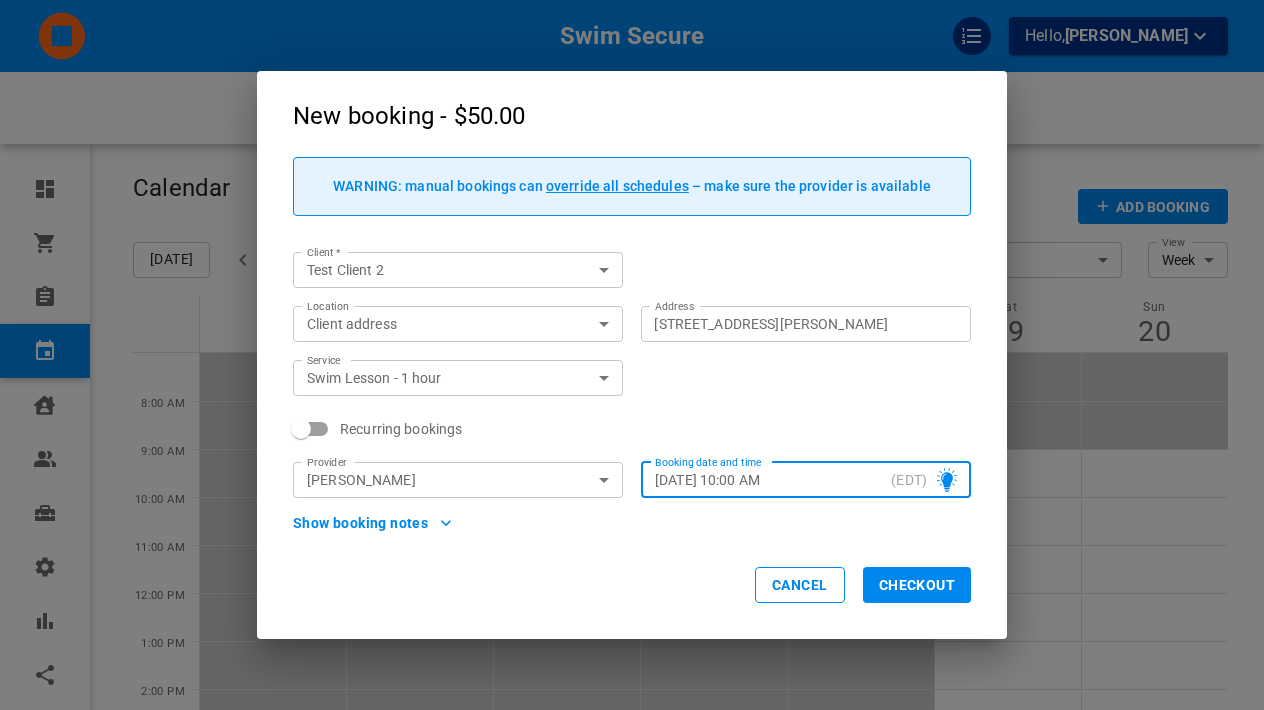 click 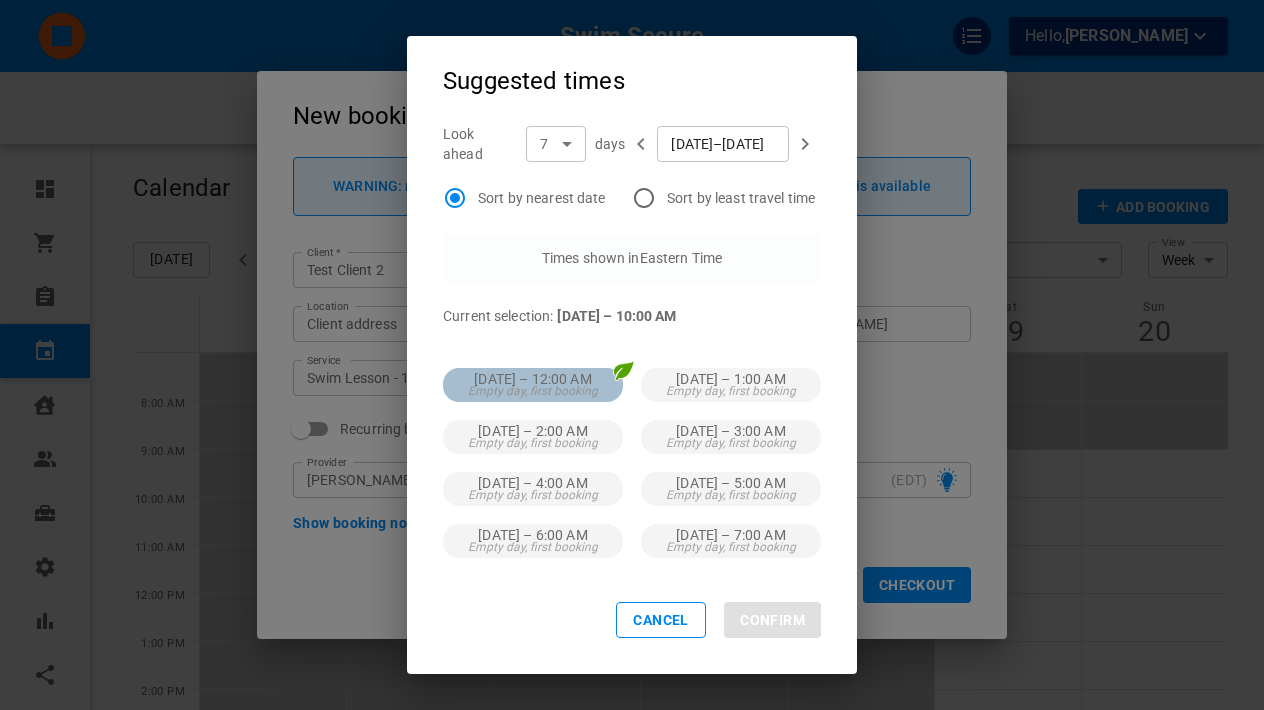 click on "Empty day, first booking" at bounding box center (533, 391) 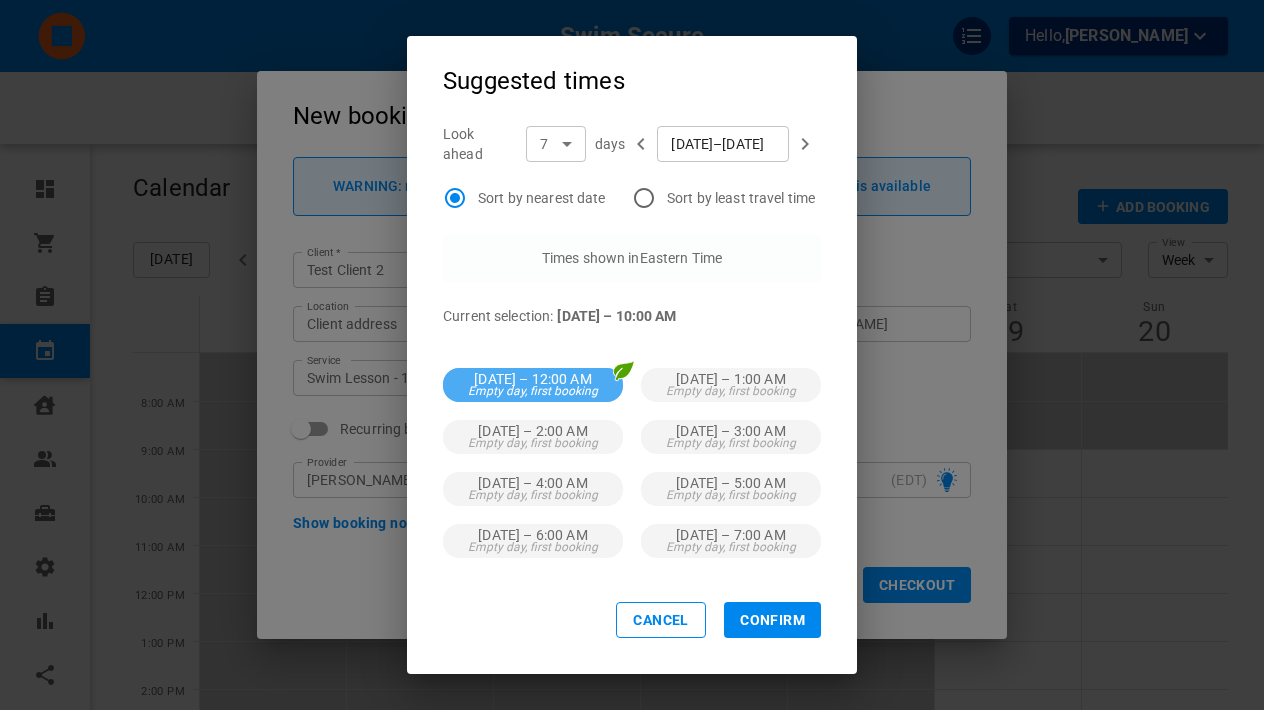 click on "Empty day, first booking" at bounding box center [533, 391] 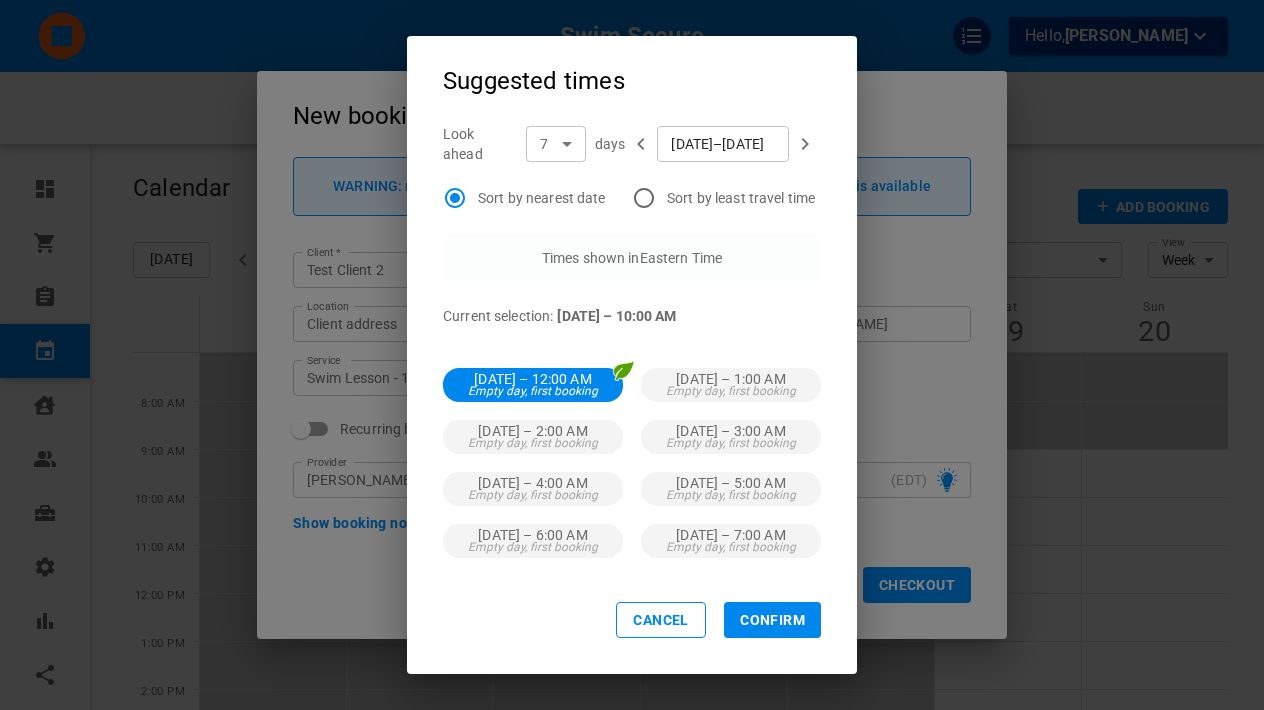 click on "[DATE] – 10:00 AM" at bounding box center [616, 316] 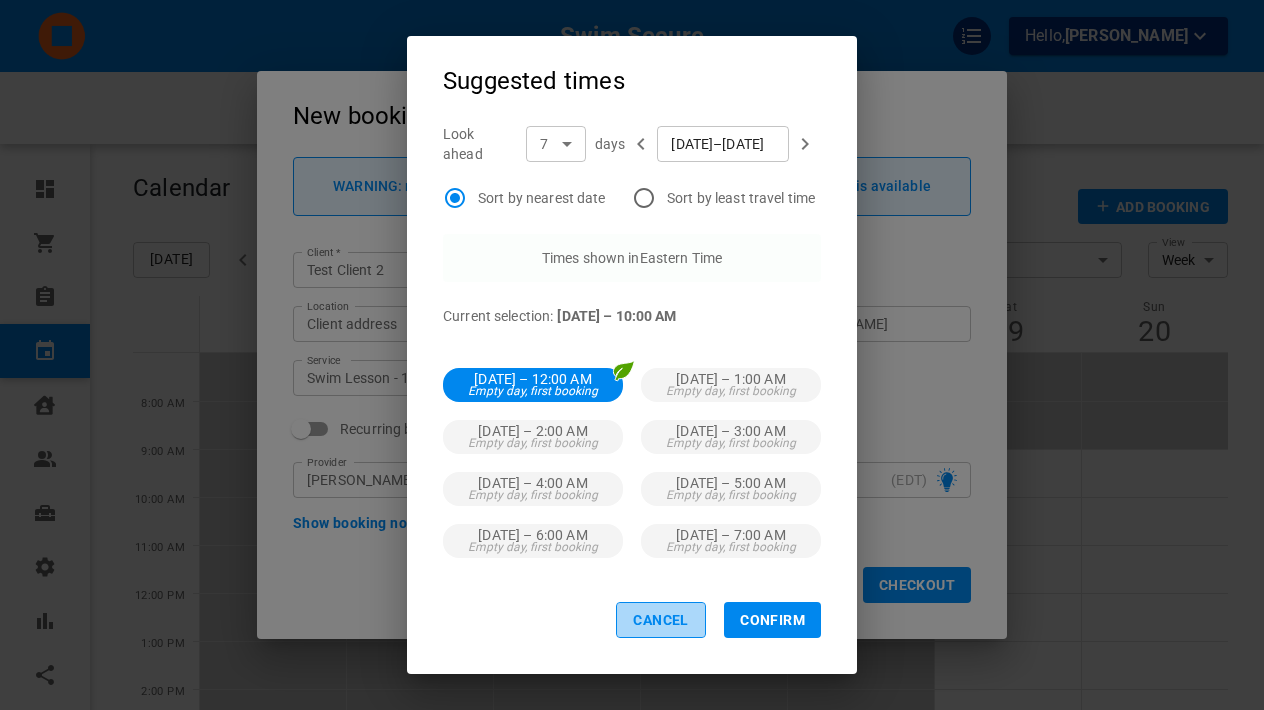 click on "Cancel" at bounding box center [661, 620] 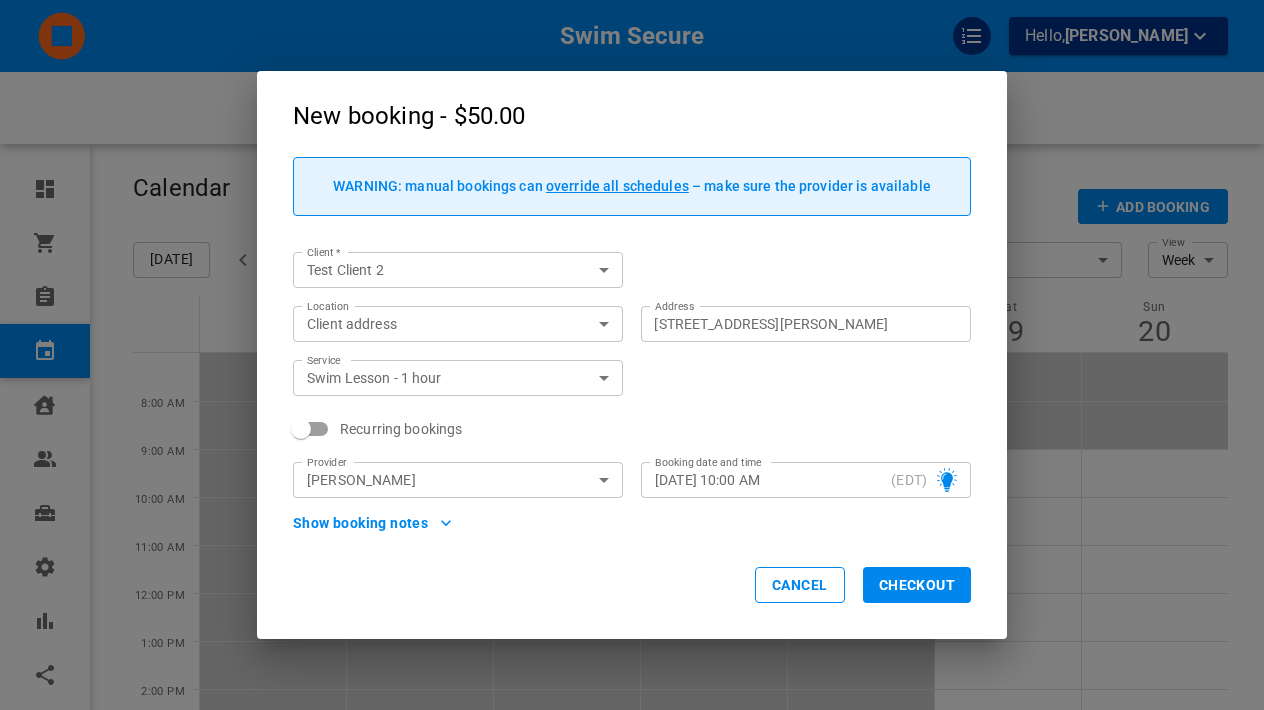 click on "Checkout" at bounding box center (917, 585) 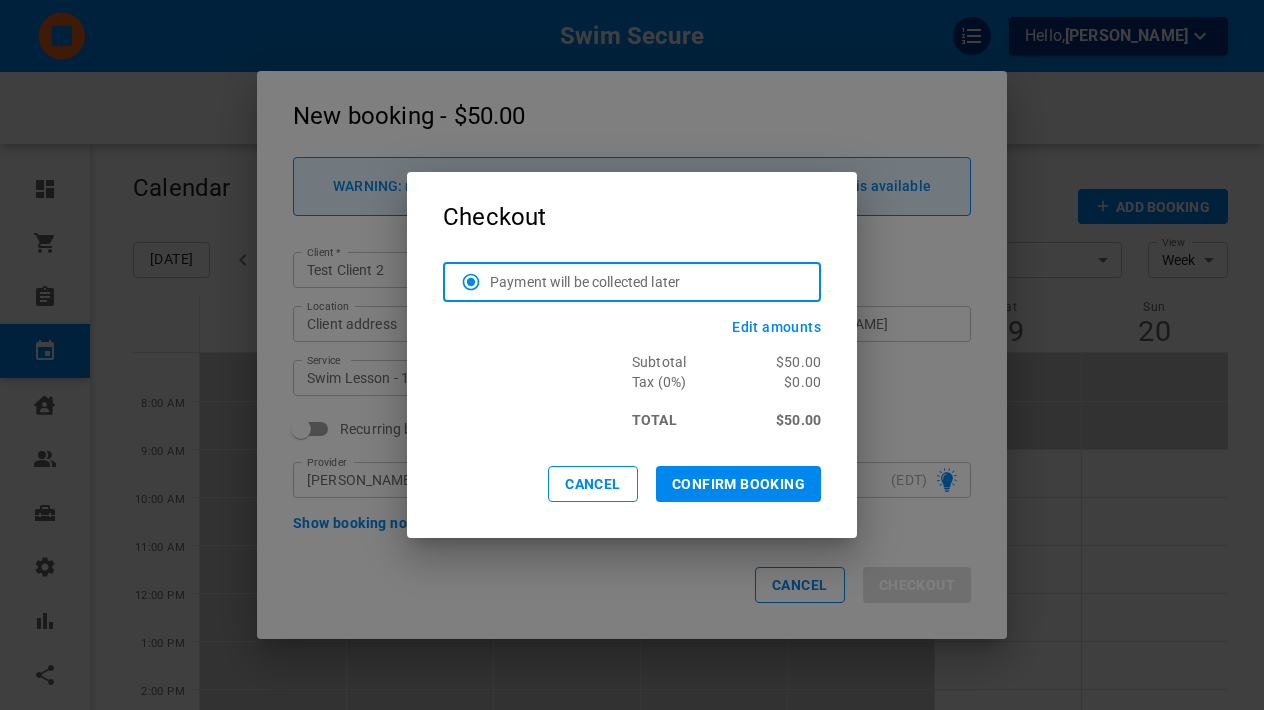 click on "Edit amounts" at bounding box center [776, 327] 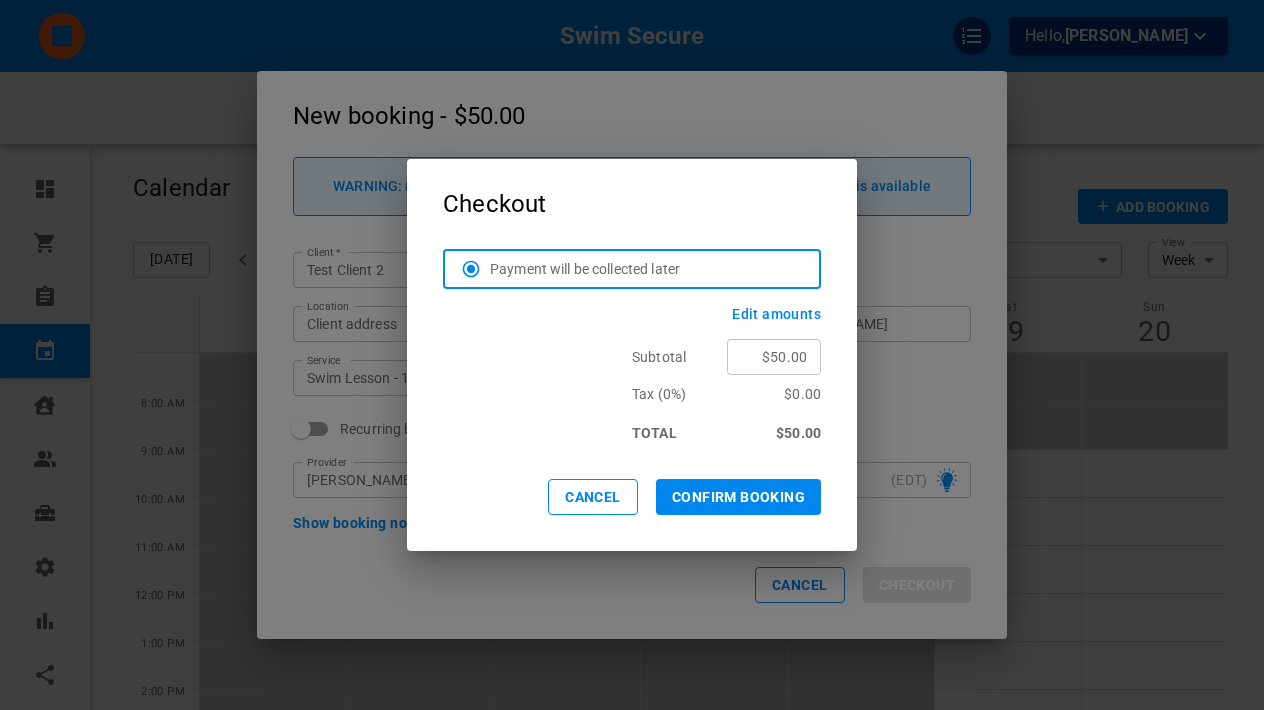 click on "$50.00" at bounding box center (774, 357) 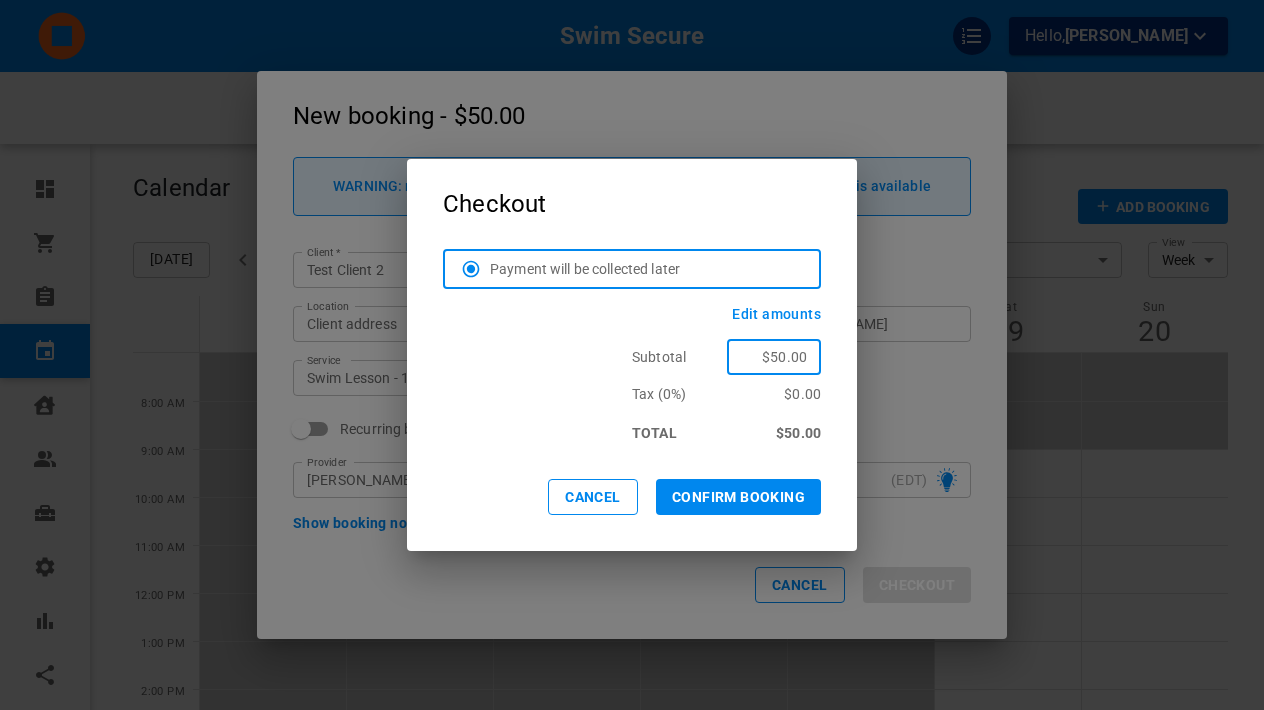 click on "$50.00" at bounding box center [774, 357] 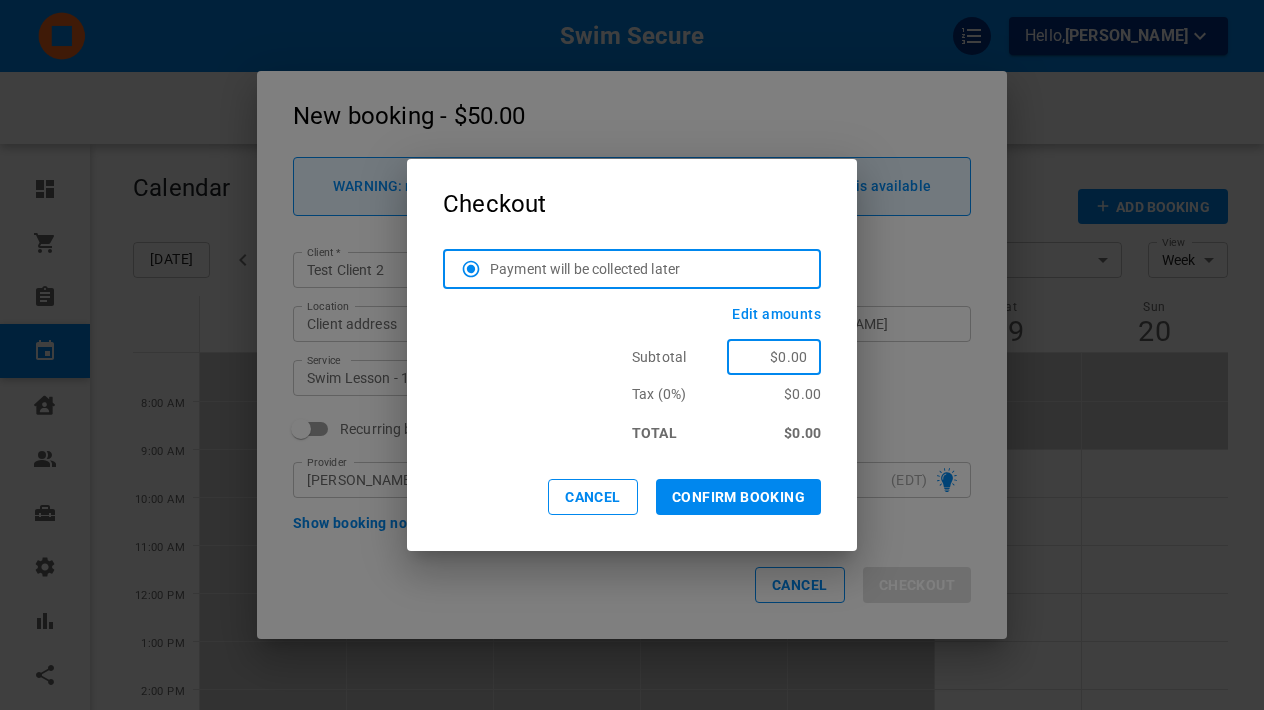 type on "$0.00" 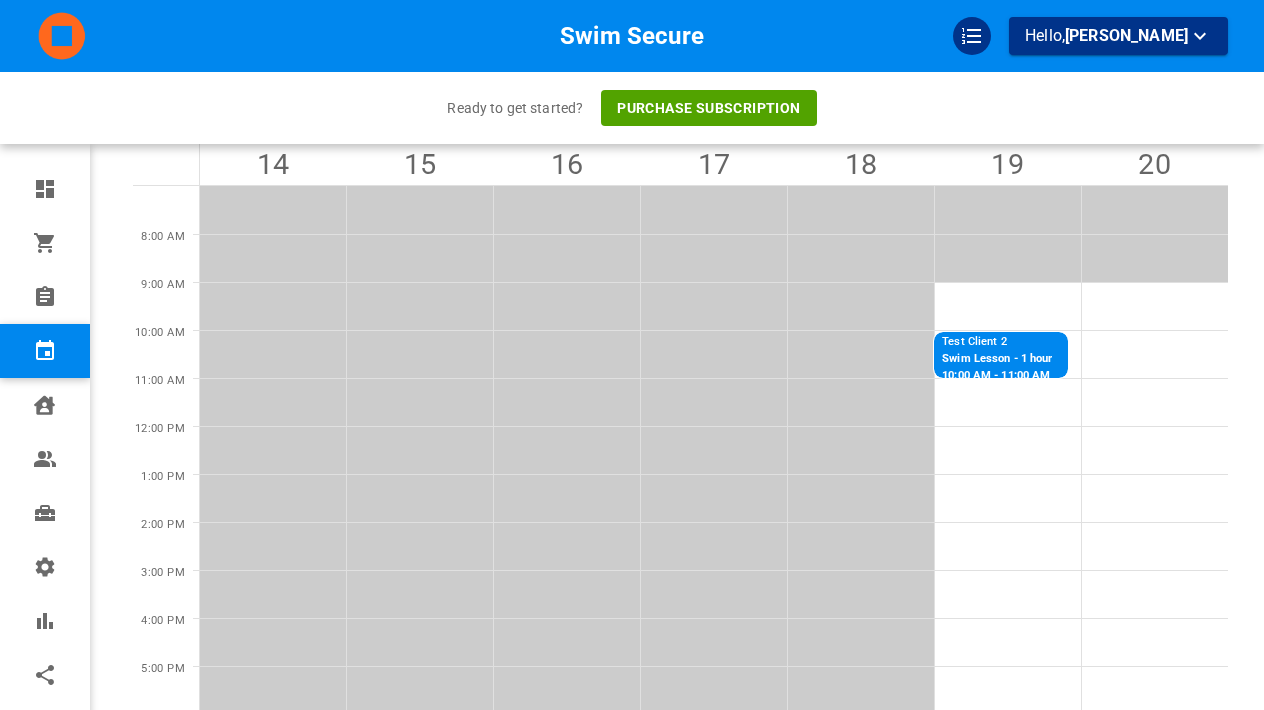scroll, scrollTop: 168, scrollLeft: 0, axis: vertical 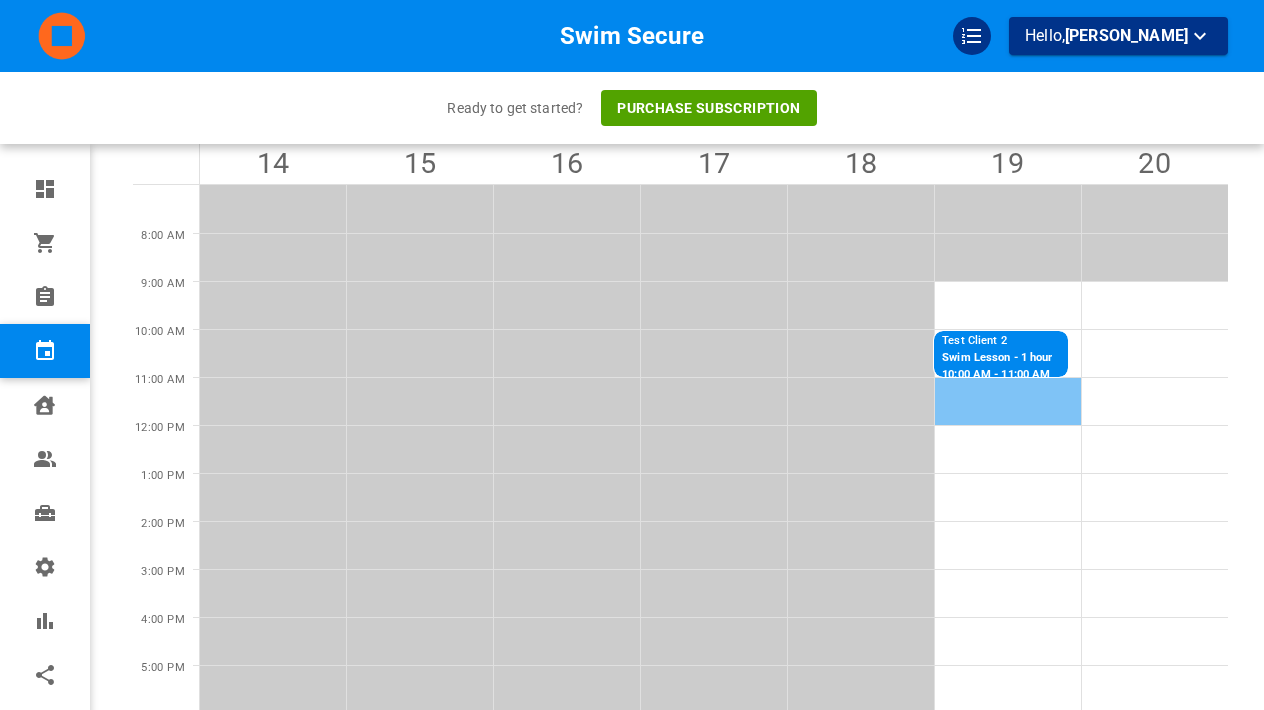 click at bounding box center [1007, 401] 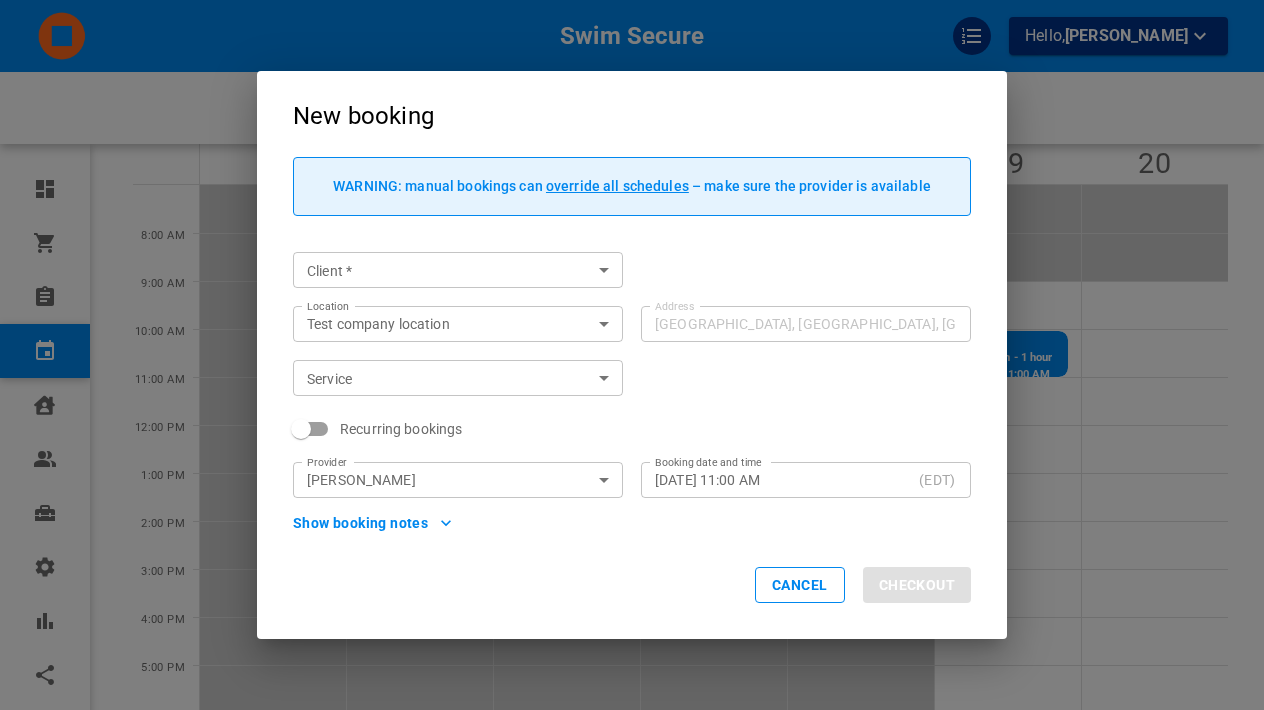 click on "override all schedules" at bounding box center (617, 186) 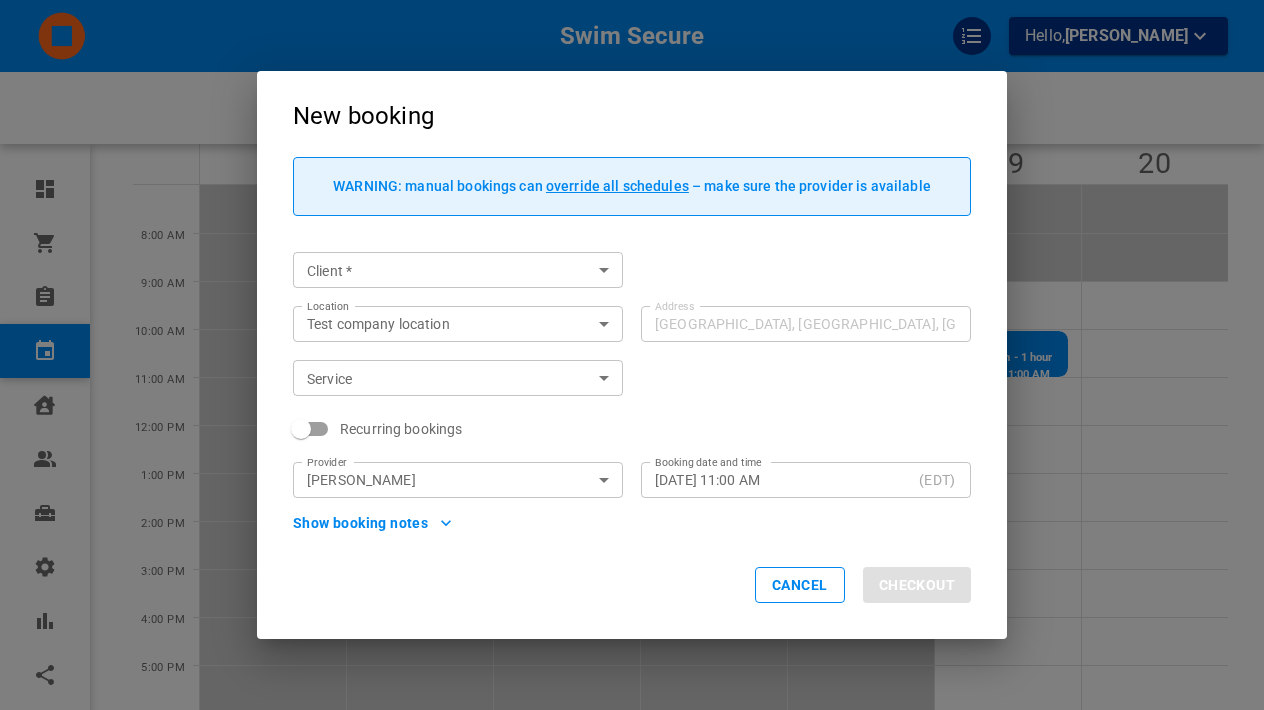 click on "Cancel" at bounding box center [800, 585] 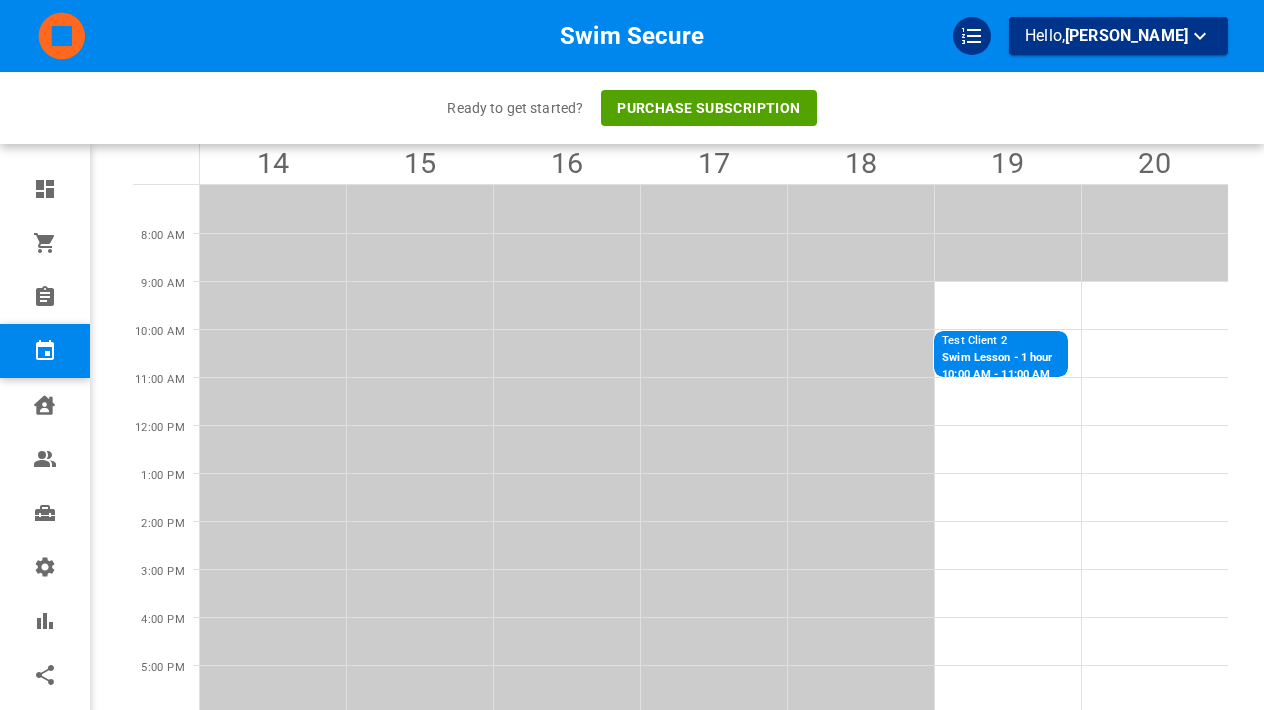 type 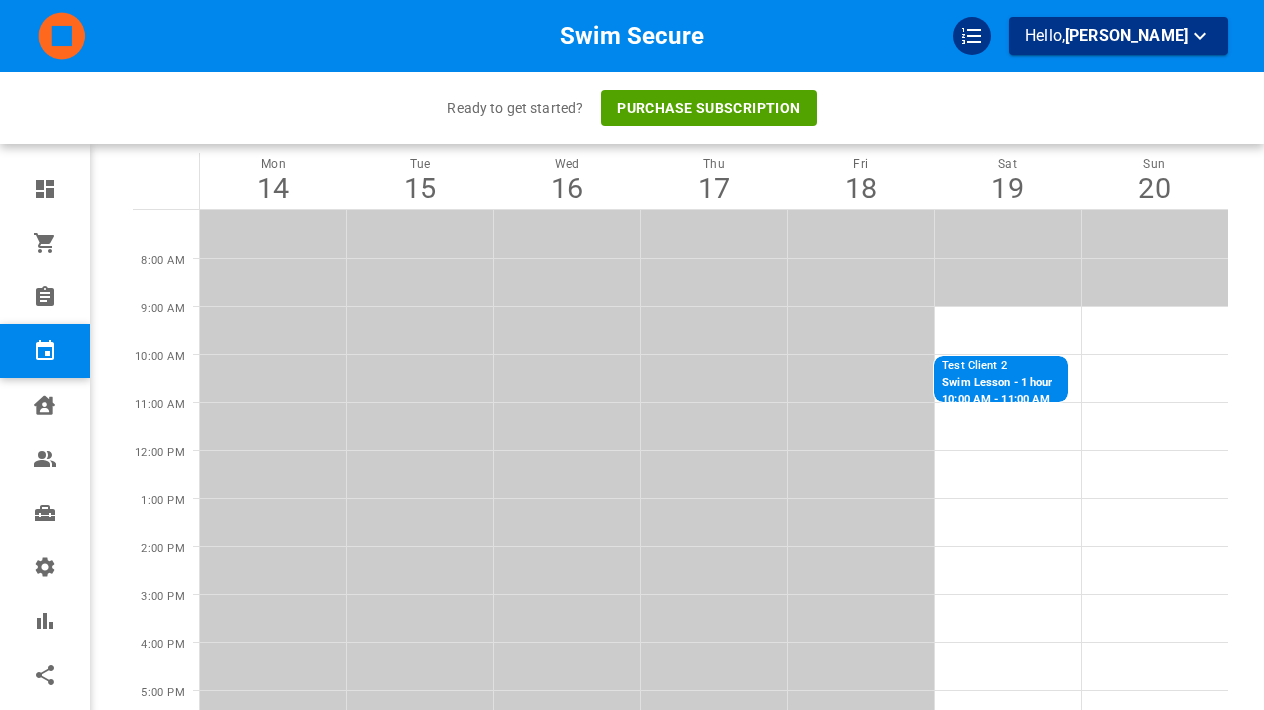 scroll, scrollTop: 149, scrollLeft: 0, axis: vertical 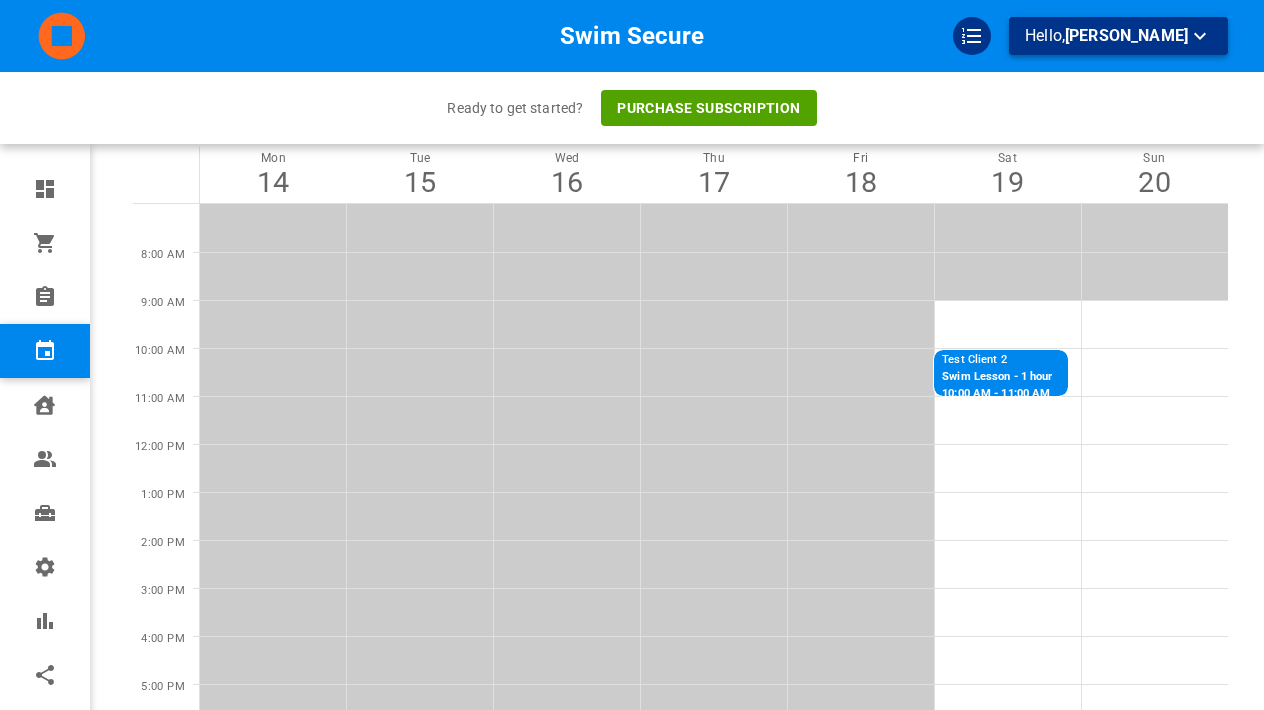 click 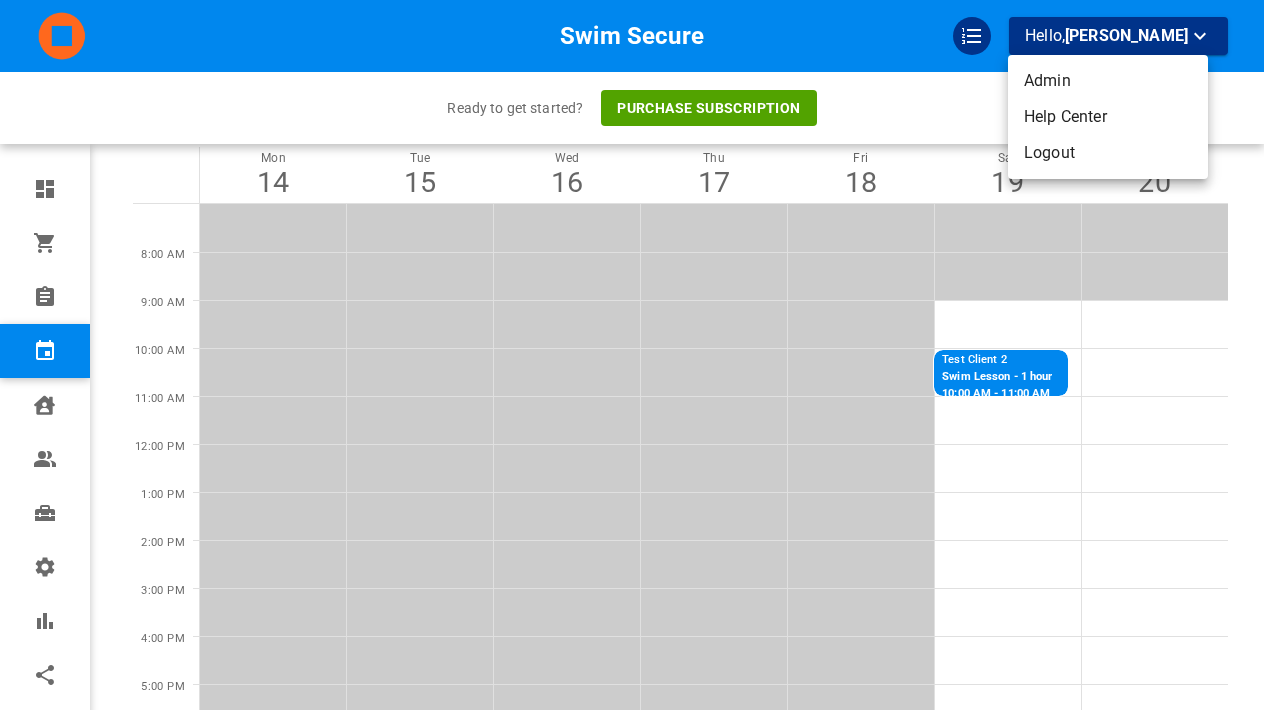 click at bounding box center (632, 355) 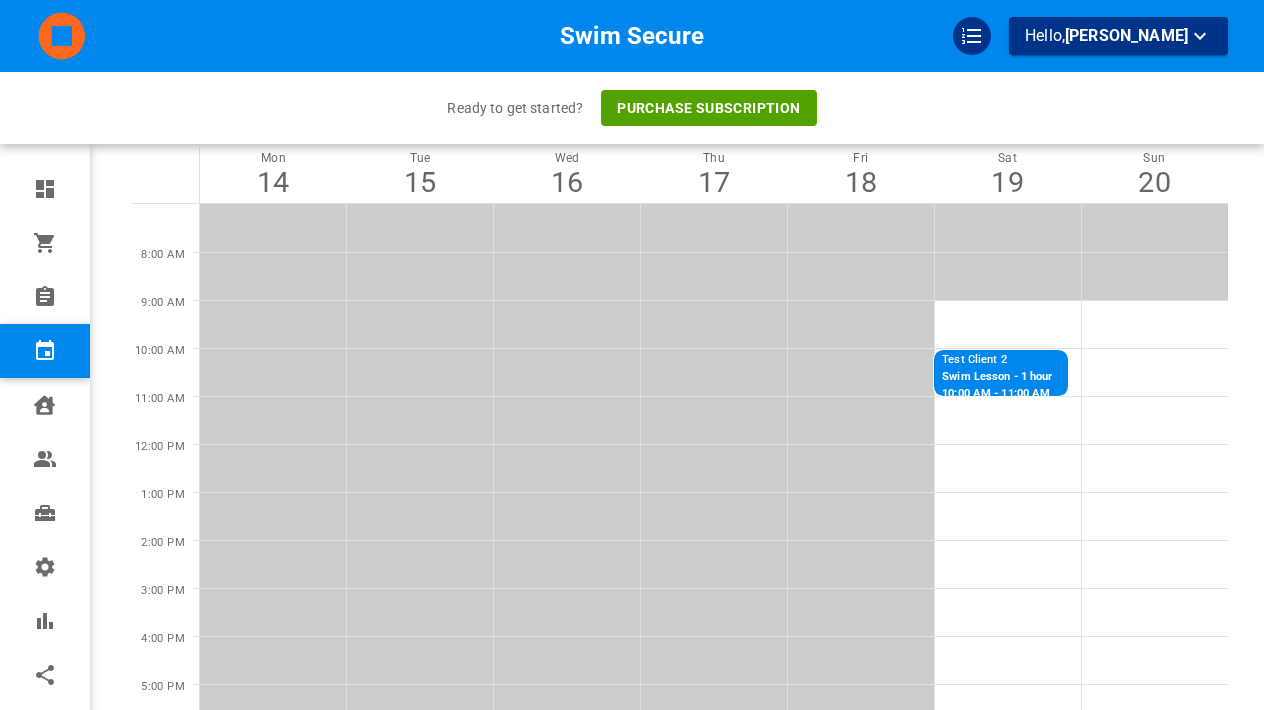 click on "Swim Secure Hello,  [PERSON_NAME] Ready to get started? Purchase subscription Dashboard Orders Bookings Calendar Clients Users Services Settings Reports Integrations Online booking Calendar Add Booking [DATE] [DATE]-[DATE] Layout Provider [PERSON_NAME] Provider Coverage area Test company location b21c07be-fd6b-48d8-bba5-76b3a6c7769d Coverage area View Week Week View Add Booking Mon 14 Tue 15 Wed 16 Thu 17 Fri 18 Sat 19 Sun 20 8:00 AM 9:00 AM 10:00 AM 11:00 AM 12:00 PM 1:00 PM 2:00 PM 3:00 PM 4:00 PM 5:00 PM 6:00 PM   Test Client 2 Swim Lesson - 1 hour  10:00 AM - 11:00 AM [STREET_ADDRESS][PERSON_NAME]" at bounding box center [632, 345] 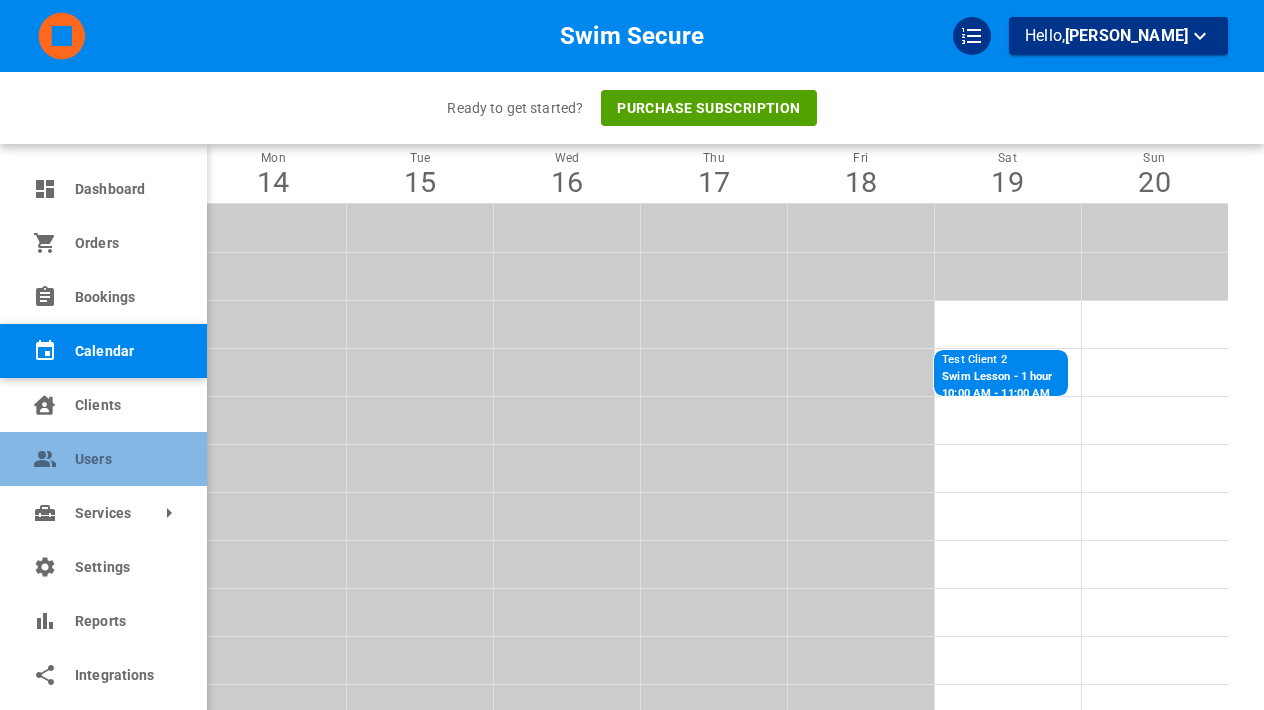 click on "Users" at bounding box center (123, 459) 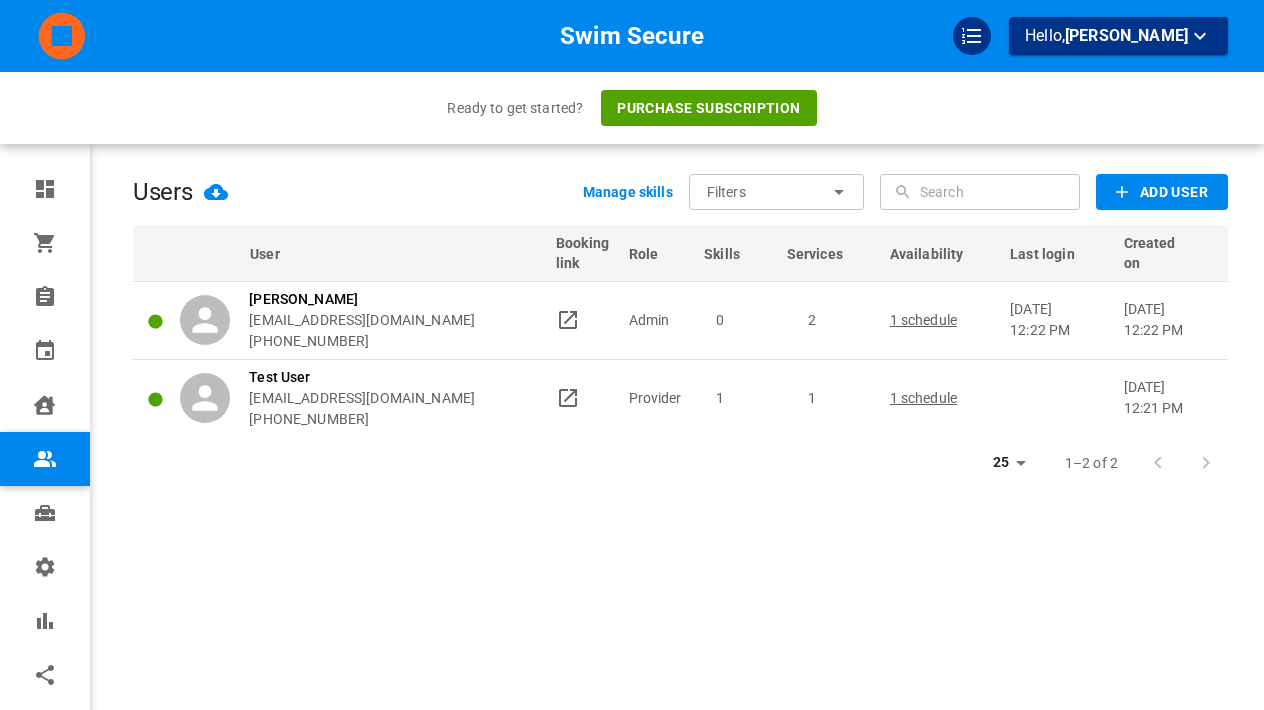 scroll, scrollTop: 0, scrollLeft: 0, axis: both 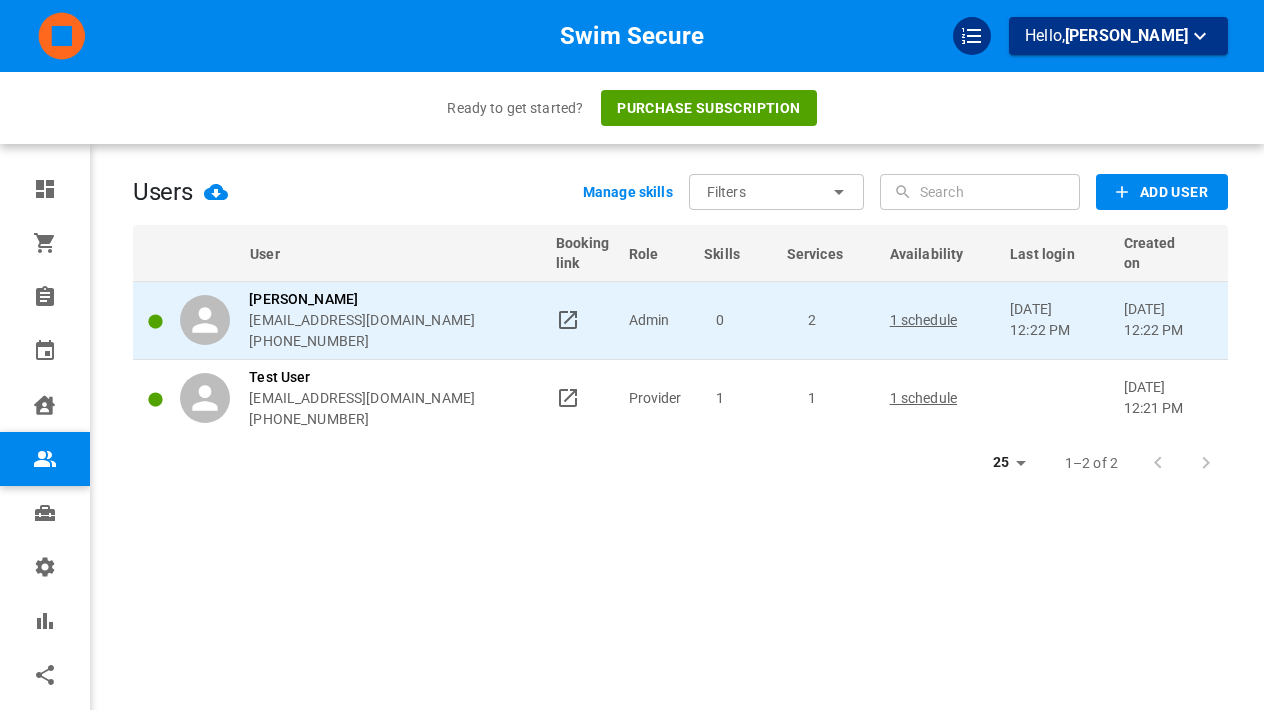 click 